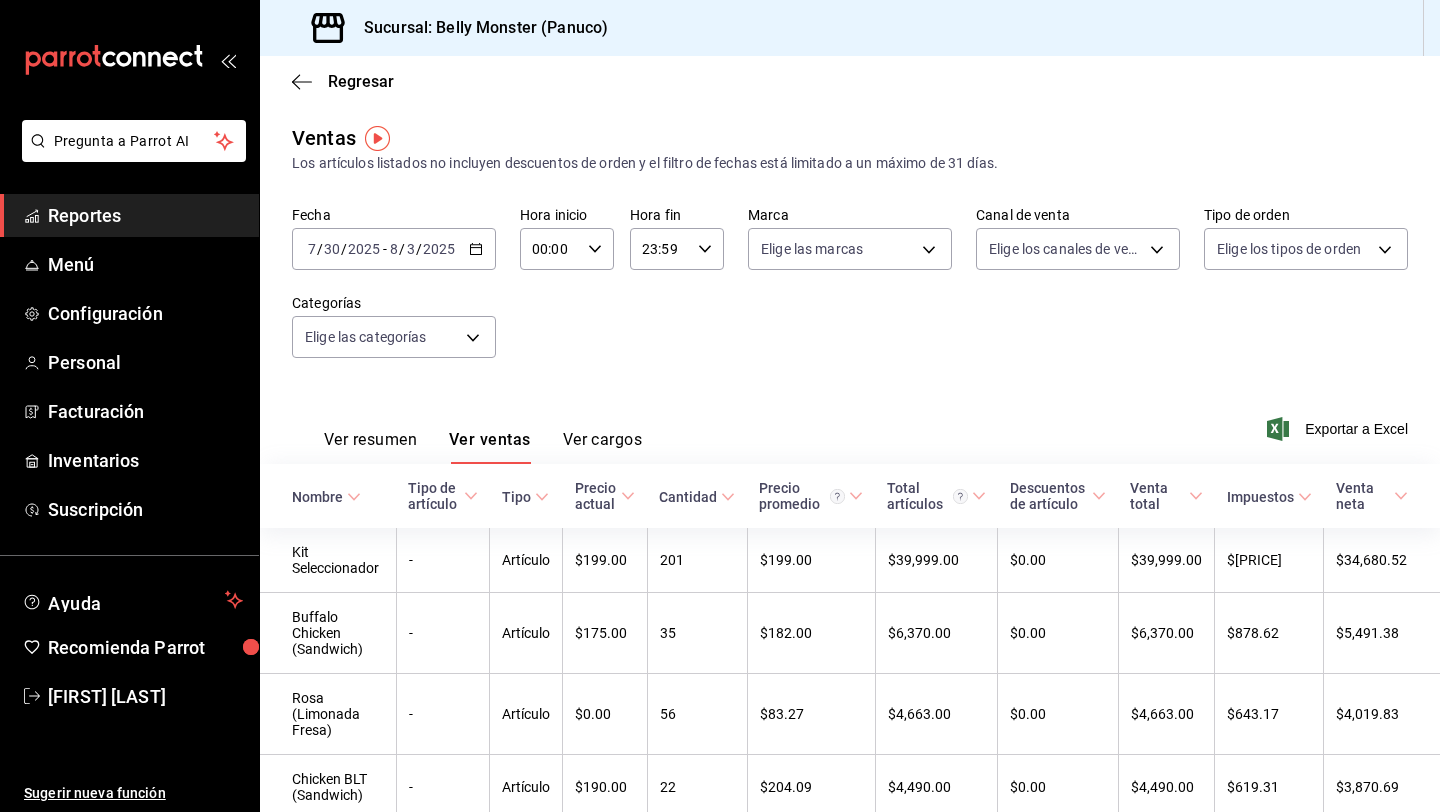 scroll, scrollTop: 0, scrollLeft: 0, axis: both 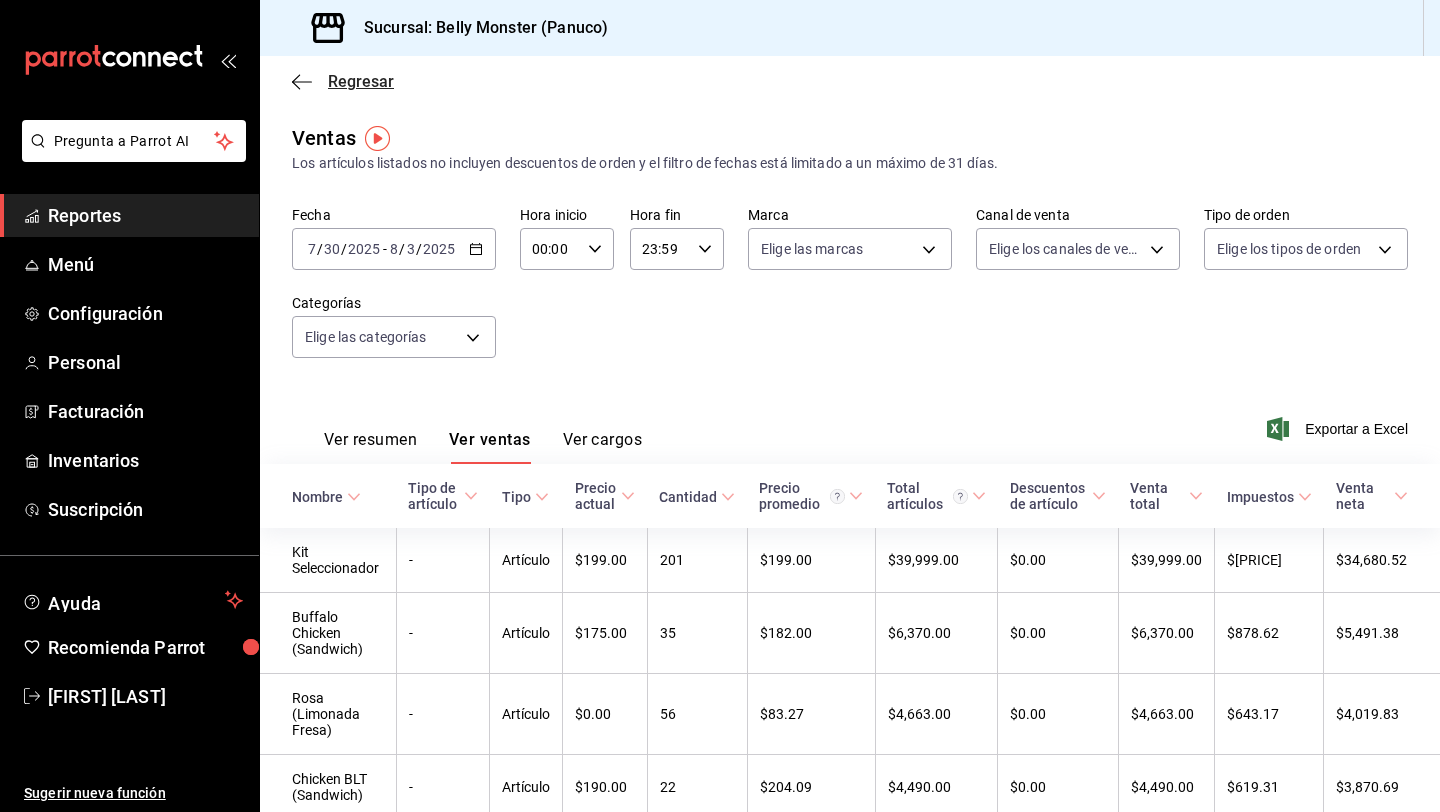 click 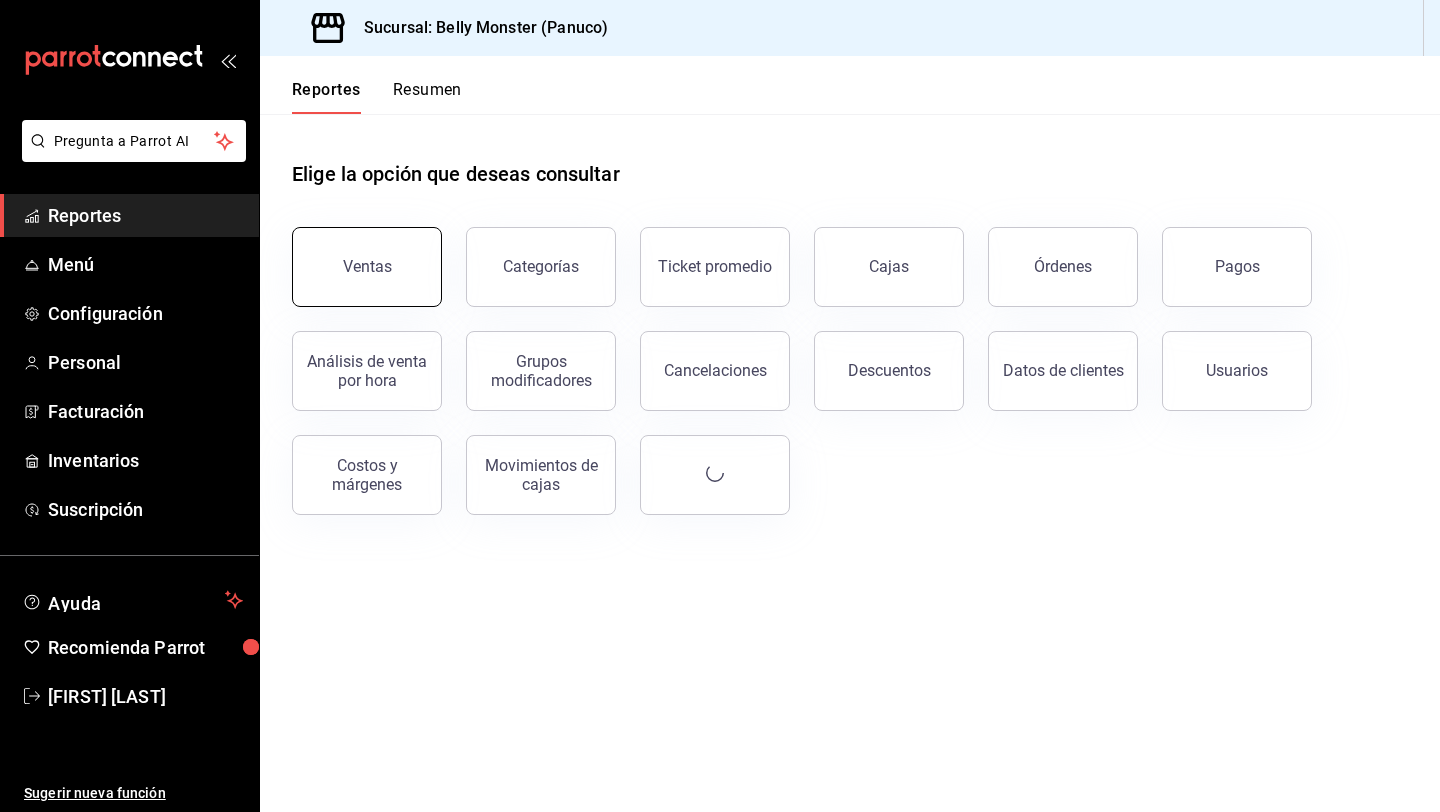 click on "Ventas" at bounding box center (367, 267) 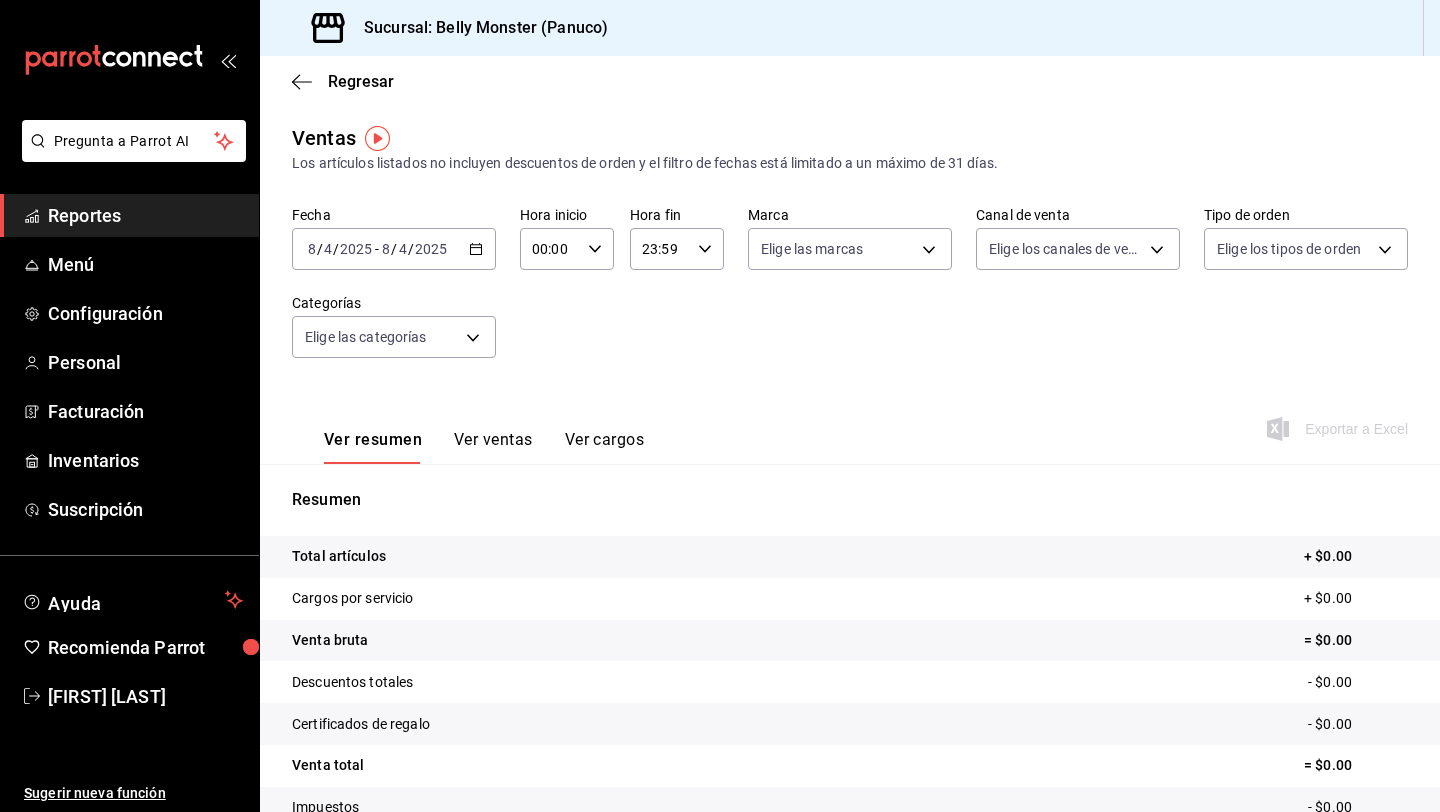 click on "2025-08-04 8 / 4 / 2025 - 2025-08-04 8 / 4 / 2025" at bounding box center [394, 249] 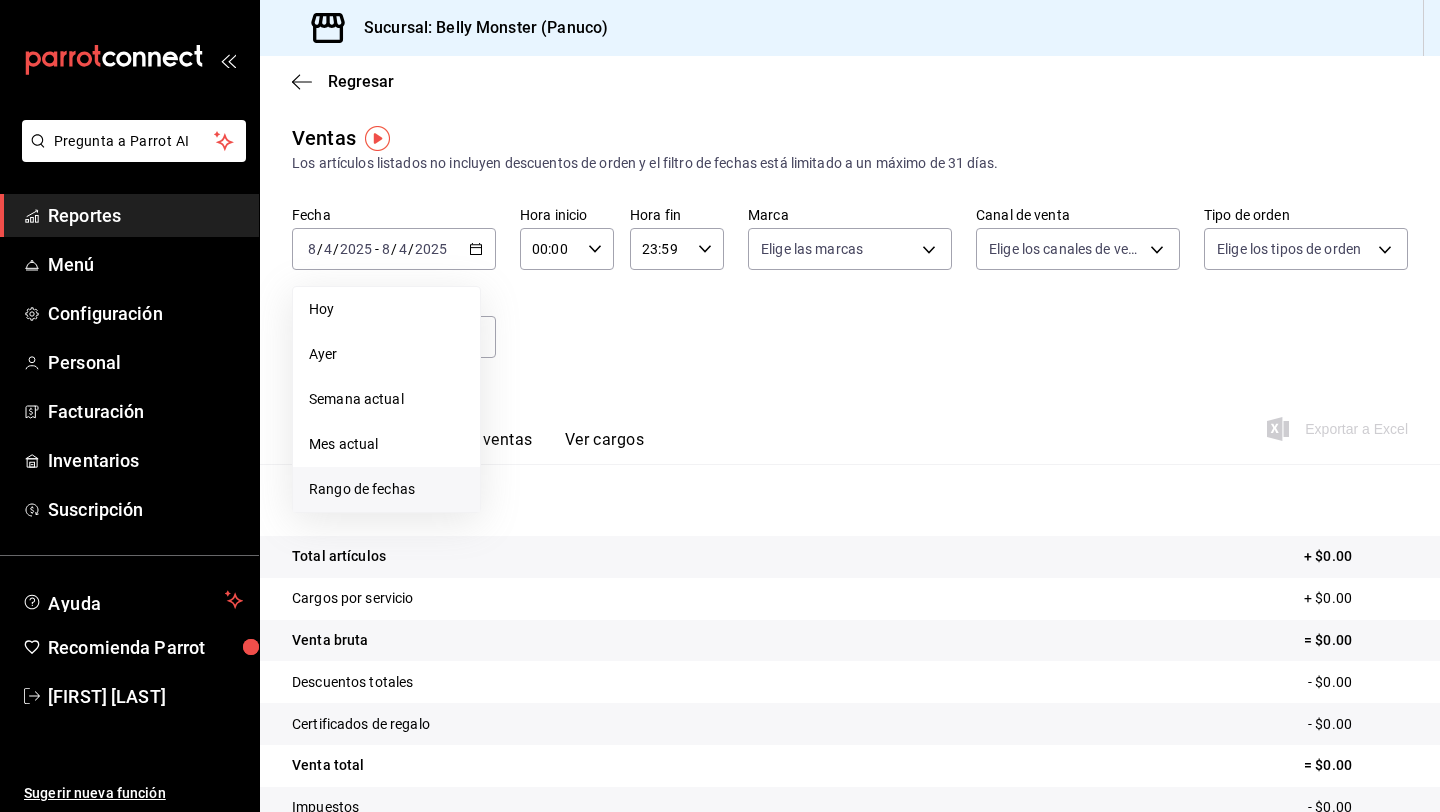 click on "Rango de fechas" at bounding box center [386, 489] 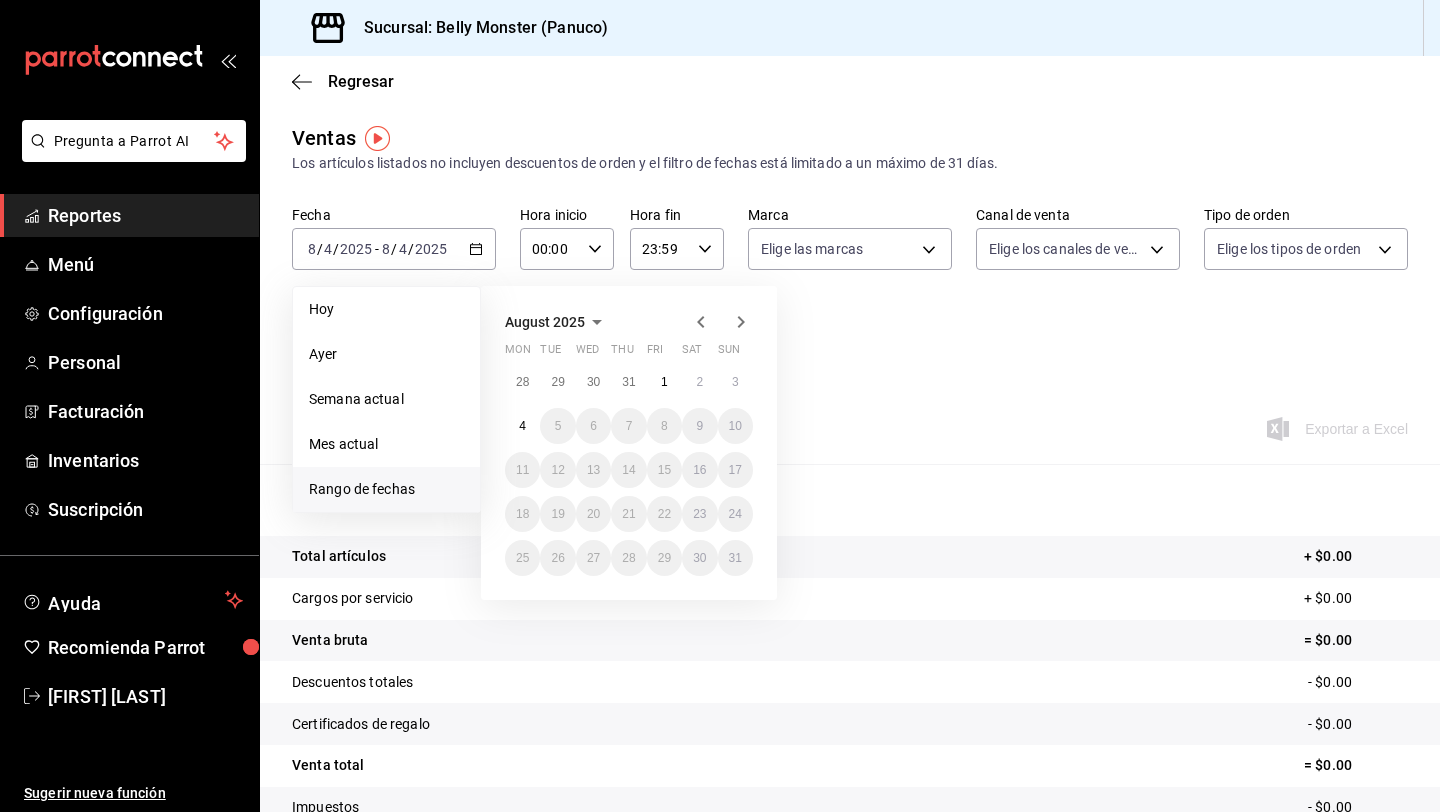 click at bounding box center (721, 322) 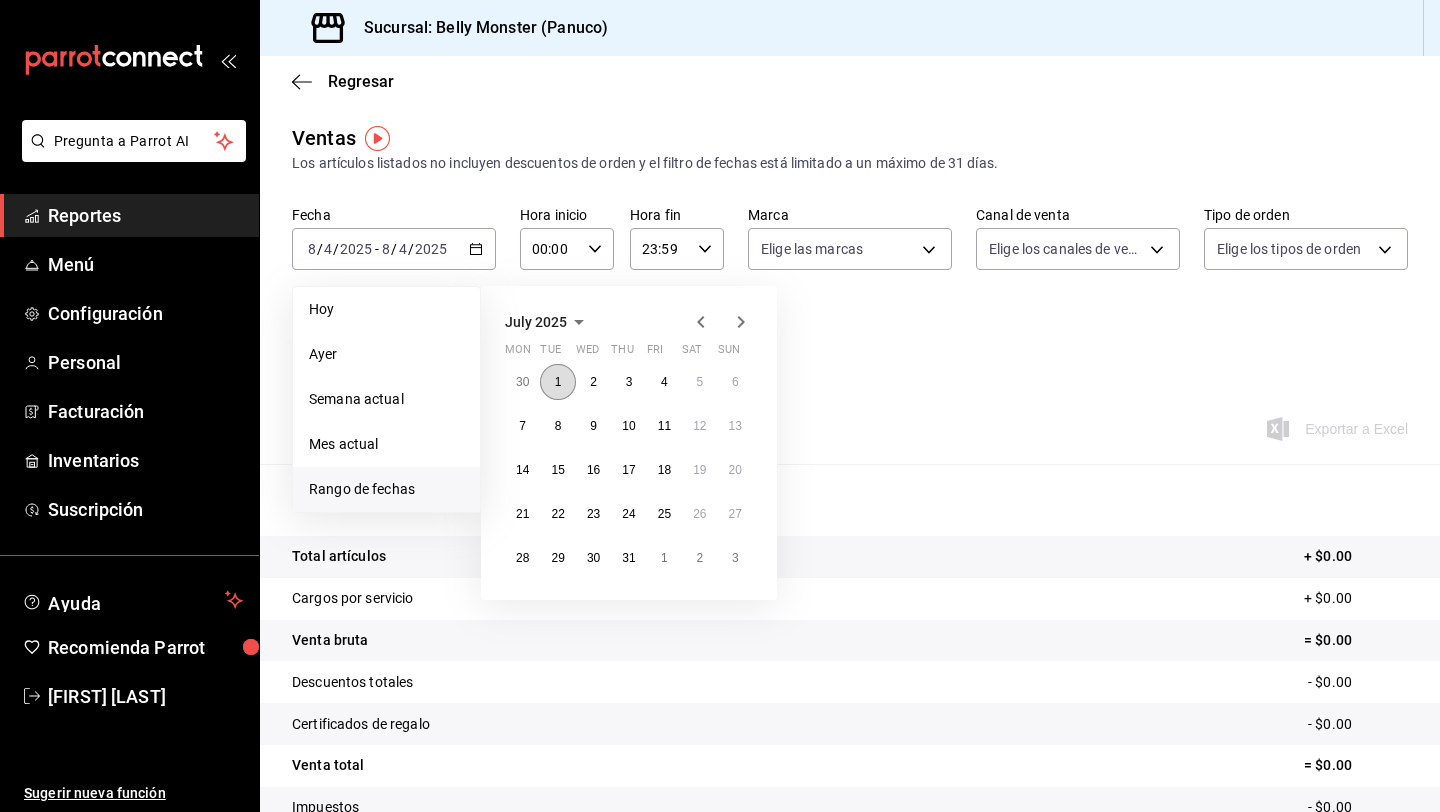 click on "1" at bounding box center (557, 382) 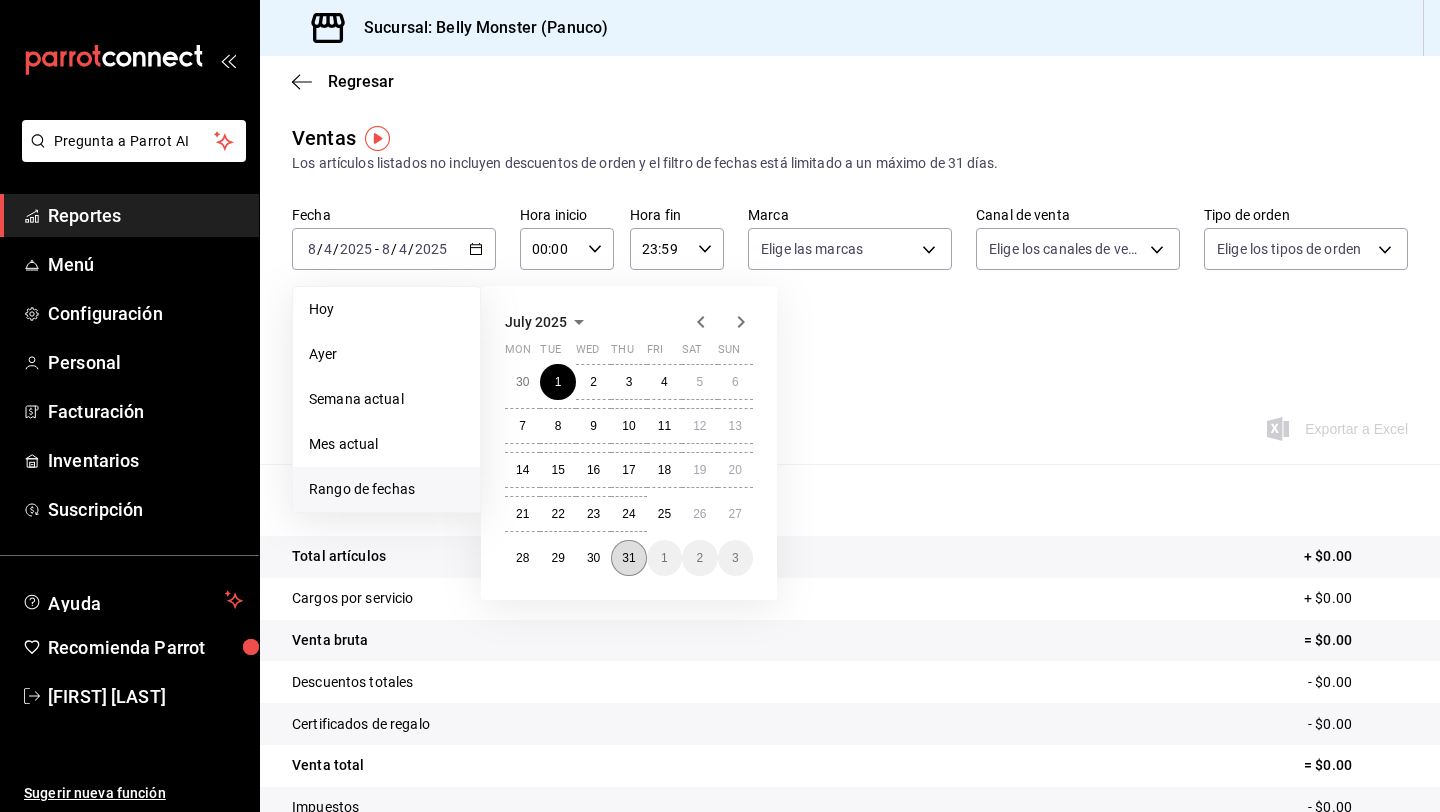 click on "31" at bounding box center (628, 558) 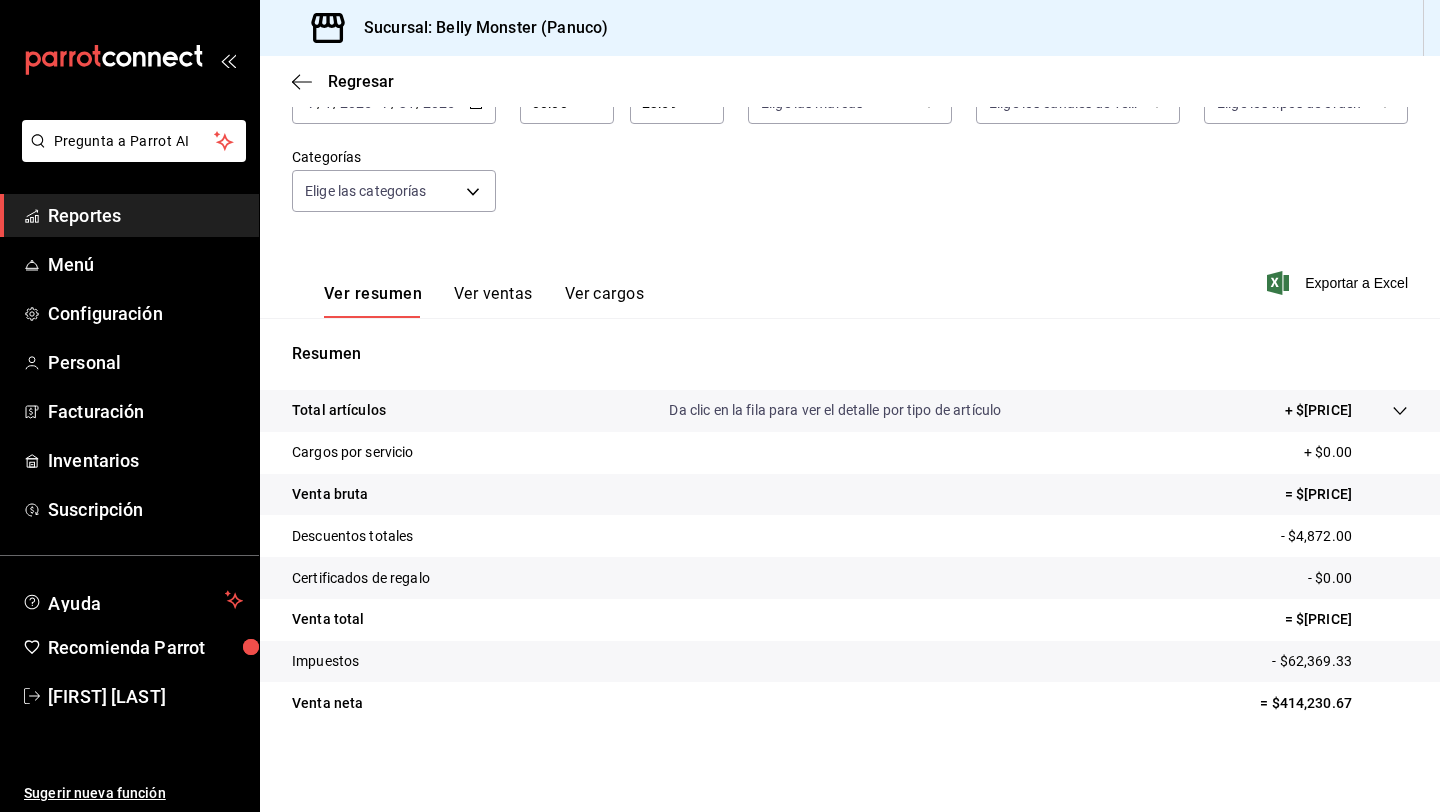 scroll, scrollTop: 142, scrollLeft: 0, axis: vertical 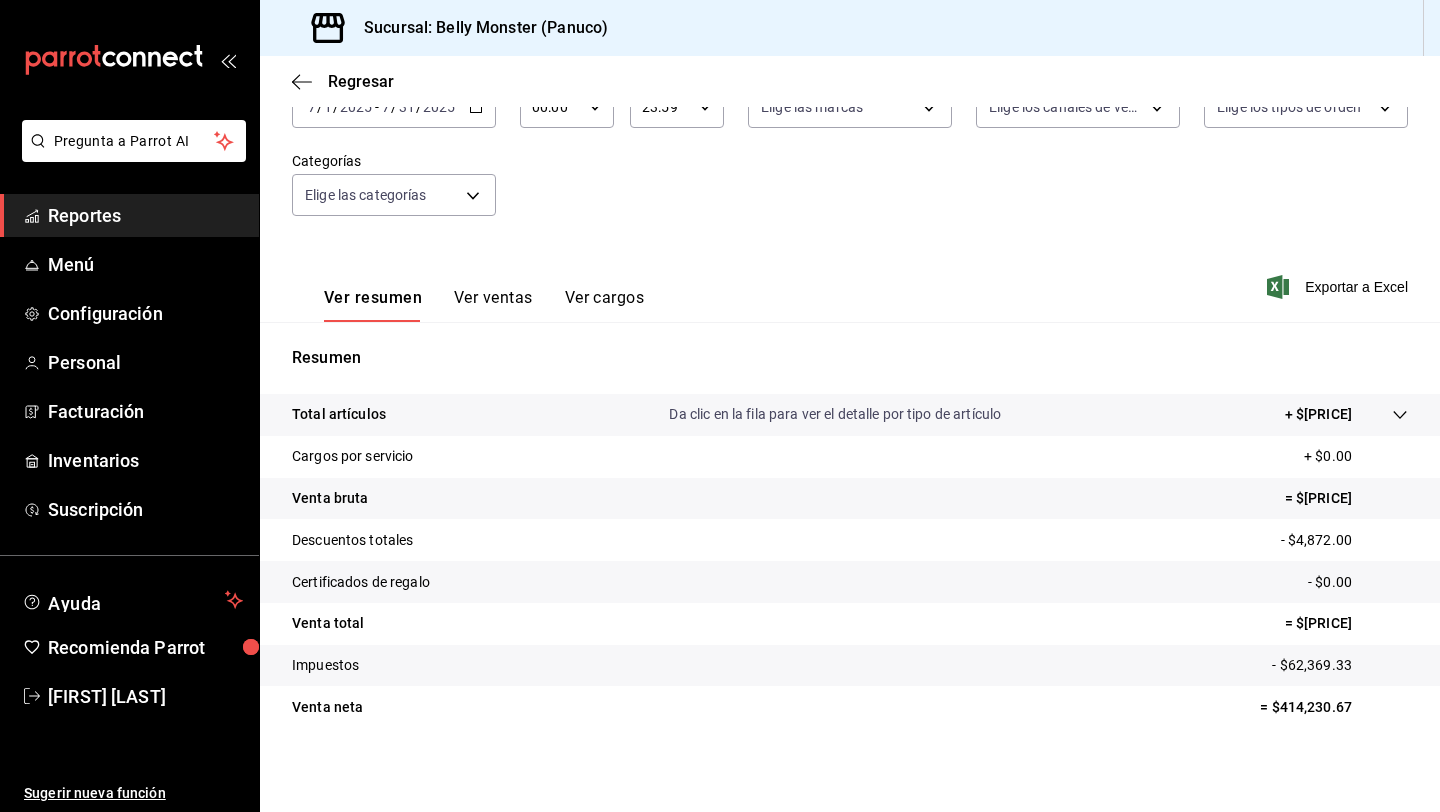 click on "Ver ventas" at bounding box center (493, 305) 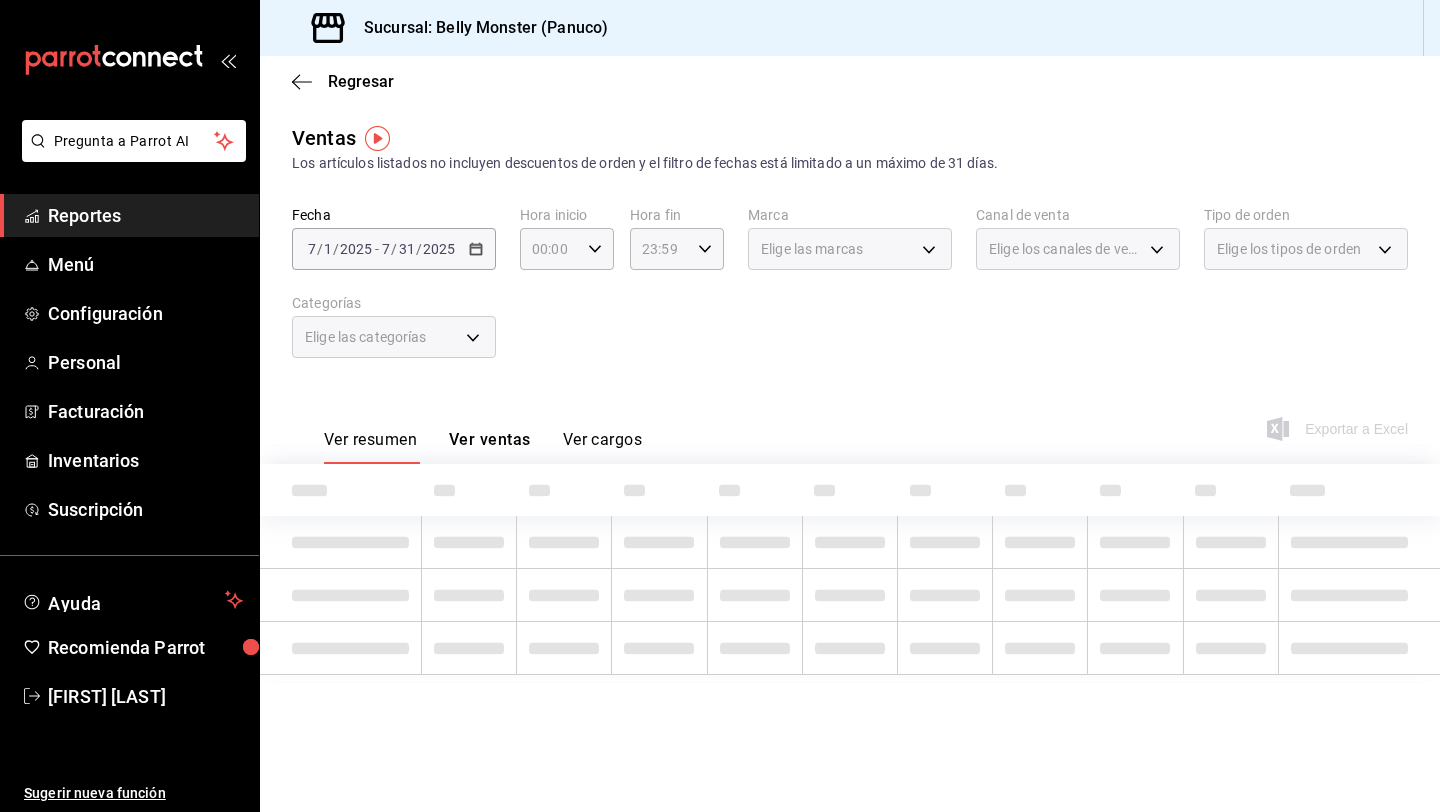 scroll, scrollTop: 0, scrollLeft: 0, axis: both 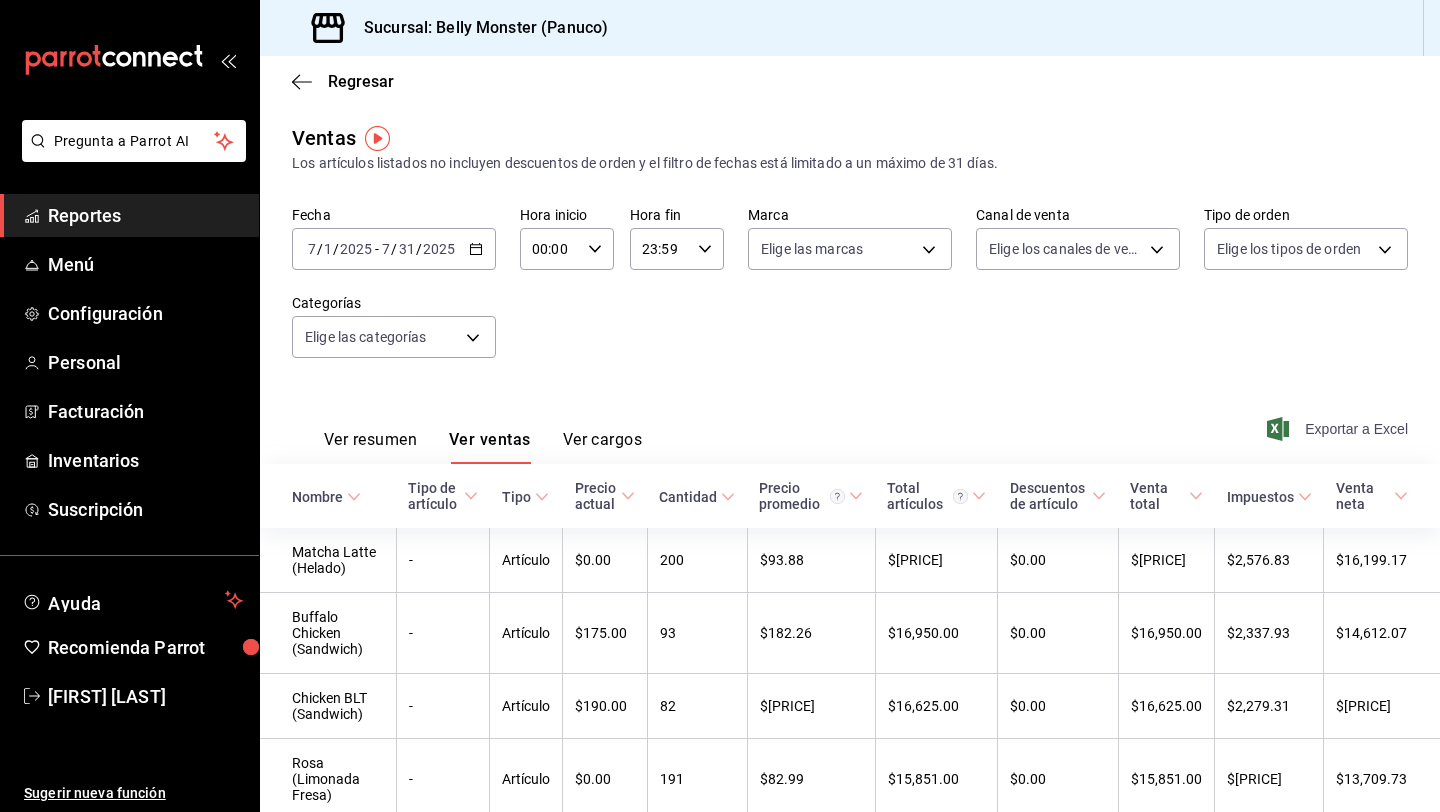 click on "Exportar a Excel" at bounding box center (1339, 429) 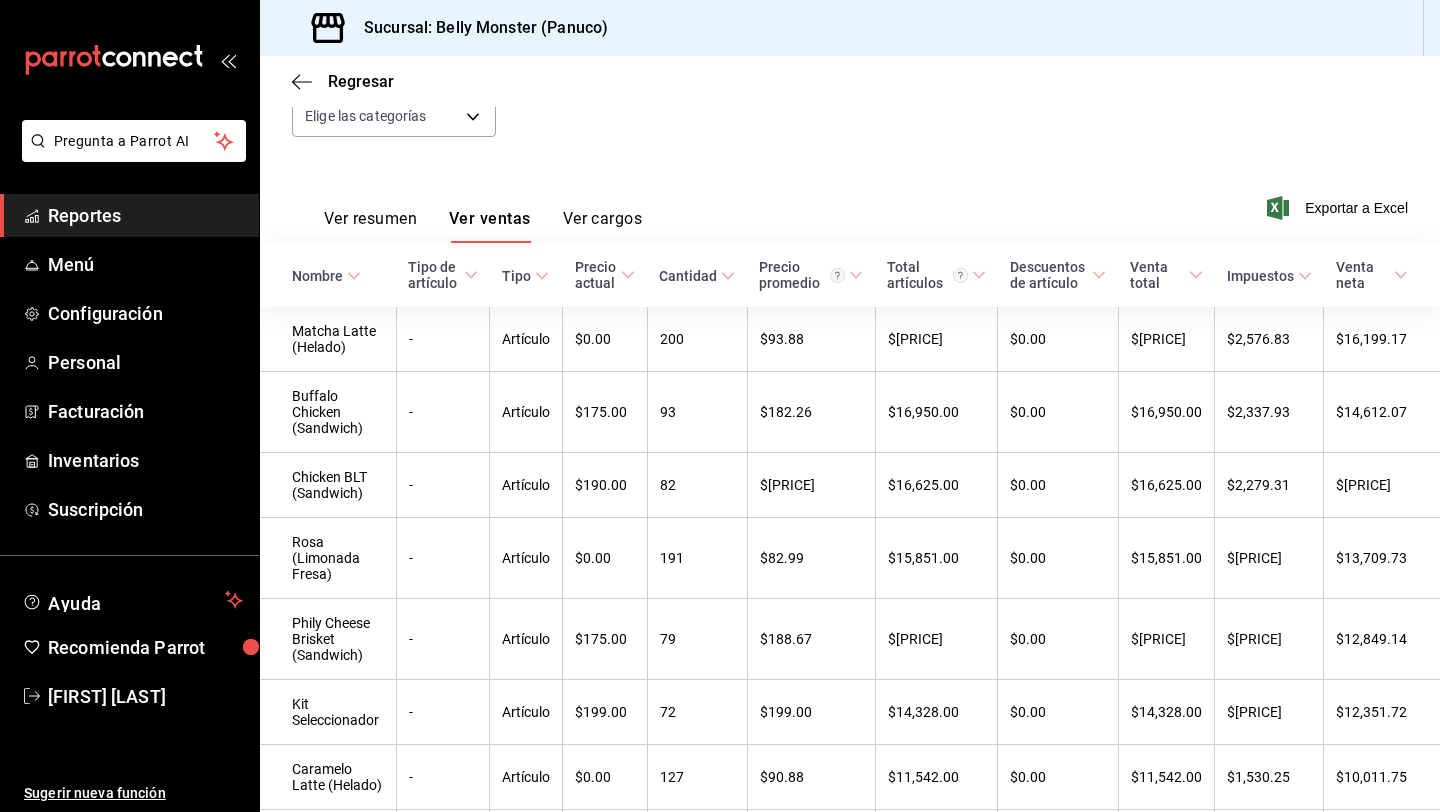scroll, scrollTop: 0, scrollLeft: 0, axis: both 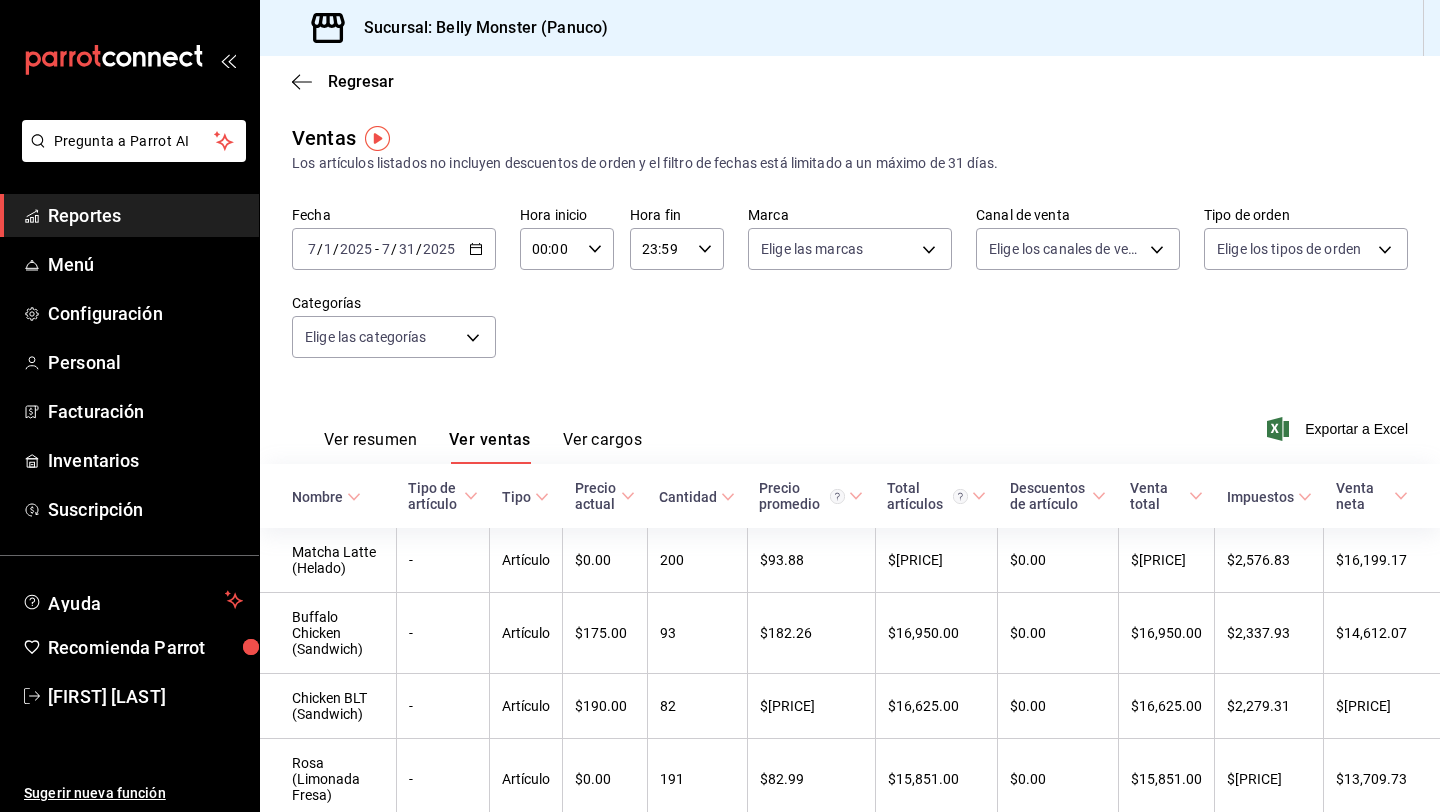 click on "Reportes" at bounding box center [129, 215] 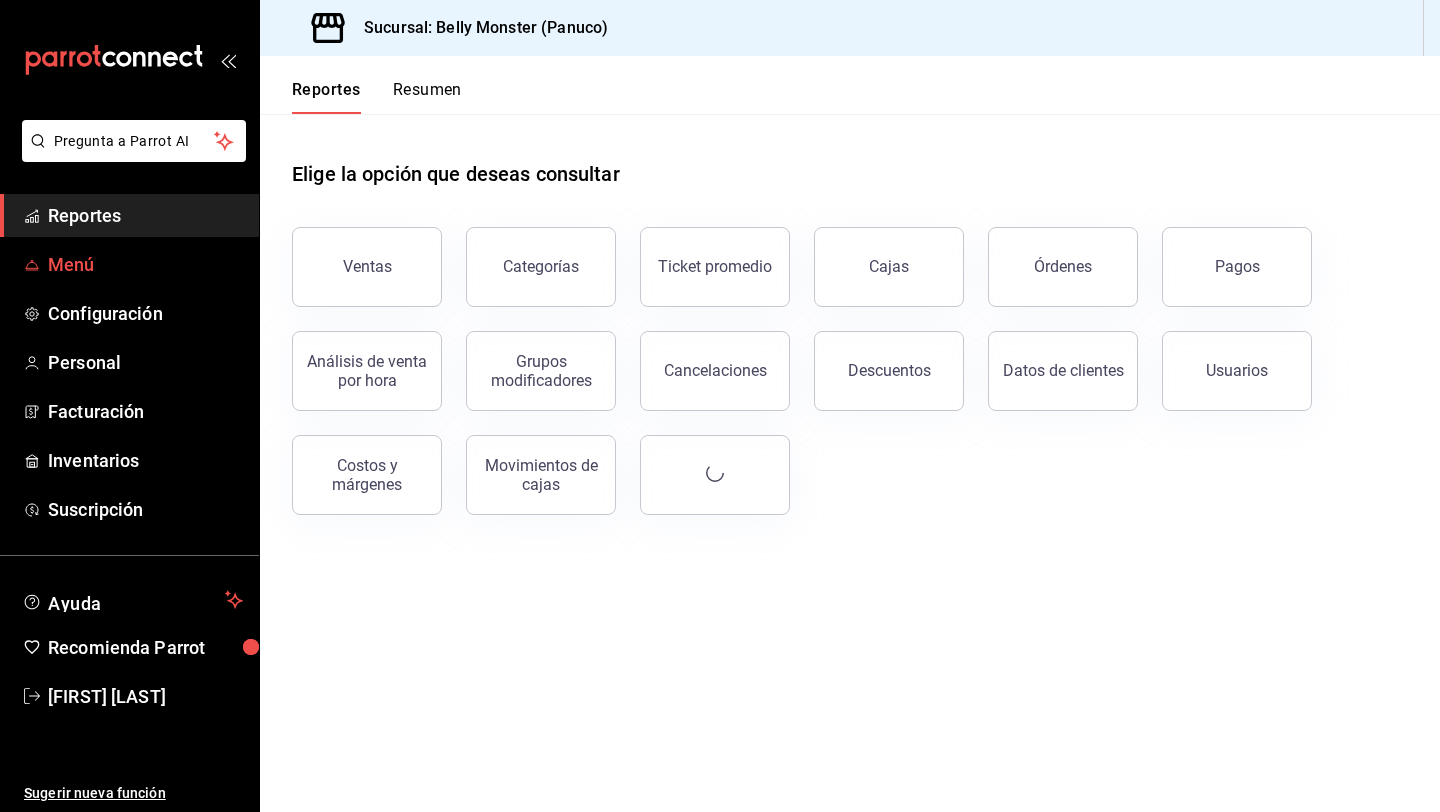 click on "Menú" at bounding box center [145, 264] 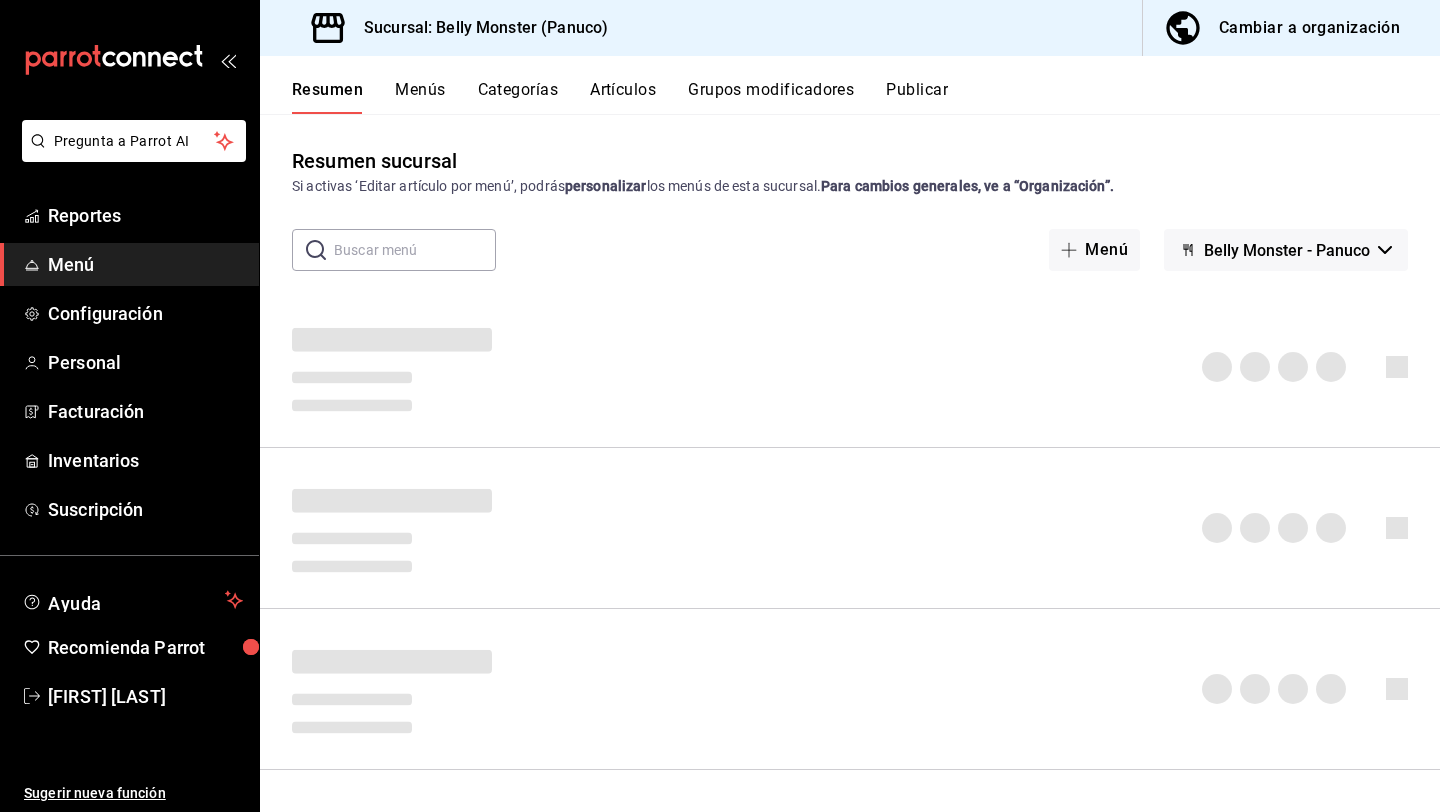 click on "Artículos" at bounding box center (623, 97) 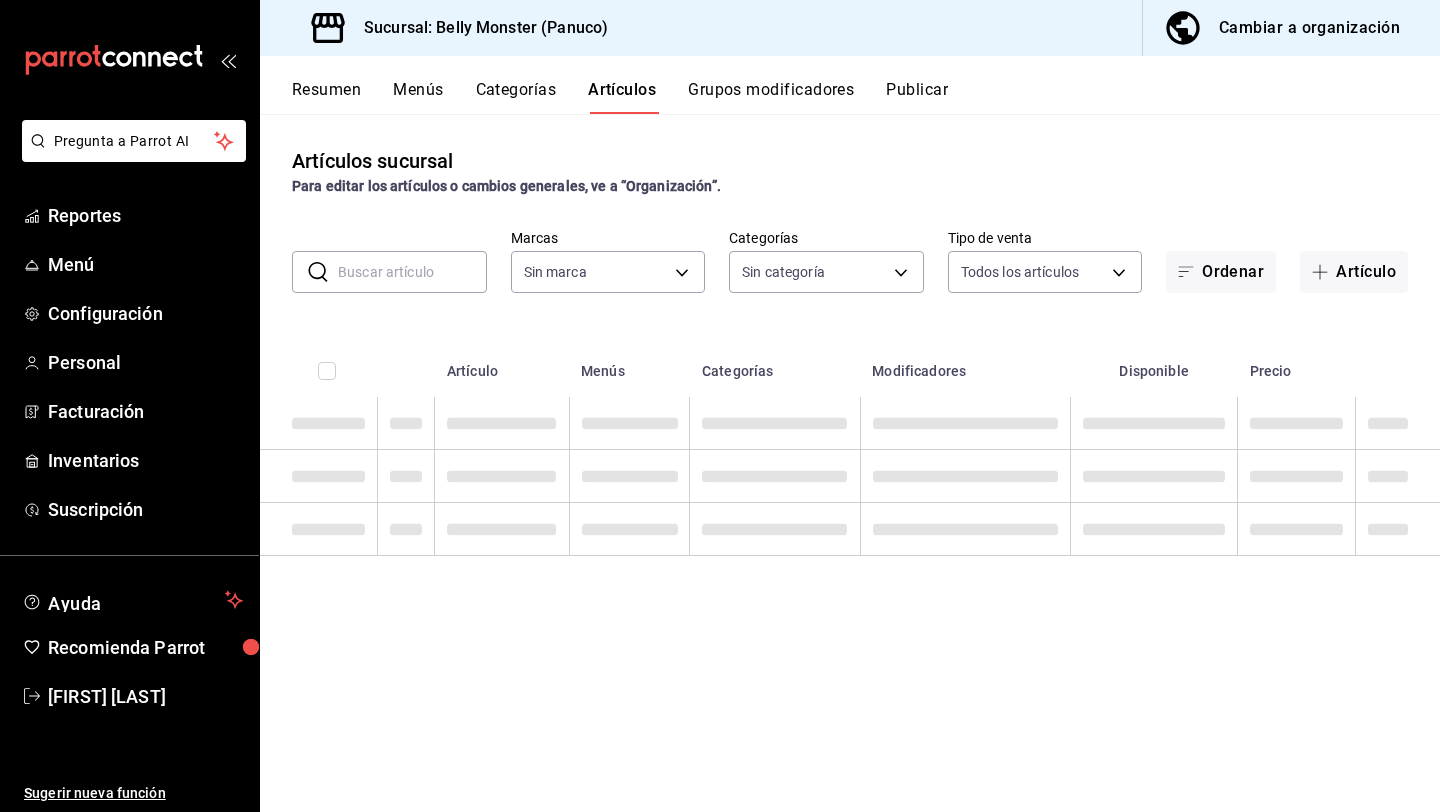 type on "ba031067-7a2b-4dd4-8da6-4b345cc82435" 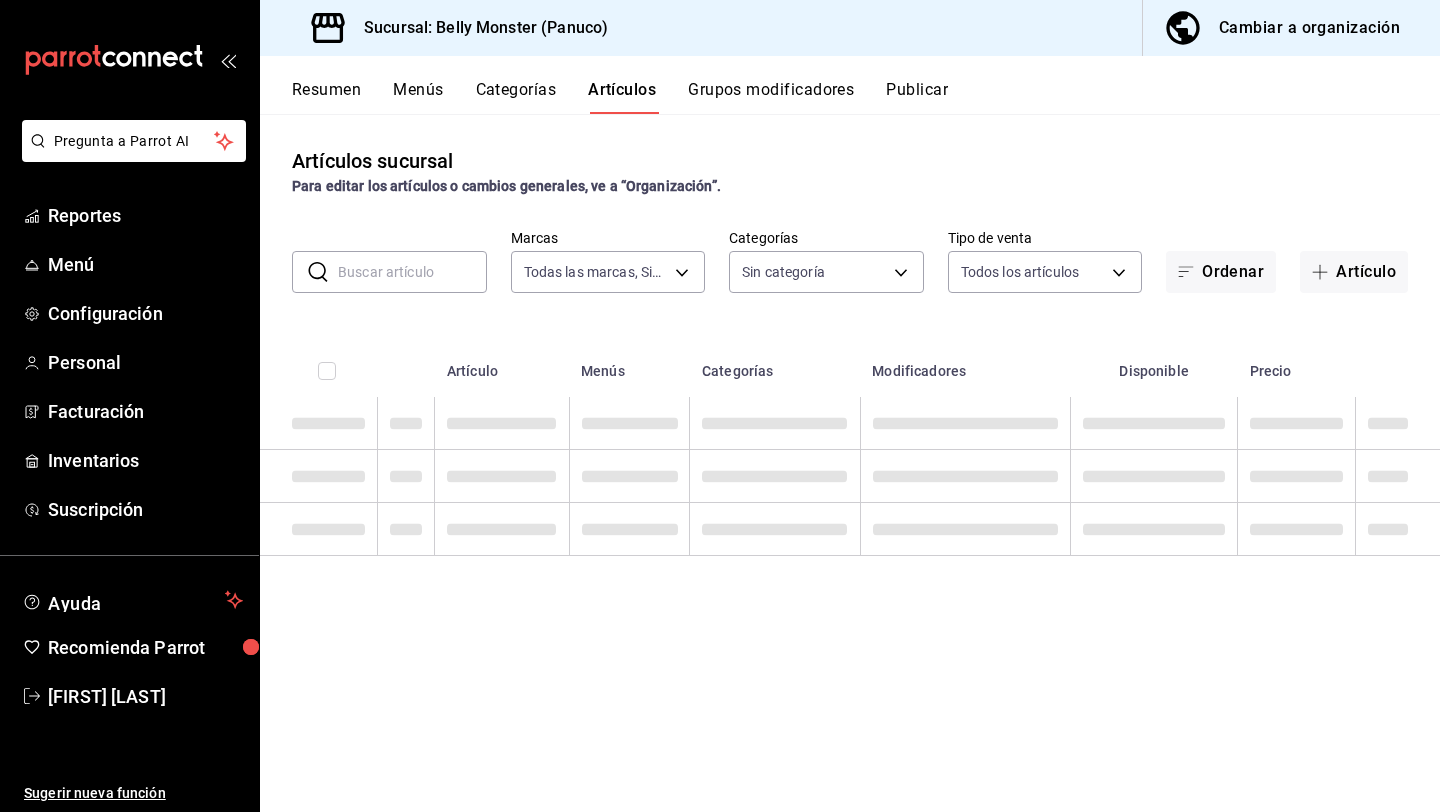 click at bounding box center [412, 272] 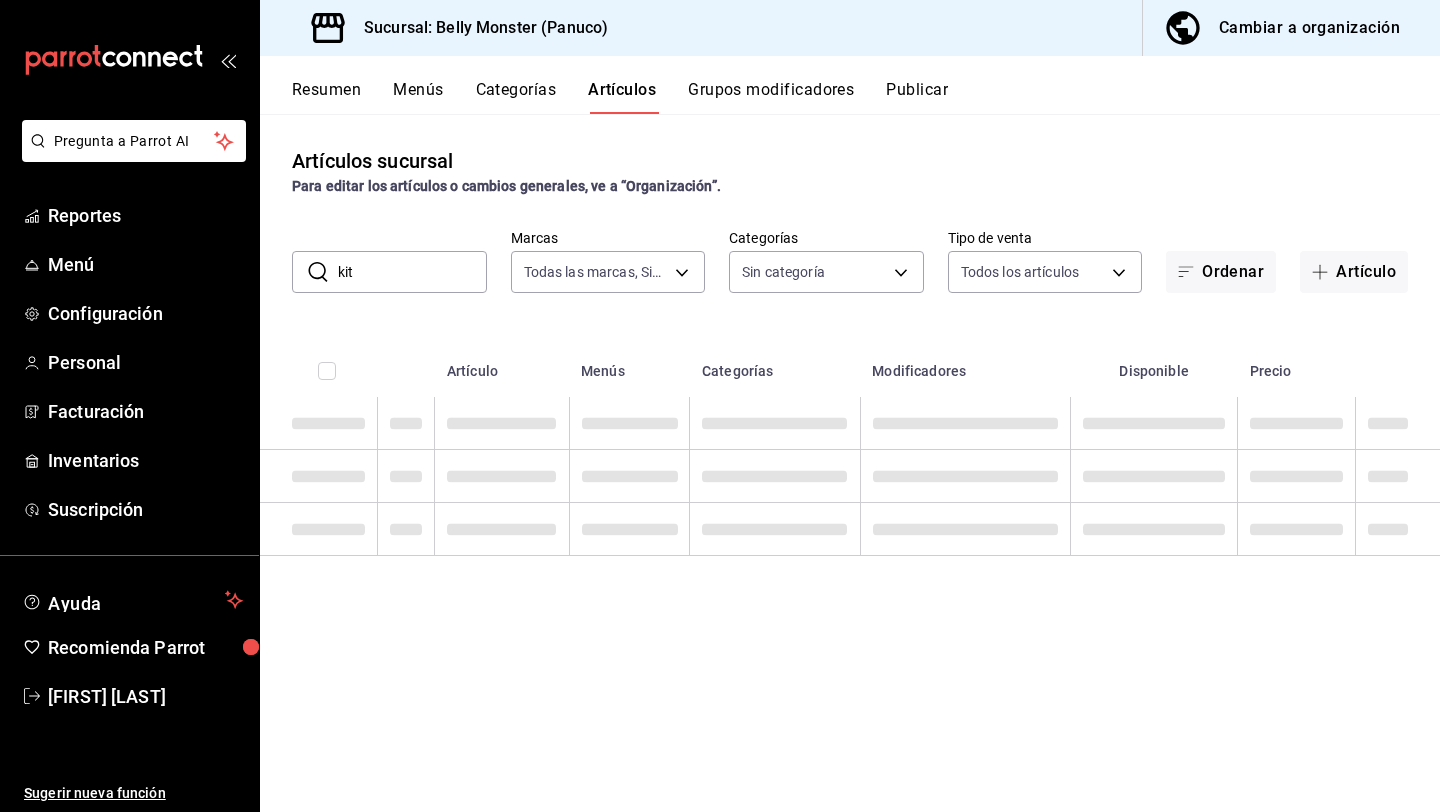 type on "kit" 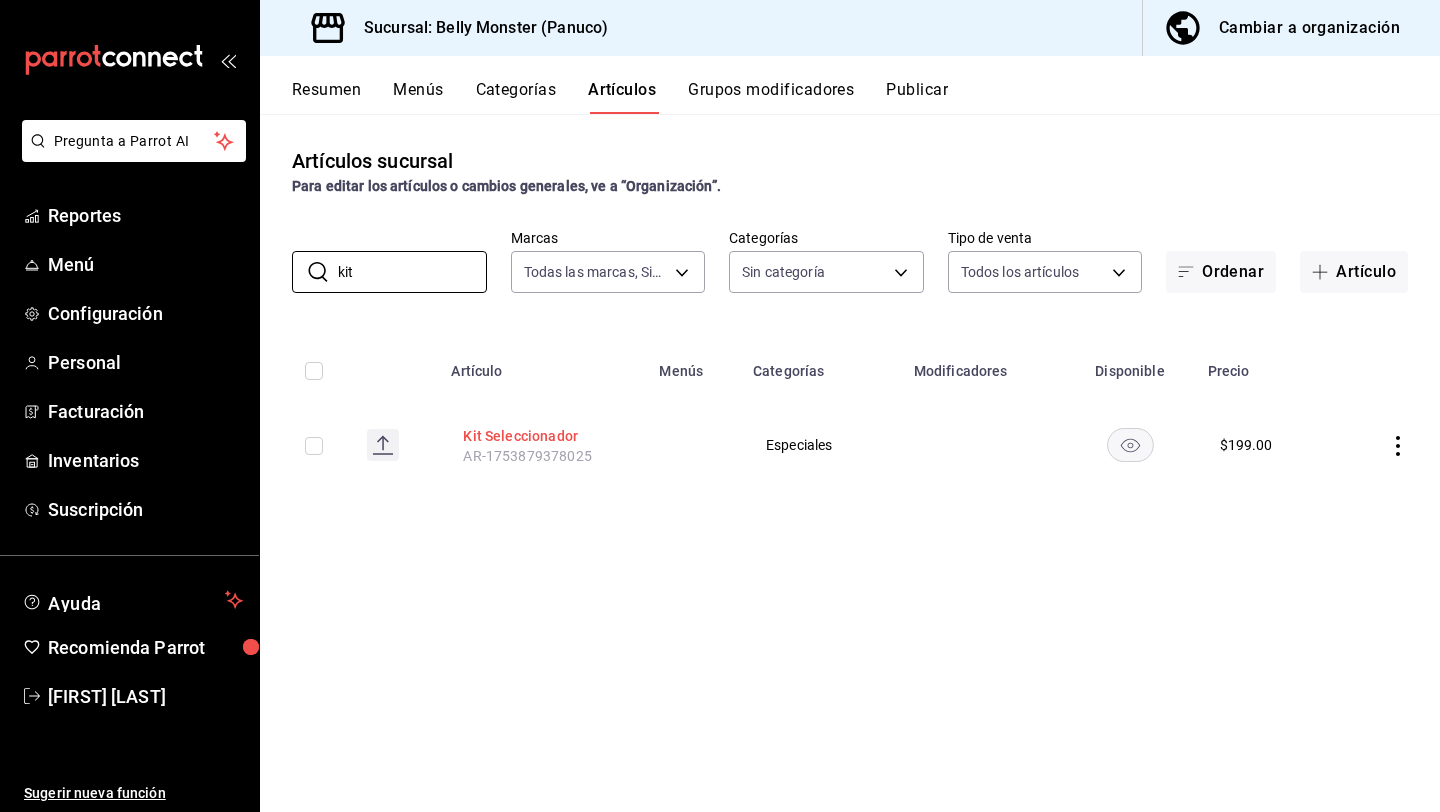 click on "Kit Seleccionador" at bounding box center [543, 436] 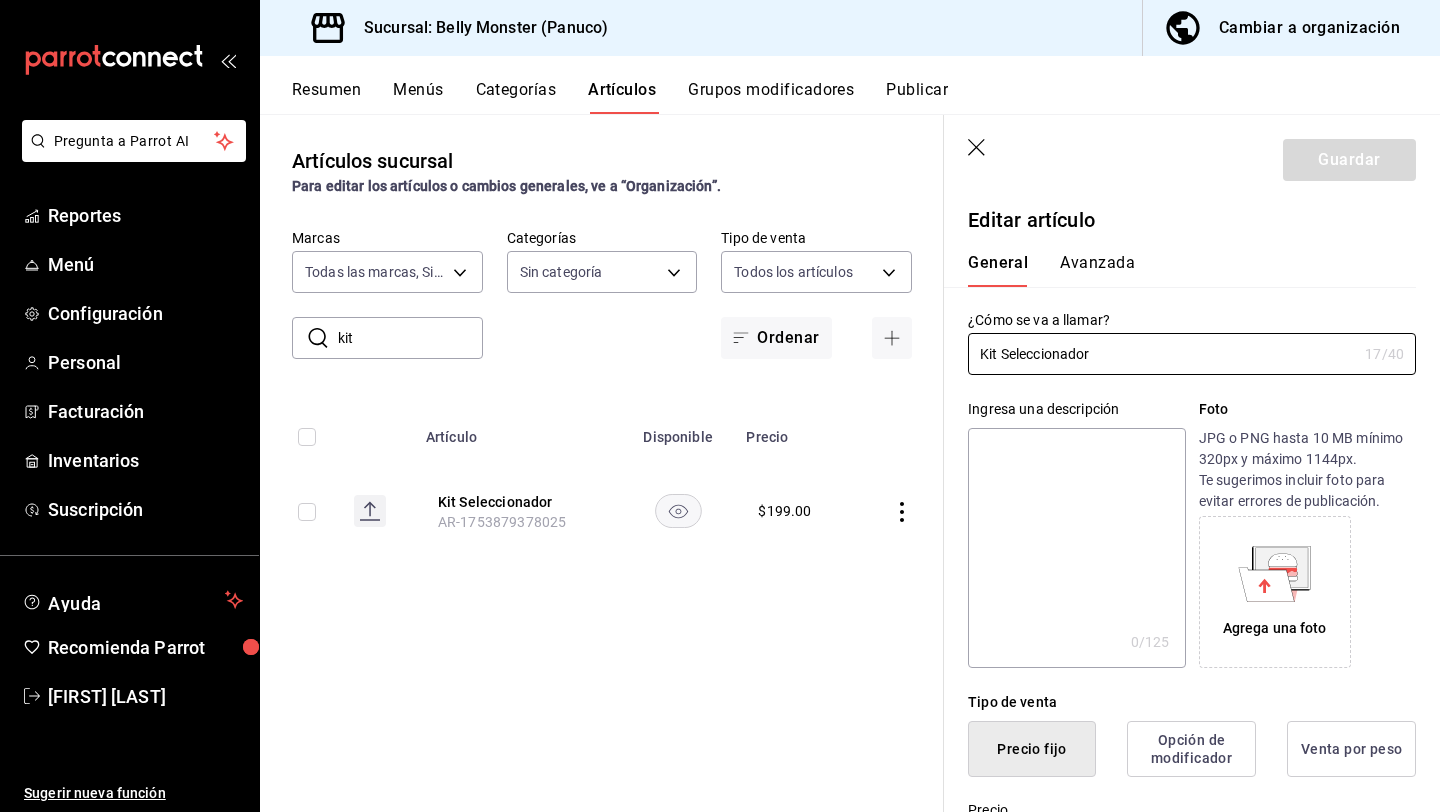 type on "$199.00" 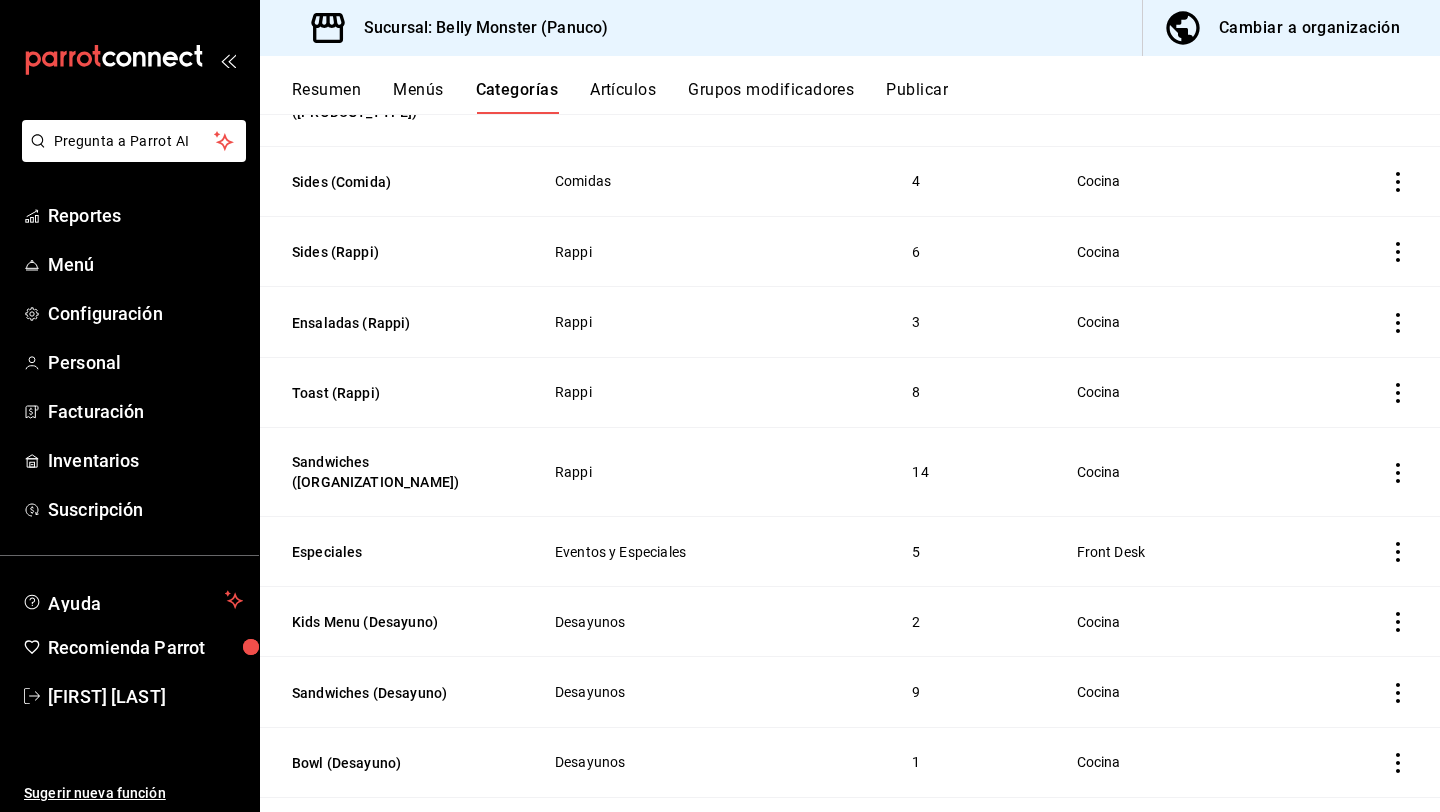 scroll, scrollTop: 496, scrollLeft: 0, axis: vertical 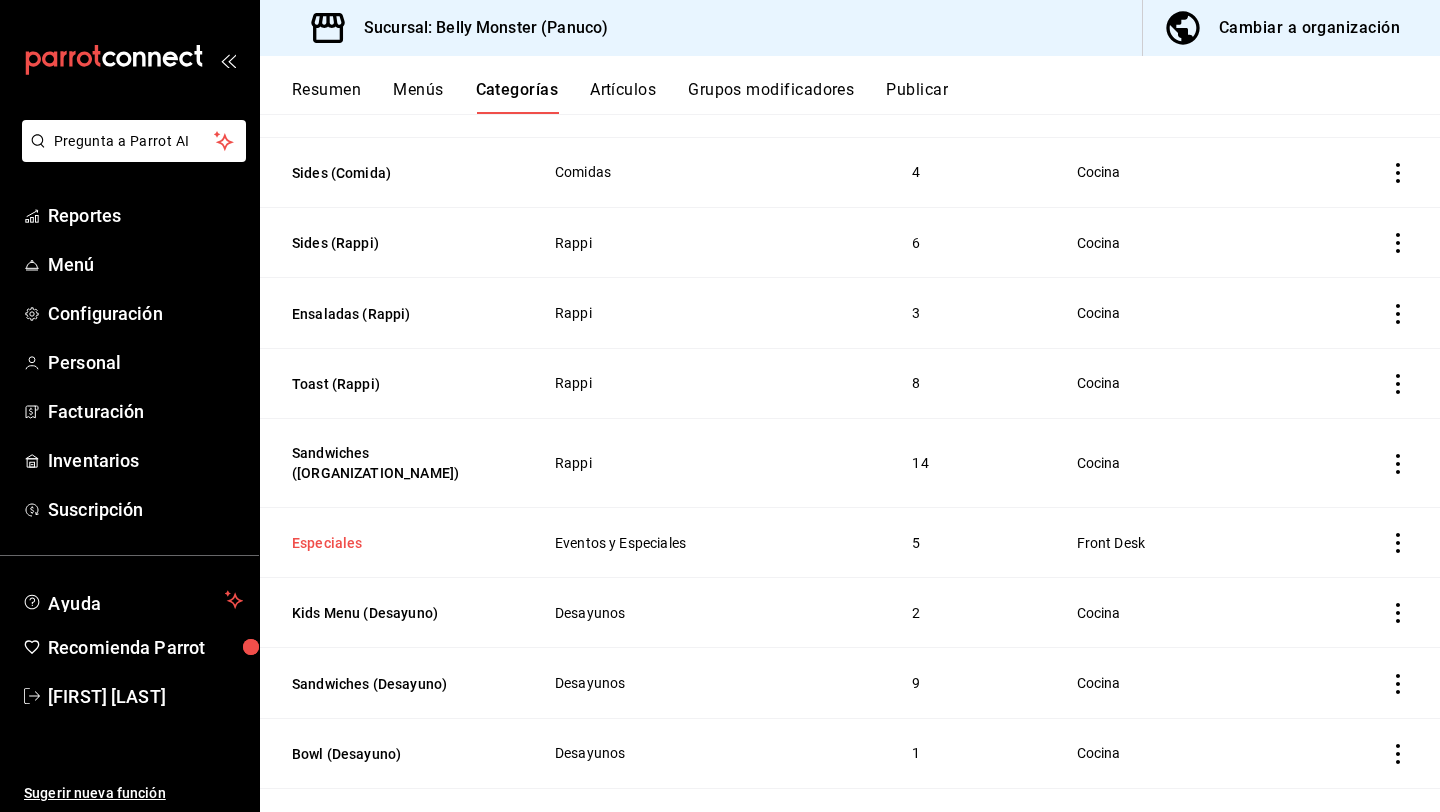 click on "Especiales" at bounding box center [392, 543] 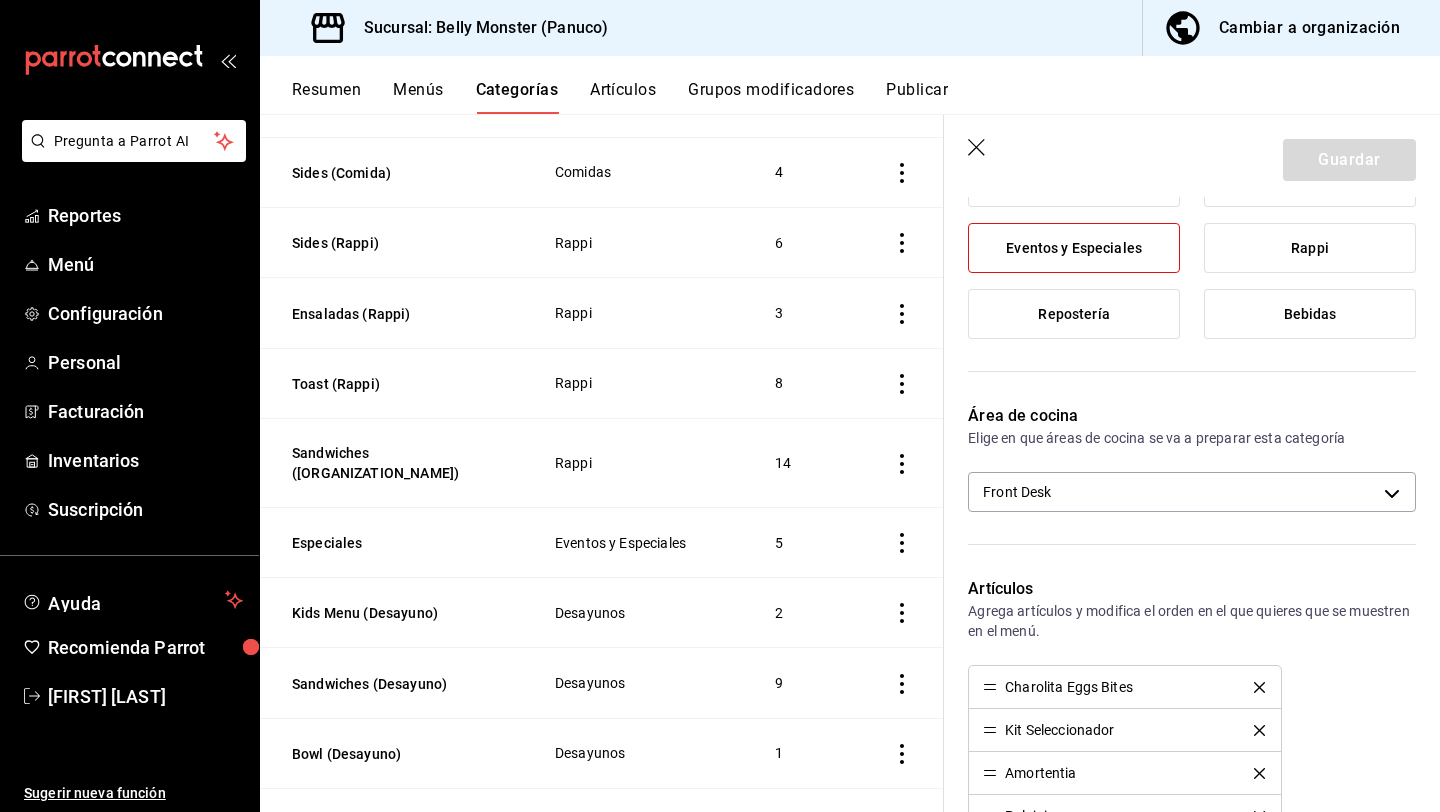 scroll, scrollTop: 343, scrollLeft: 0, axis: vertical 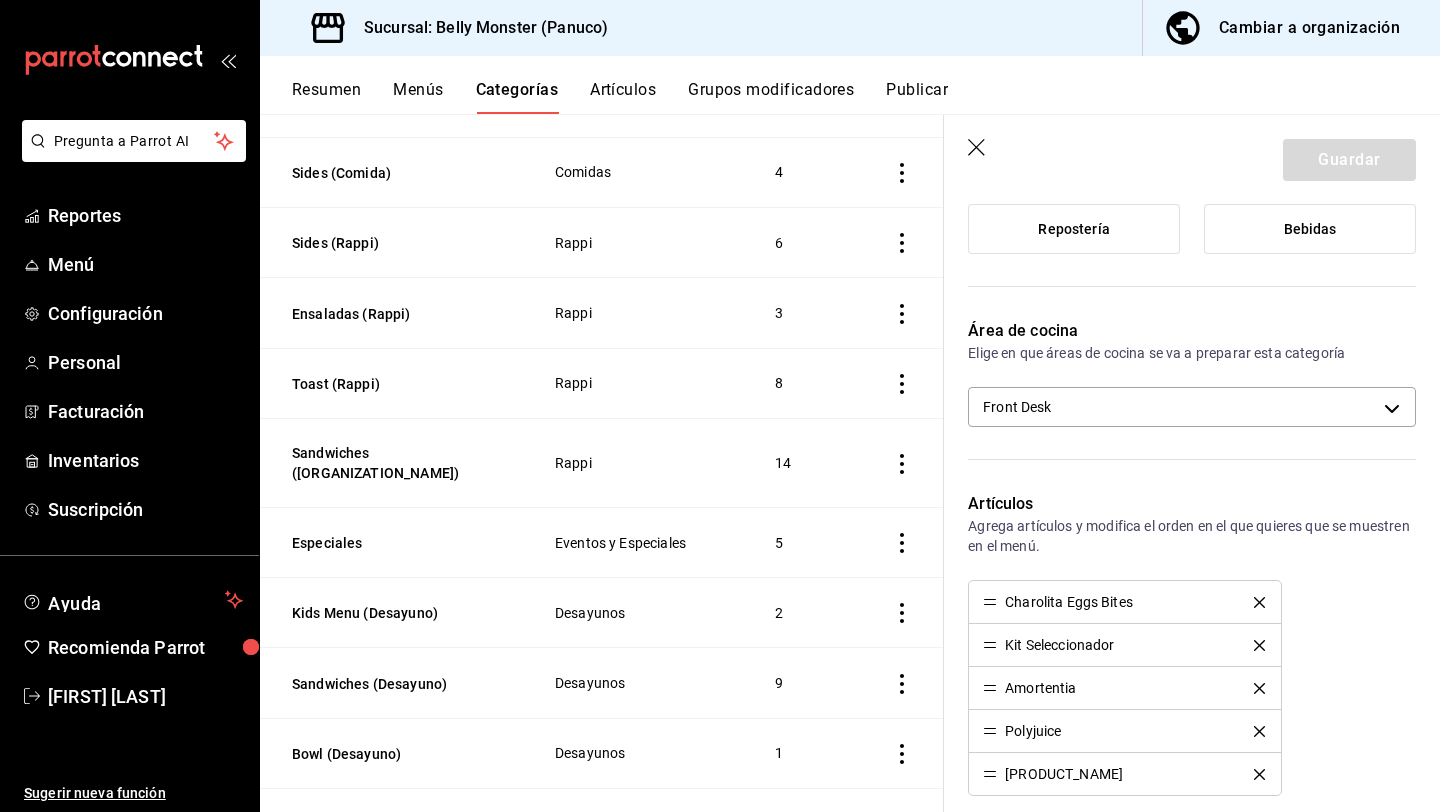 click 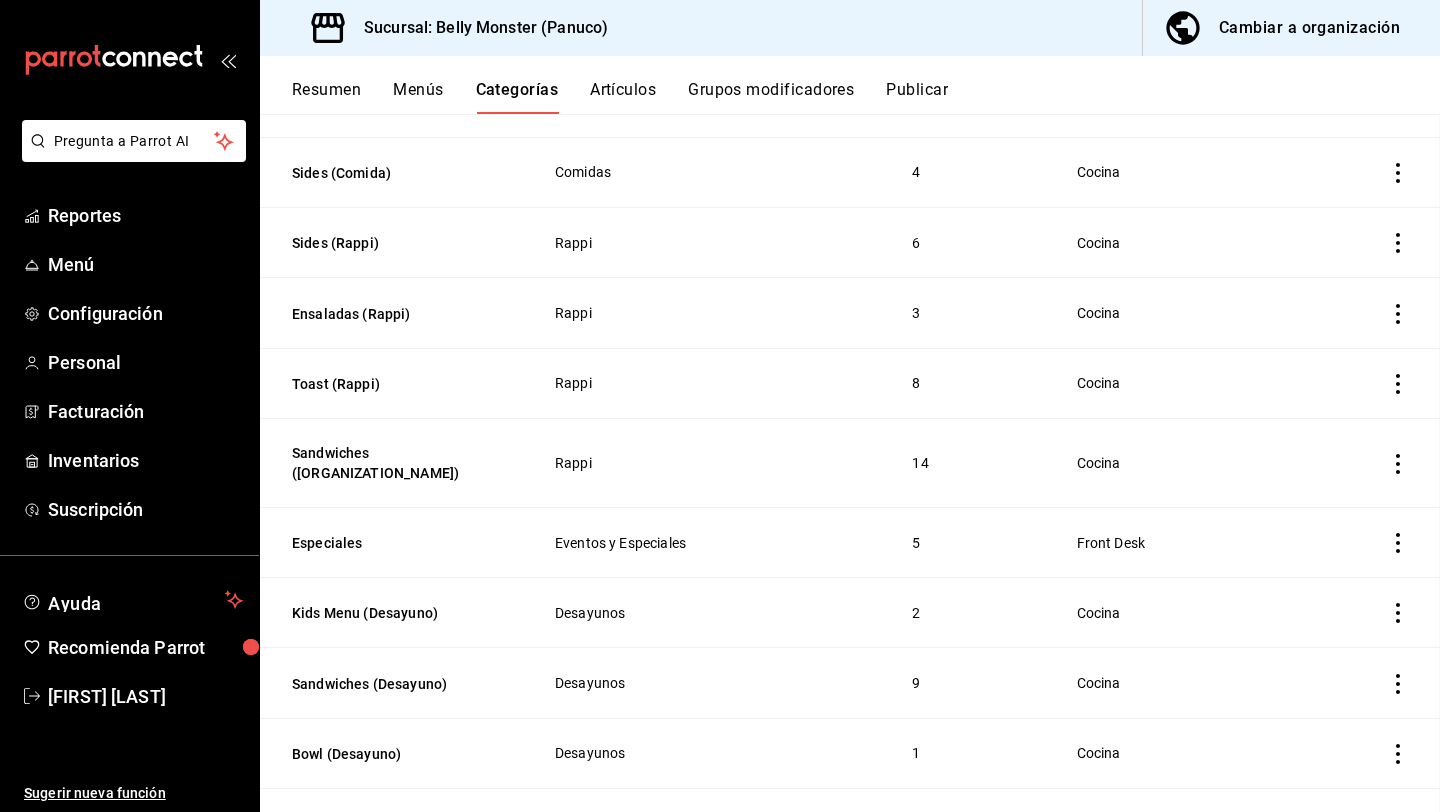 scroll, scrollTop: 521, scrollLeft: 0, axis: vertical 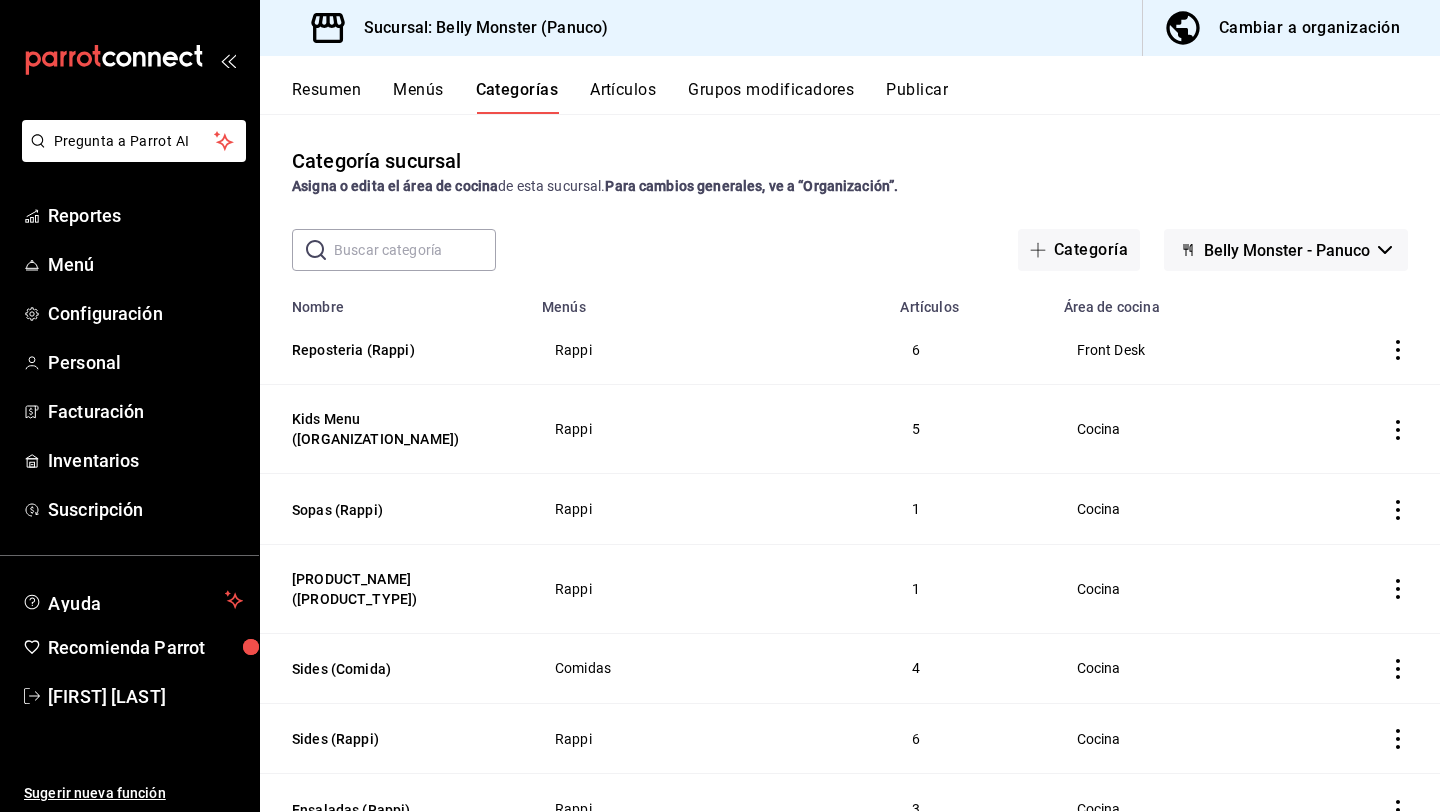 click on "Artículos" at bounding box center [623, 97] 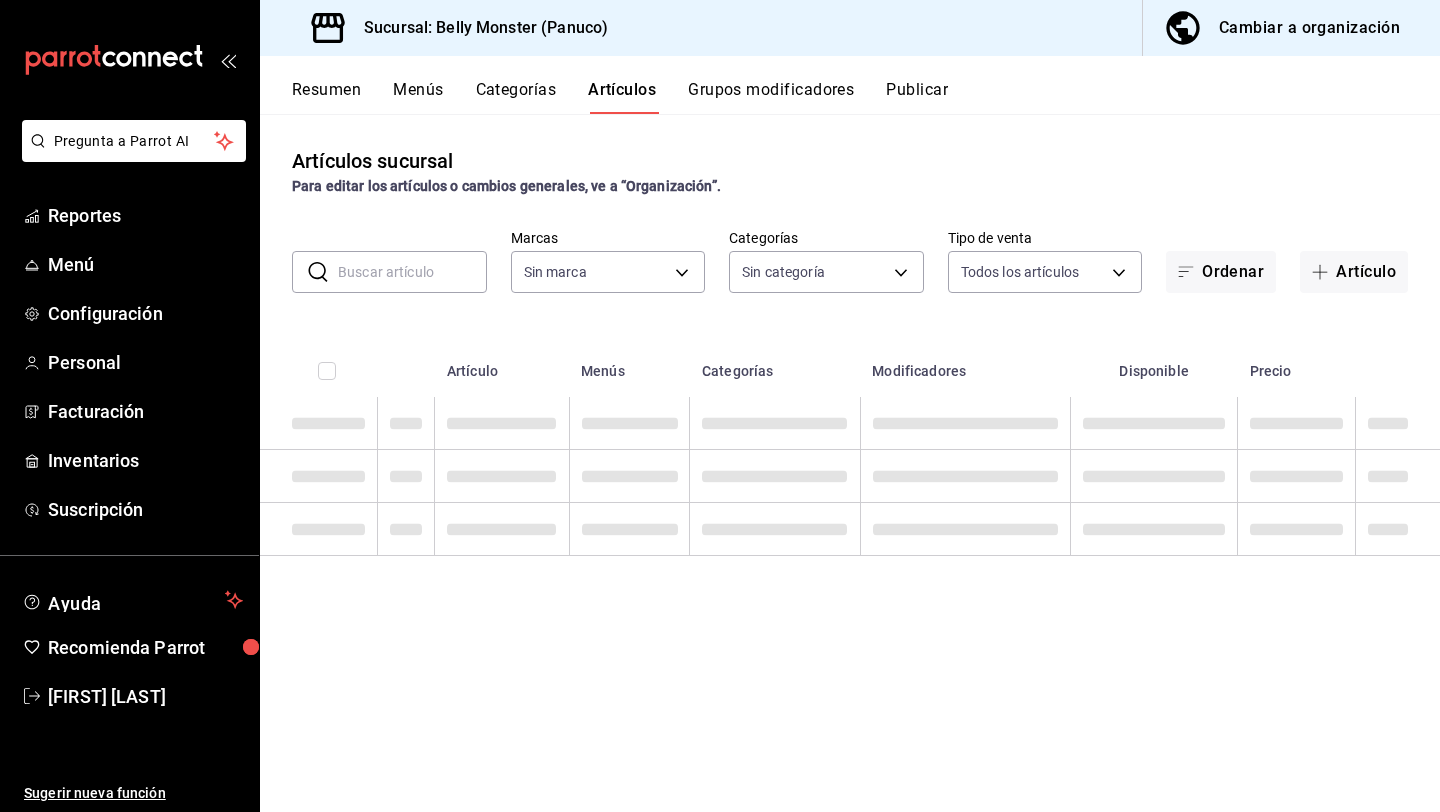 click at bounding box center [412, 272] 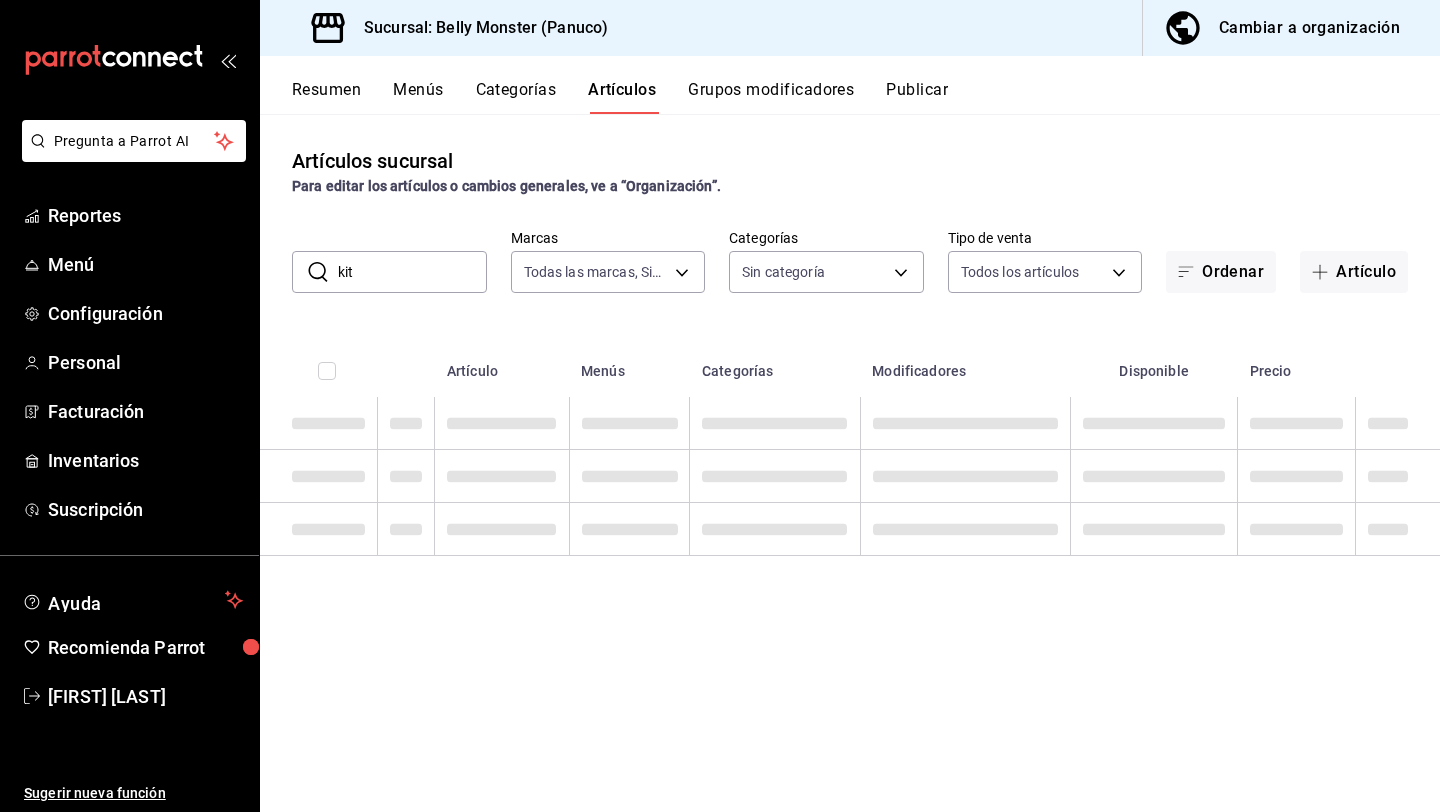 type on "kit" 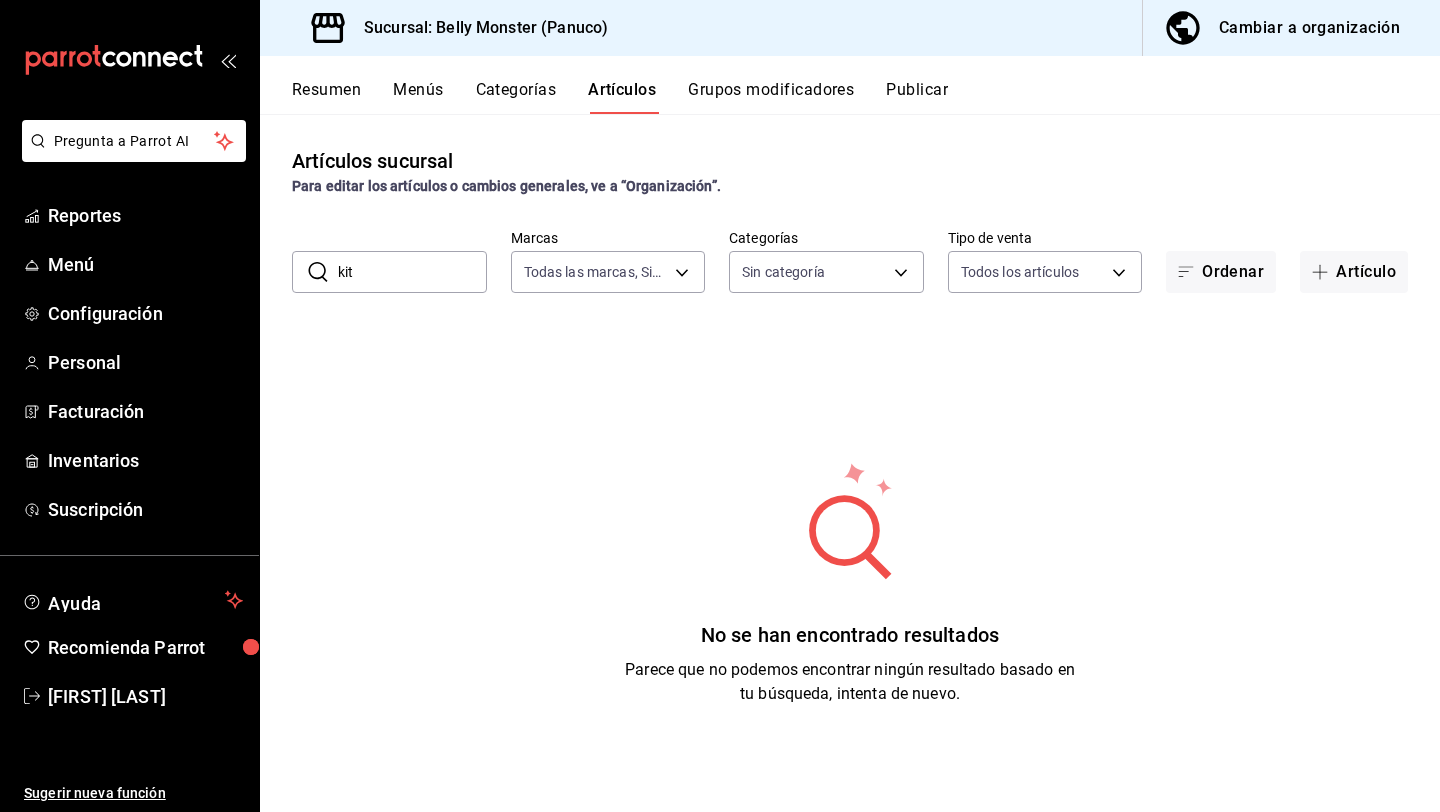 click on "kit" at bounding box center [412, 272] 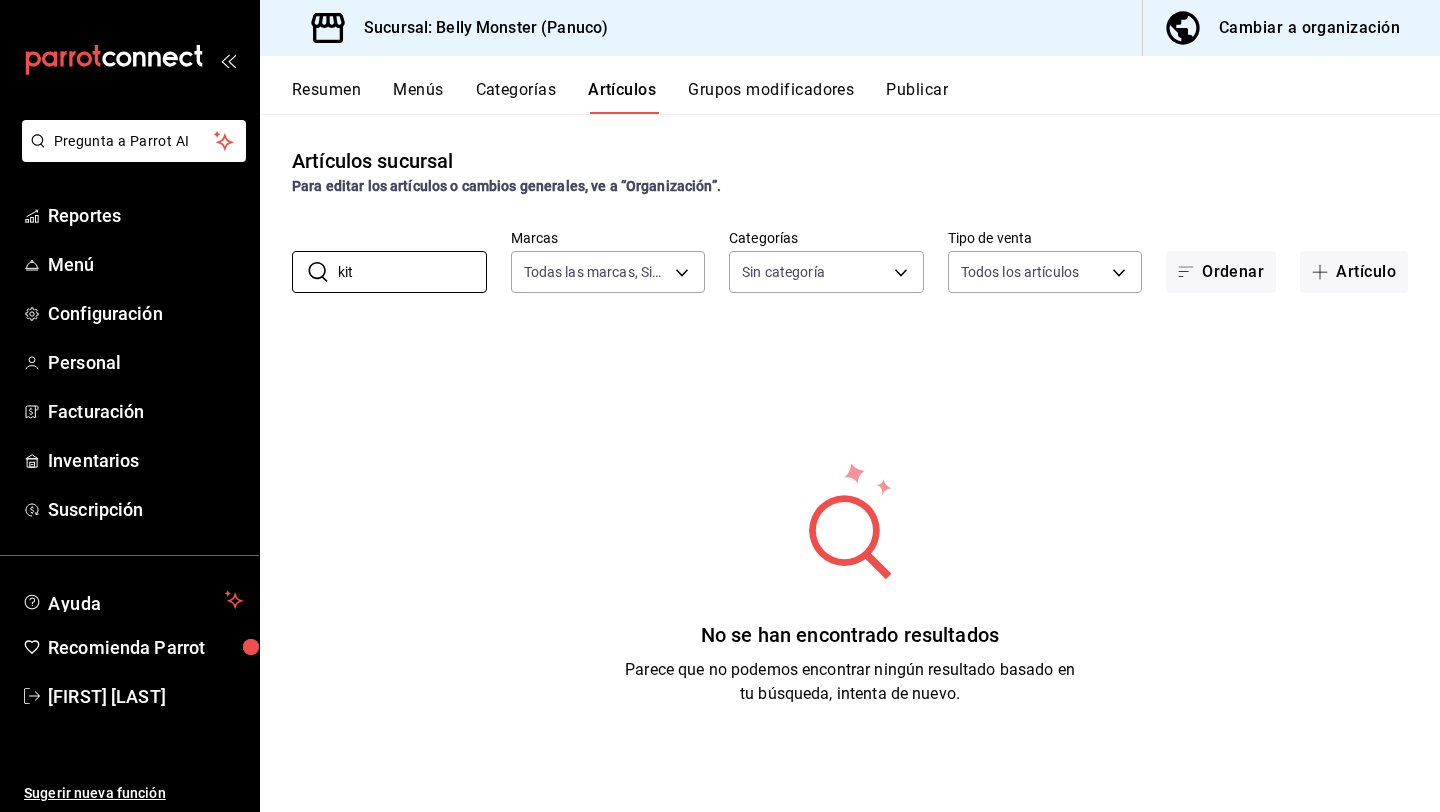 click on "Cambiar a organización" at bounding box center [1309, 28] 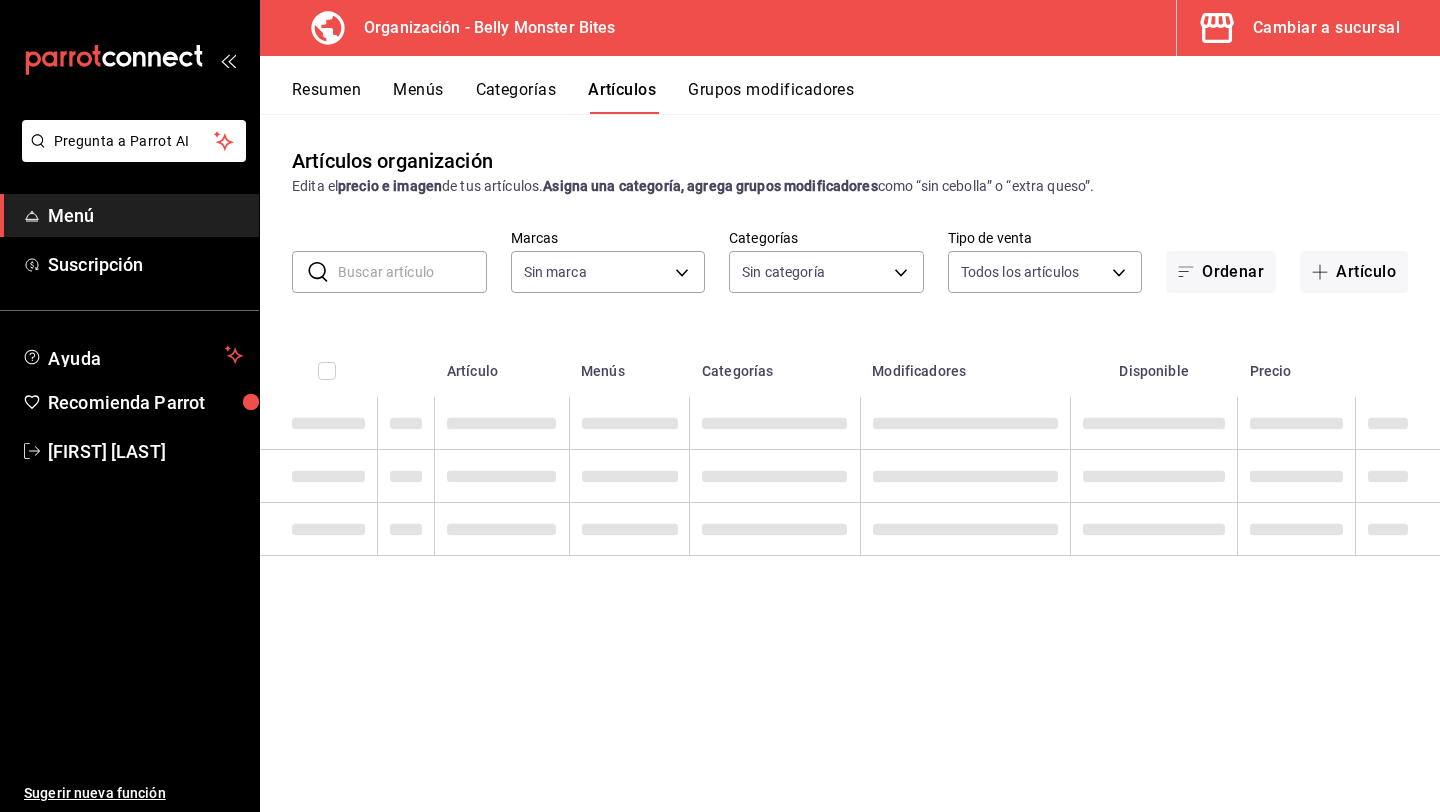 type on "c14281c5-dd05-49b8-b9bc-ae07acffa623" 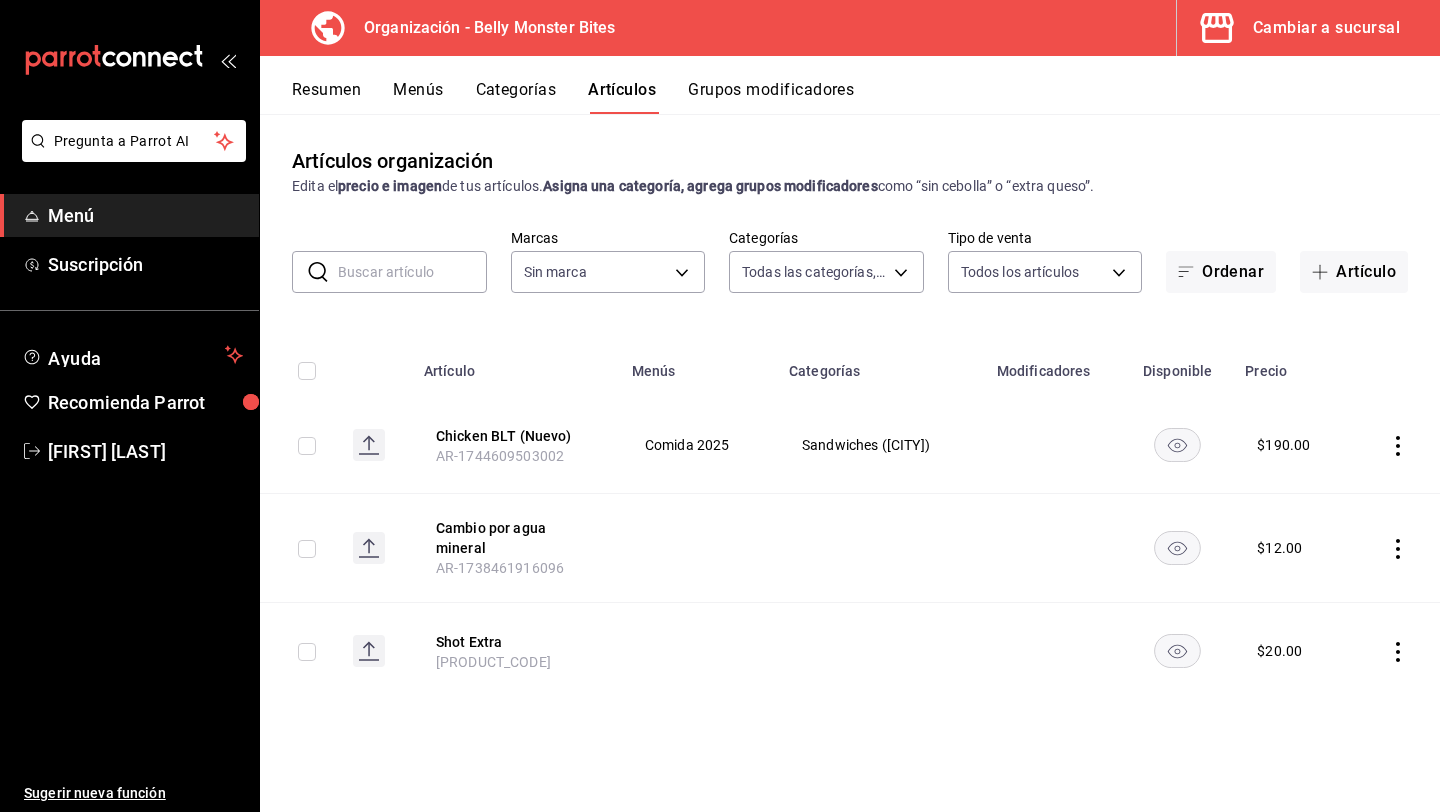 click at bounding box center [412, 272] 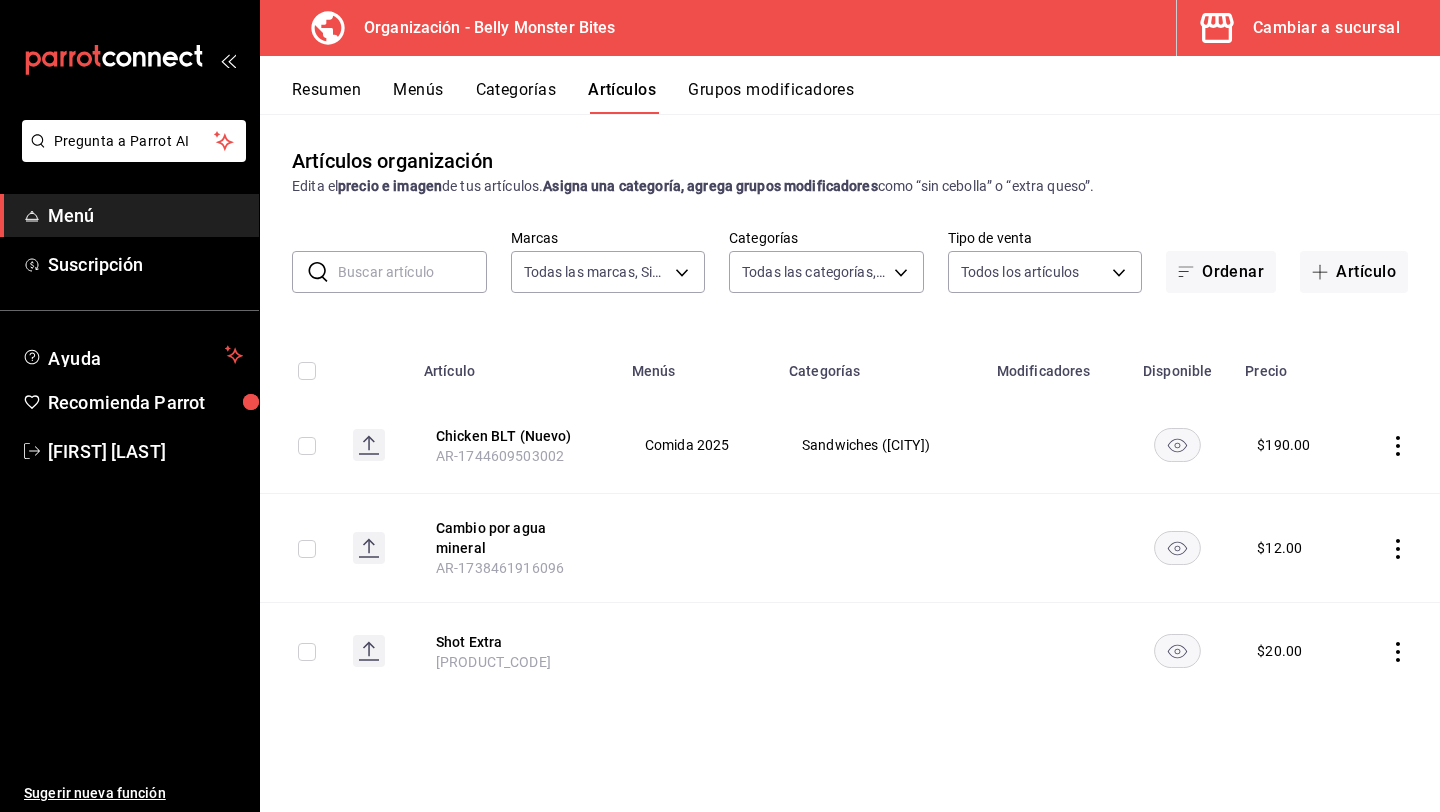 type on "[UUID]" 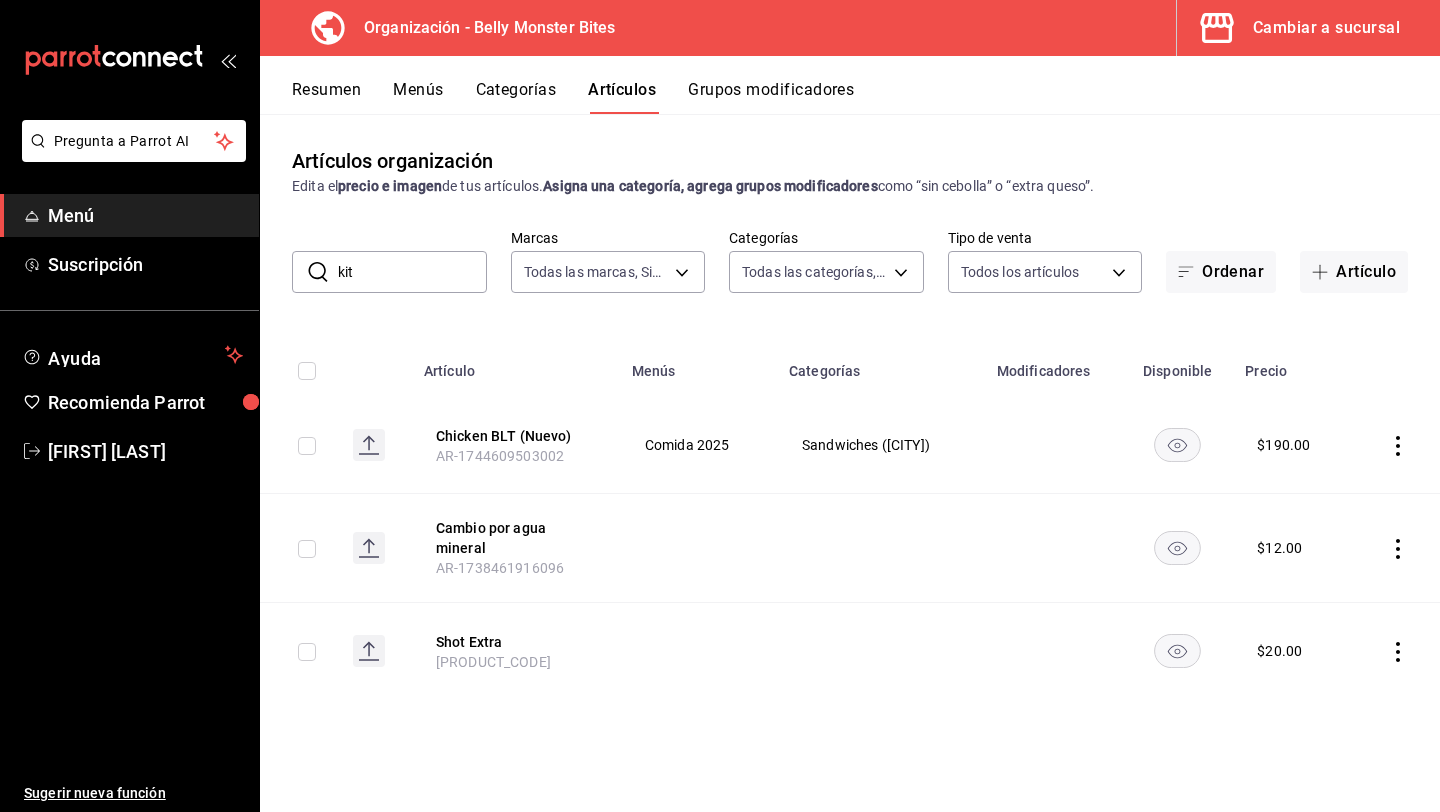 type on "kit" 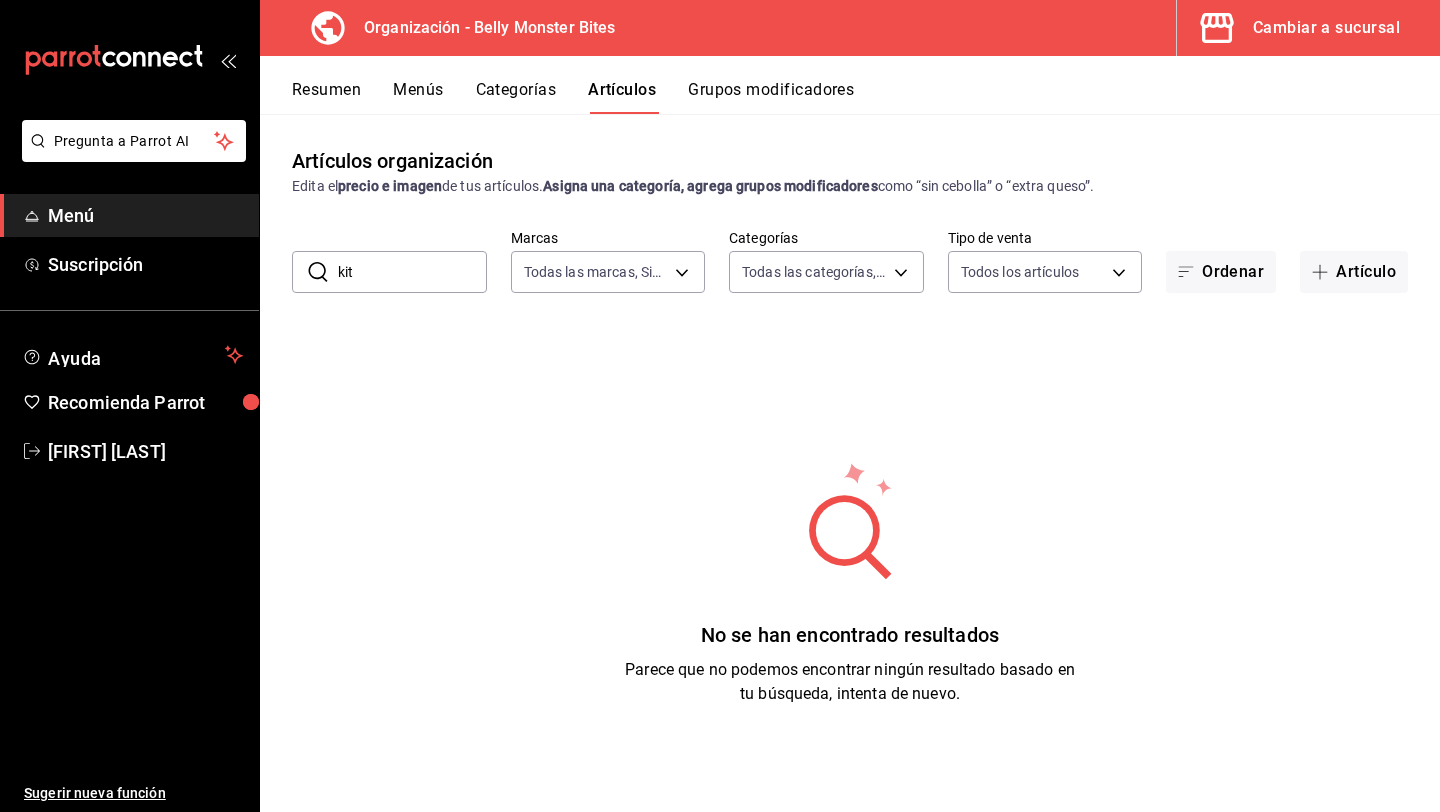 click on "Cambiar a sucursal" at bounding box center [1300, 28] 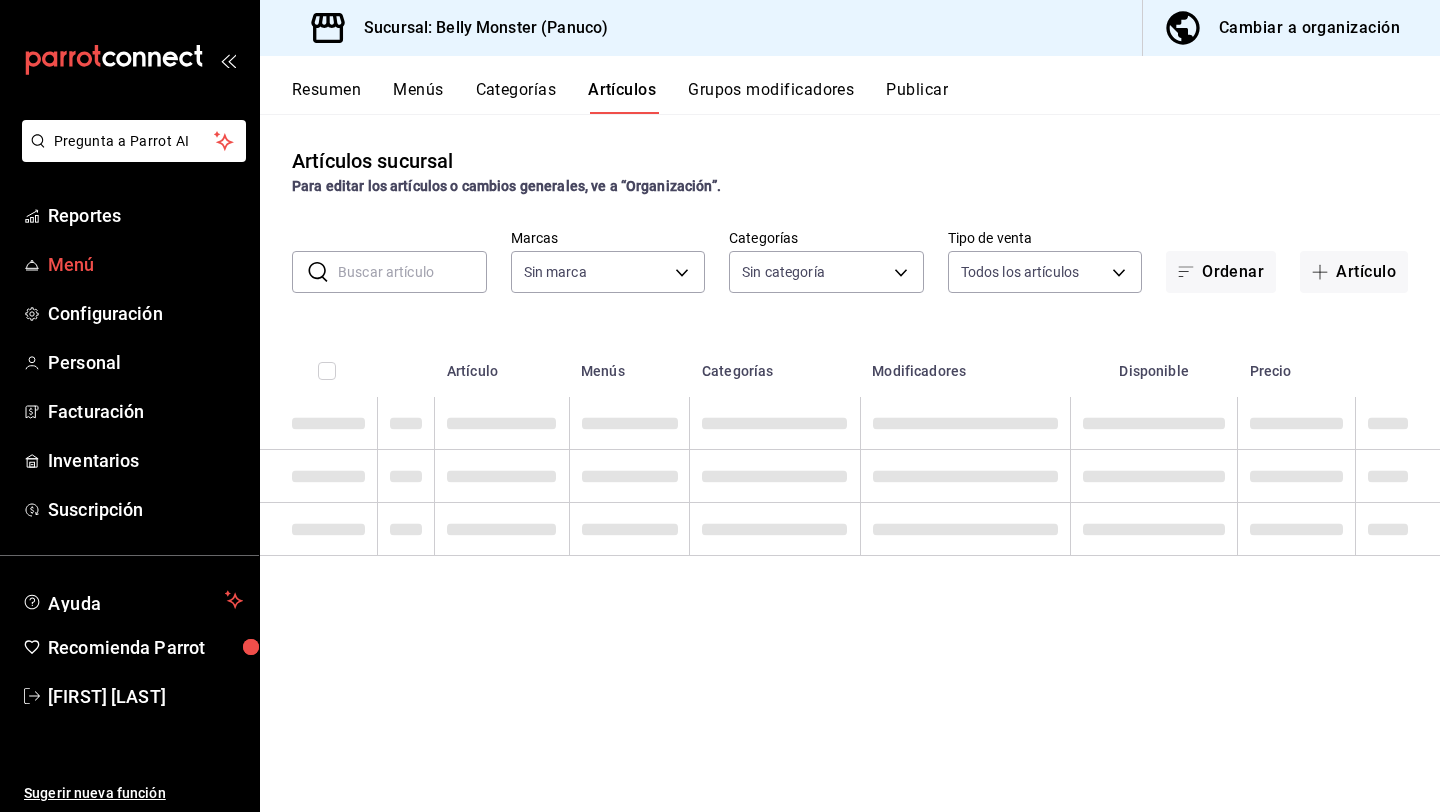 click on "Menú" at bounding box center (129, 264) 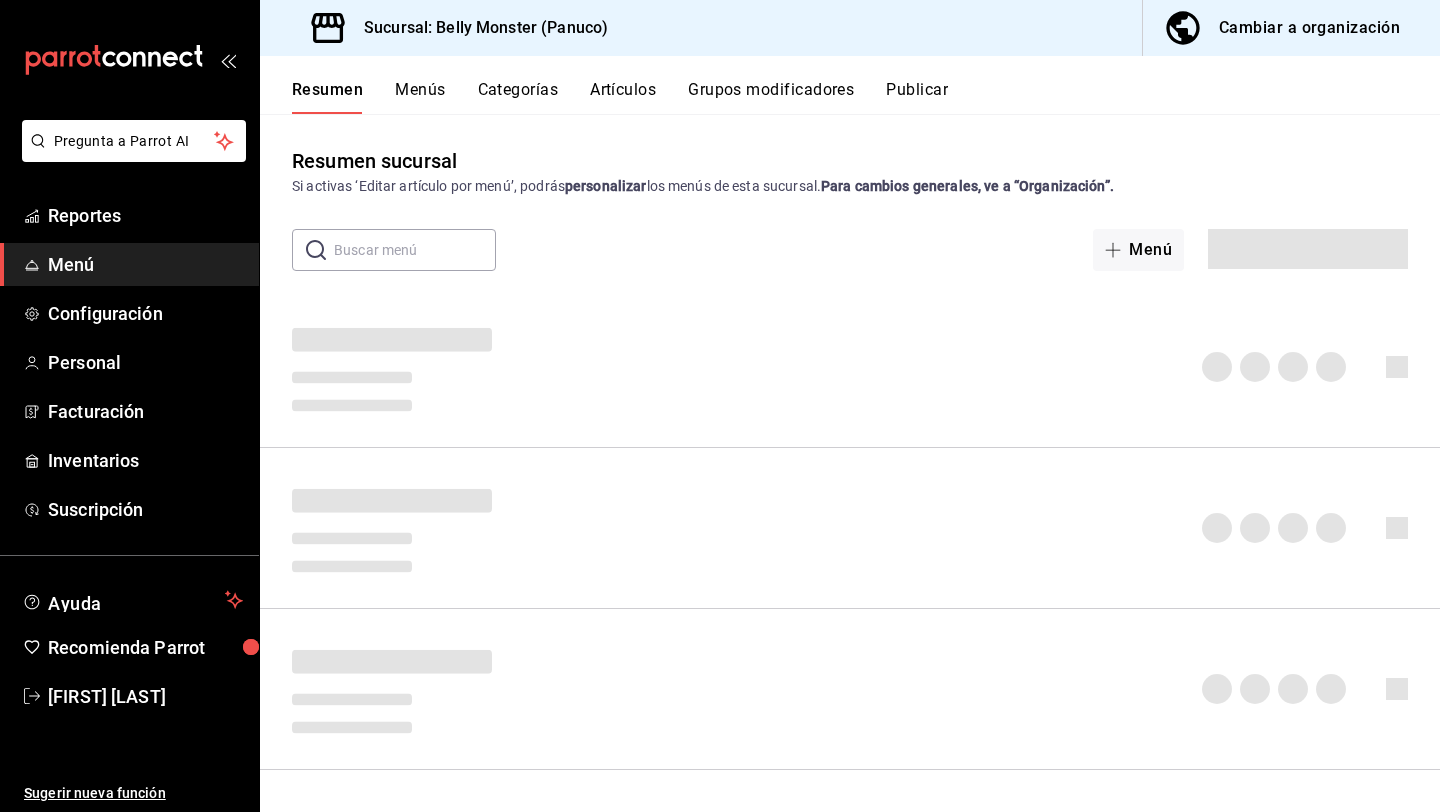 click on "Artículos" at bounding box center (623, 97) 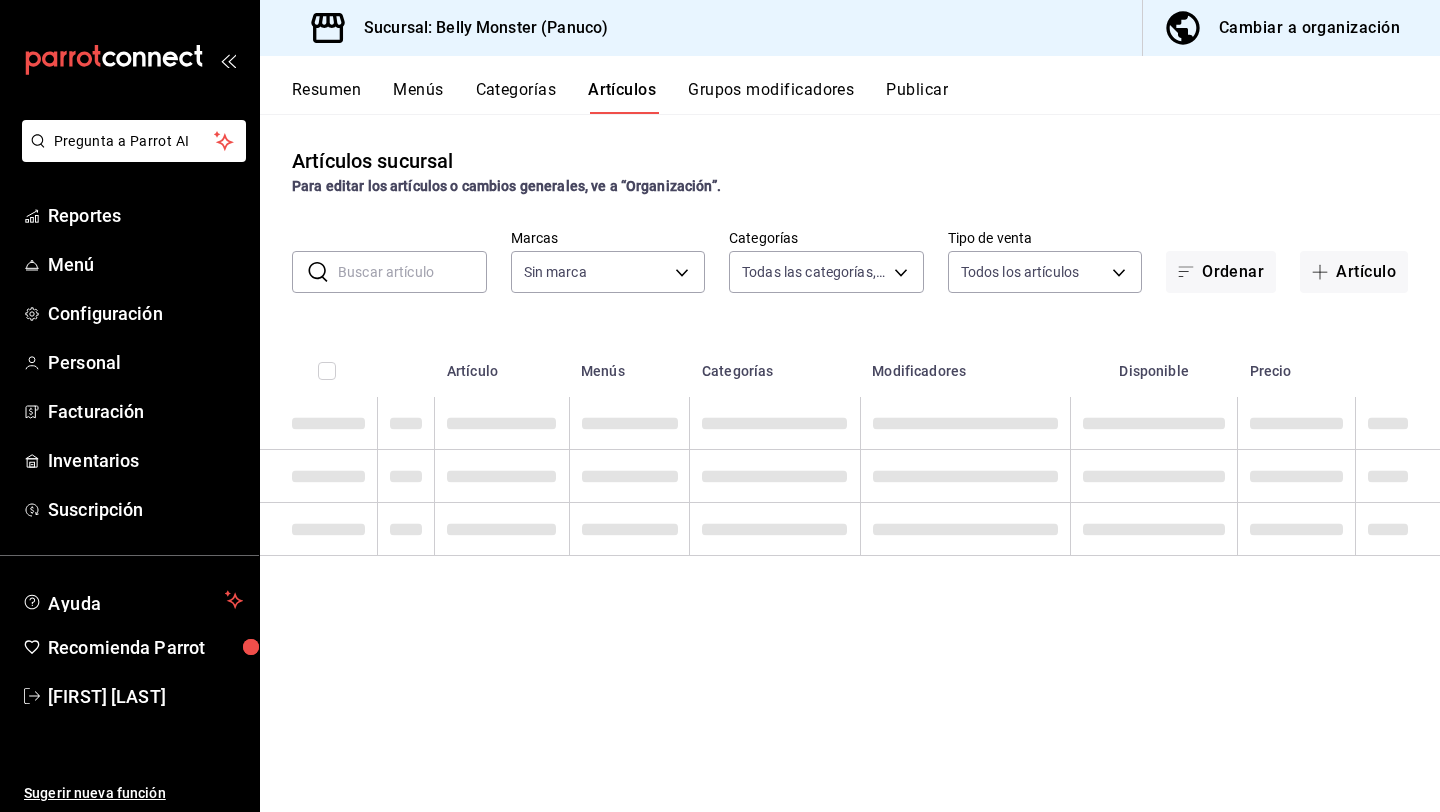 click on "Artículos sucursal Para editar los artículos o cambios generales, ve a “Organización”. ​ ​ Marcas Sin marca Categorías Todas las categorías, Sin categoría Tipo de venta Todos los artículos ALL Ordenar Artículo Artículo Menús Categorías Modificadores Disponible Precio" at bounding box center (850, 462) 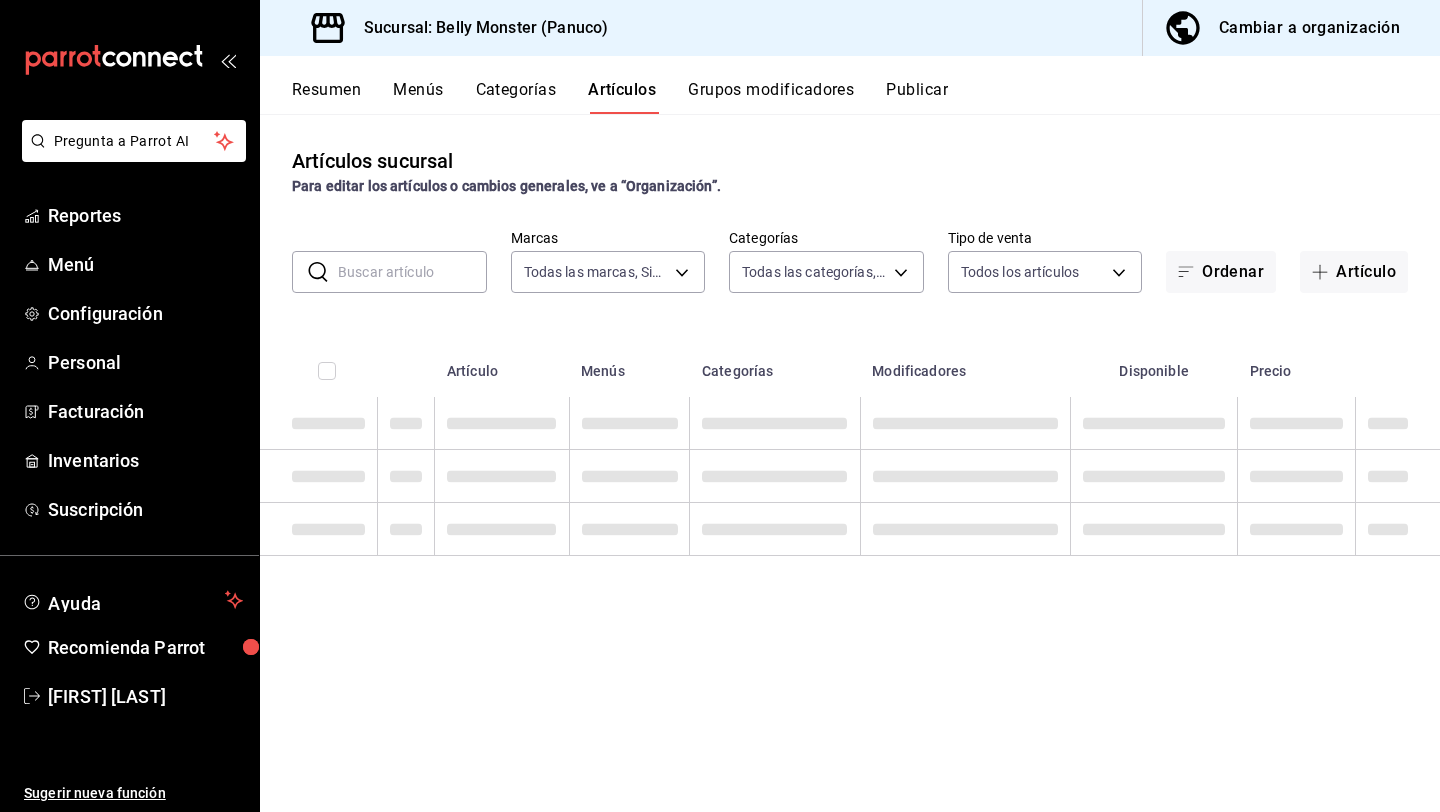 click at bounding box center [412, 272] 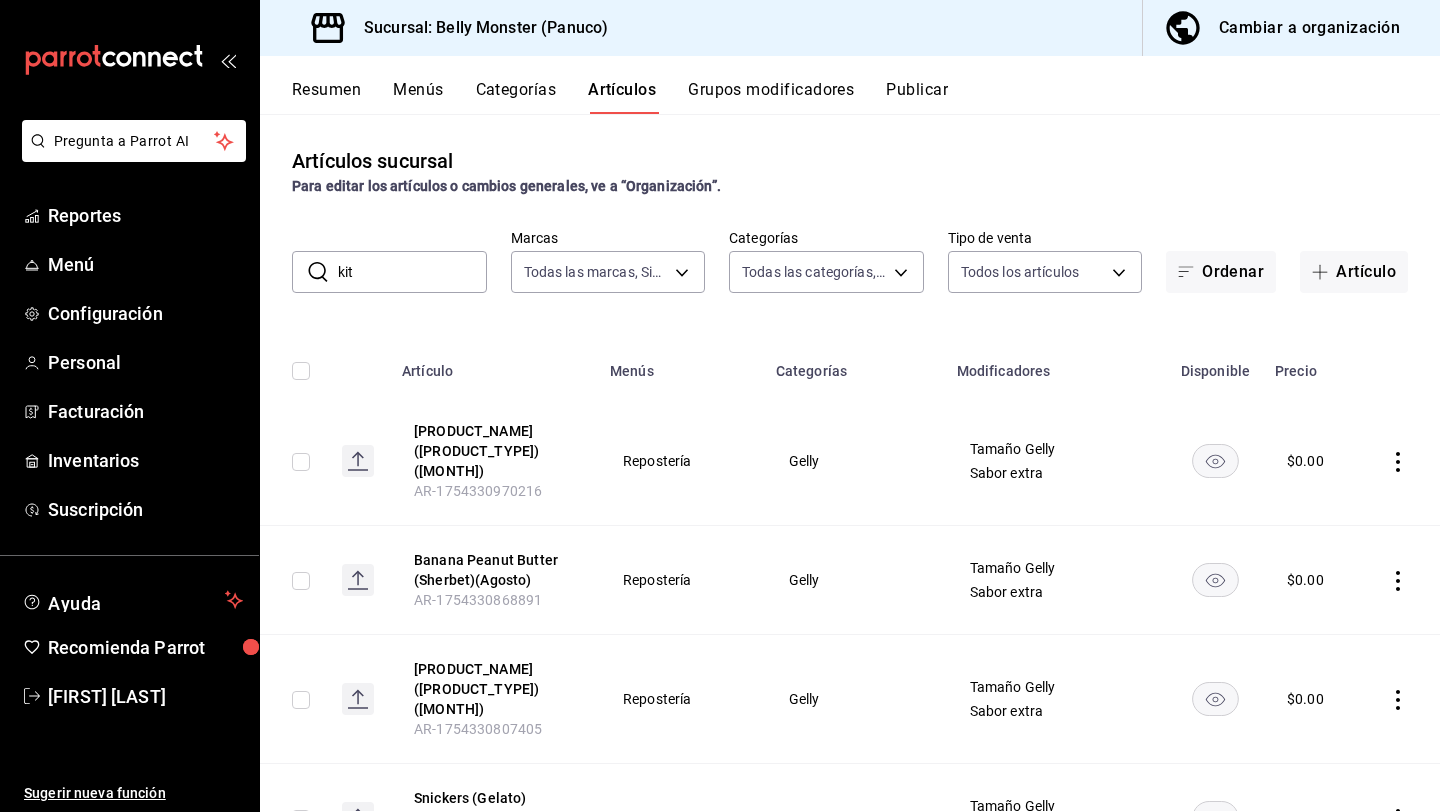 type on "kit" 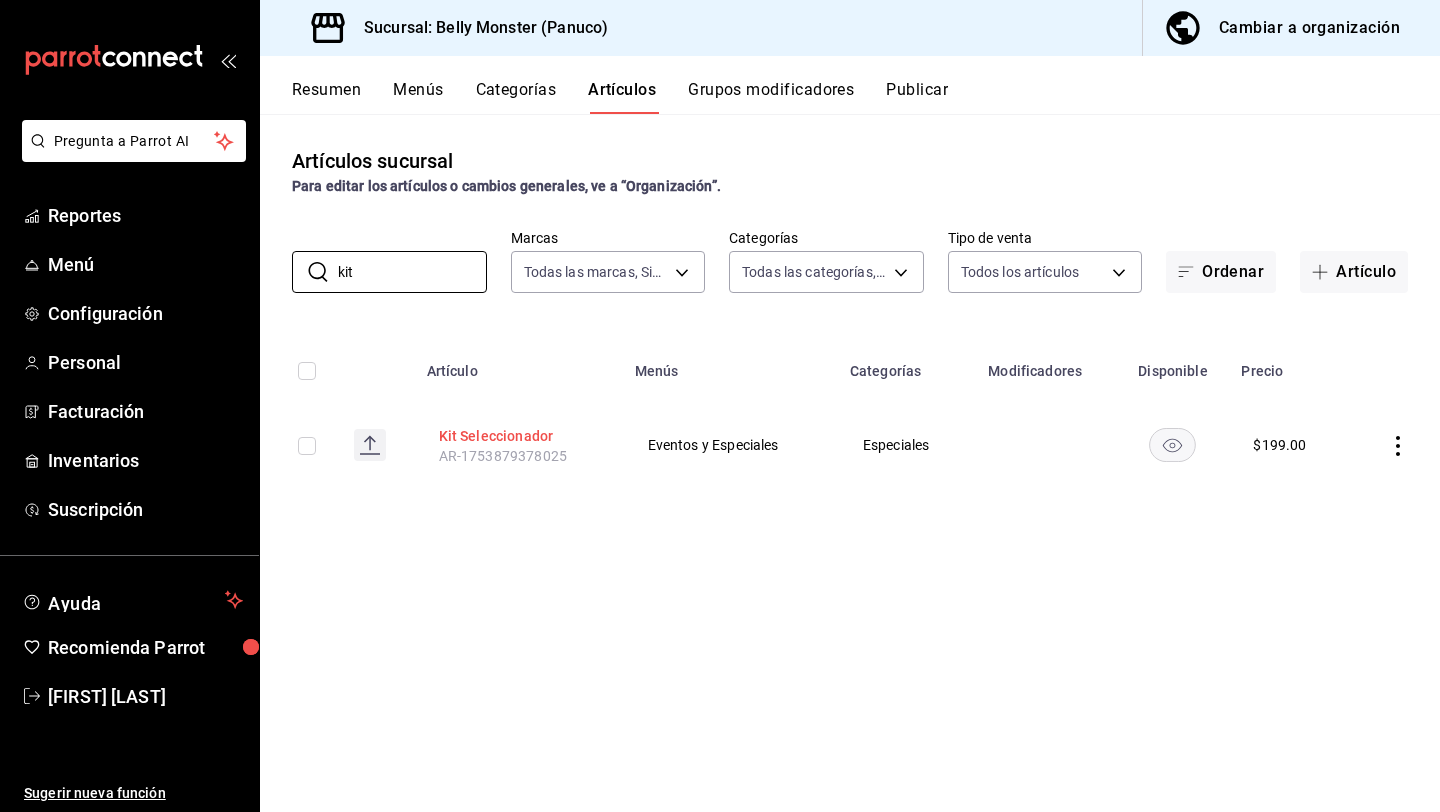 click on "Kit Seleccionador" at bounding box center (519, 436) 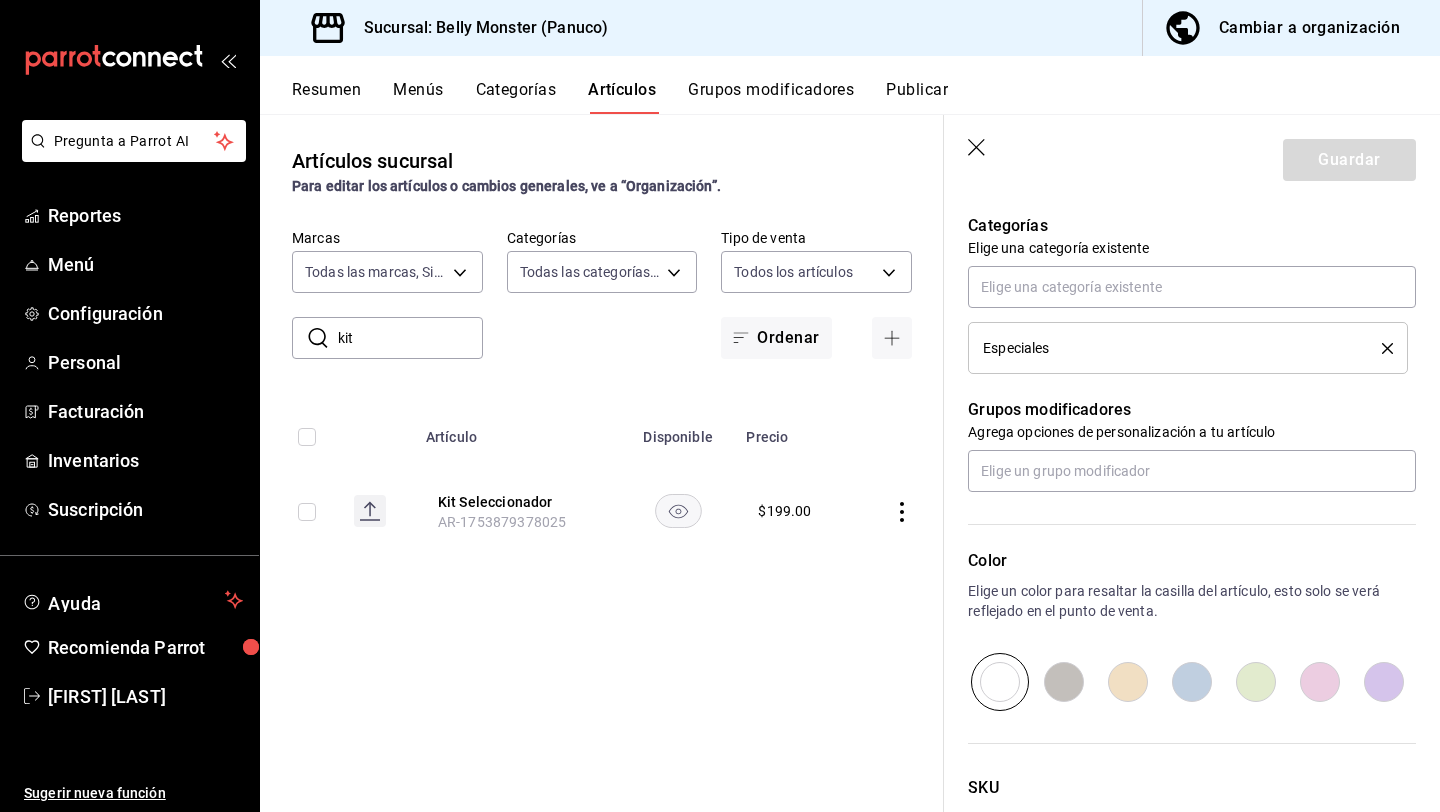 scroll, scrollTop: 853, scrollLeft: 0, axis: vertical 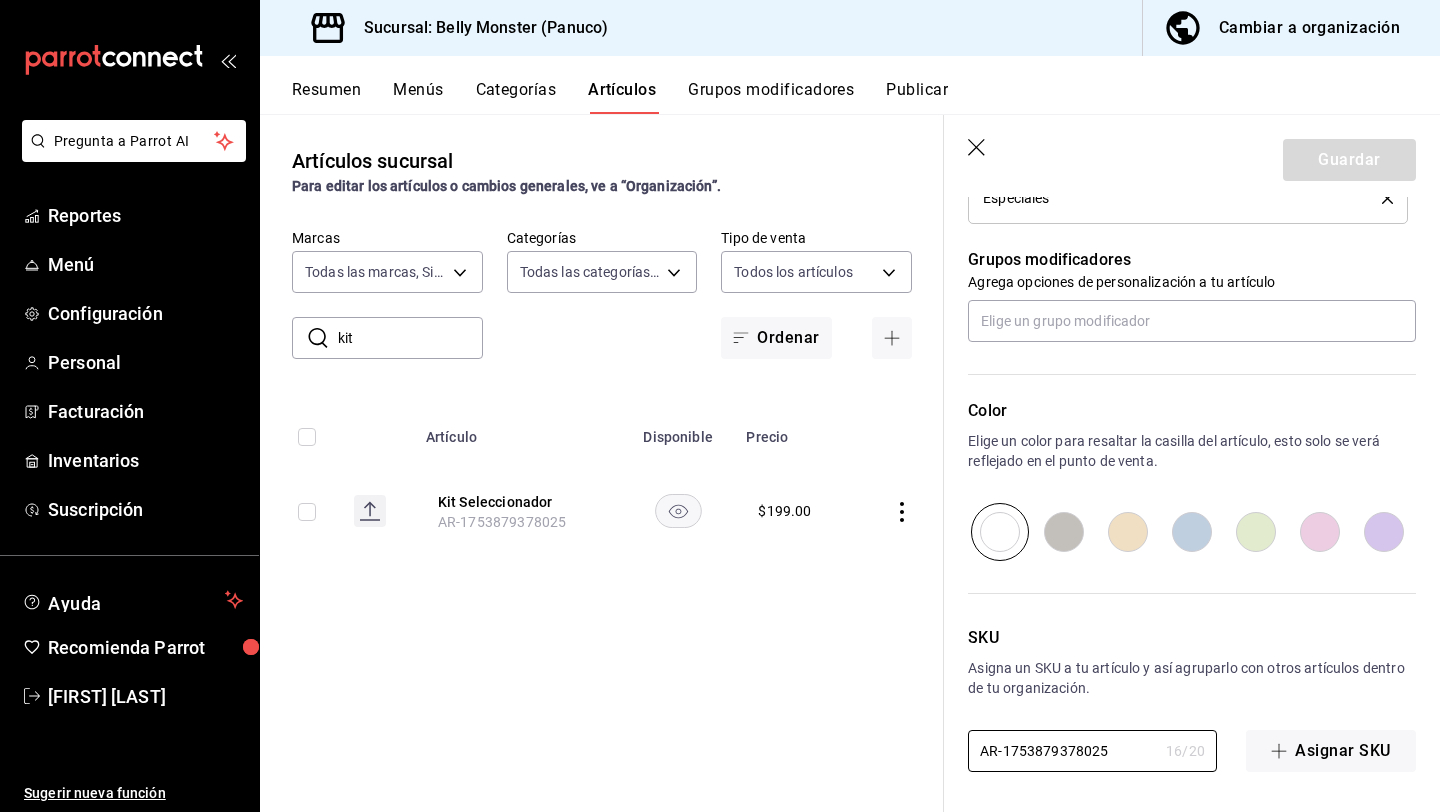 drag, startPoint x: 1115, startPoint y: 759, endPoint x: 785, endPoint y: 757, distance: 330.00607 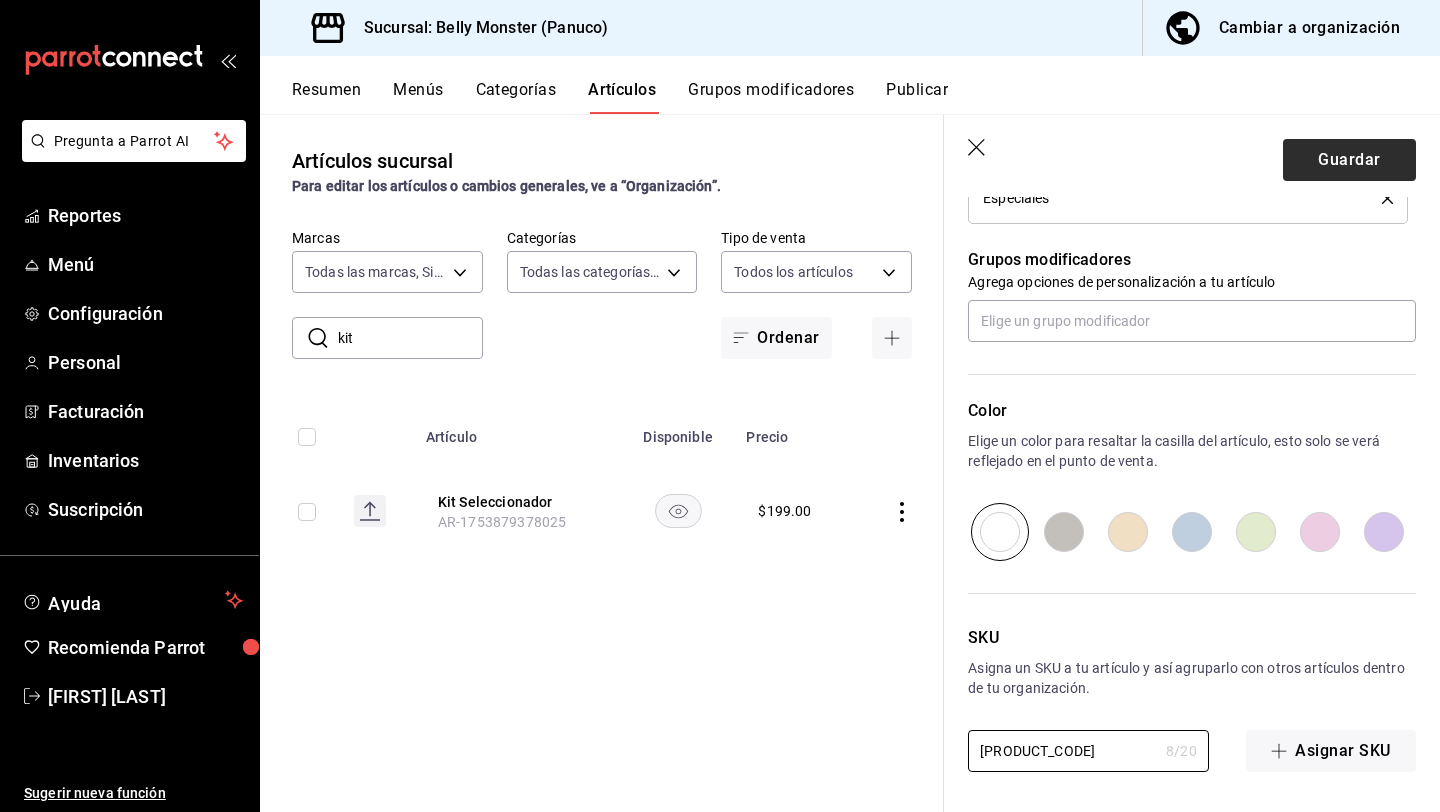 type on "[PRODUCT_CODE]" 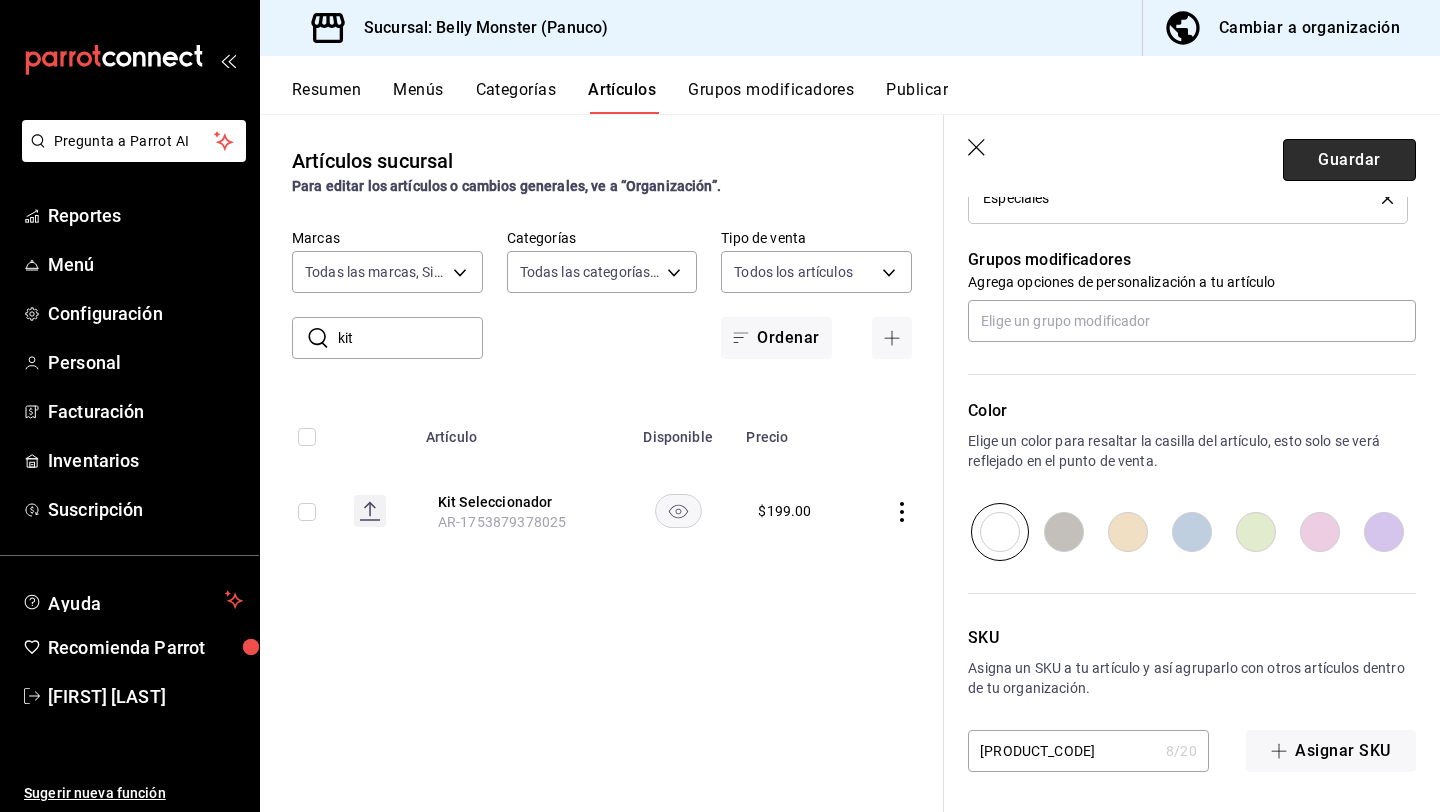 click on "Guardar" at bounding box center [1349, 160] 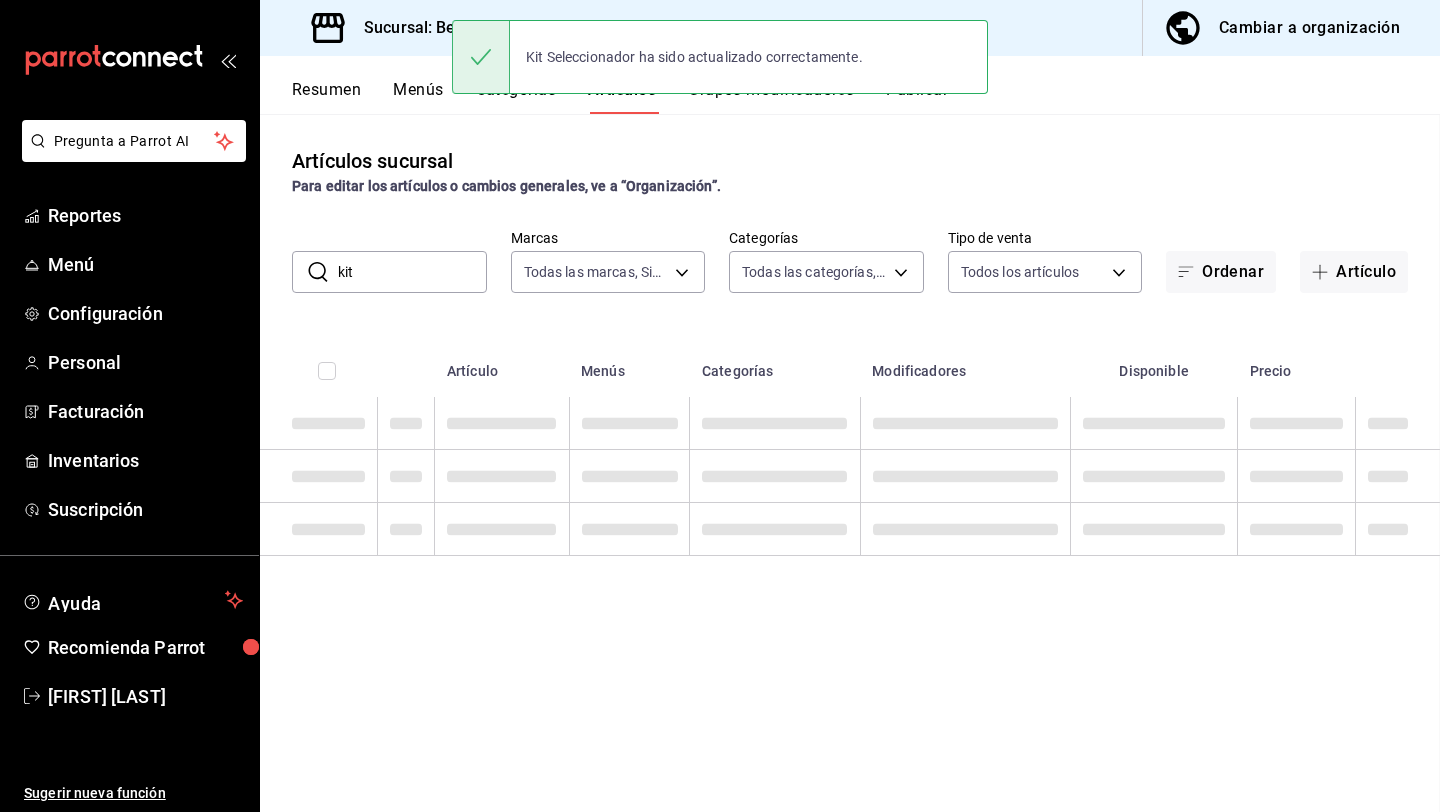 scroll, scrollTop: 0, scrollLeft: 0, axis: both 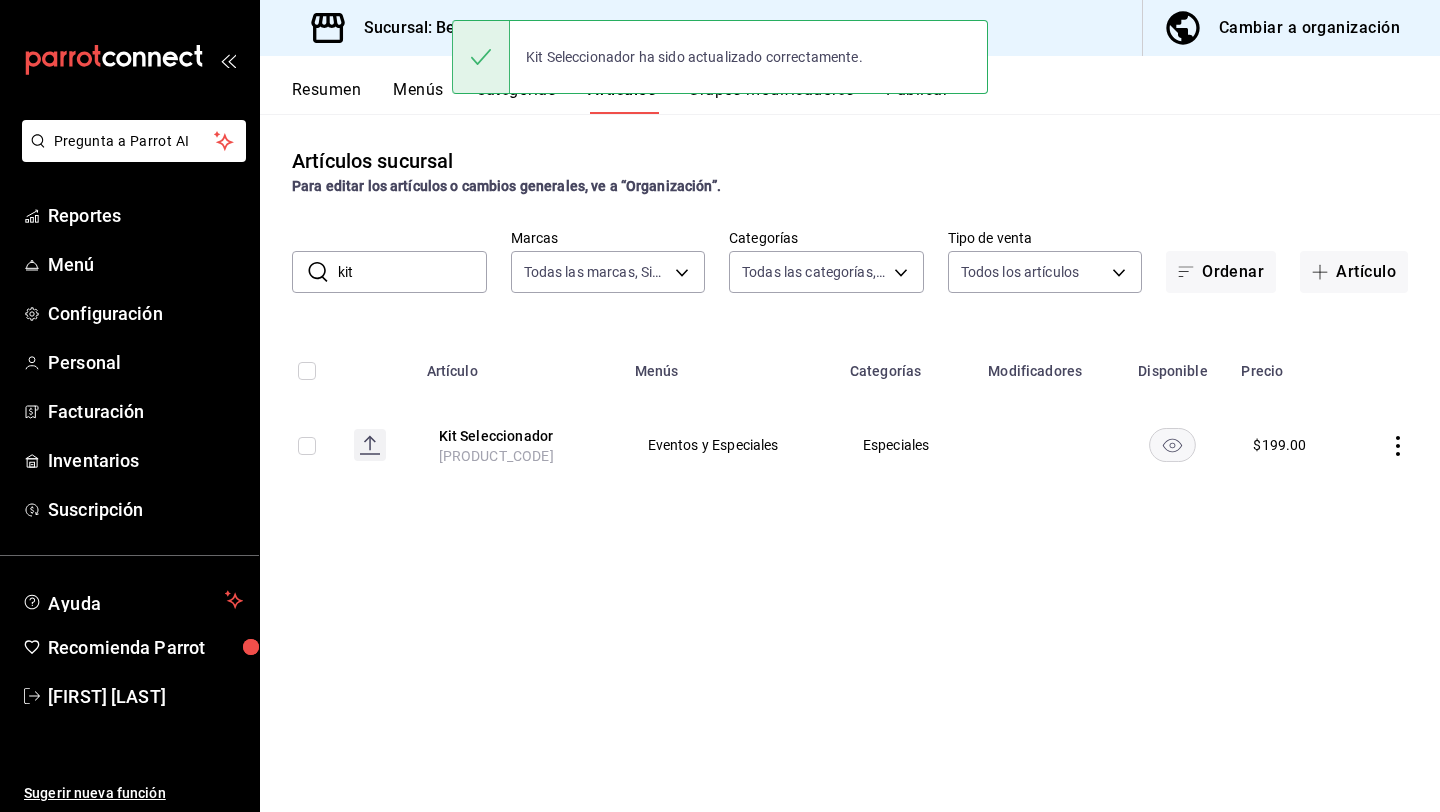 click on "kit" at bounding box center [412, 272] 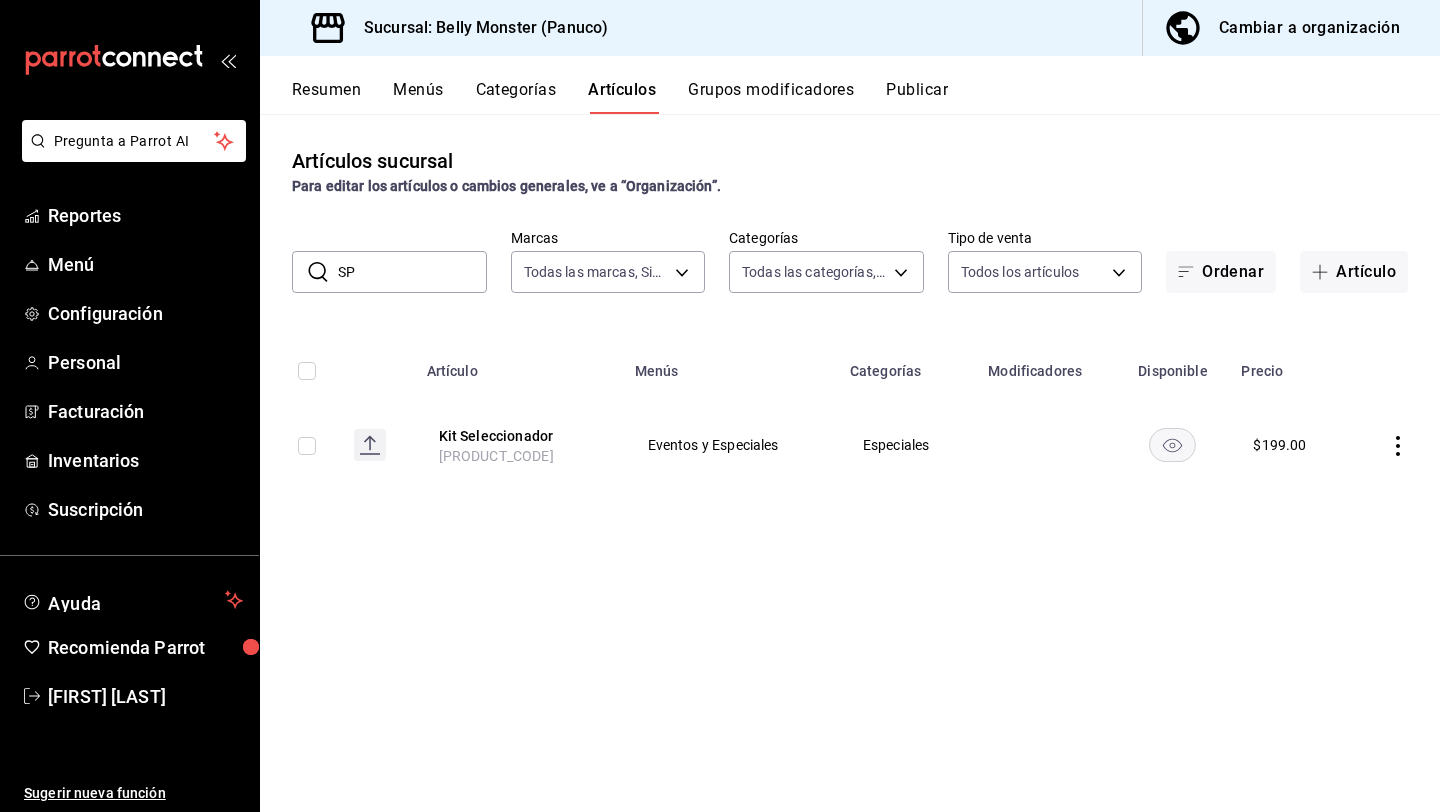 type on "S" 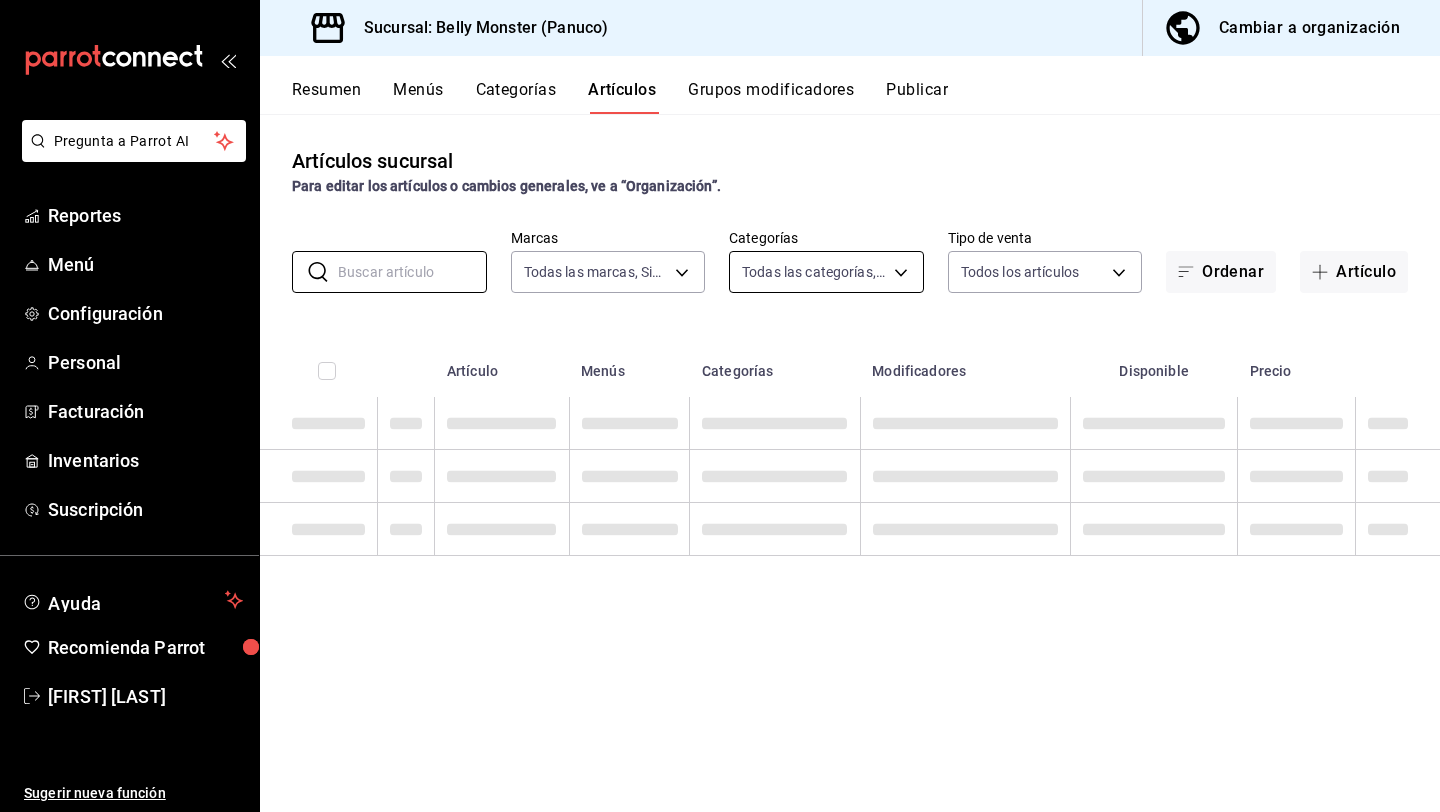 type 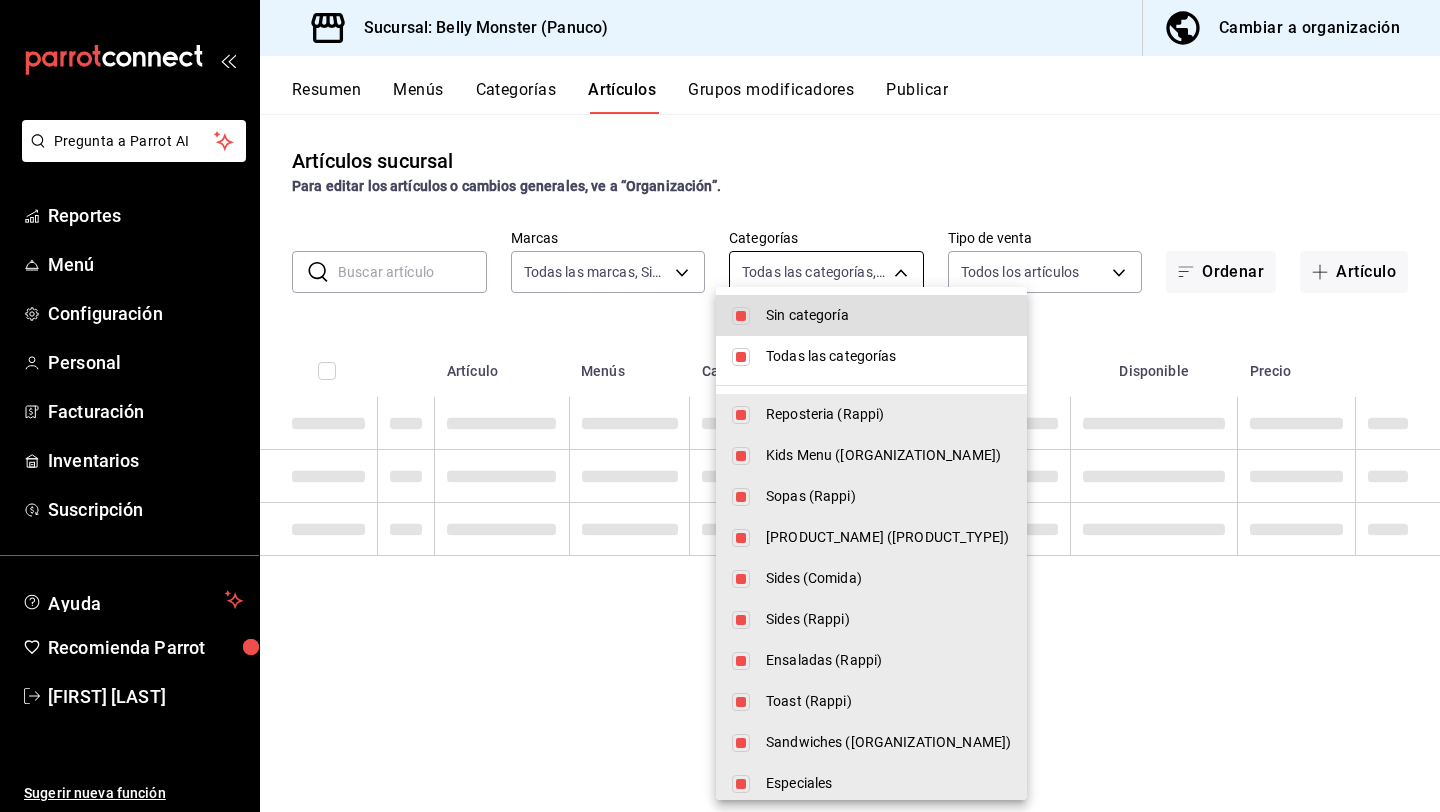 click on "Pregunta a Parrot AI Reportes   Menú   Configuración   Personal   Facturación   Inventarios   Suscripción   Ayuda Recomienda Parrot   Olga Flores   Sugerir nueva función   Sucursal: [ORGANIZATION_NAME] Cambiar a organización Resumen Menús Categorías Artículos Grupos modificadores Publicar Artículos sucursal Para editar los artículos o cambios generales, ve a “Organización”. ​ ​ Marcas Todas las marcas, Sin marca [UUID] Categorías Todas las categorías, Sin categoría Tipo de venta Todos los artículos ALL Ordenar Artículo Artículo Menús Categorías Modificadores Disponible Precio Guardar GANA 1 MES GRATIS EN TU SUSCRIPCIÓN AQUÍ ¿Recuerdas cómo empezó tu restaurante?
Hoy puedes ayudar a un colega a tener el mismo cambio que tú viviste.
Recomienda Parrot directamente desde tu Portal Administrador.
Es fácil y rápido.
🎁 Por cada restaurante que se una, ganas 1 mes gratis. Ver video tutorial Ir a video Pregunta a Parrot AI Reportes   Menú" at bounding box center (720, 406) 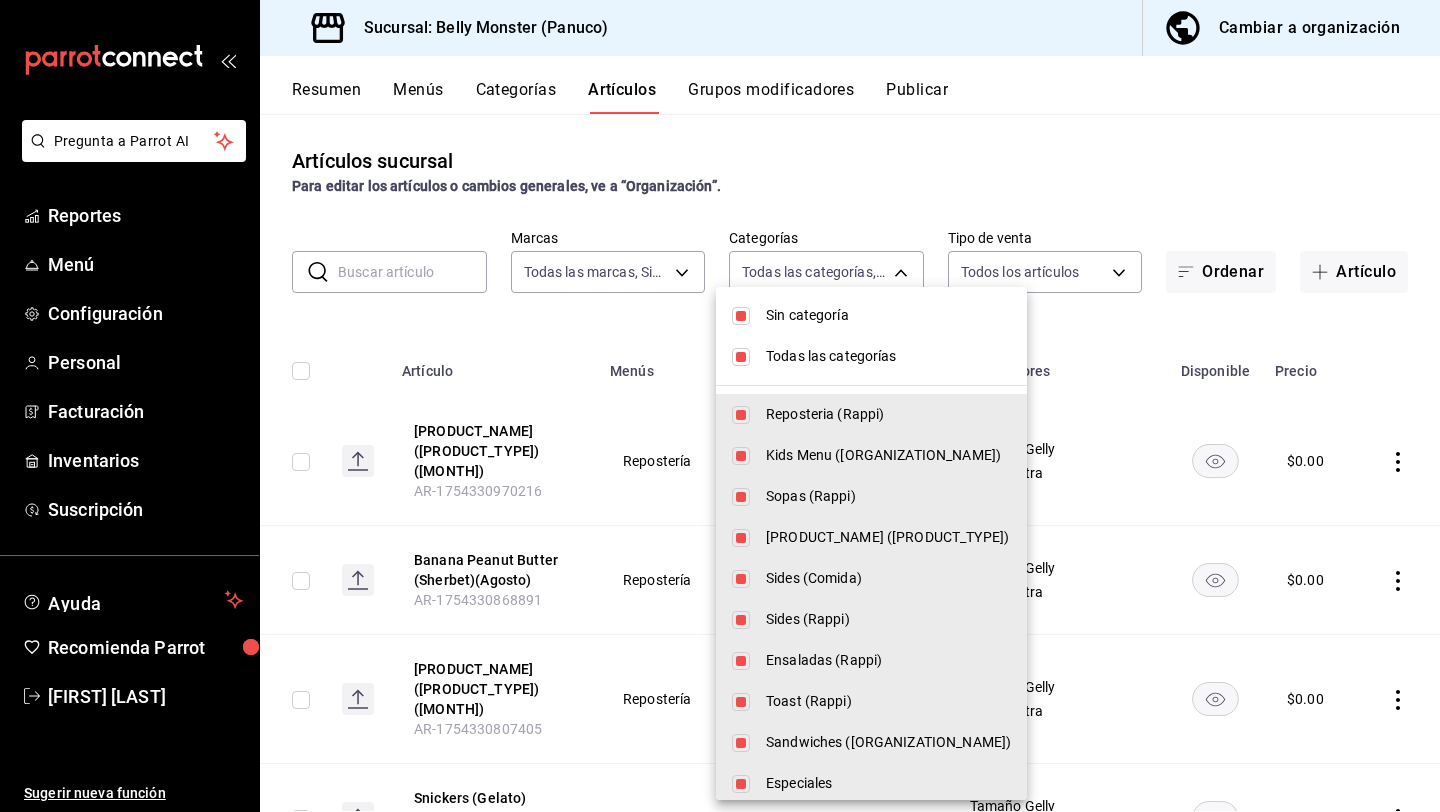 click at bounding box center (720, 406) 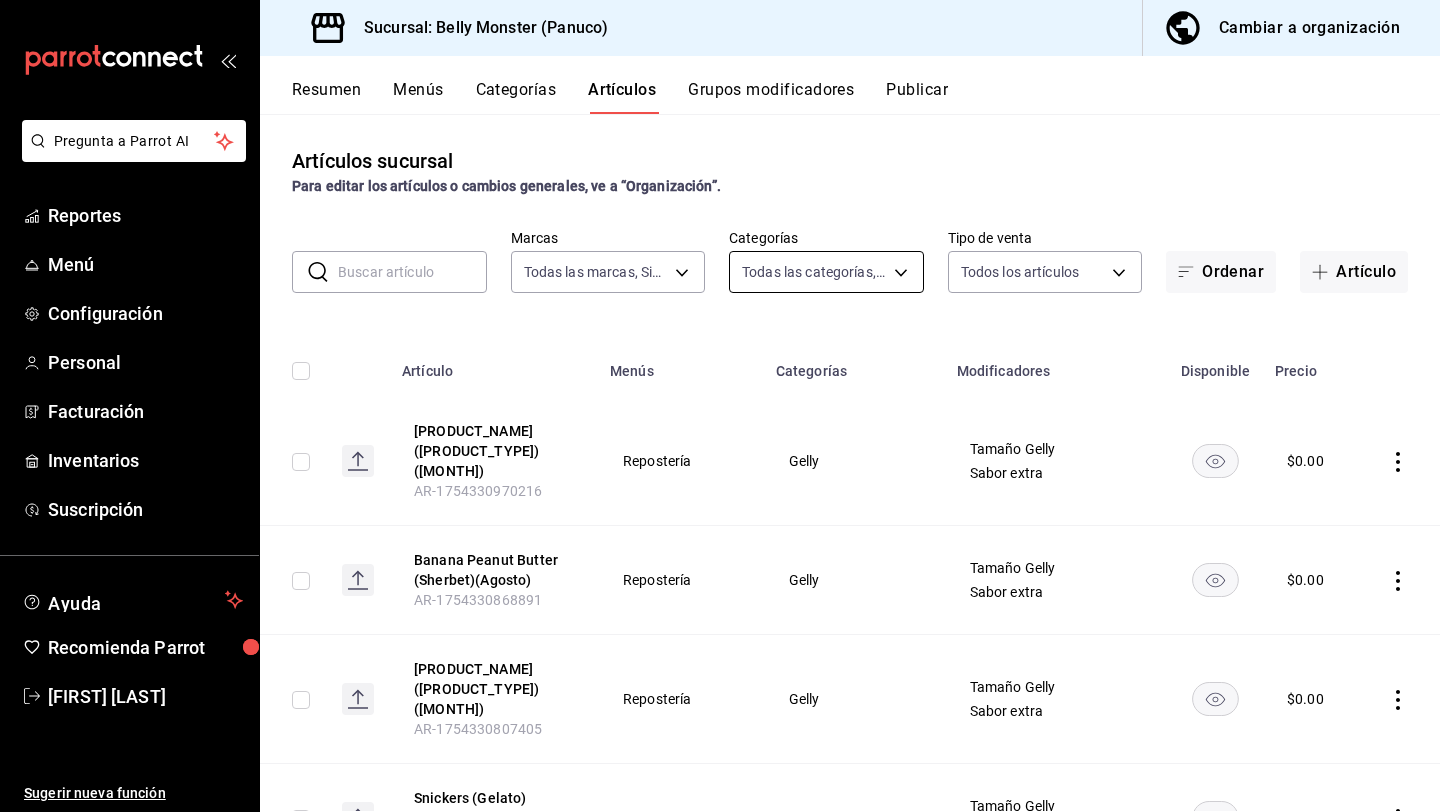 click on "Pregunta a Parrot AI Reportes   Menú   Configuración   Personal   Facturación   Inventarios   Suscripción   Ayuda Recomienda Parrot   [FIRST] [LAST]   Sugerir nueva función   Sucursal: Belly Monster ([CITY]) Cambiar a organización Resumen Menús Categorías Artículos Grupos modificadores Publicar Artículos sucursal Para editar los artículos o cambios generales, ve a “Organización”. ​ ​ Marcas Todas las marcas, Sin marca [UUID] Categorías Gelly [UUID] Tipo de venta Todos los artículos ALL Ordenar Artículo Disponible Precio Durazno Almendra (Sherbet)(Agosto) AR-1754330970216 $ 0.00 Banana Peanut Butter (Sherbet)(Agosto) AR-1754330868891 $ 0.00 Strawberry Shortcake (Sherbet)(Agosto) AR-1754330807405 $ 0.00 Snickers (Gelato)(Agosto) AR-1754330743759 $ 0.00" at bounding box center (720, 406) 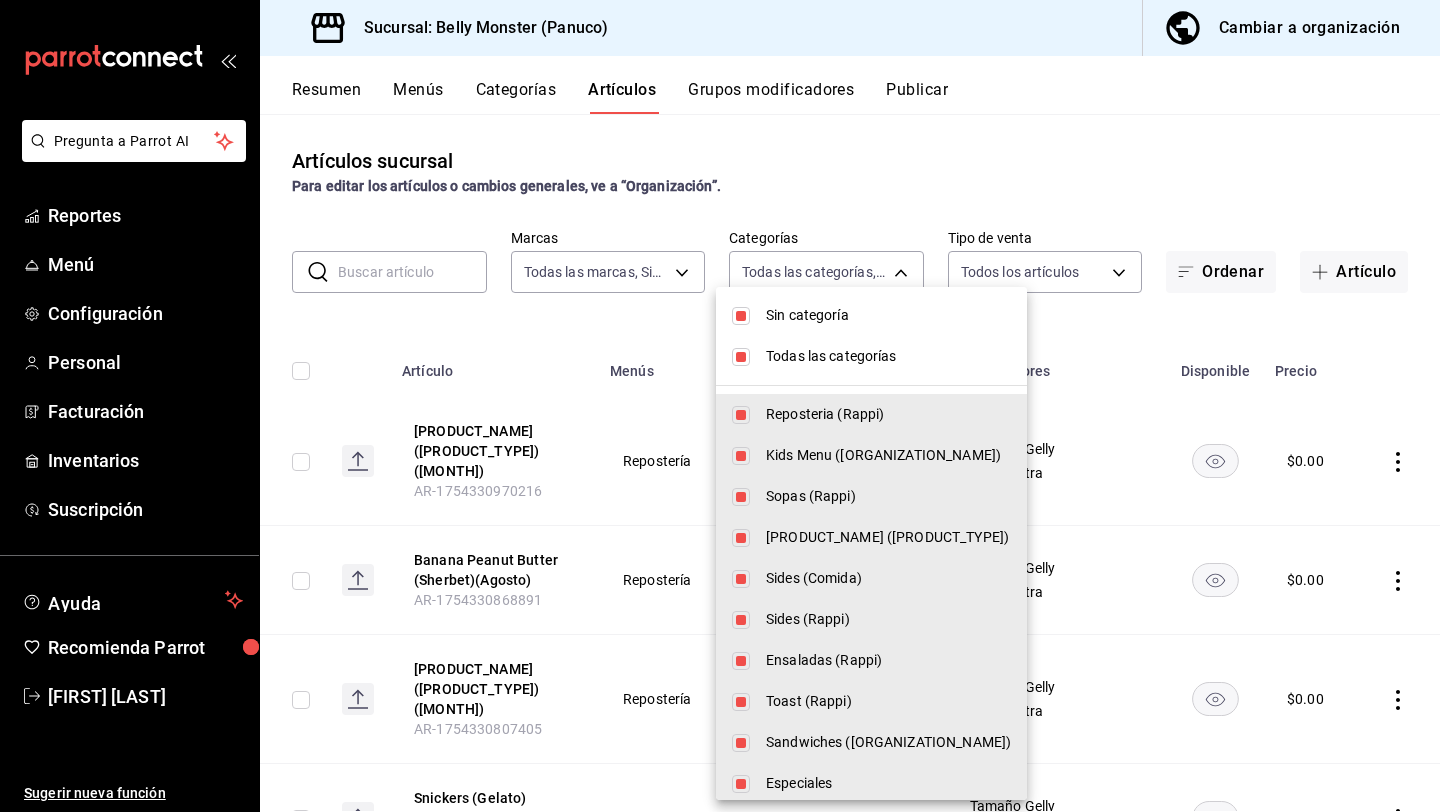 click on "Sin categoría" at bounding box center (888, 315) 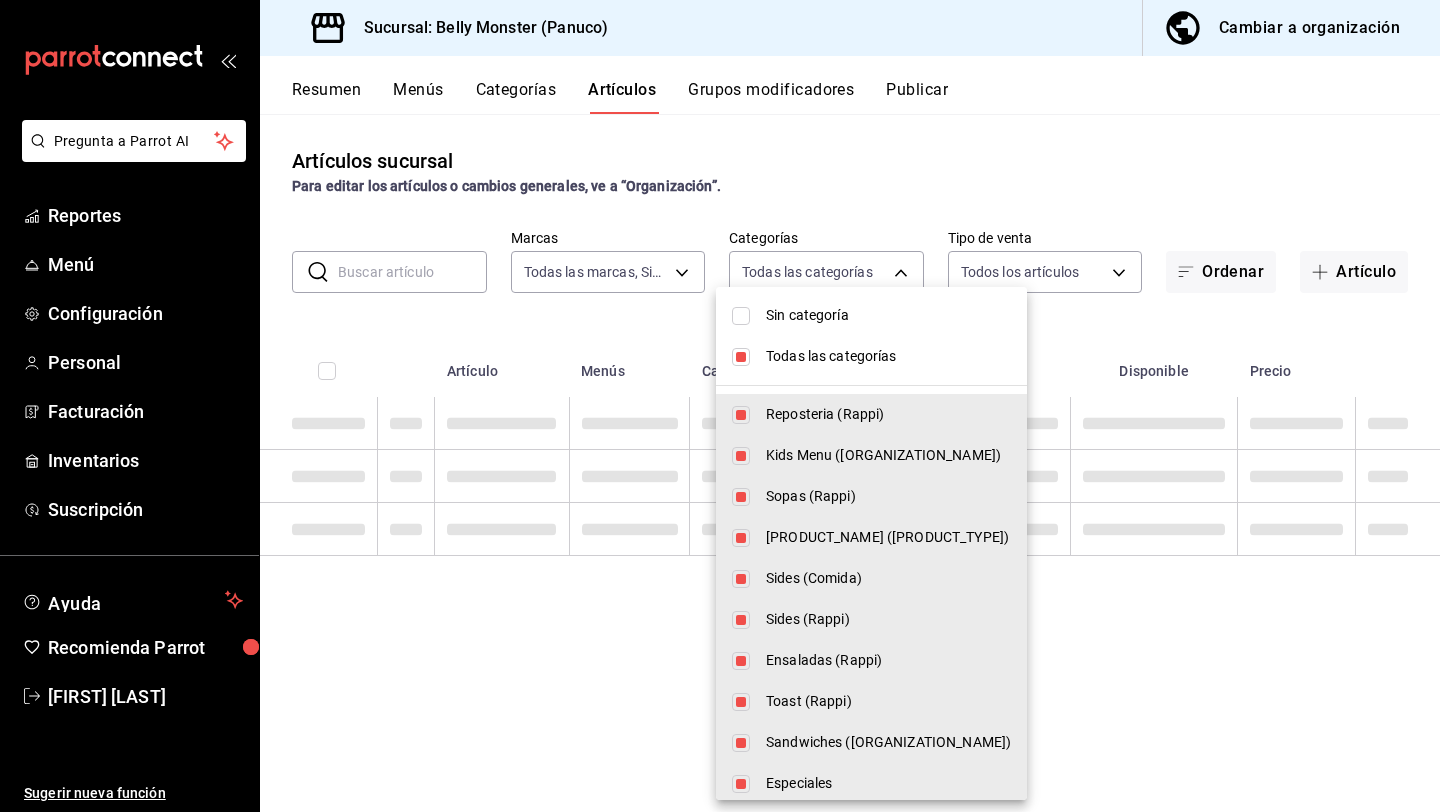 checkbox on "false" 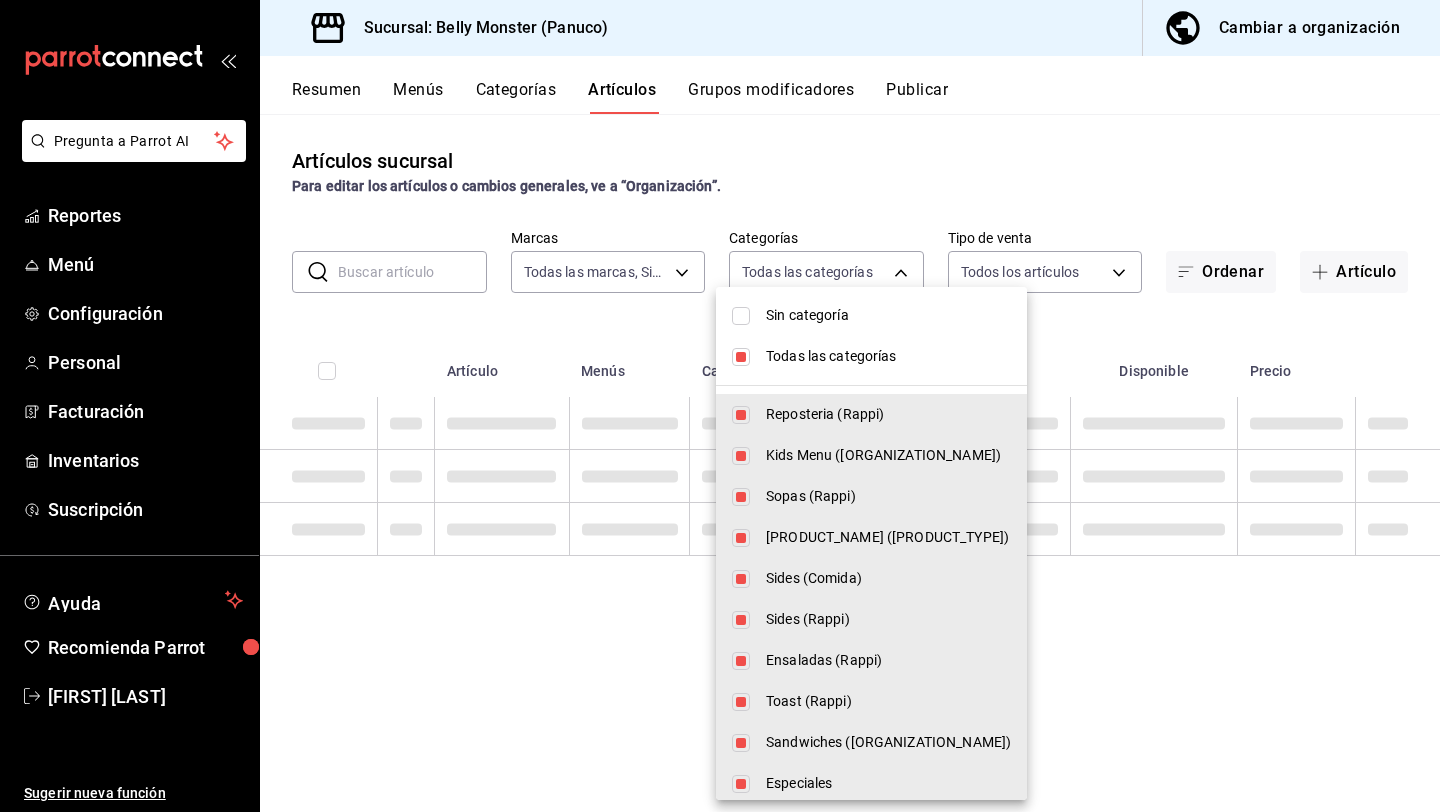 click on "Todas las categorías" at bounding box center (888, 356) 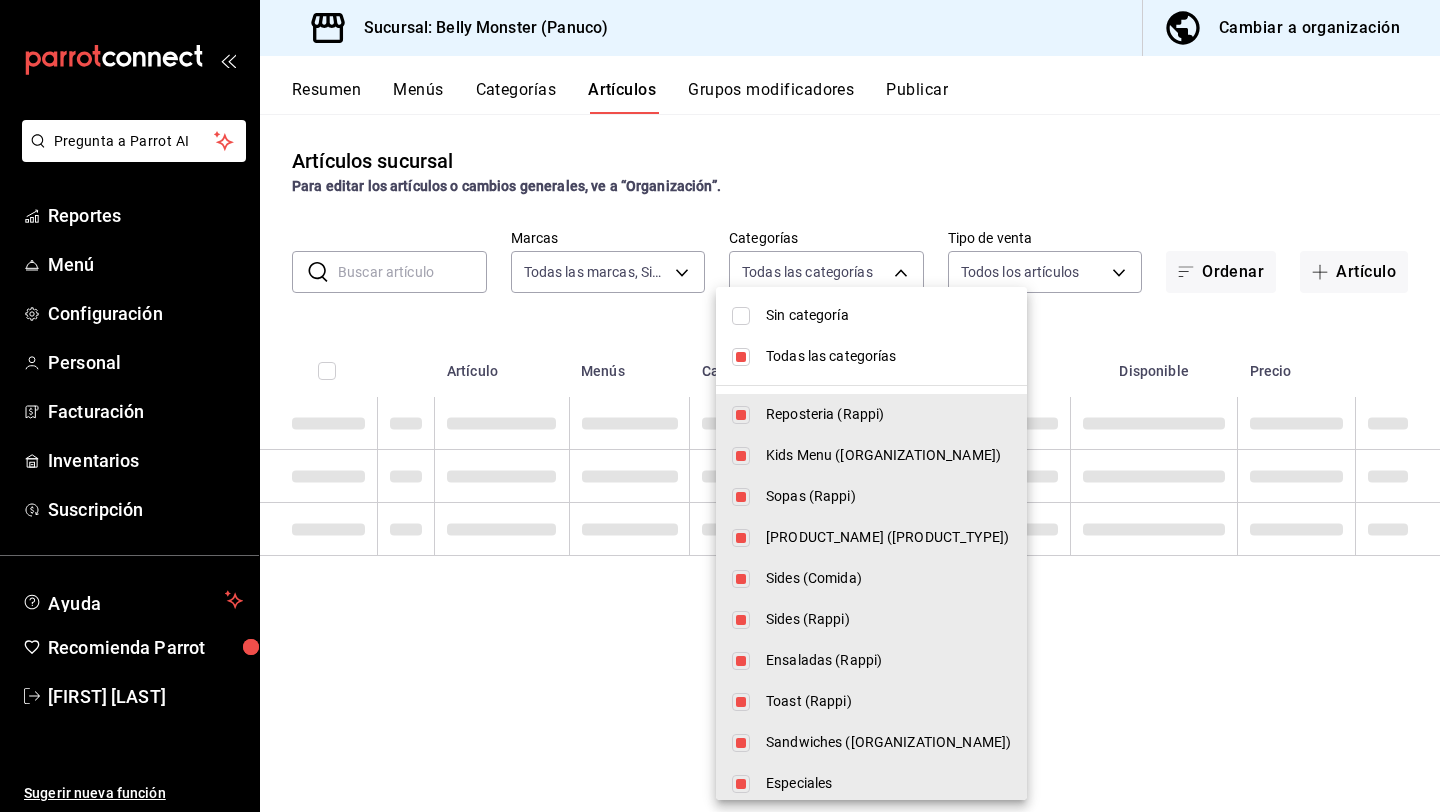 checkbox on "false" 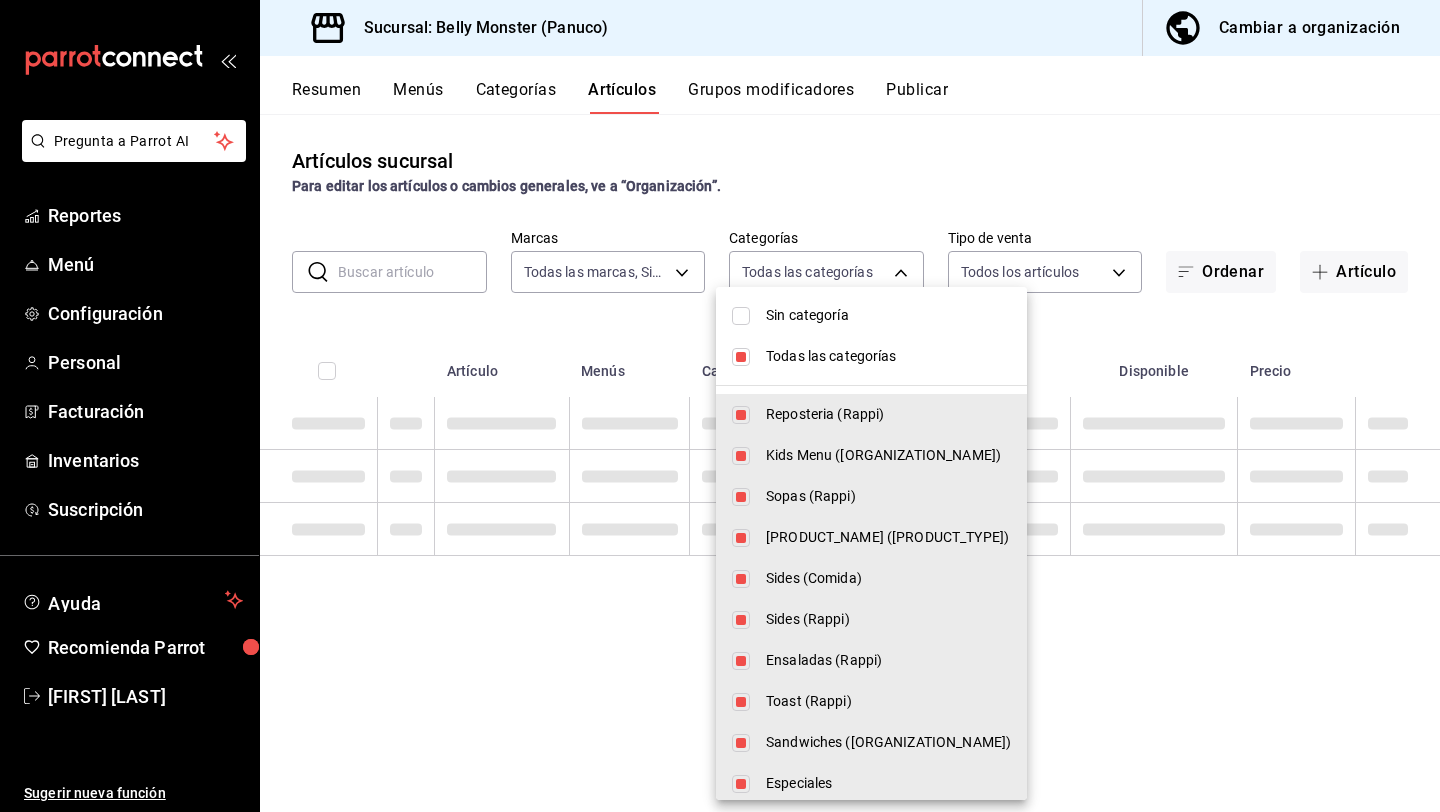 checkbox on "false" 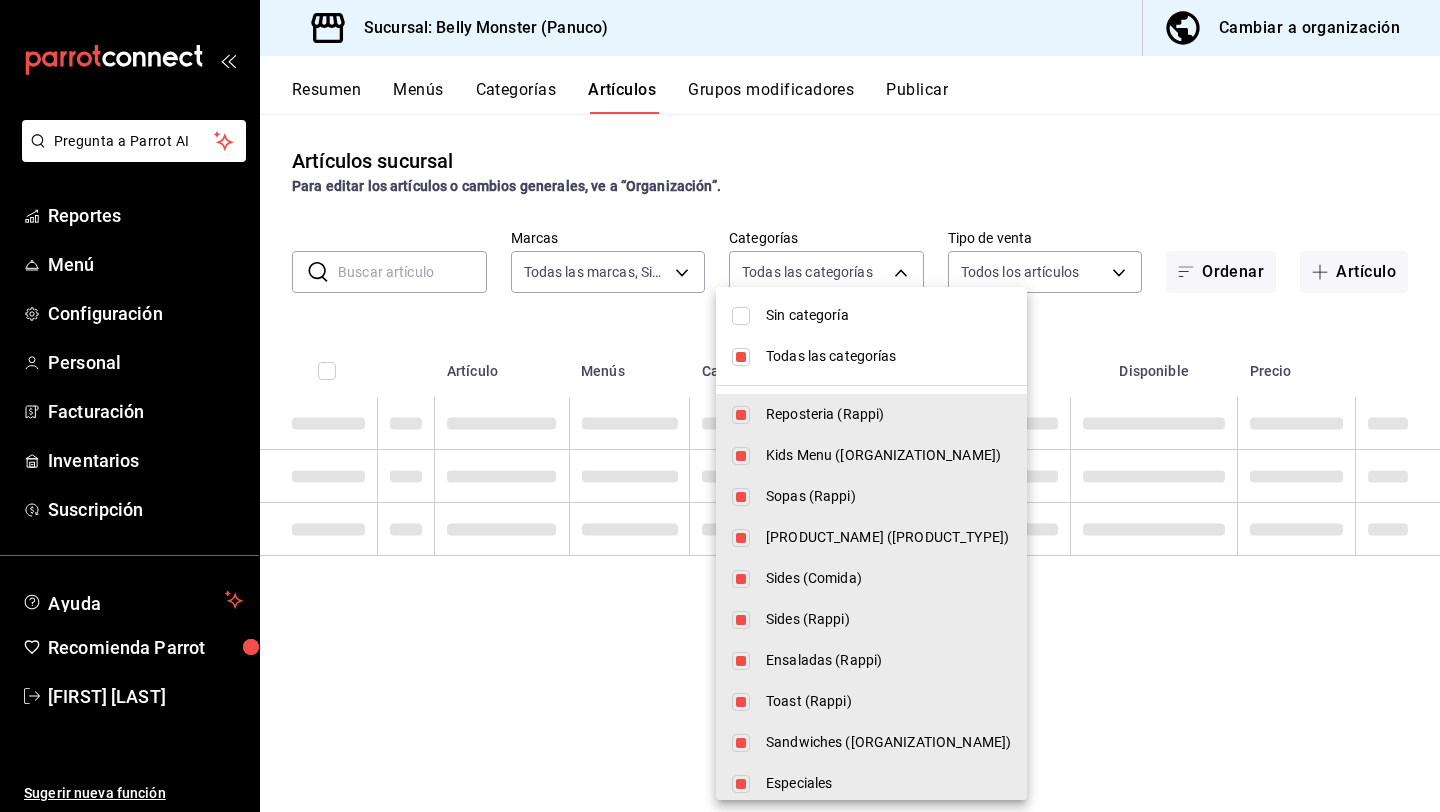 checkbox on "false" 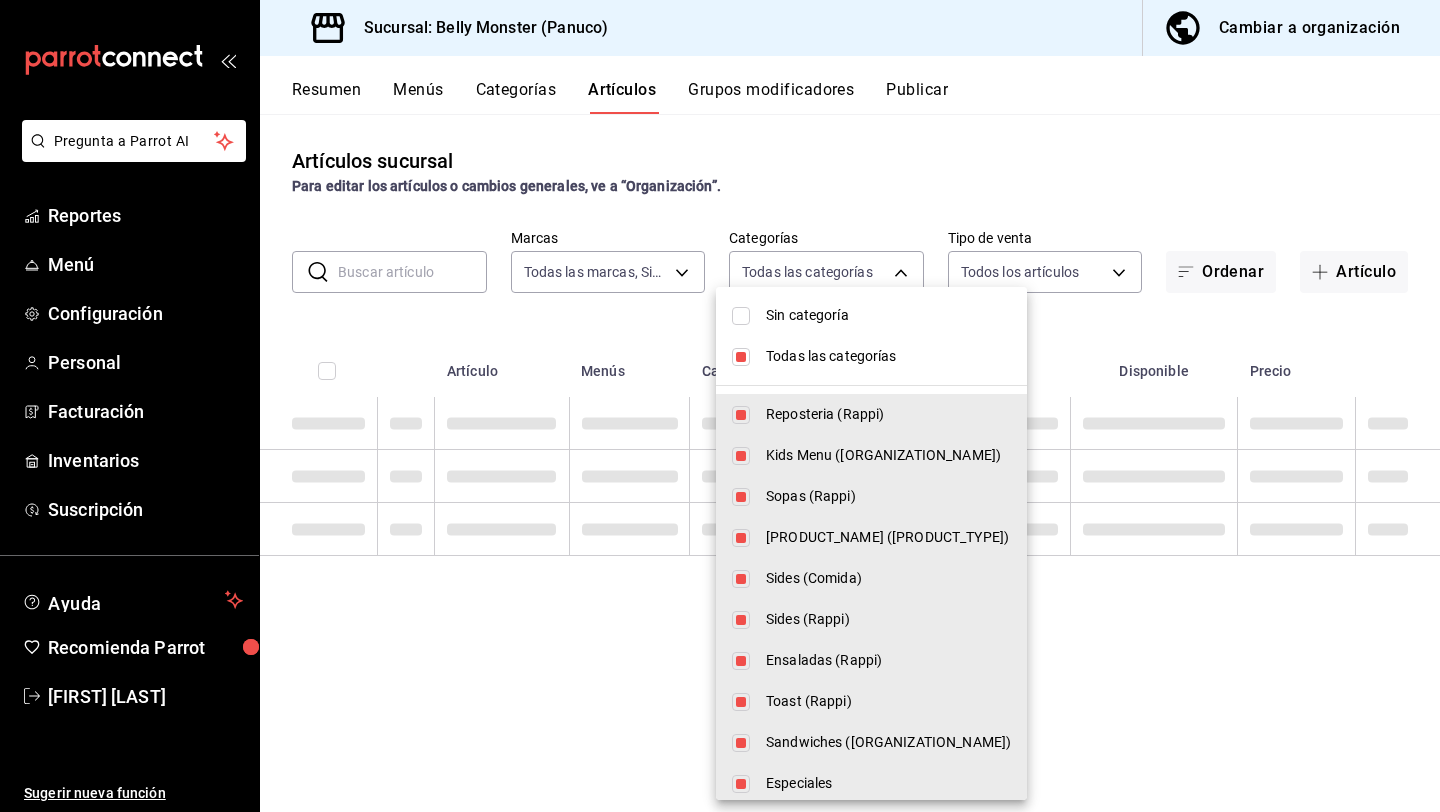 checkbox on "false" 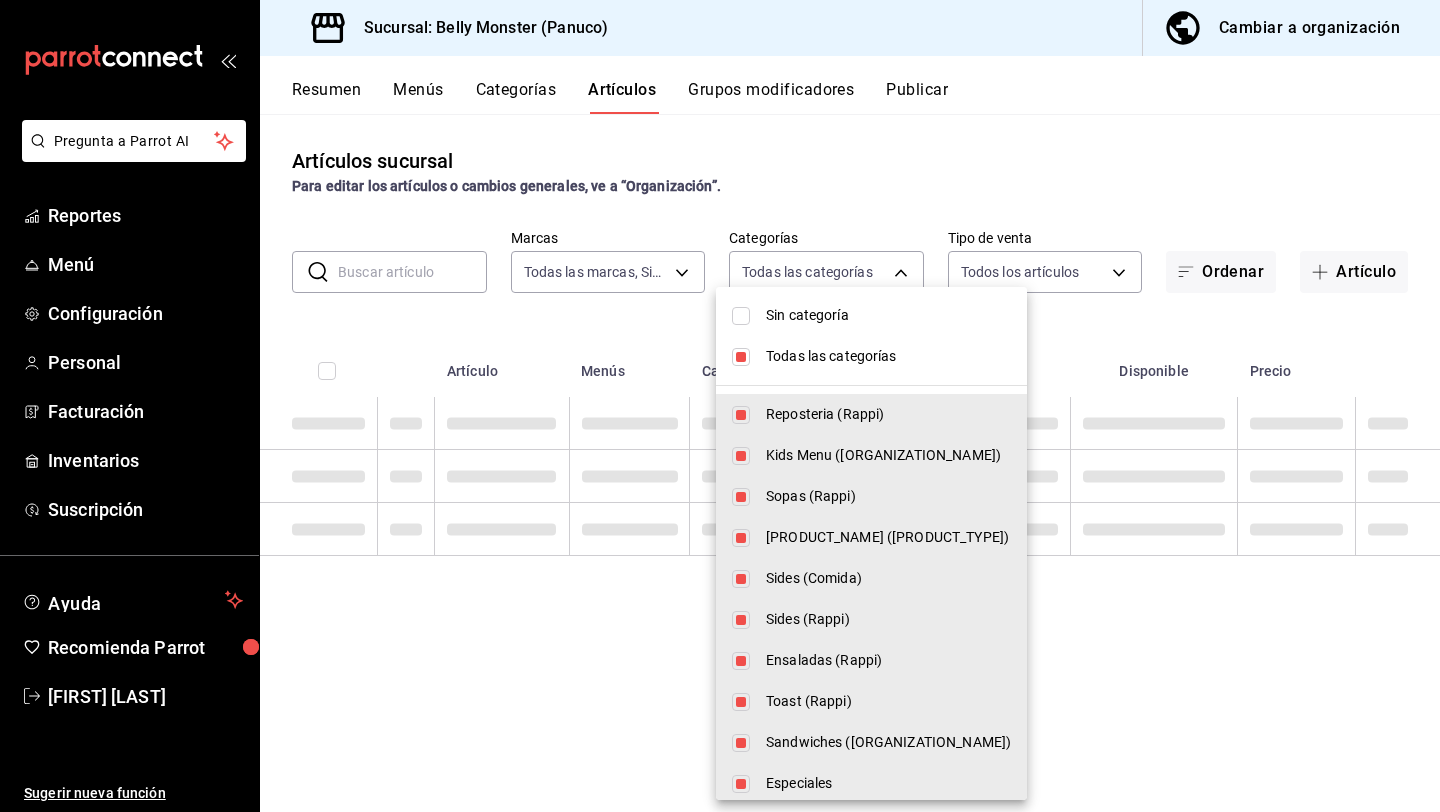 checkbox on "false" 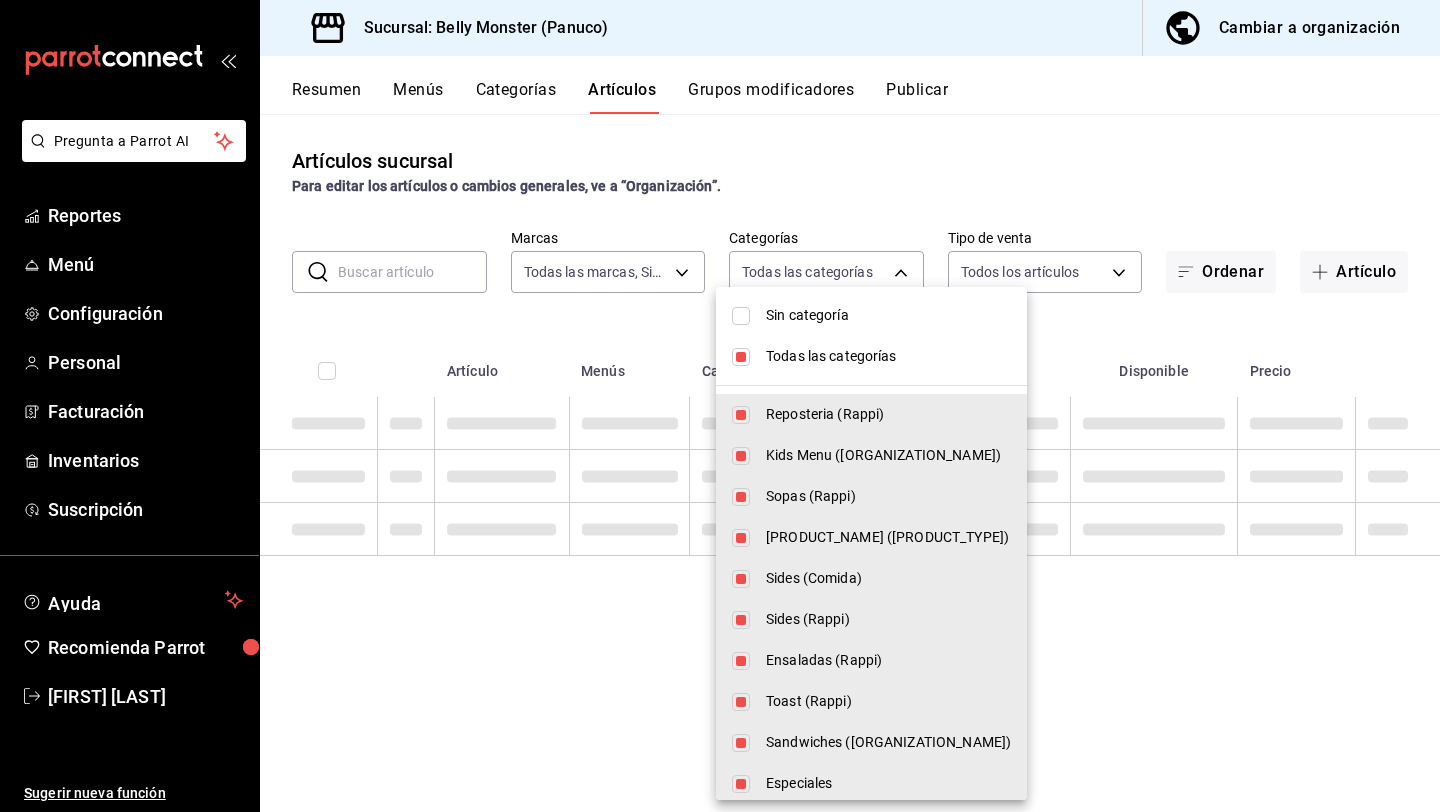 checkbox on "false" 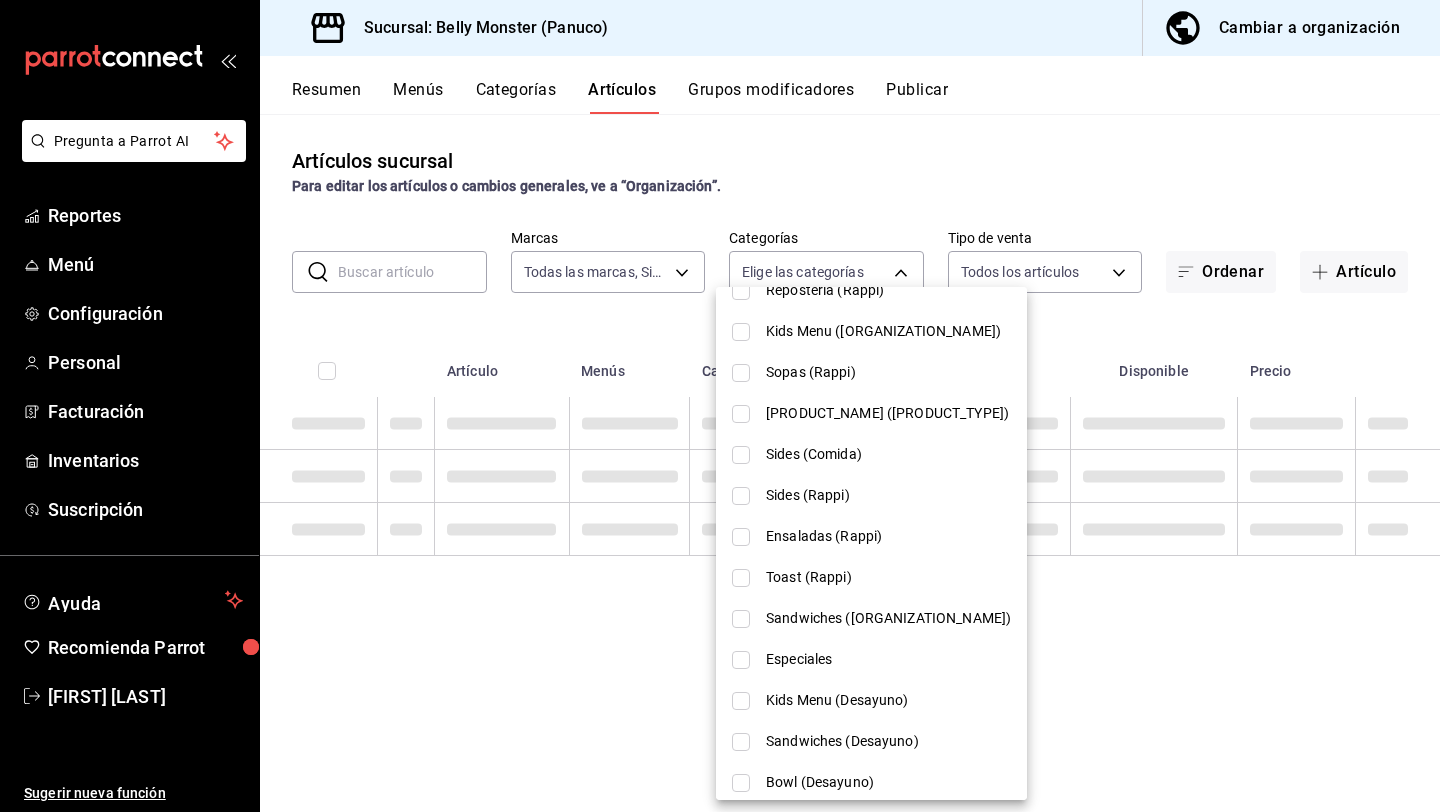 scroll, scrollTop: 142, scrollLeft: 0, axis: vertical 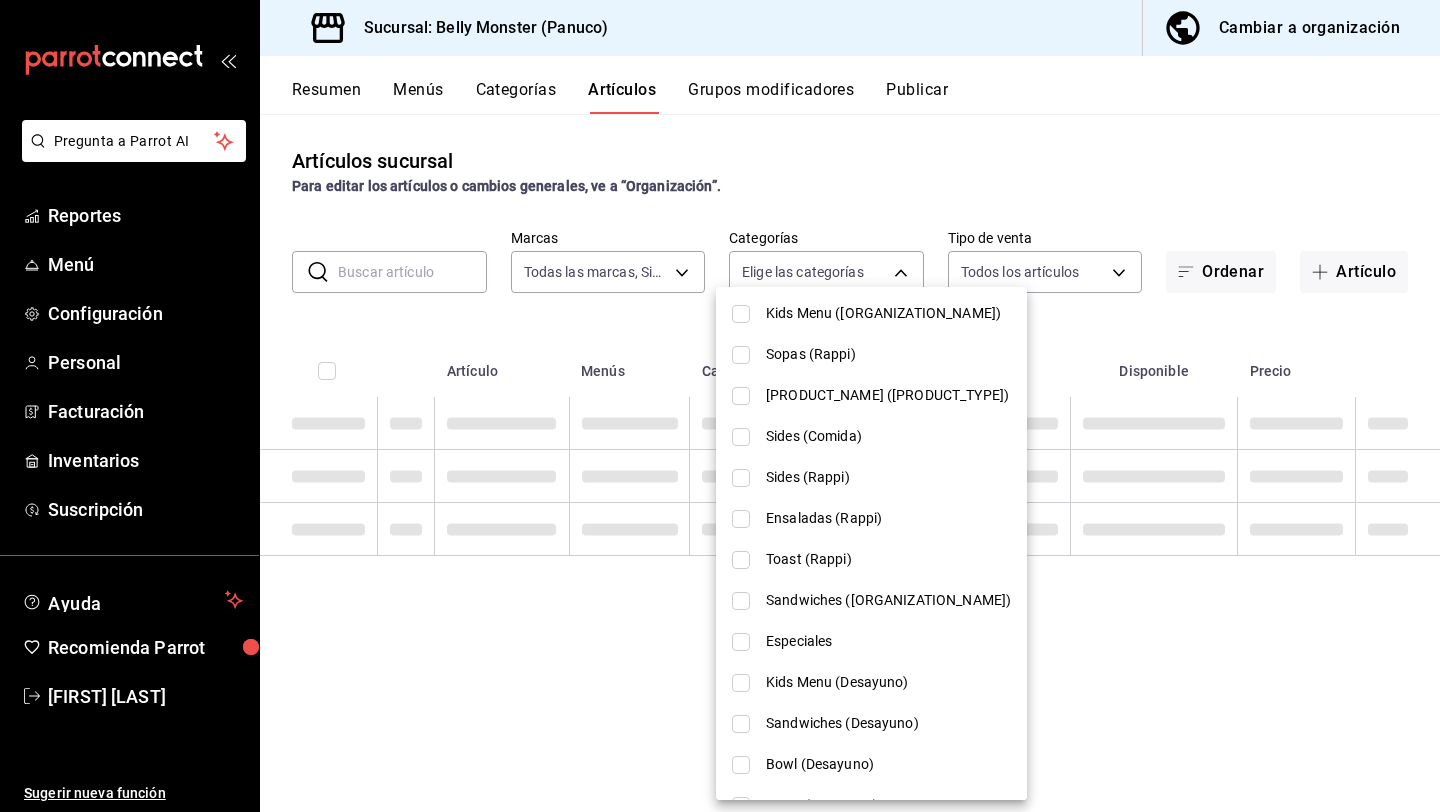 click on "Toast (Rappi)" at bounding box center (871, 559) 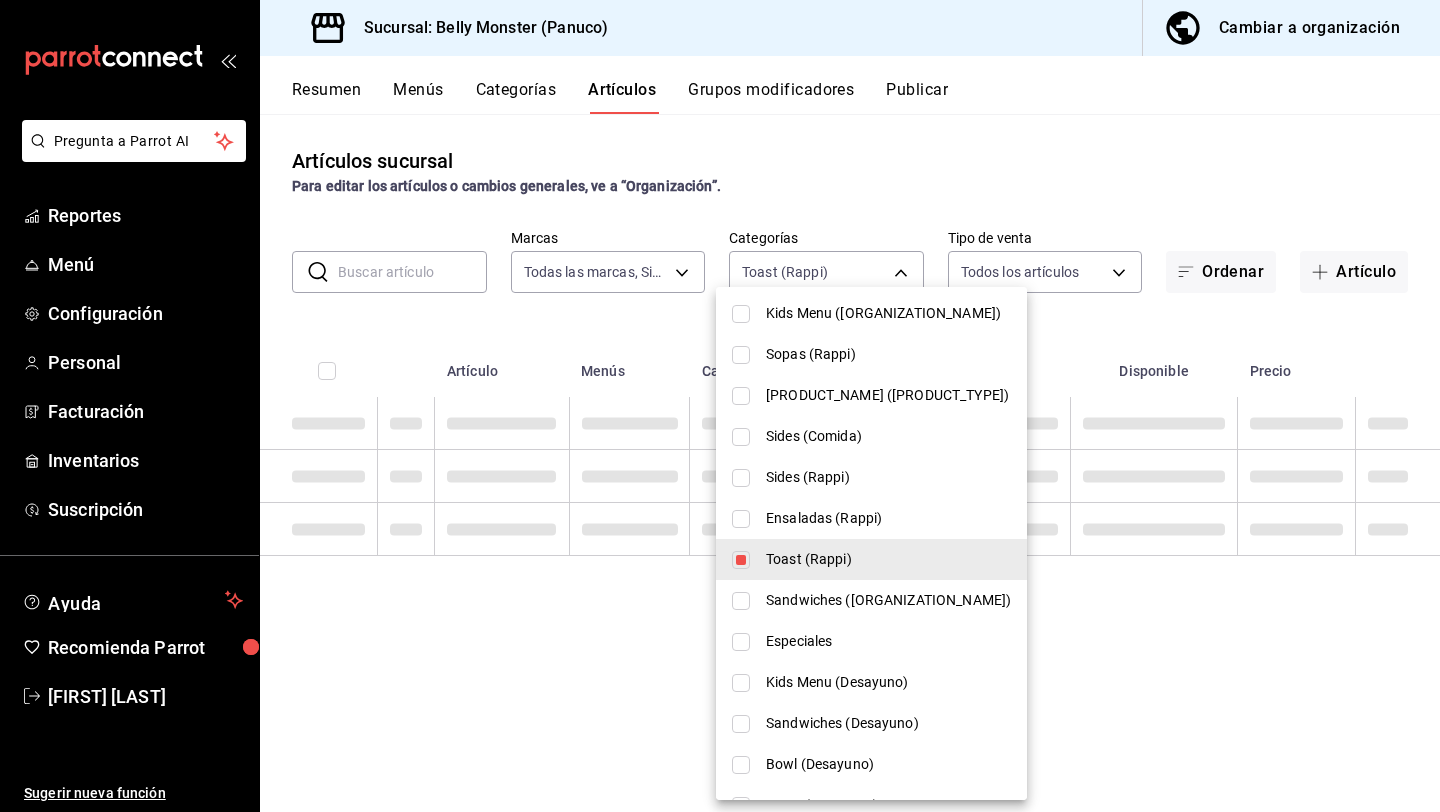 click on "Toast (Rappi)" at bounding box center [888, 559] 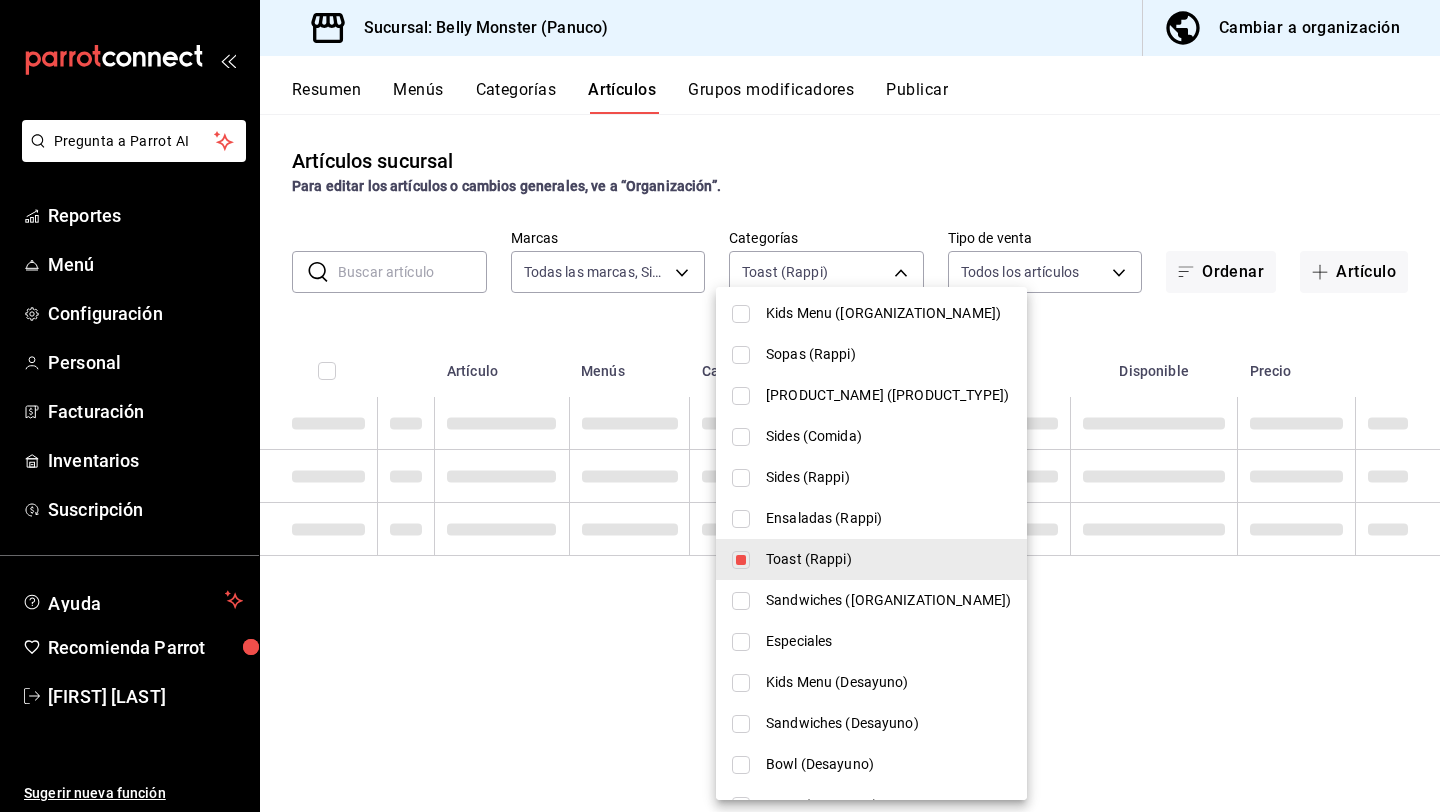 type 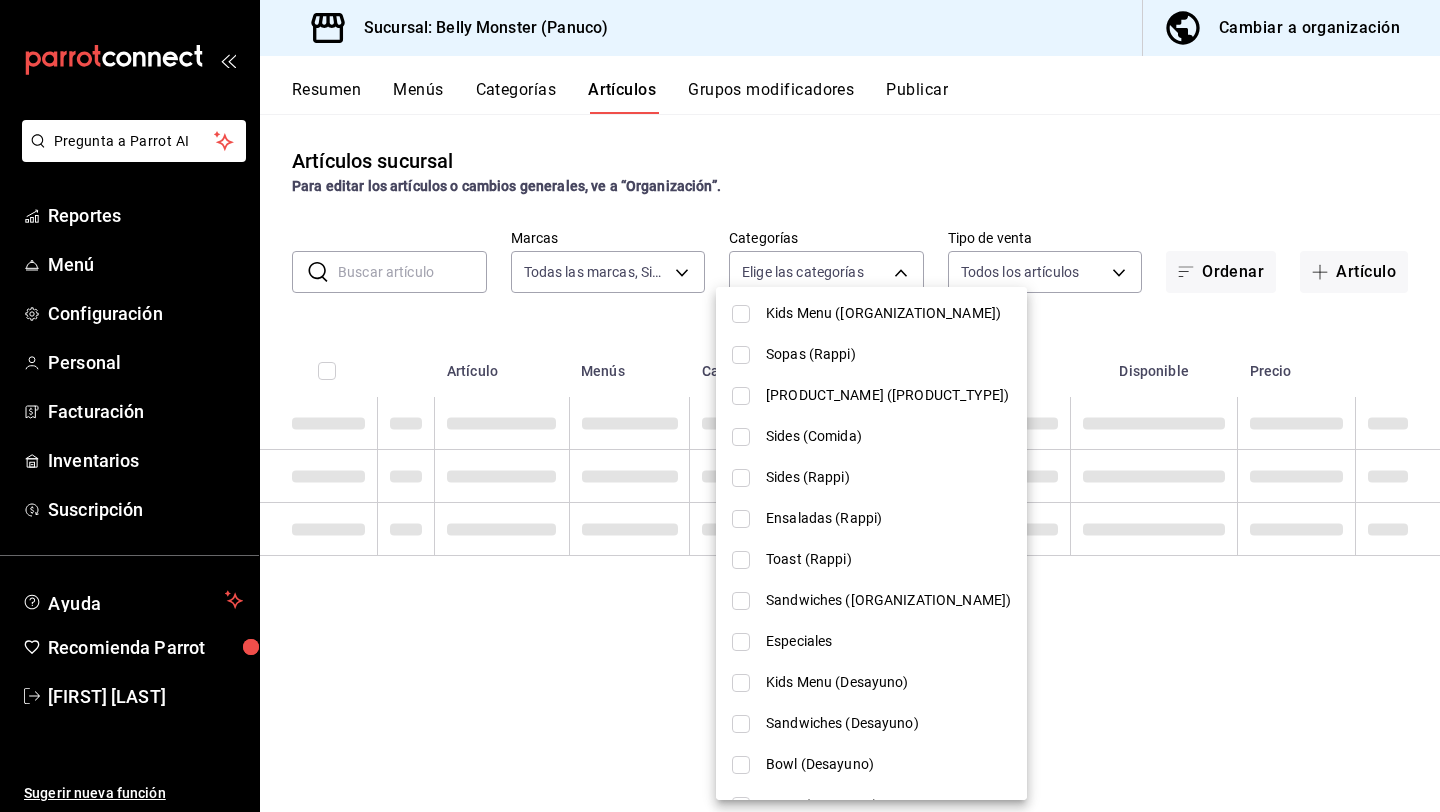 click on "Sandwiches (Desayuno)" at bounding box center [888, 723] 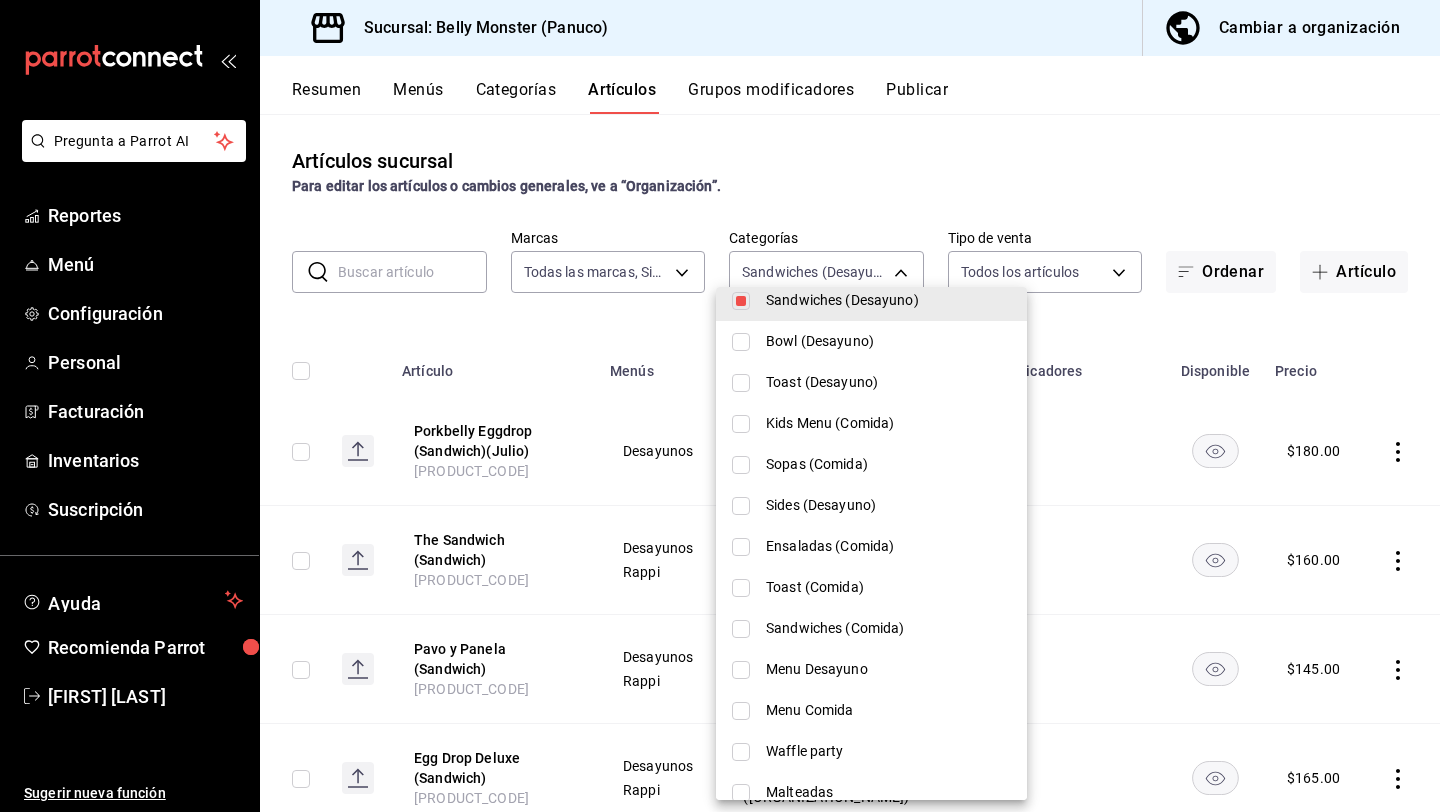 scroll, scrollTop: 573, scrollLeft: 0, axis: vertical 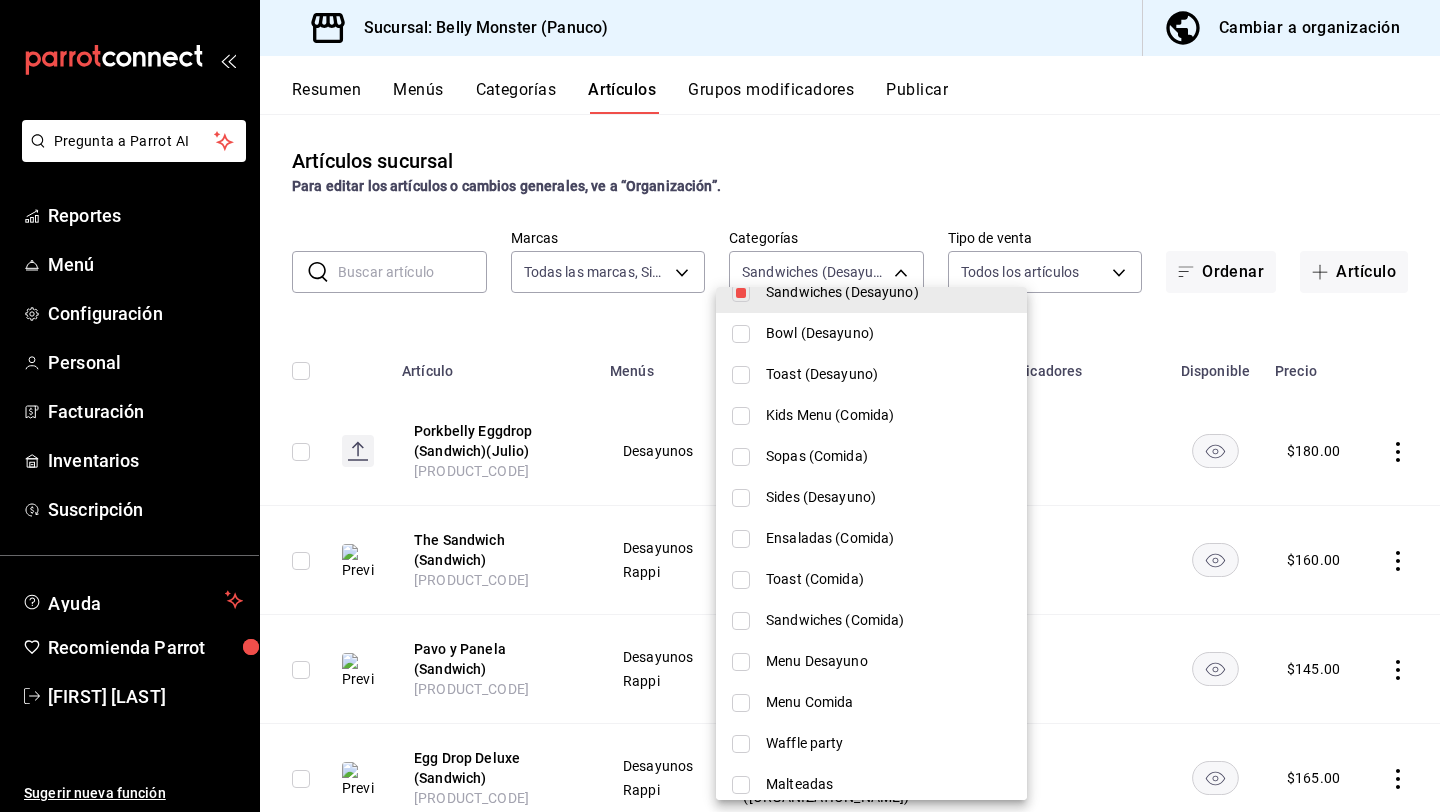 click on "Sandwiches (Comida)" at bounding box center (871, 620) 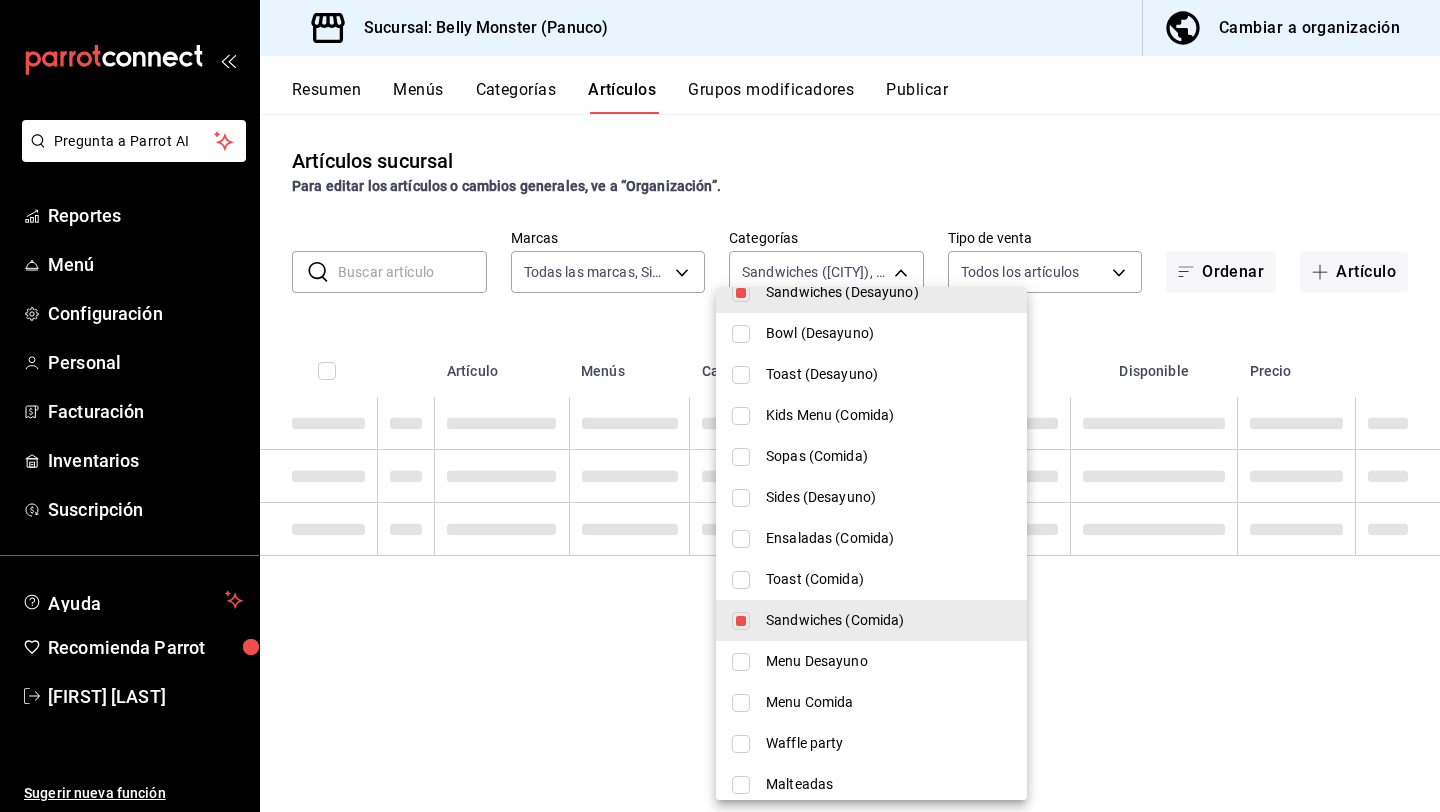 click at bounding box center (720, 406) 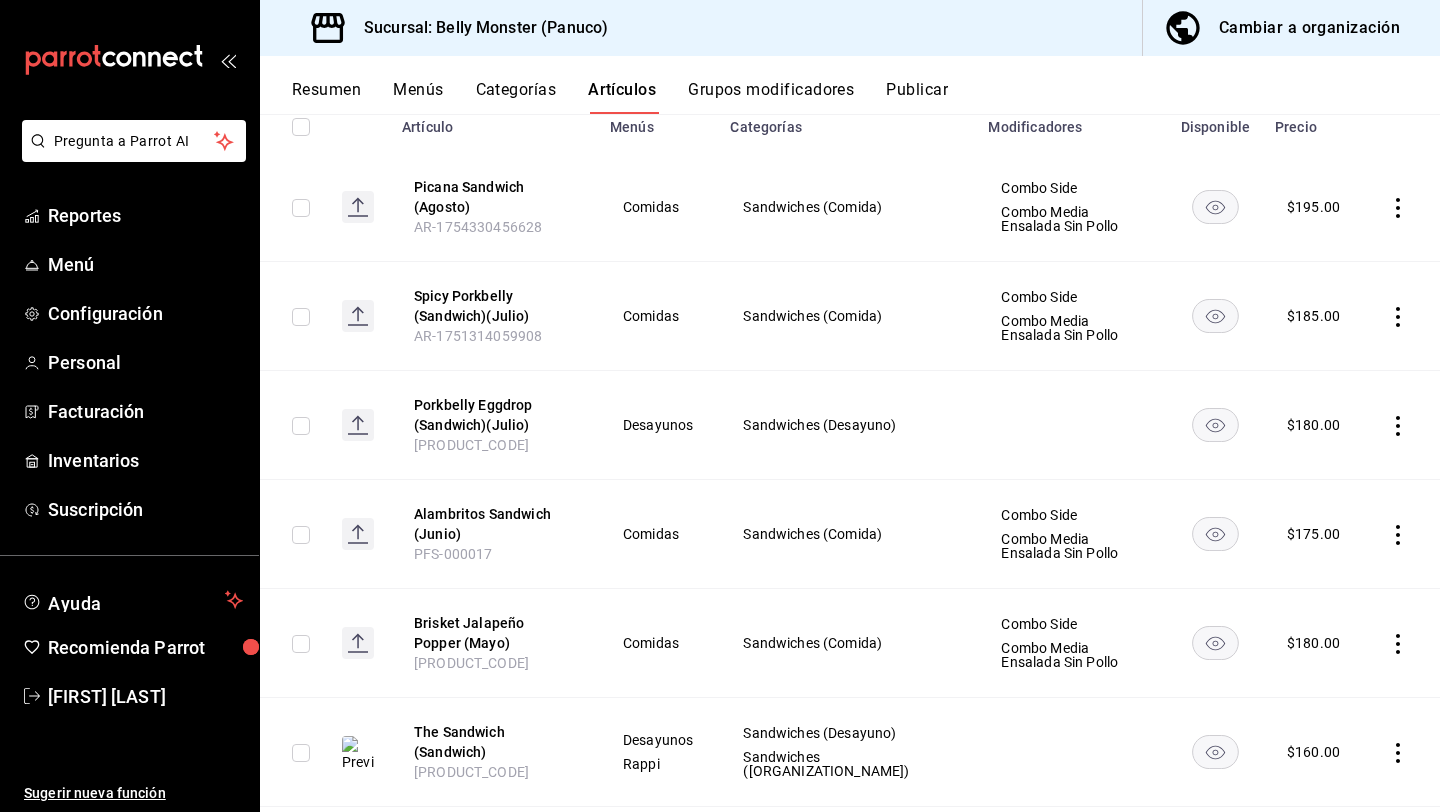 scroll, scrollTop: 251, scrollLeft: 0, axis: vertical 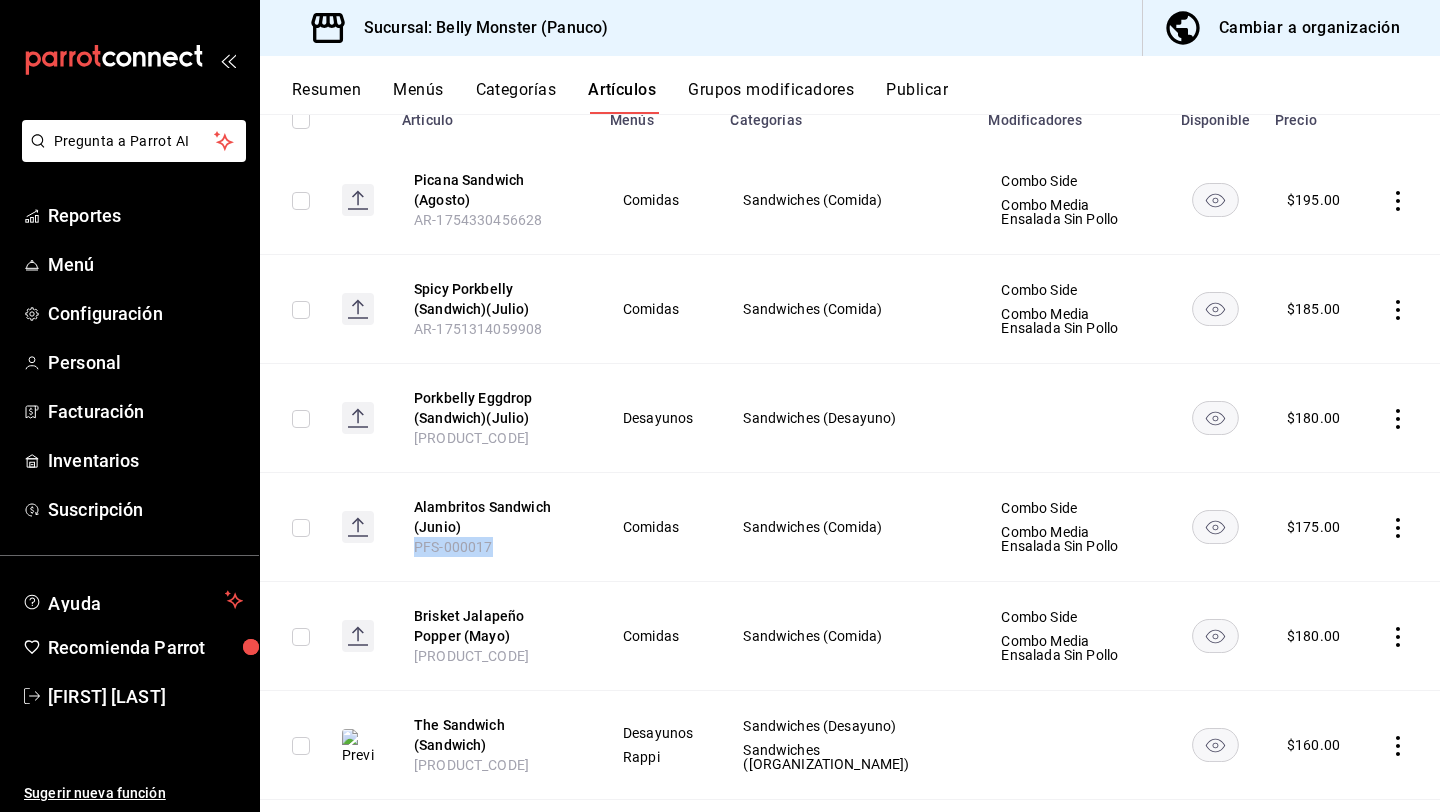 drag, startPoint x: 499, startPoint y: 546, endPoint x: 408, endPoint y: 547, distance: 91.00549 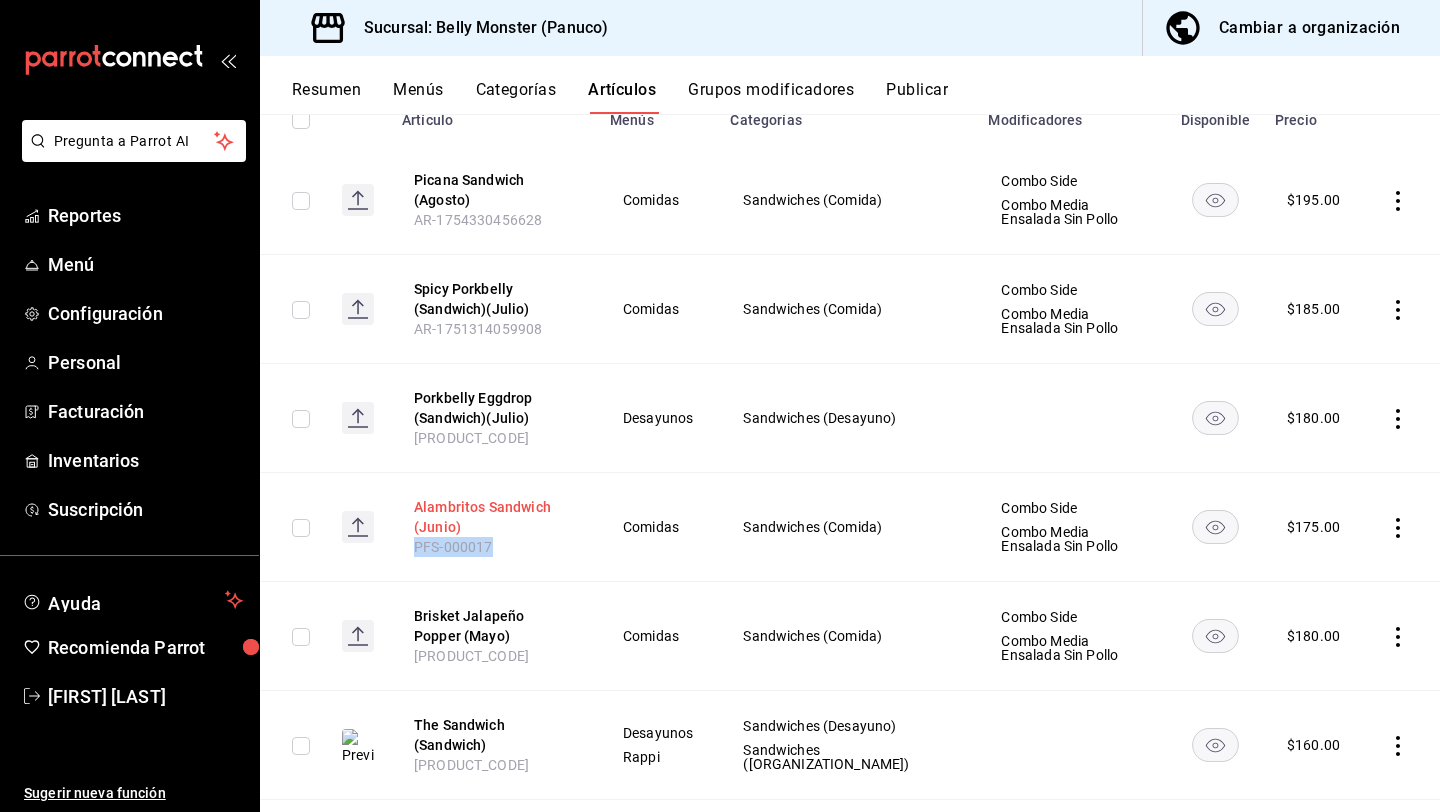 copy on "PFS-000017" 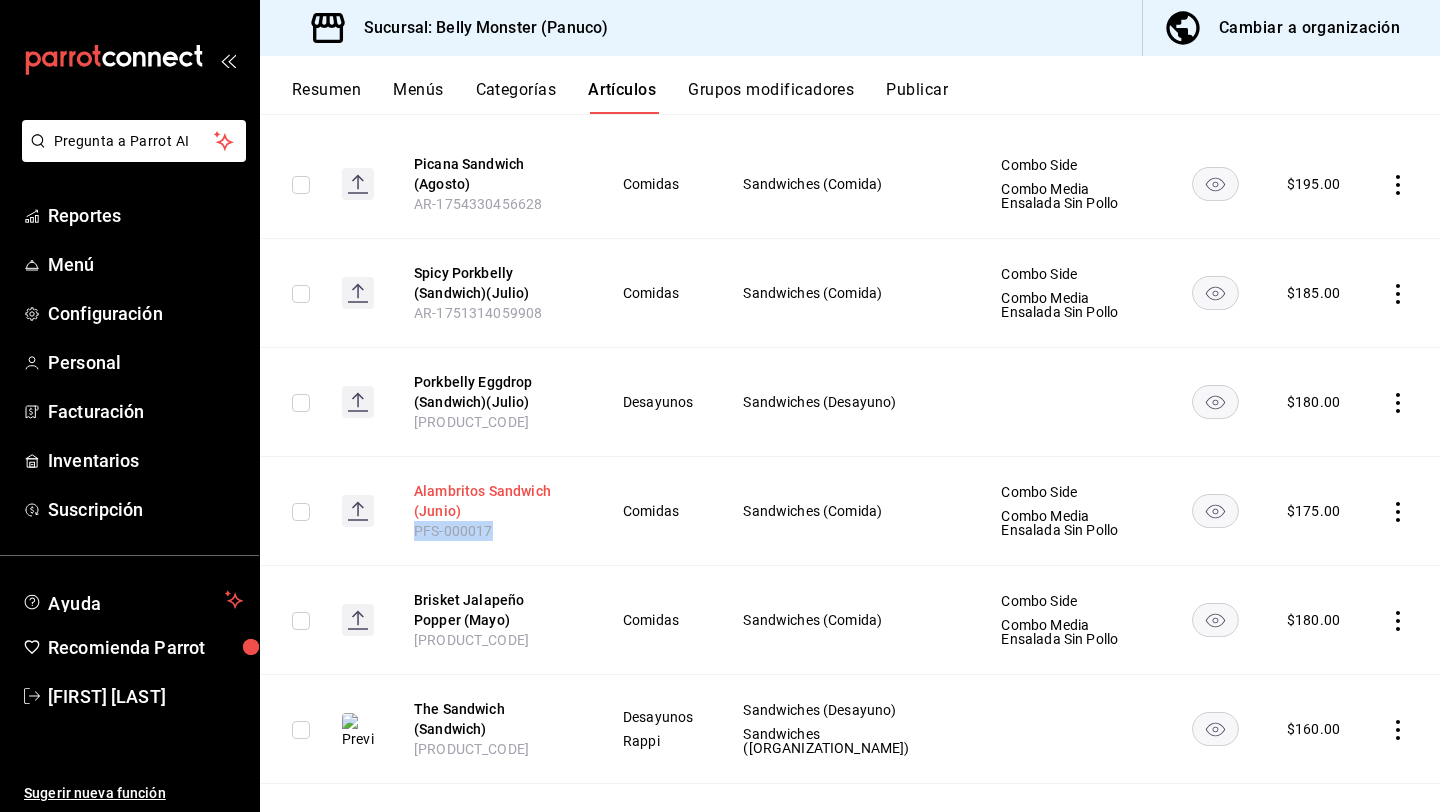 scroll, scrollTop: 269, scrollLeft: 0, axis: vertical 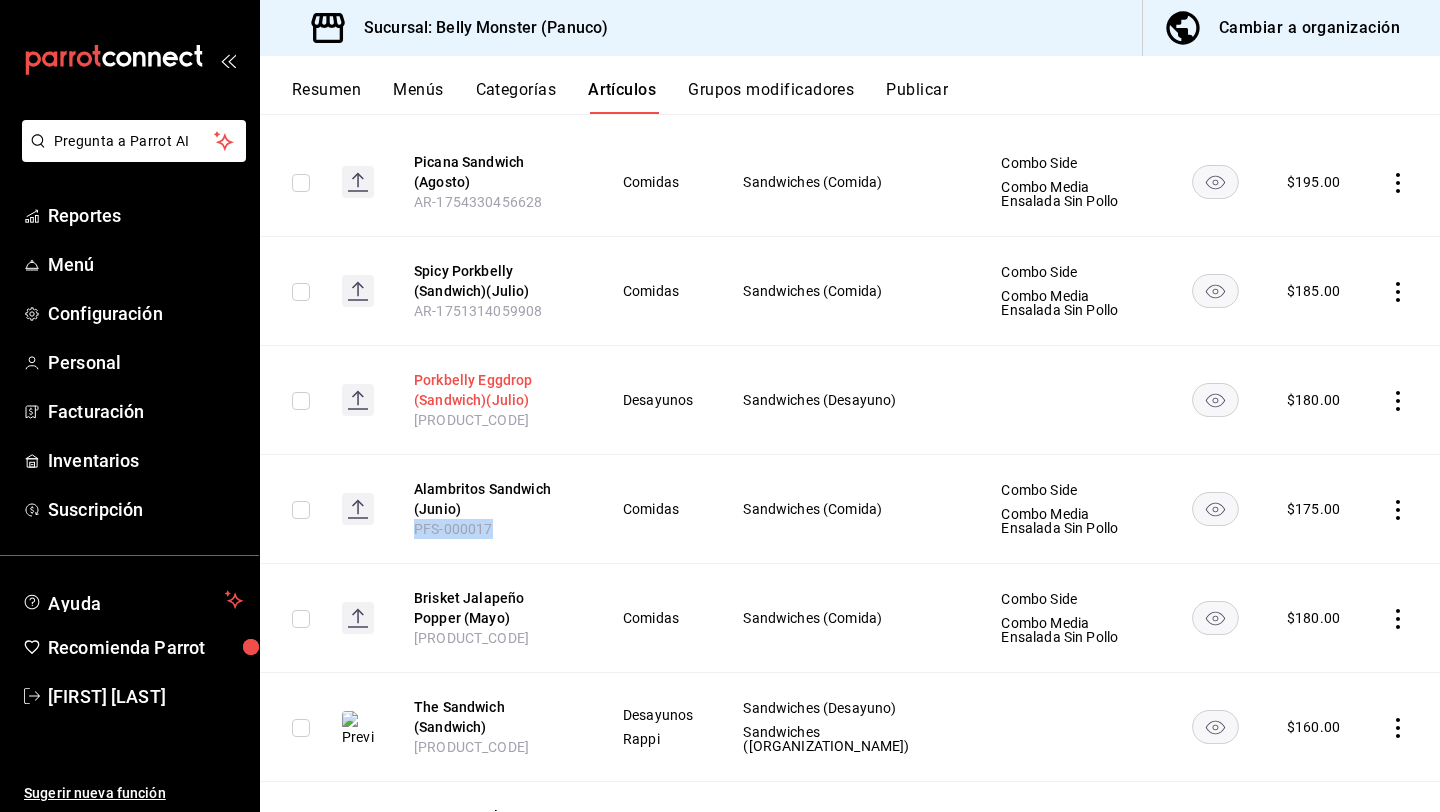 click on "Porkbelly Eggdrop (Sandwich)(Julio)" at bounding box center (494, 390) 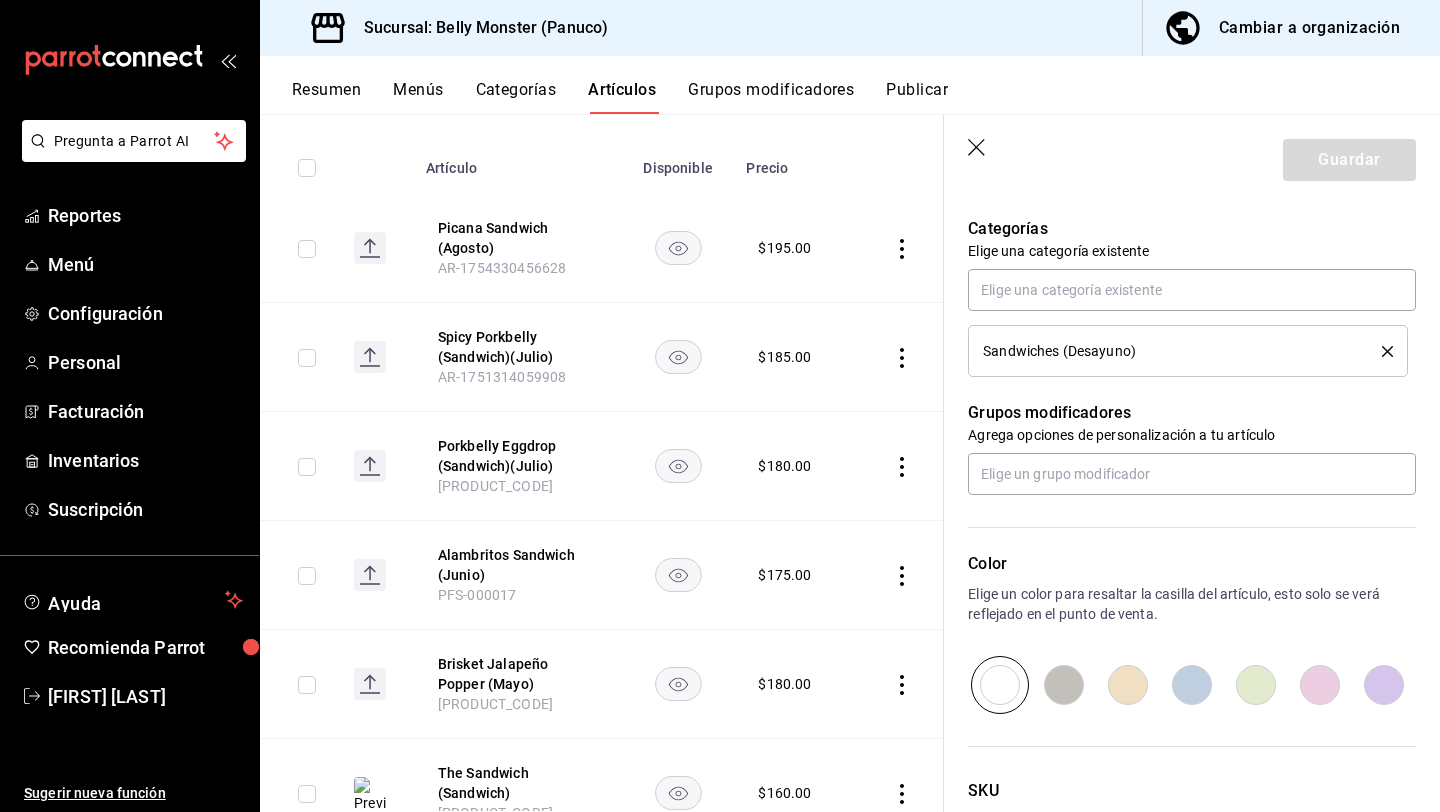 scroll, scrollTop: 853, scrollLeft: 0, axis: vertical 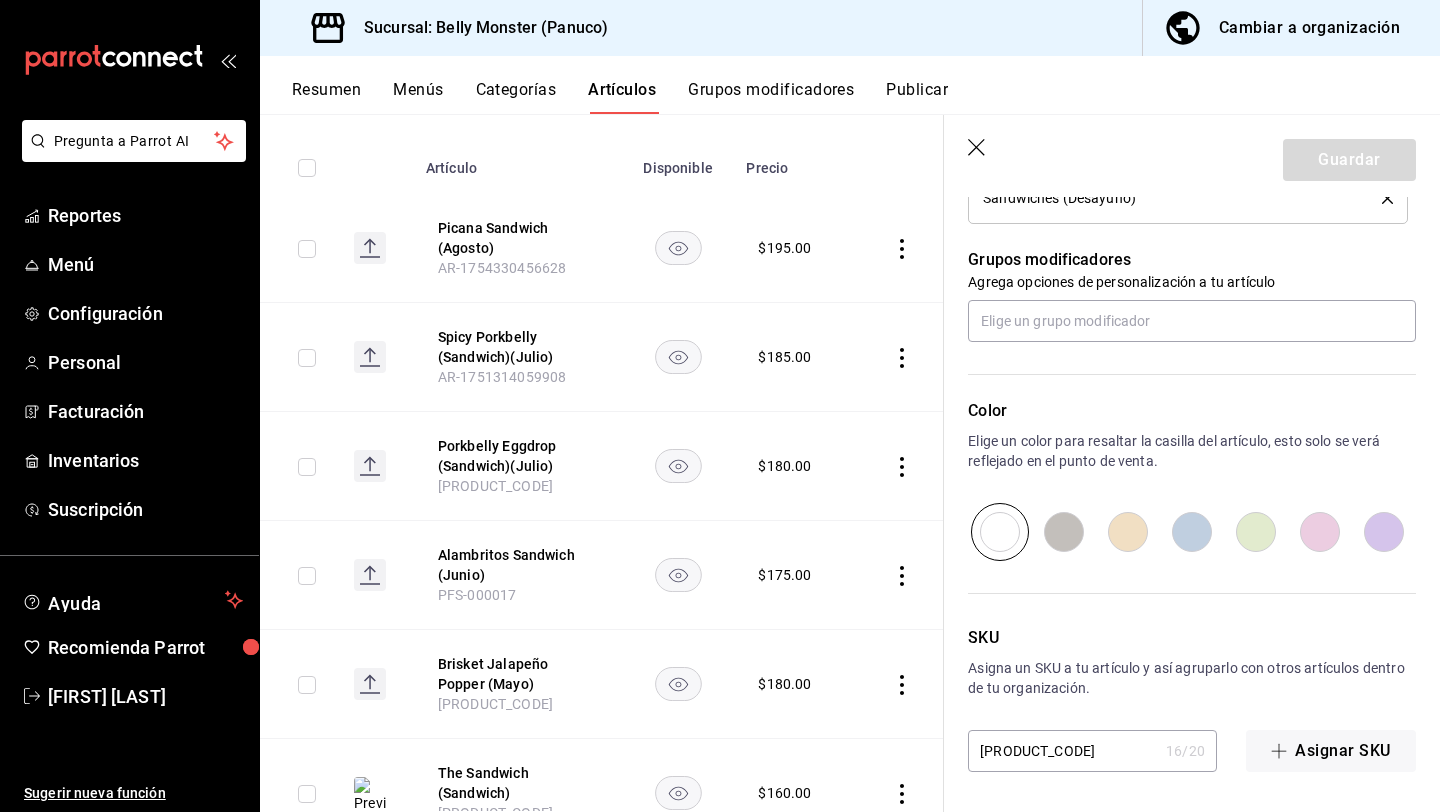 click on "[PRODUCT_CODE]" at bounding box center [1063, 751] 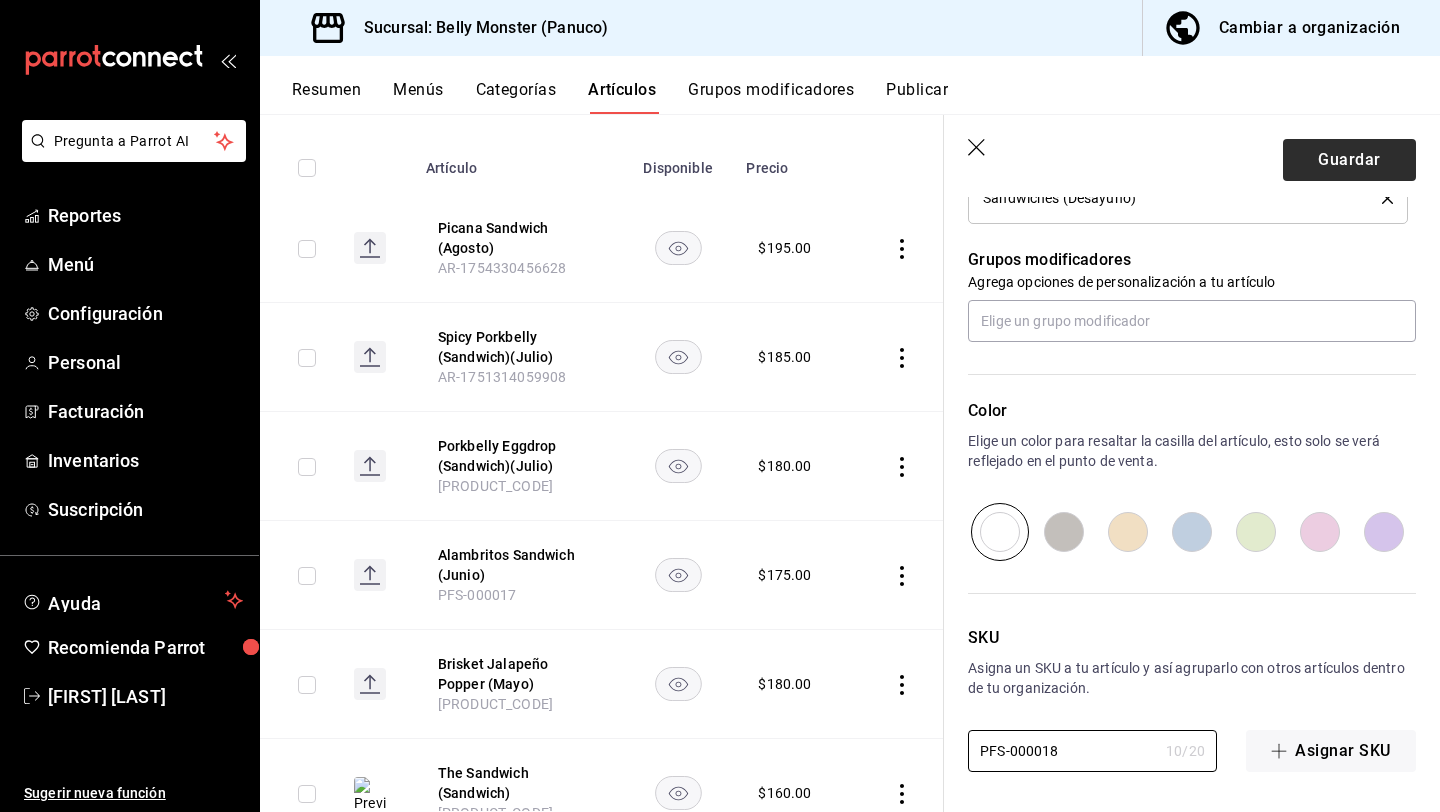 type on "PFS-000018" 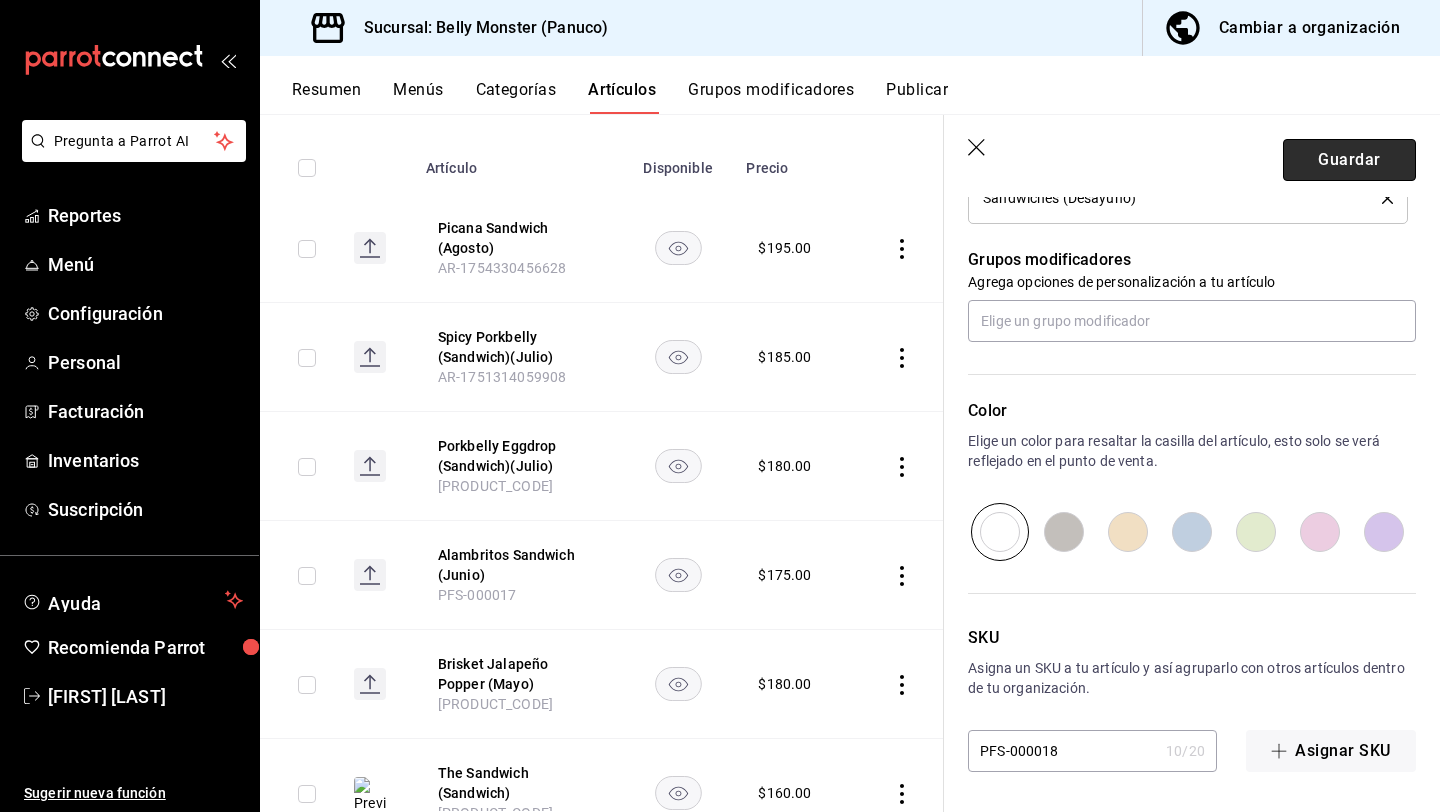 click on "Guardar" at bounding box center (1349, 160) 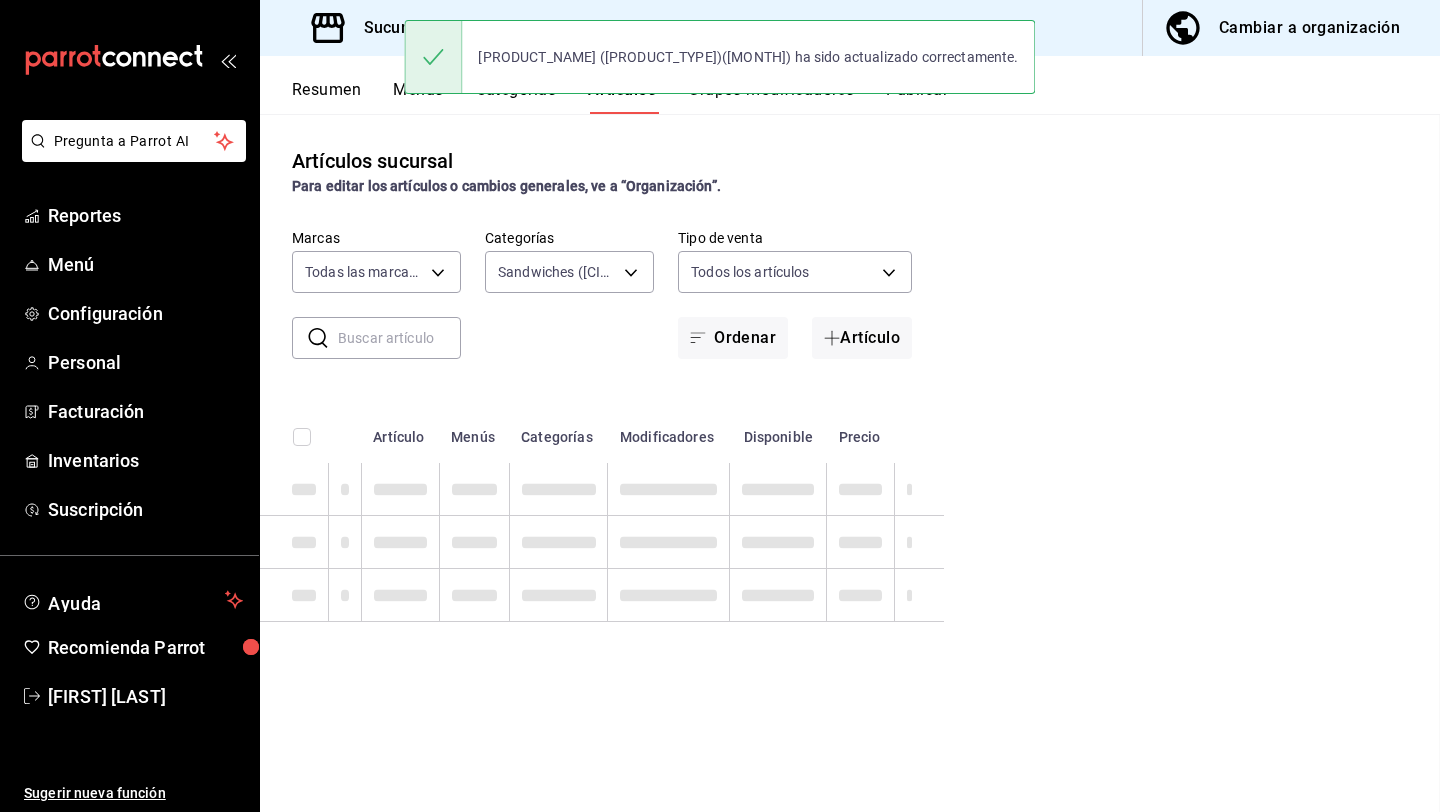 scroll, scrollTop: 0, scrollLeft: 0, axis: both 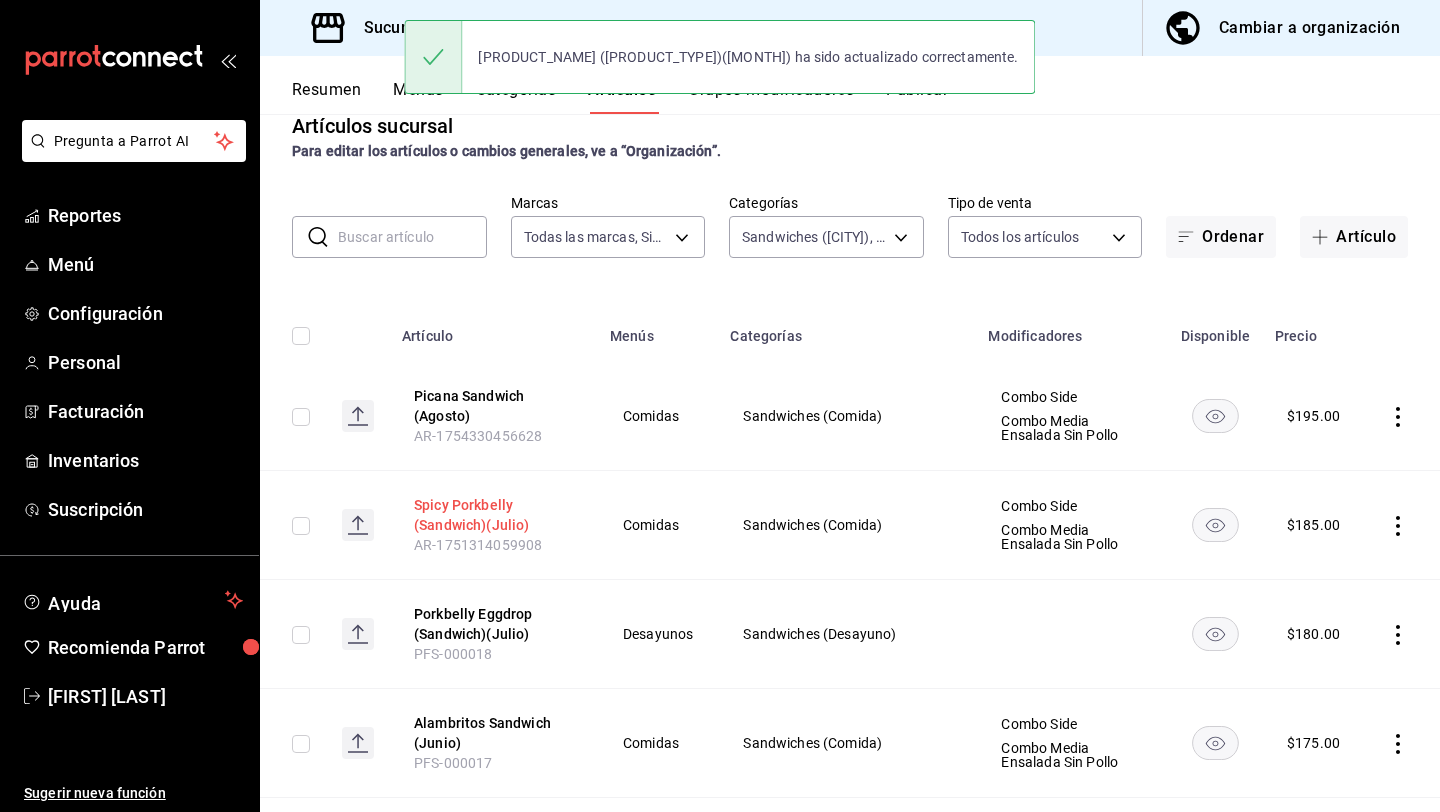 click on "Spicy Porkbelly (Sandwich)(Julio)" at bounding box center (494, 515) 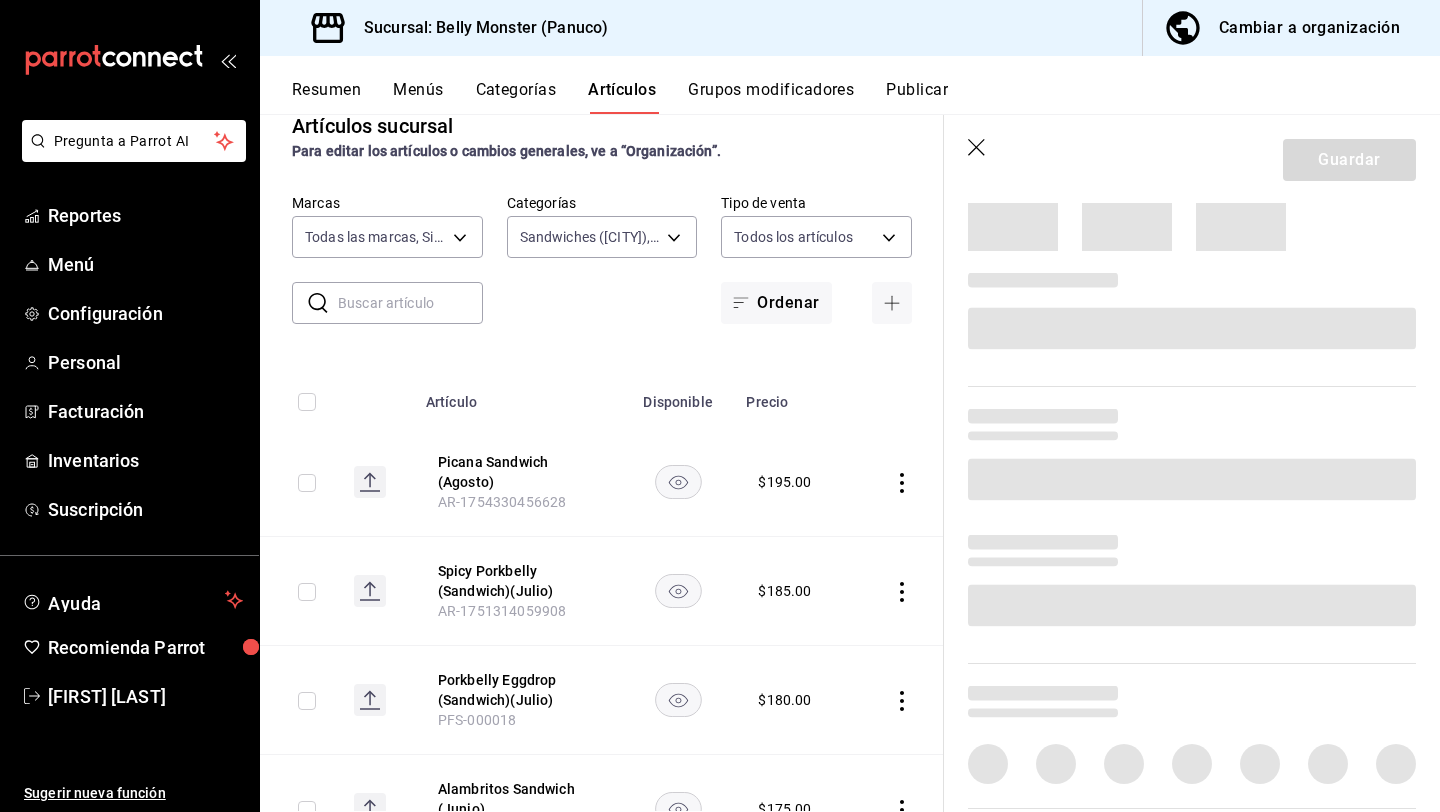 scroll, scrollTop: 625, scrollLeft: 0, axis: vertical 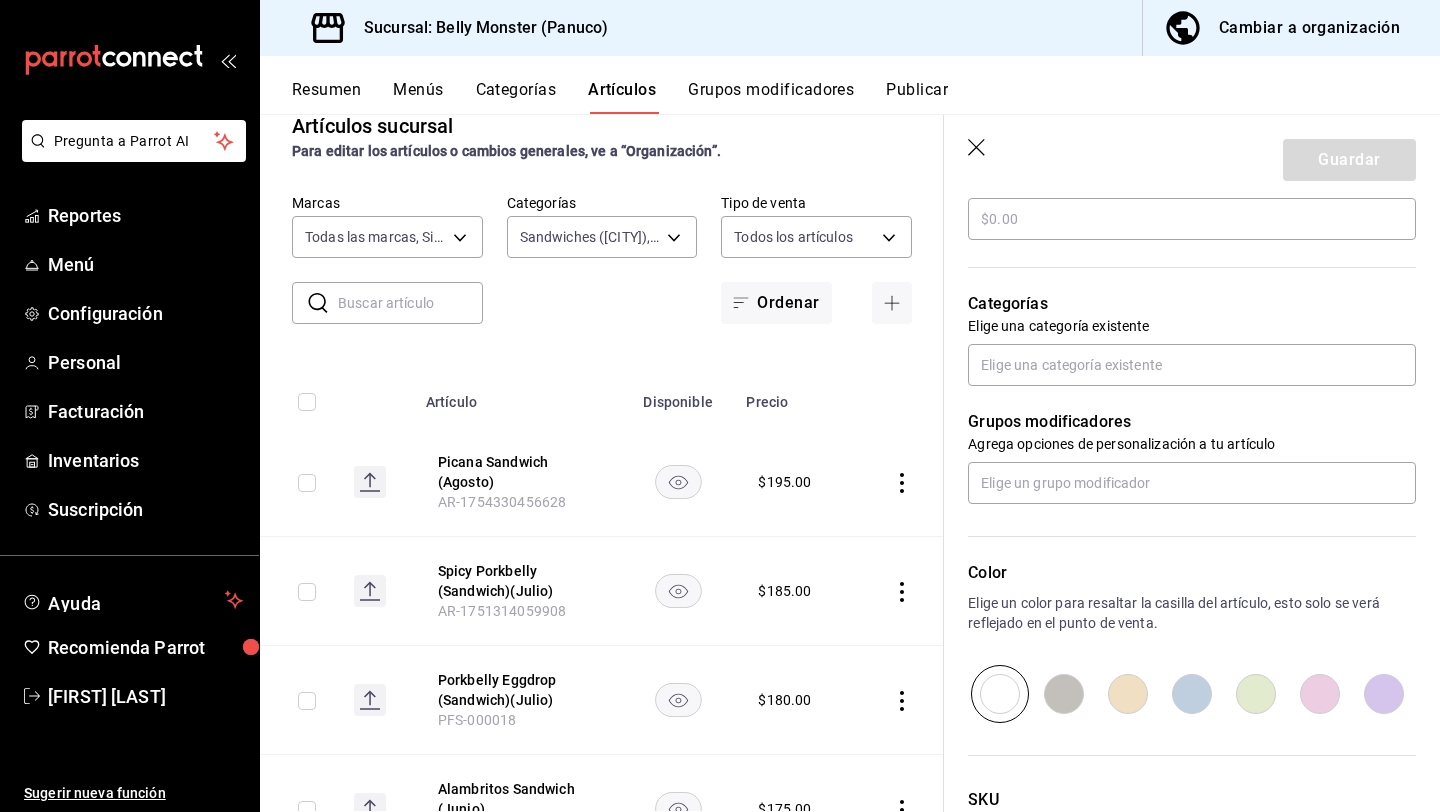 type on "$185.00" 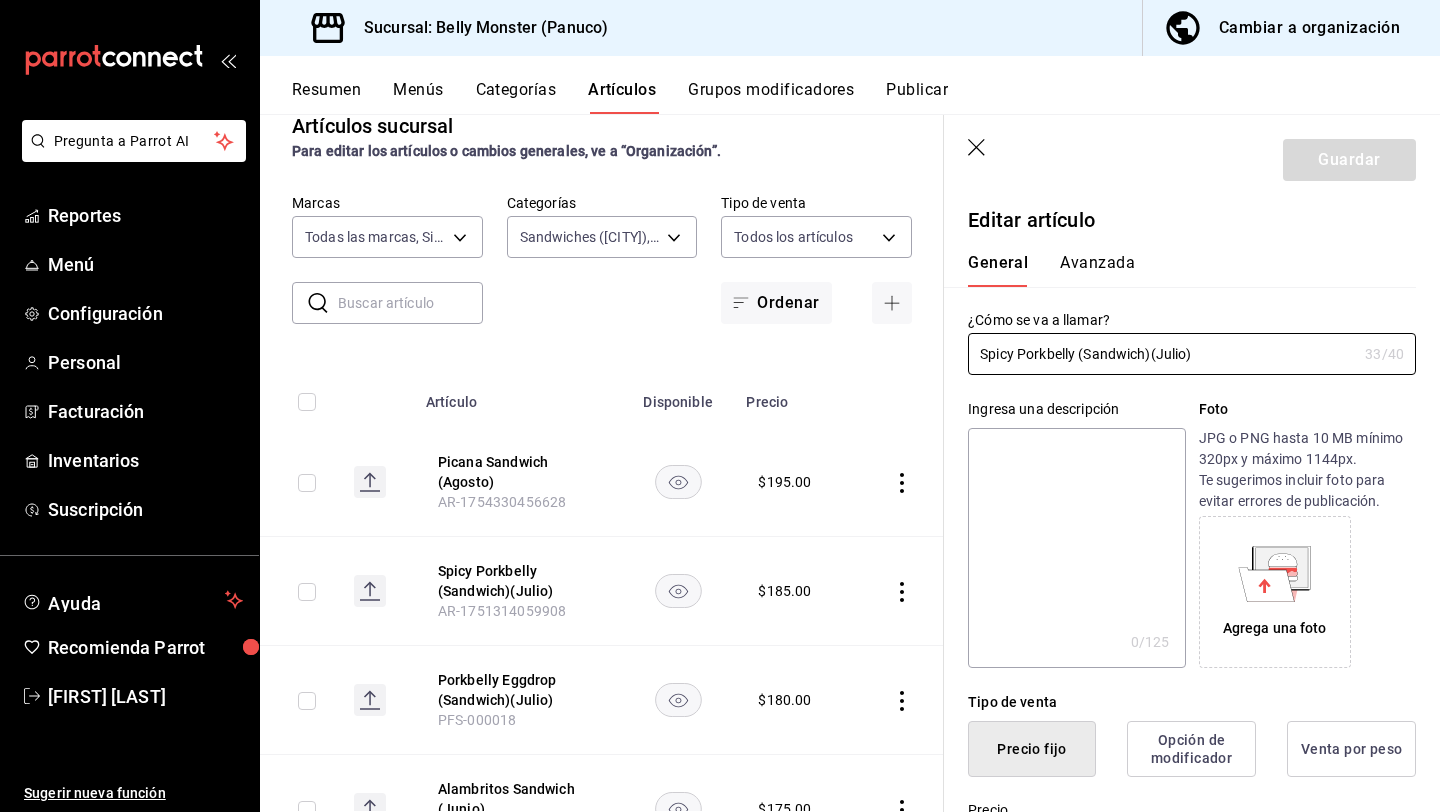 scroll, scrollTop: 1010, scrollLeft: 0, axis: vertical 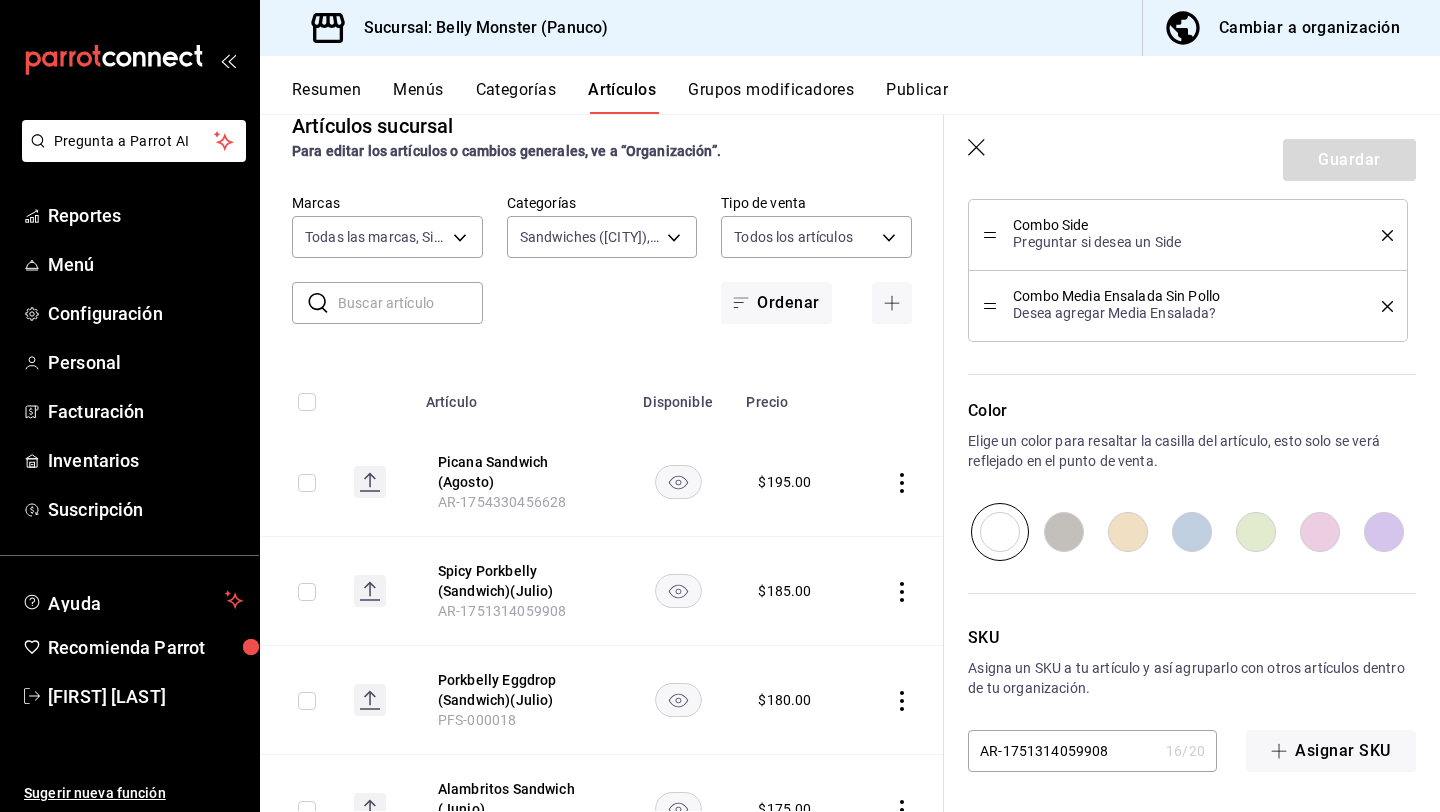 click on "Editar artículo General Avanzada ¿Cómo se va a llamar? [PRODUCT_NAME] ([PRODUCT_TYPE])([MONTH]) [NUMBER] /40 ¿Cómo se va a llamar? Ingresa una descripción x 0 /125 ​ Foto JPG o PNG hasta 10 MB mínimo 320px y máximo 1144px. Te sugerimos incluir foto para evitar errores de publicación. Agrega una foto Tipo de venta Precio fijo Opción de modificador Venta por peso Precio $[PRICE] Categorías Elige una categoría existente [CATEGORY_NAME] Grupos modificadores Agrega opciones de personalización a tu artículo Combo Side Preguntar si desea un Side Combo Media Ensalada Sin Pollo Desea agregar Media Ensalada? Color Elige un color para resaltar la casilla del artículo, esto solo se verá reflejado en el punto de venta. SKU Asigna un SKU a tu artículo y así agruparlo con otros artículos dentro de tu organización. [PRODUCT_CODE] 16 / 20 ​ Asignar SKU Nombre en el Punto de venta 0 /70 Nombre en el Punto de venta Código de barras 0 /30 Código de barras SAT  (Opcional) Unidad de medida E48 90101500 Impuestos" at bounding box center (1192, -1) 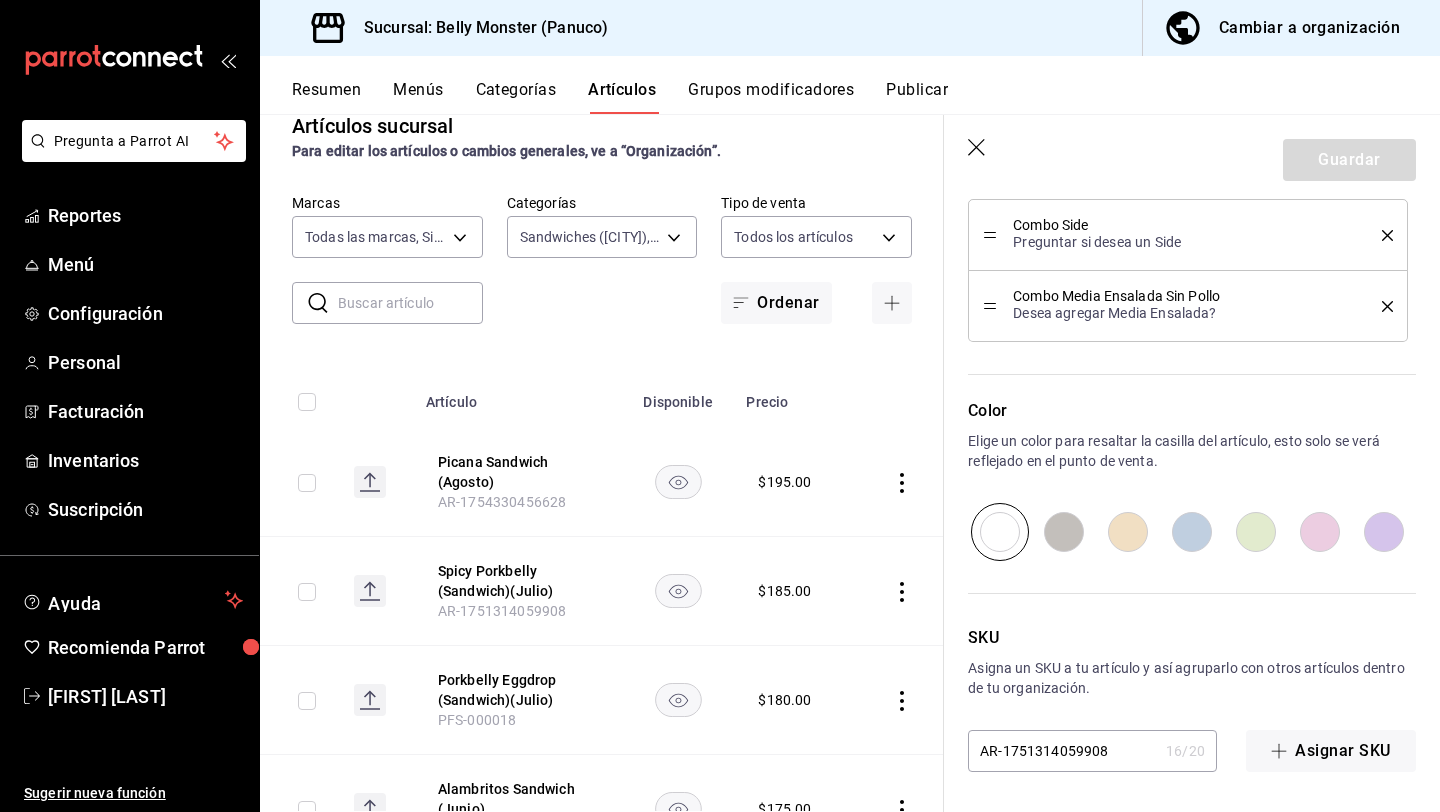 click on "AR-1751314059908" at bounding box center (1063, 751) 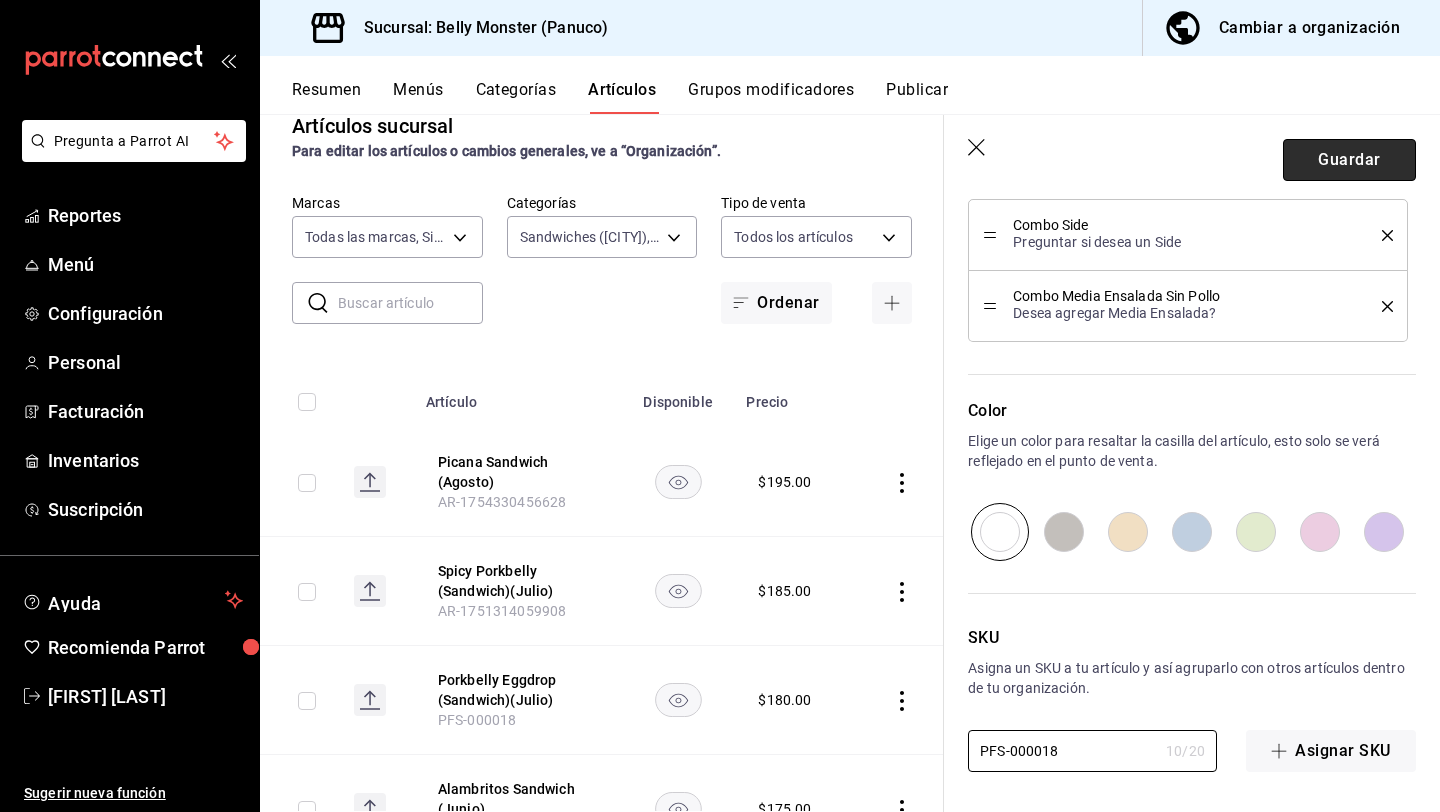 click on "Guardar" at bounding box center (1349, 160) 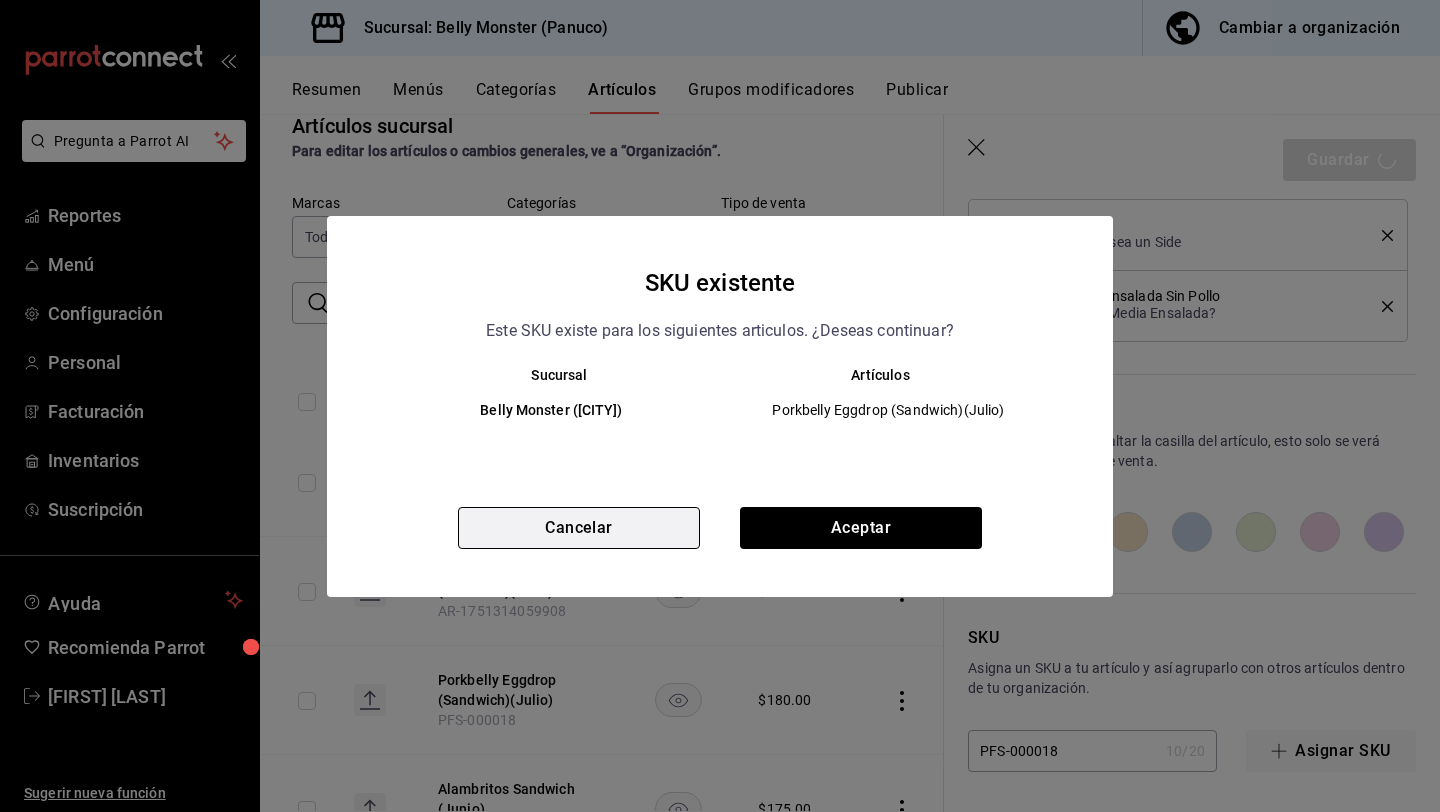 click on "Cancelar" at bounding box center (579, 528) 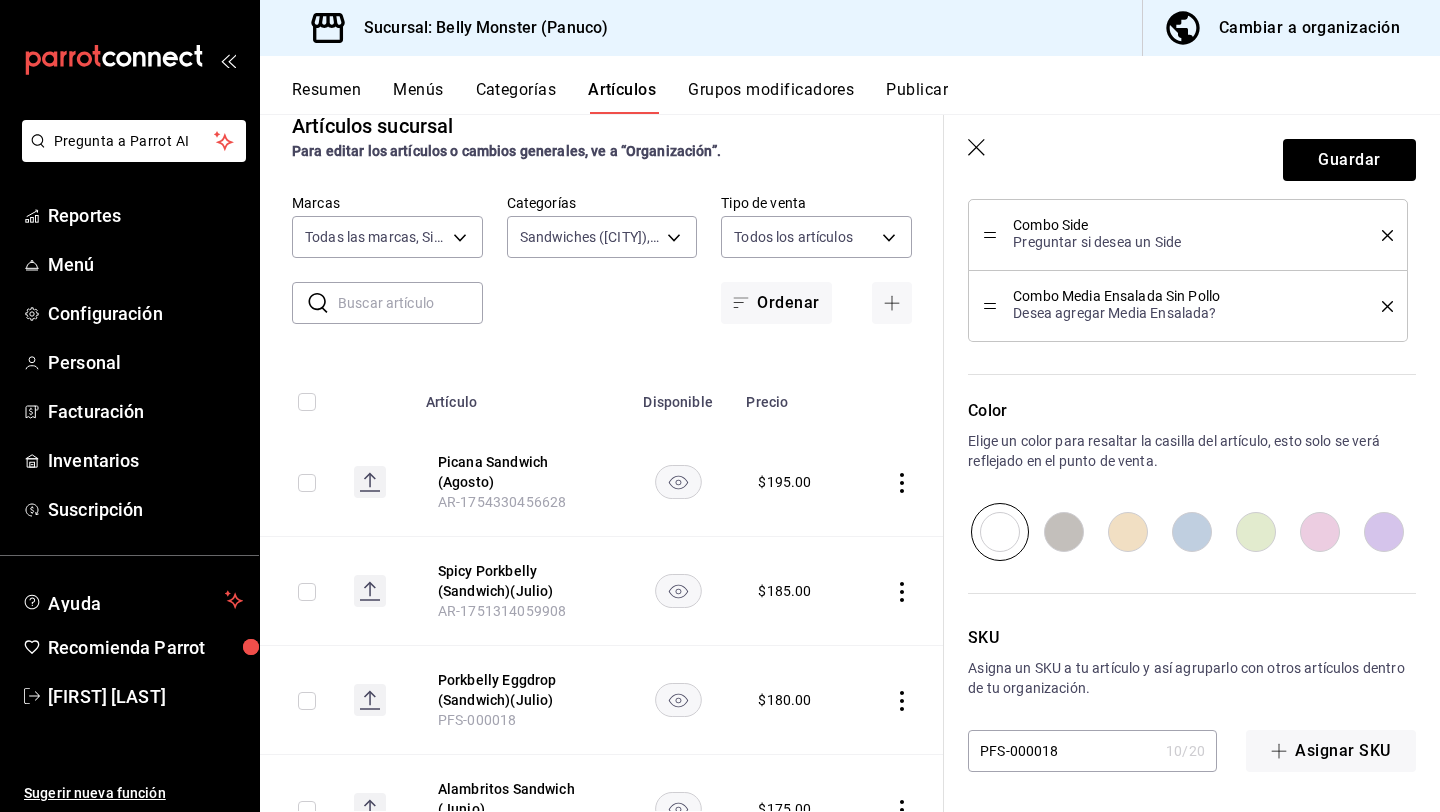 click on "PFS-000018" at bounding box center (1063, 751) 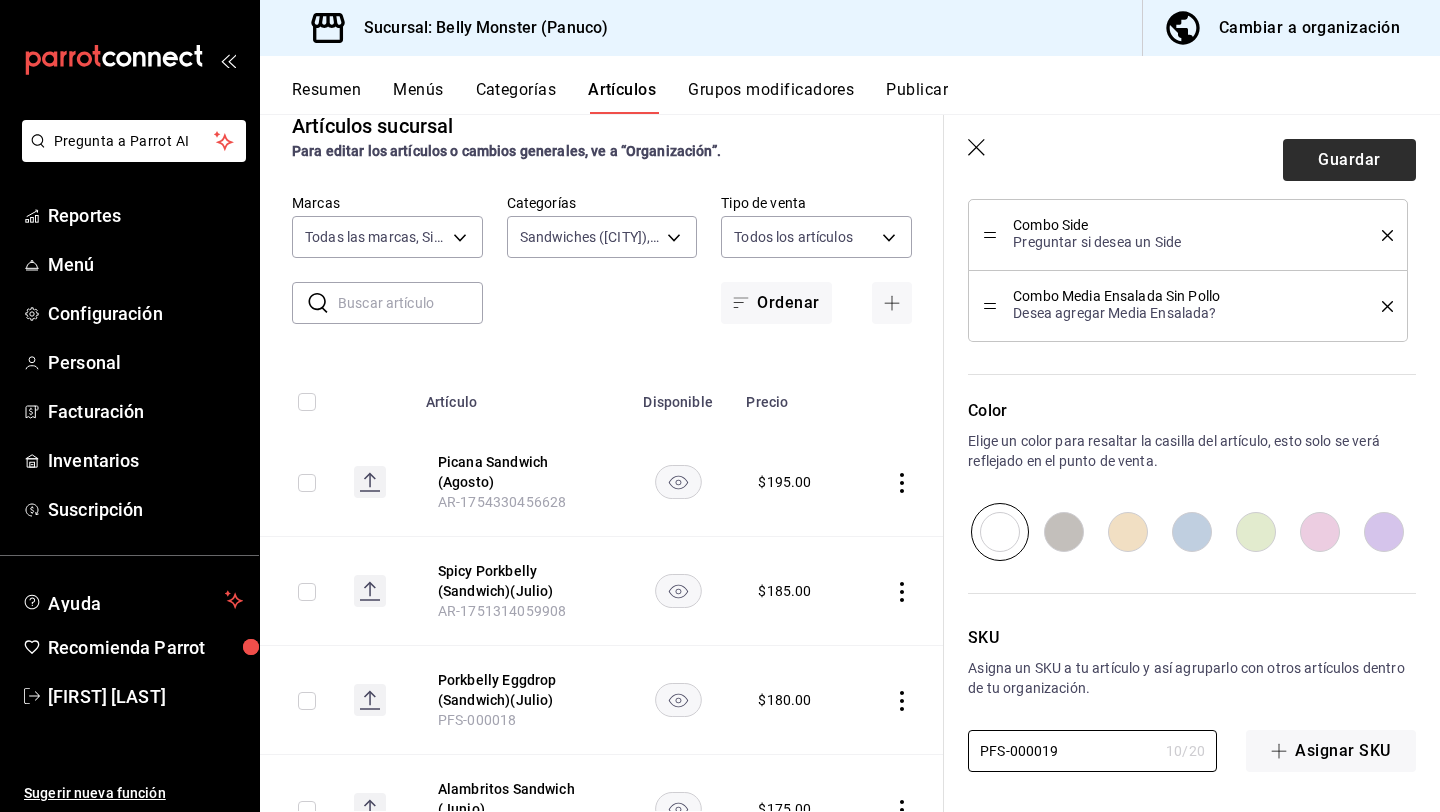 type on "PFS-000019" 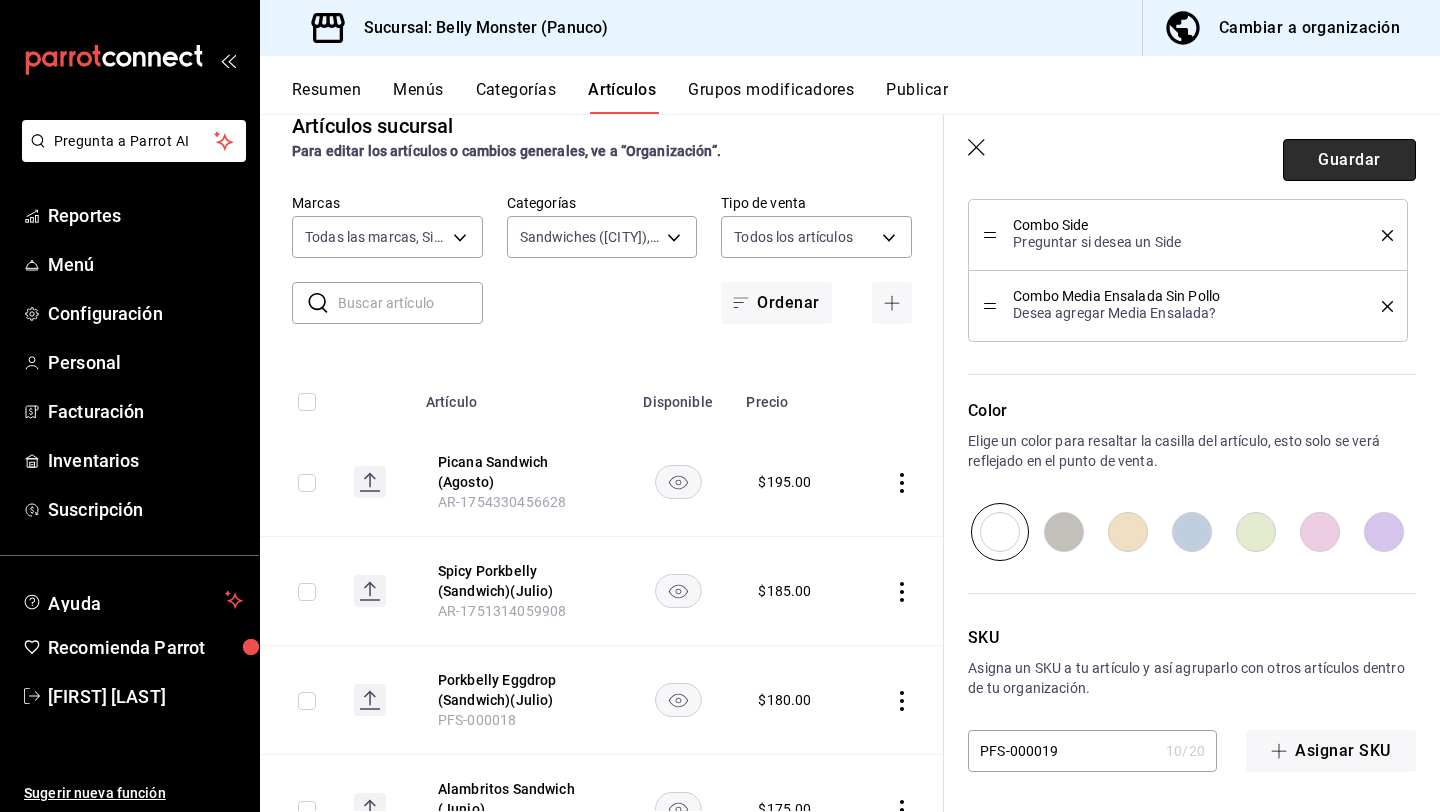 click on "Guardar" at bounding box center [1349, 160] 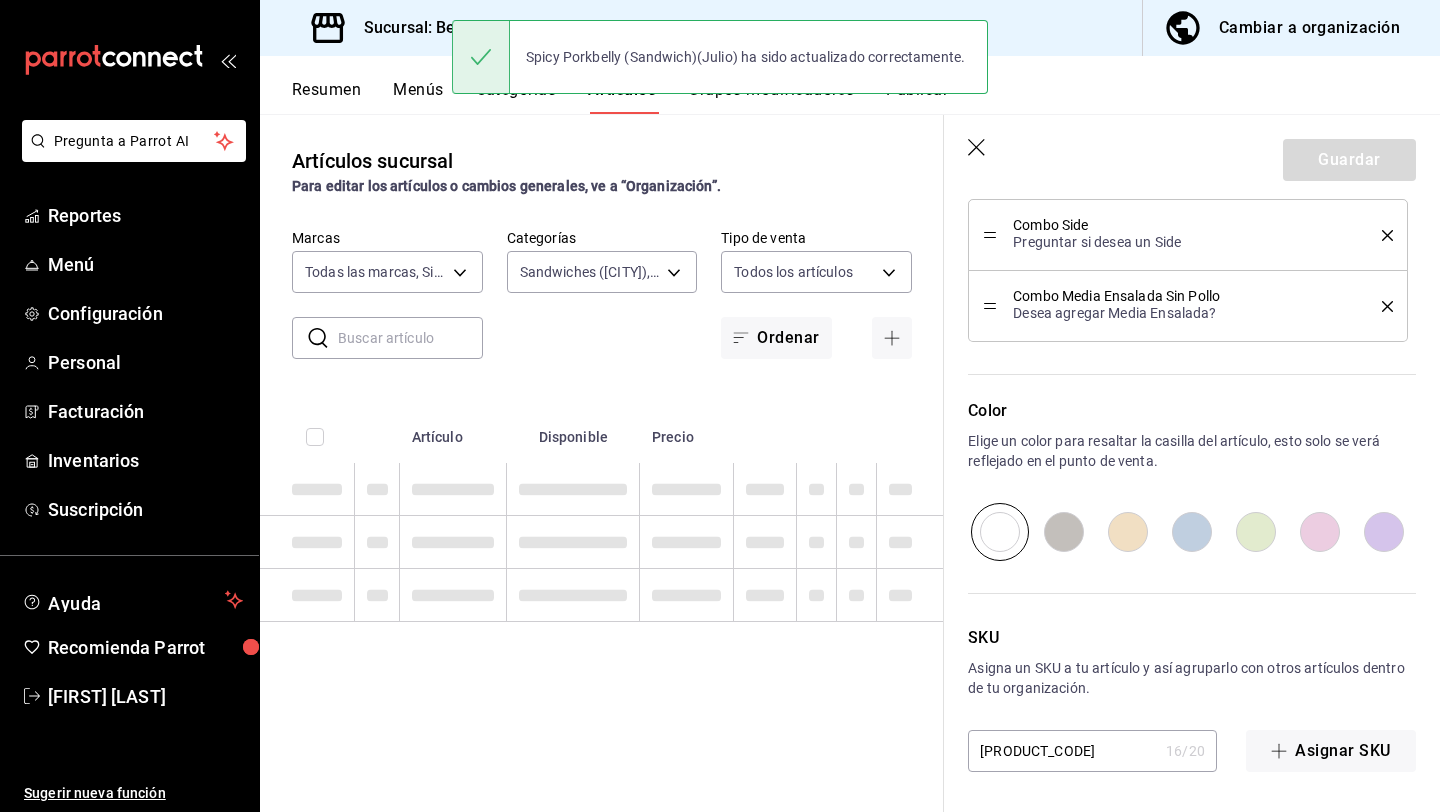 scroll, scrollTop: 0, scrollLeft: 0, axis: both 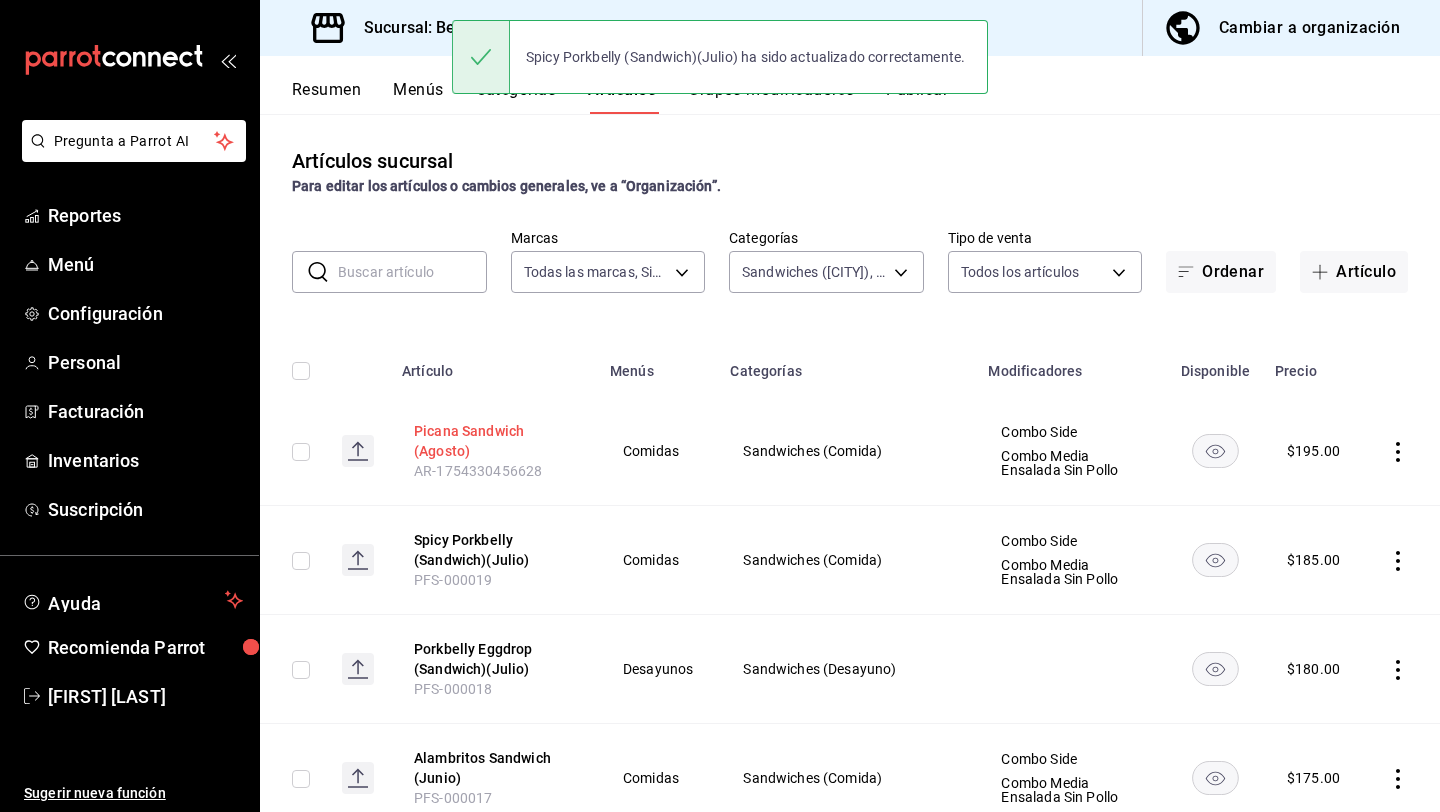 click on "Picana Sandwich (Agosto)" at bounding box center [494, 441] 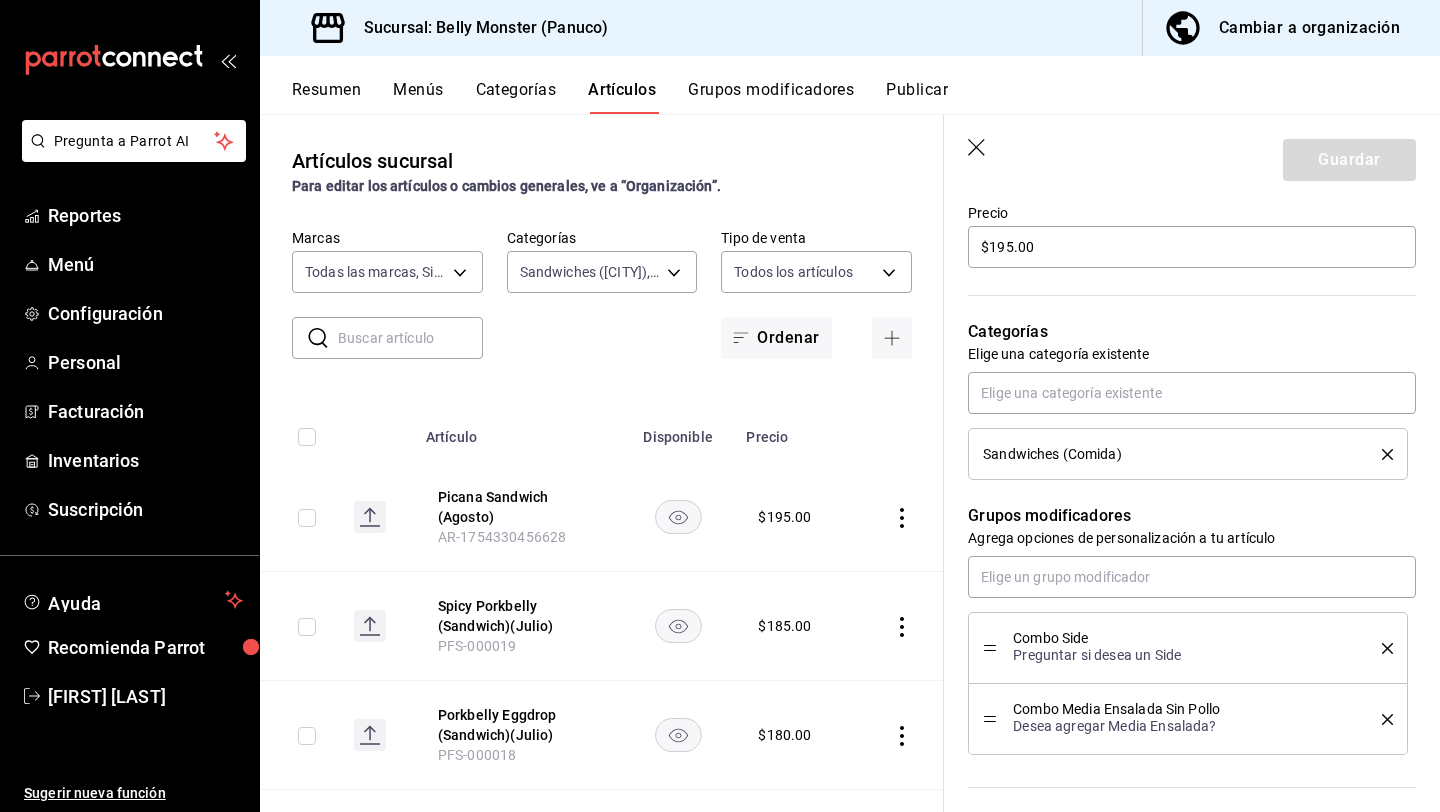 scroll, scrollTop: 1010, scrollLeft: 0, axis: vertical 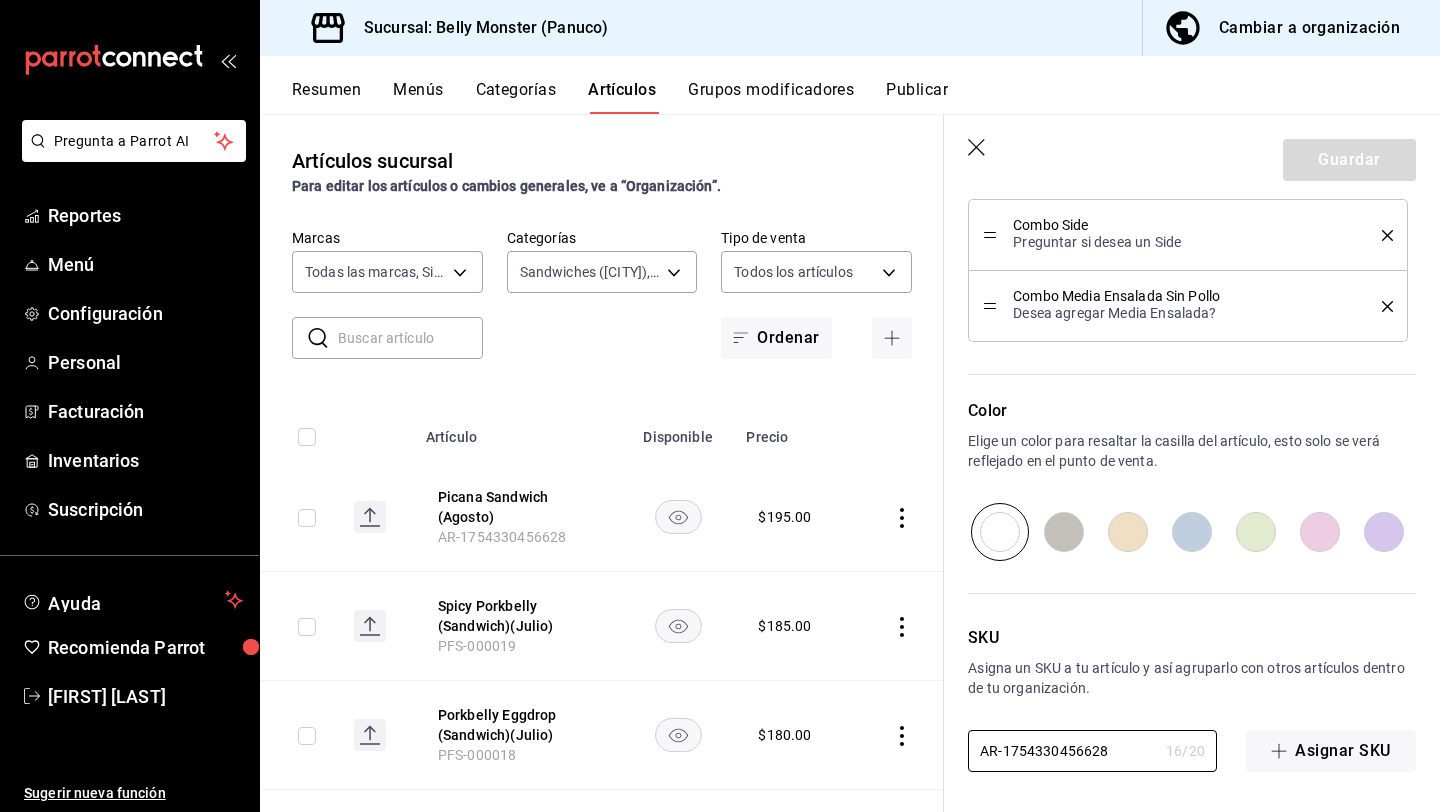 drag, startPoint x: 1111, startPoint y: 767, endPoint x: 852, endPoint y: 701, distance: 267.277 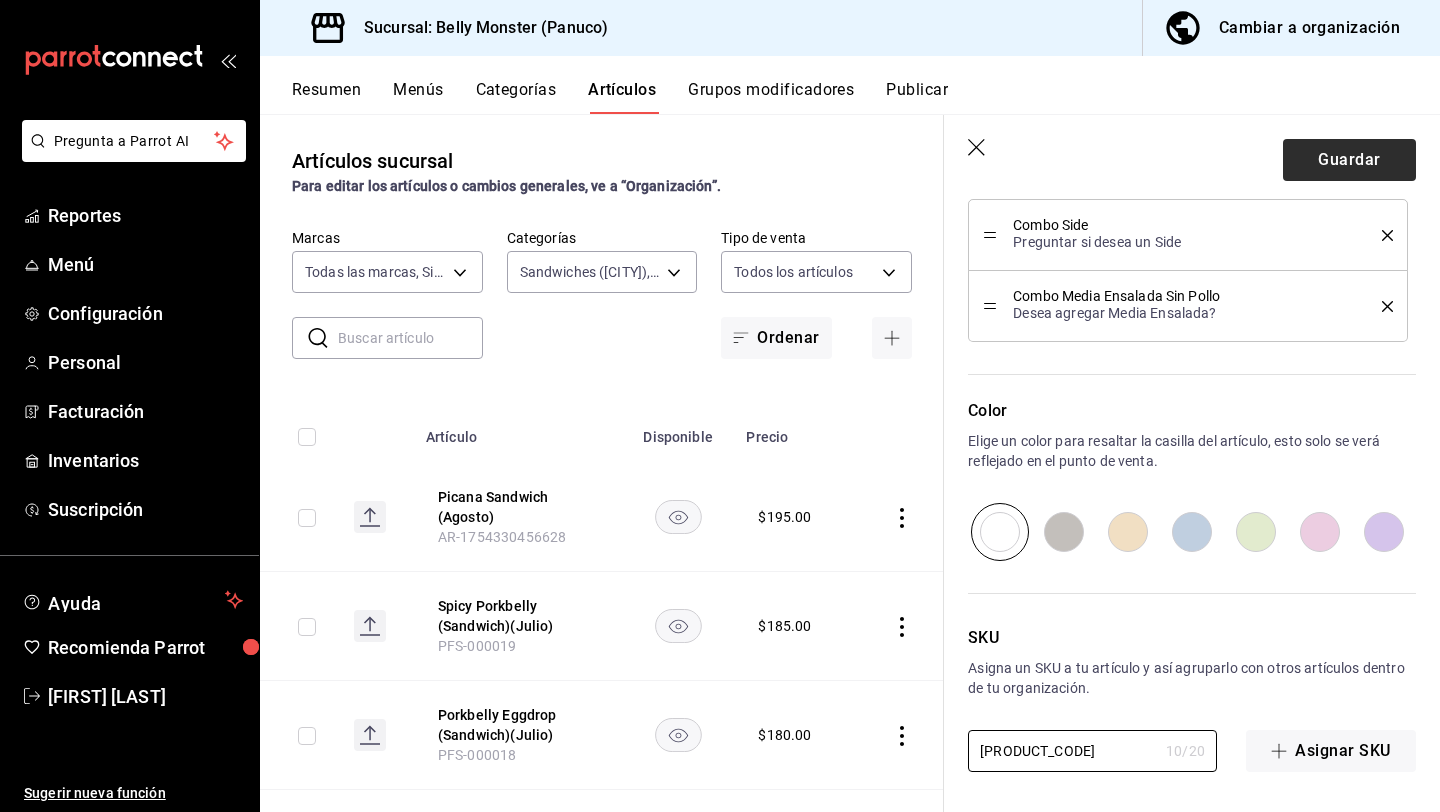 type on "[PRODUCT_CODE]" 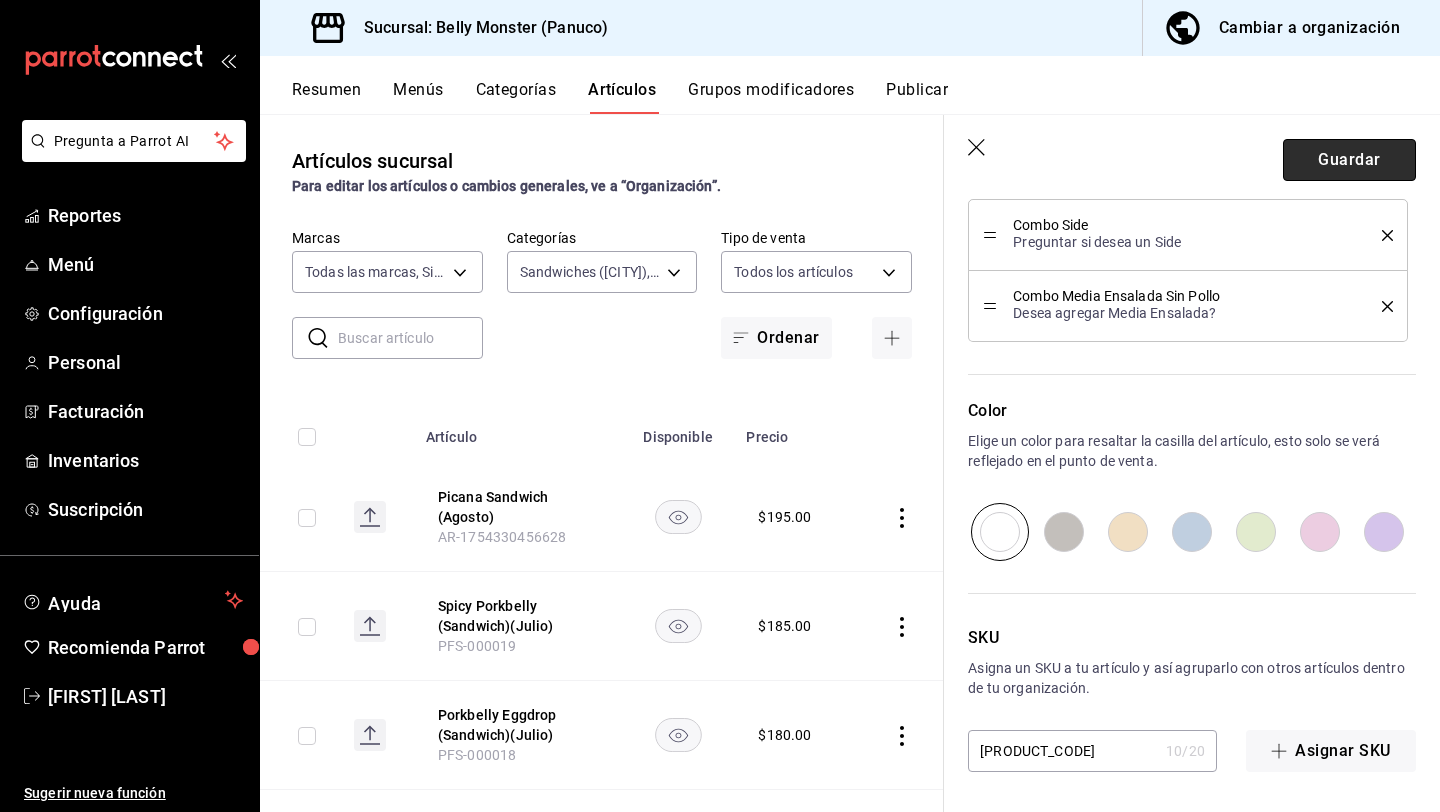click on "Guardar" at bounding box center [1349, 160] 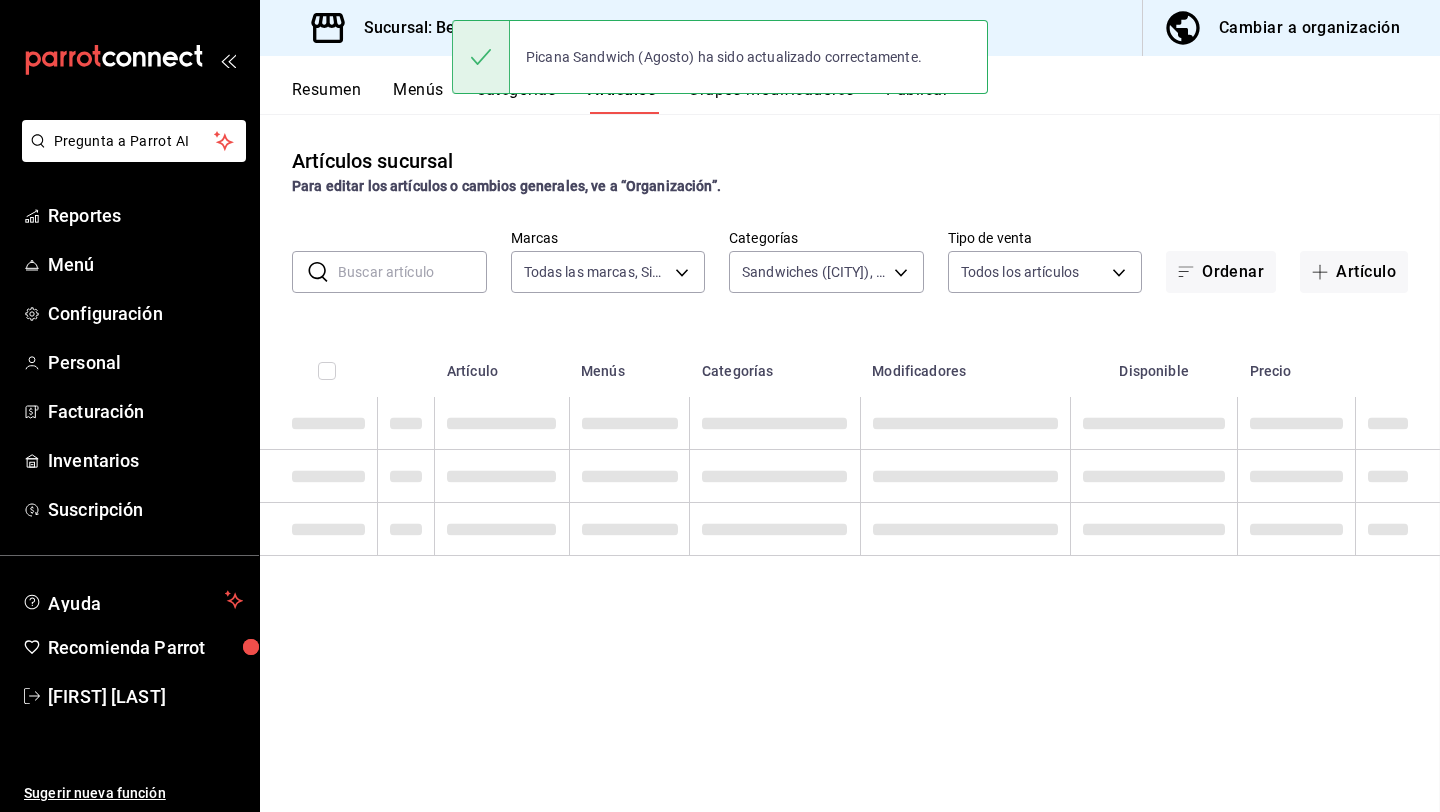 scroll, scrollTop: 0, scrollLeft: 0, axis: both 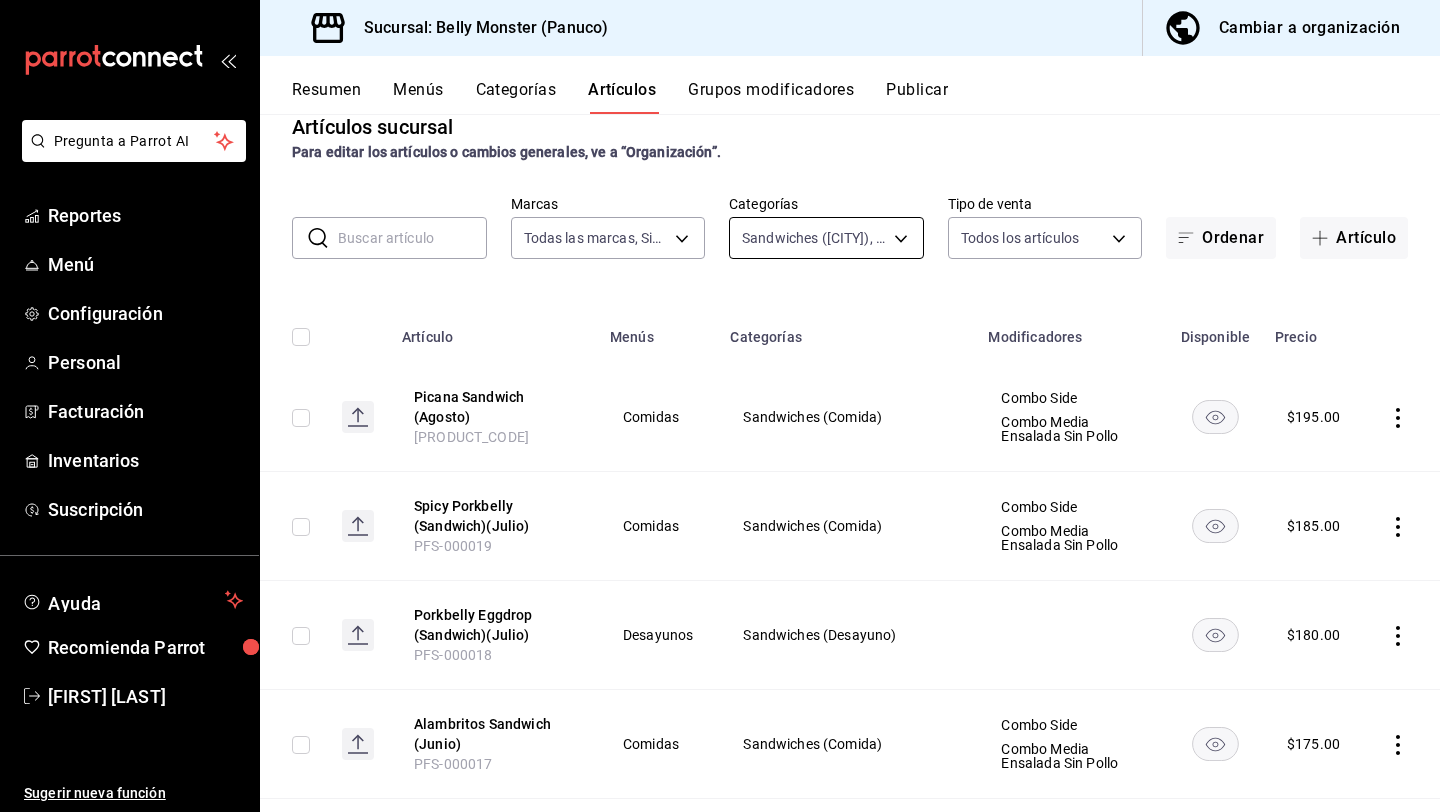 click on "Pregunta a Parrot AI Reportes   Menú   Configuración   Personal   Facturación   Inventarios   Suscripción   Ayuda Recomienda Parrot   [FIRST] [LAST]   Sugerir nueva función   Sucursal: Belly Monster ([CITY]) Cambiar a organización Resumen Menús Categorías Artículos Grupos modificadores Publicar Artículos sucursal Para editar los artículos o cambios generales, ve a “Organización”. ​ ​ Marcas Todas las marcas, Sin marca [UUID] Categorías Sandwiches (Desayuno), Sandwiches (Comida) [UUID],[UUID] Tipo de venta Todos los artículos ALL Ordenar Artículo Artículo Menús Categorías Modificadores Disponible Precio Picana Sandwich (Agosto) PFS-000020 Comidas Sandwiches (Comida) Combo Side Combo Media Ensalada Sin Pollo $ 195.00 Spicy Porkbelly (Sandwich)(Julio) PFS-000019 Comidas Sandwiches (Comida) Combo Side Combo Media Ensalada Sin Pollo $ 185.00 Porkbelly Eggdrop (Sandwich)(Julio) PFS-000018 Desayunos $ $ $" at bounding box center [720, 406] 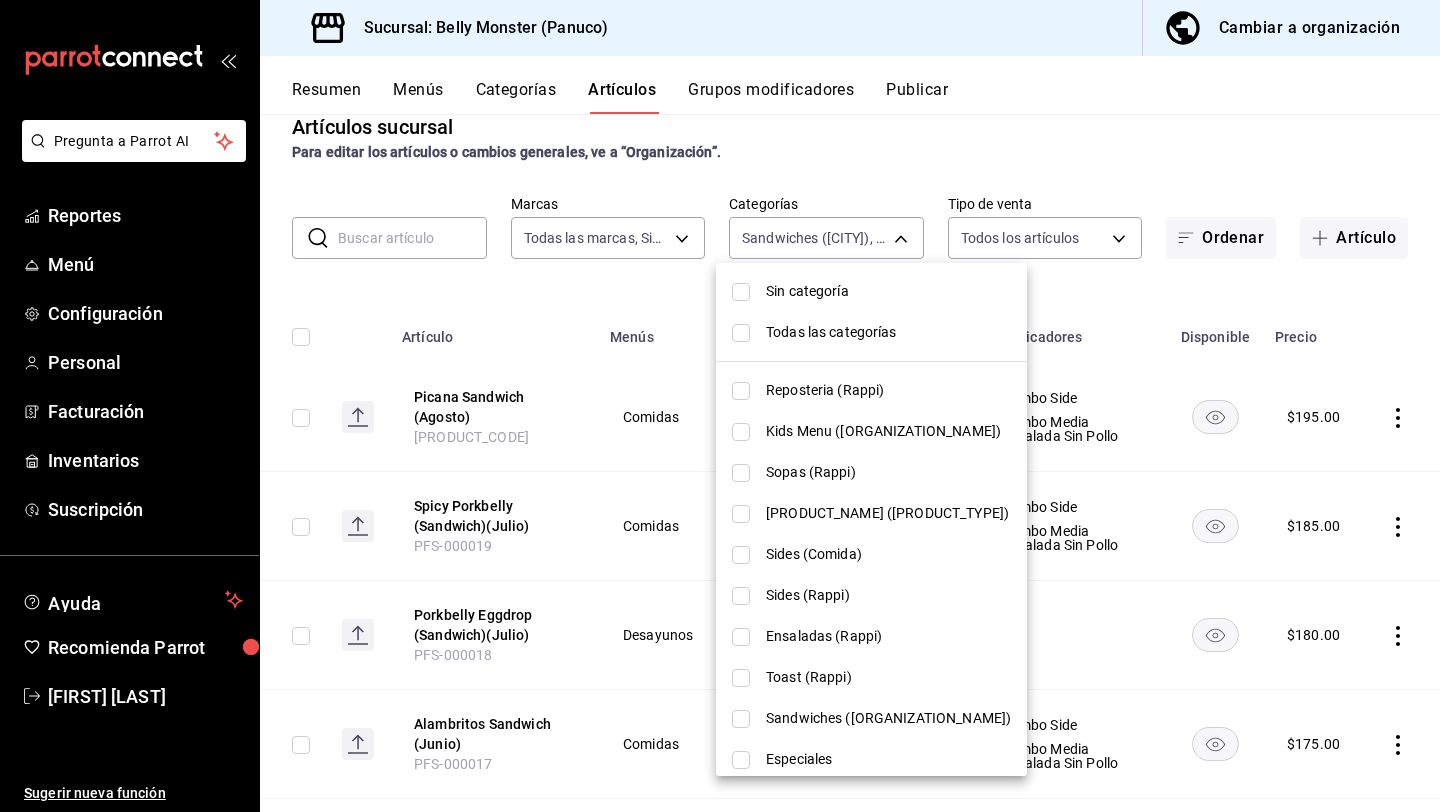 click on "Sin categoría" at bounding box center [871, 291] 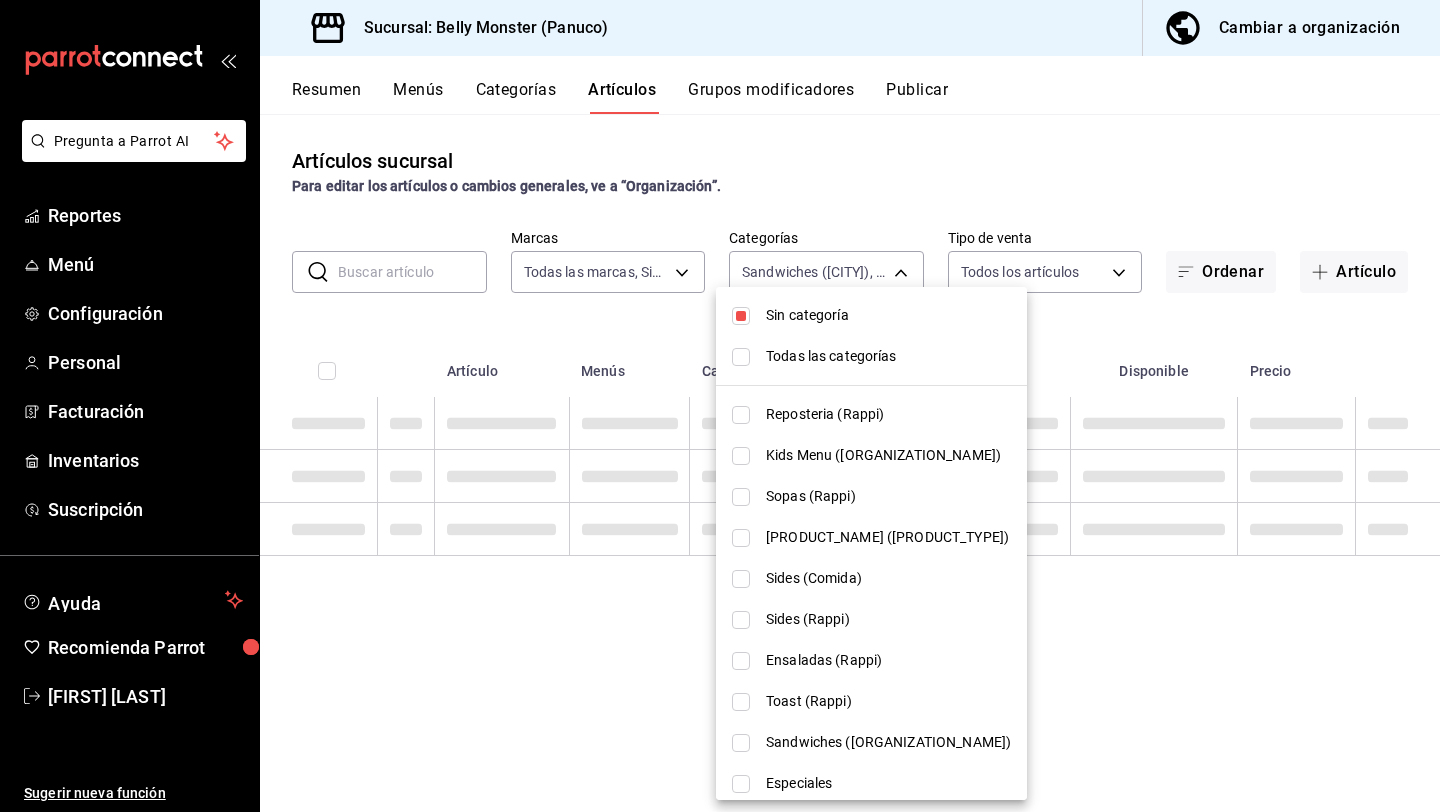 scroll, scrollTop: 0, scrollLeft: 0, axis: both 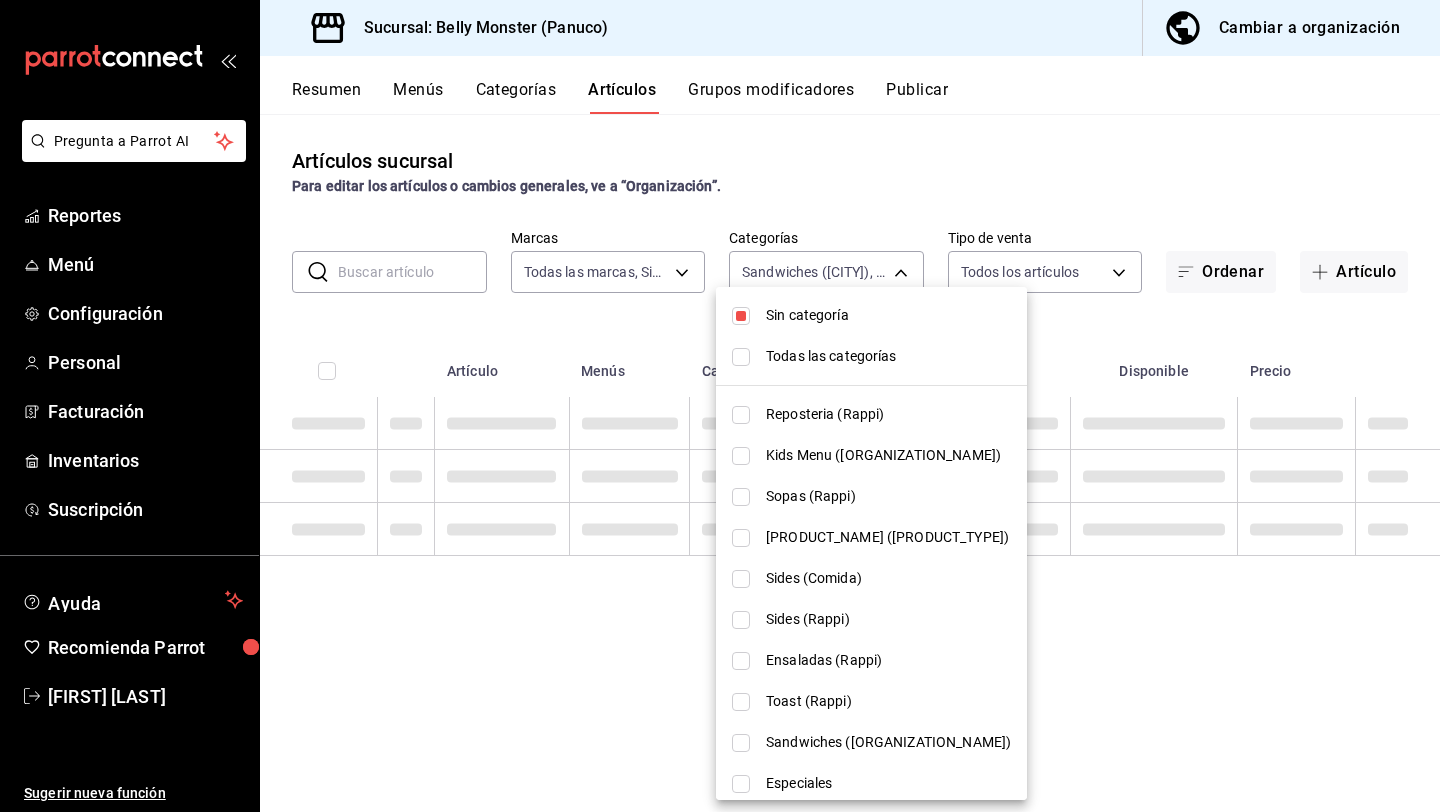 click on "Todas las categorías" at bounding box center [888, 356] 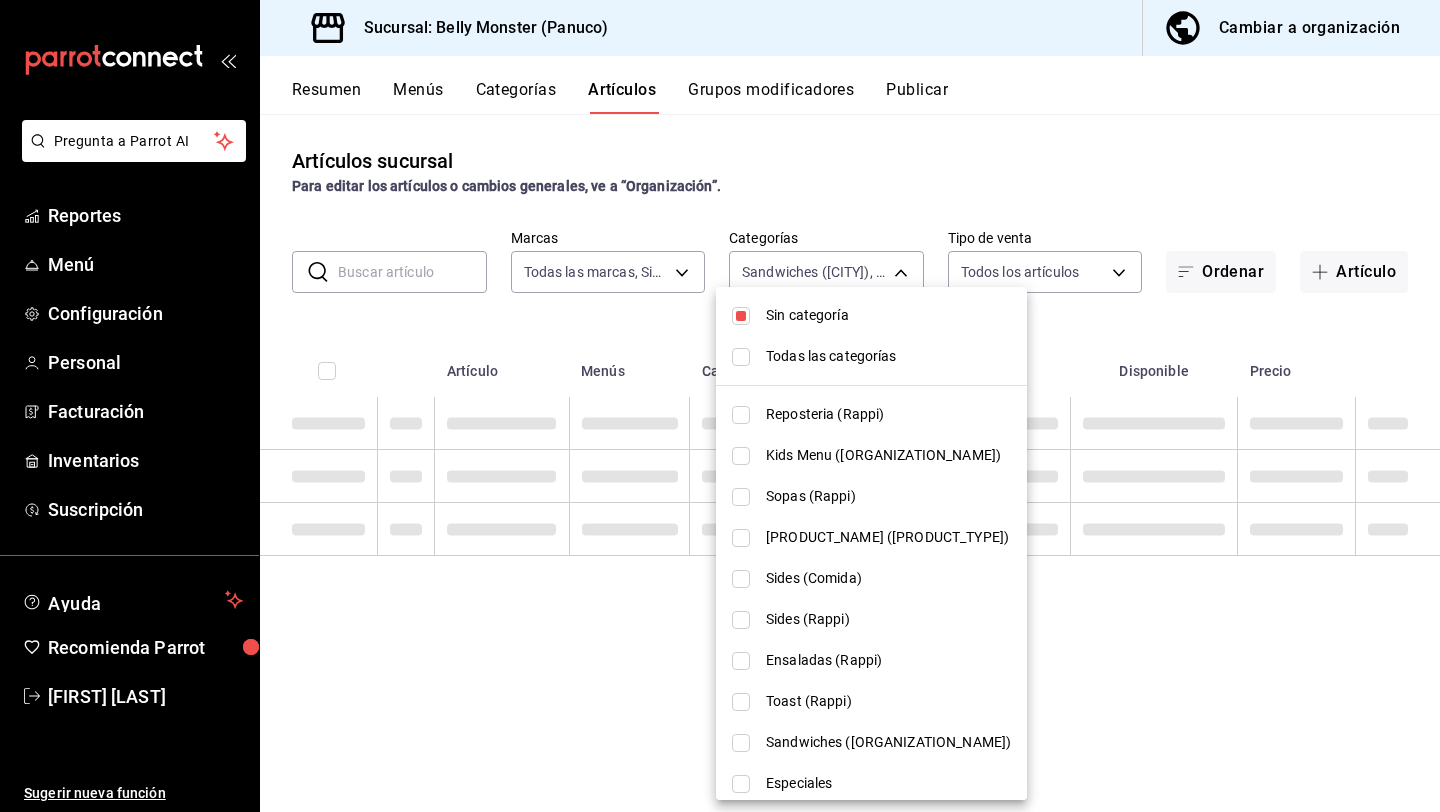 checkbox on "true" 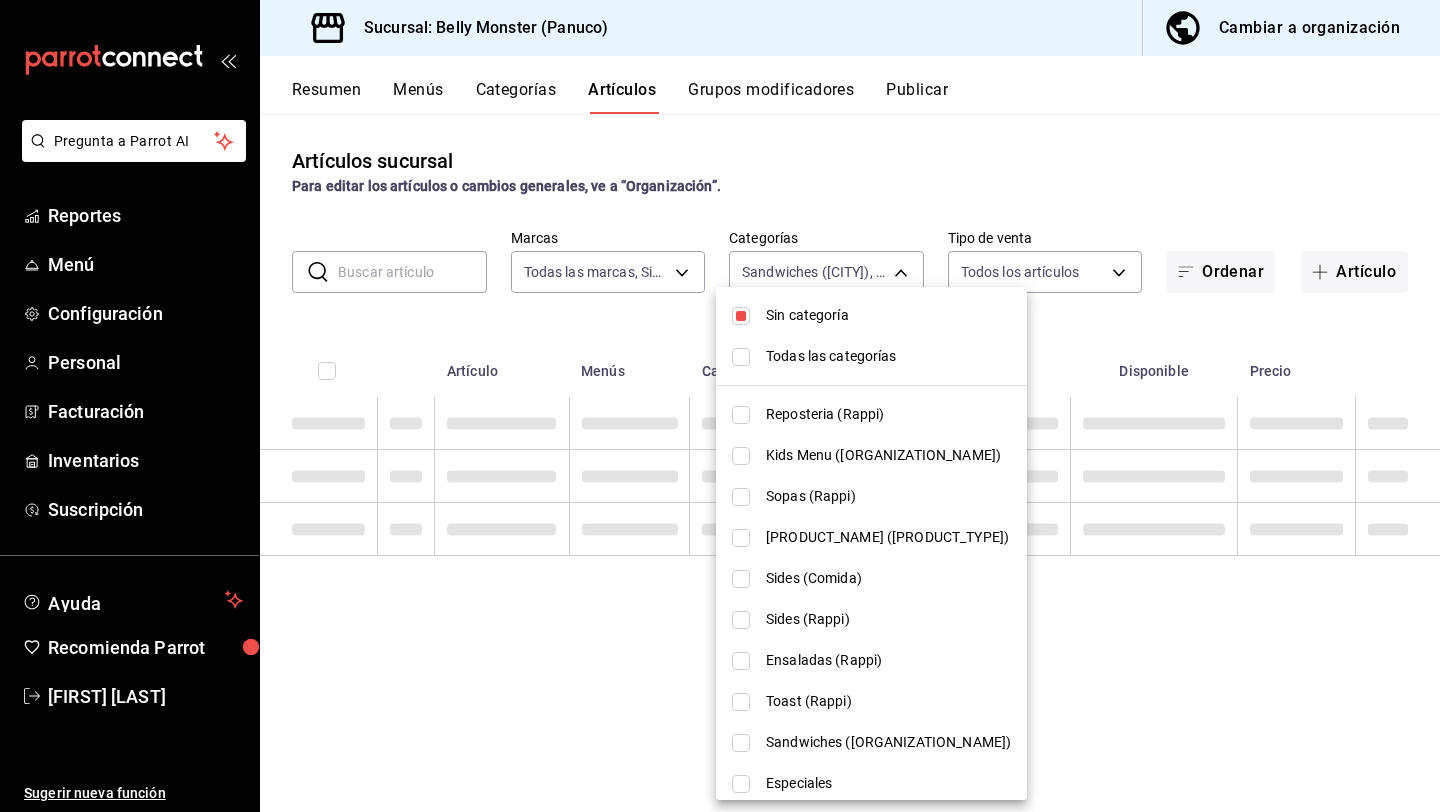checkbox on "true" 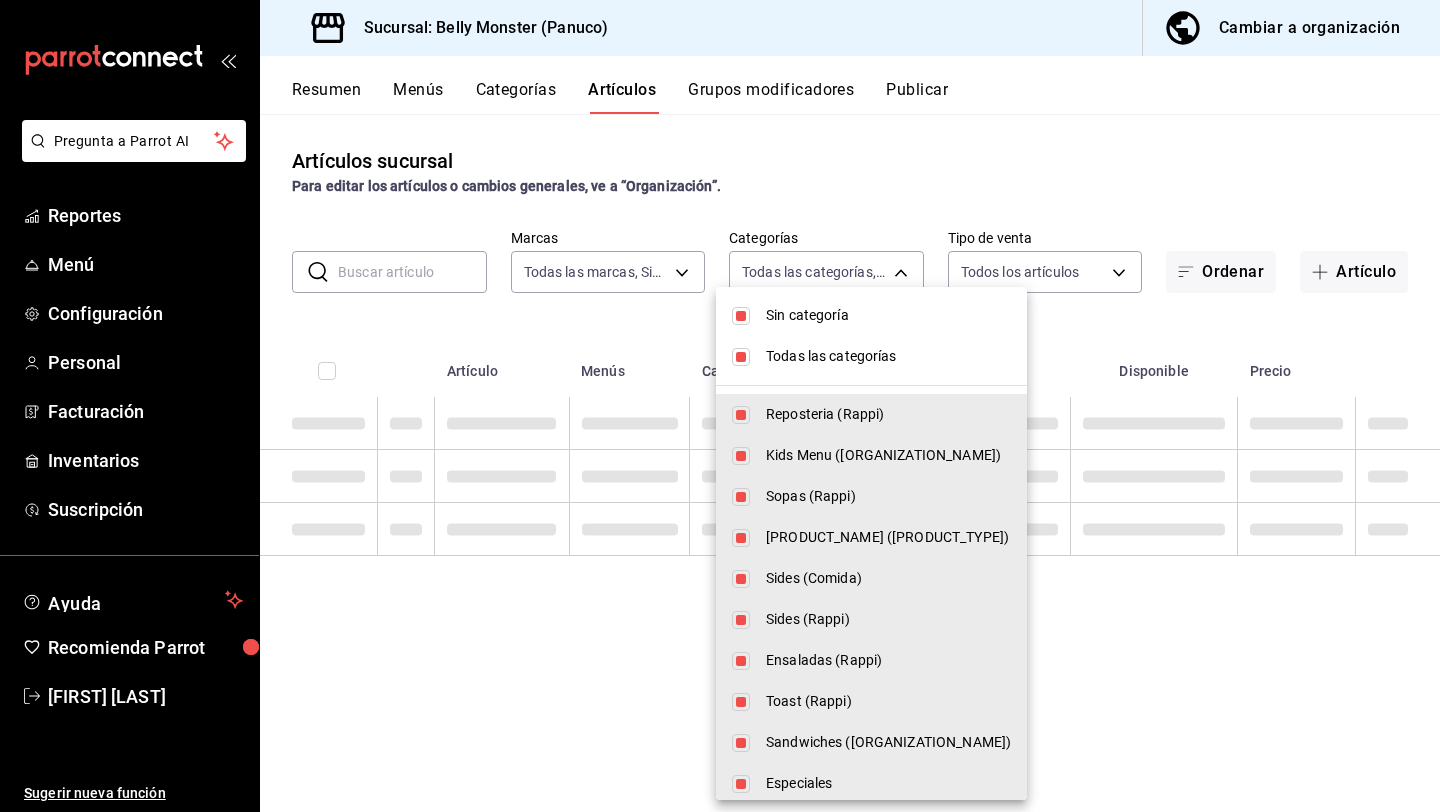 click on "Sin categoría" at bounding box center [888, 315] 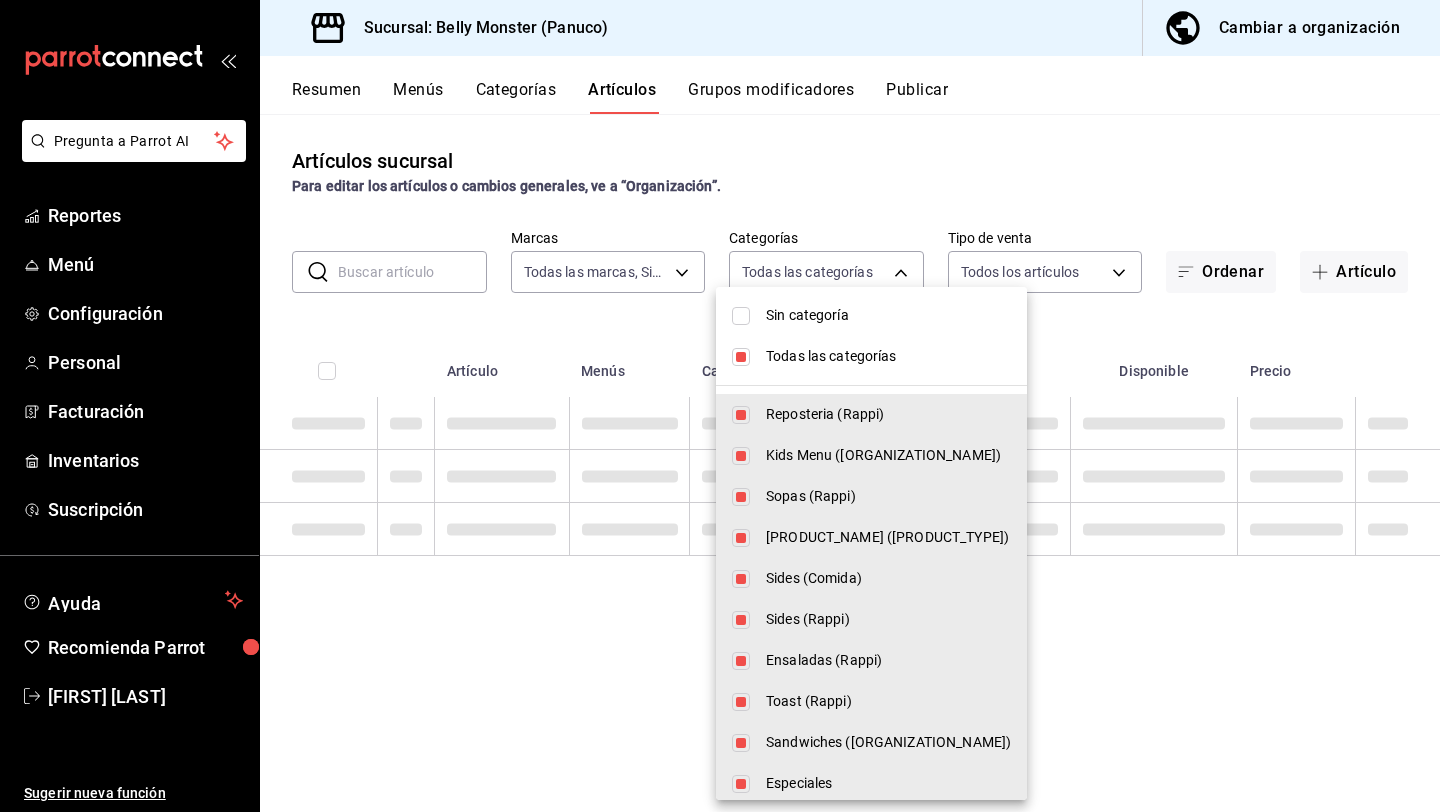 click on "Todas las categorías" at bounding box center (888, 356) 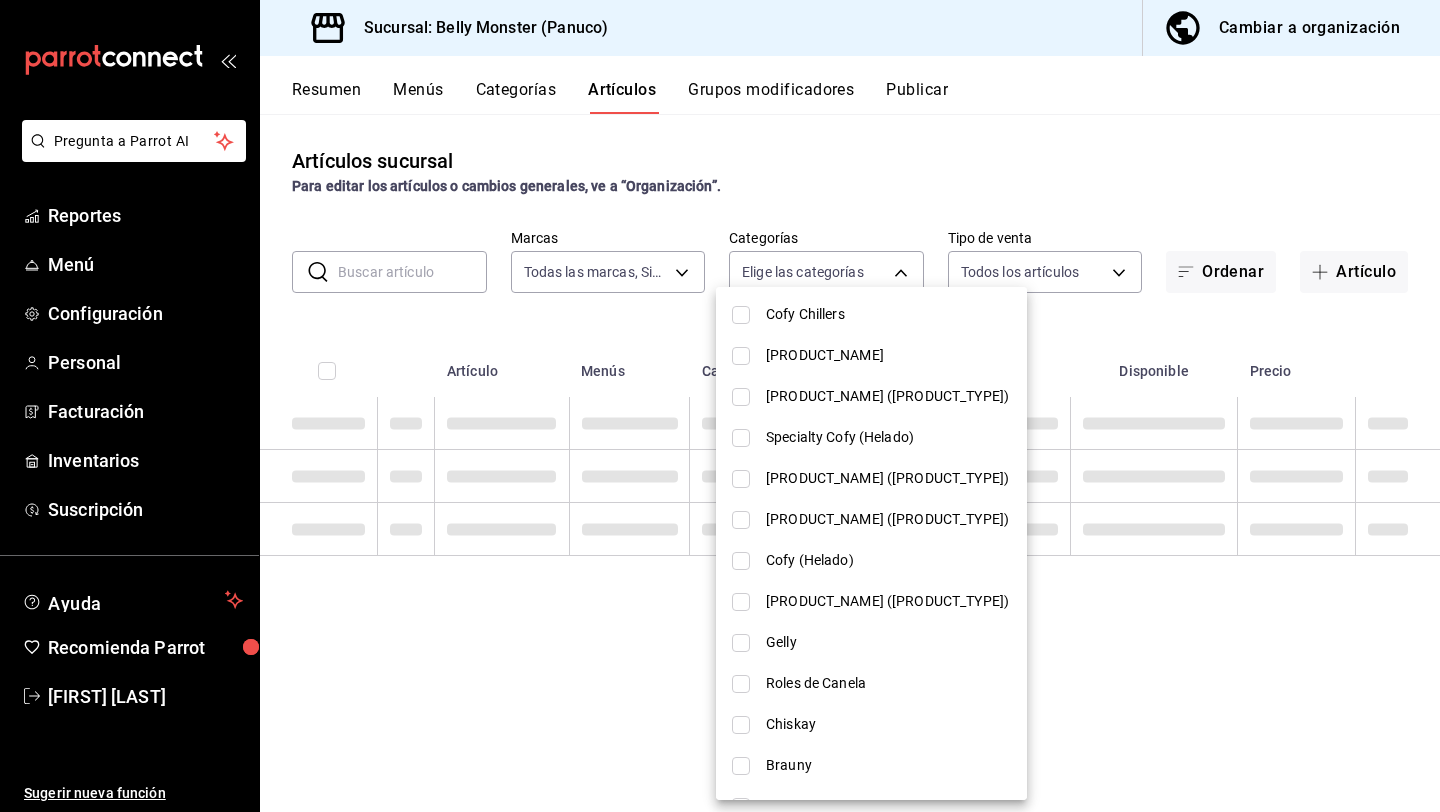 scroll, scrollTop: 1324, scrollLeft: 0, axis: vertical 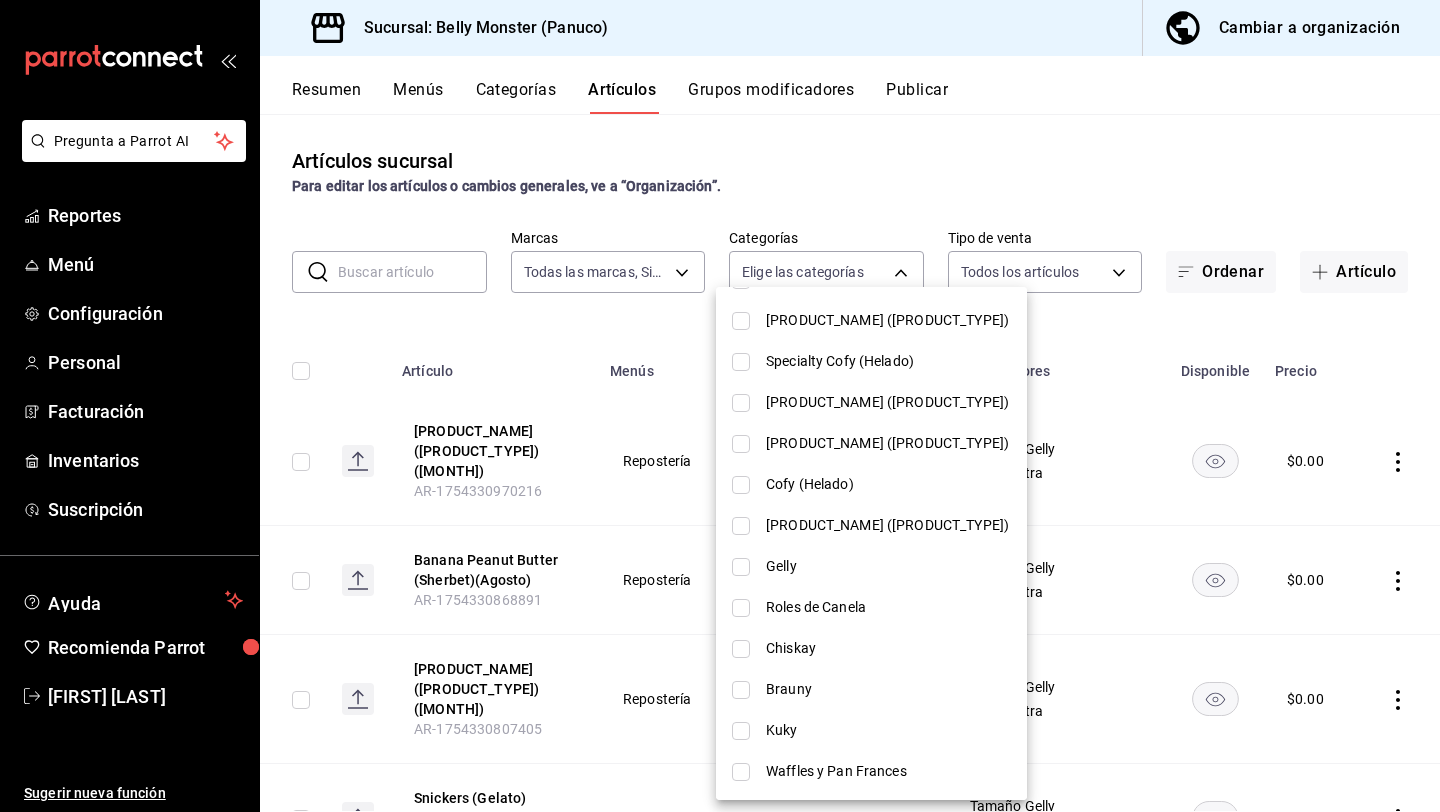 click on "Gelly" at bounding box center (888, 566) 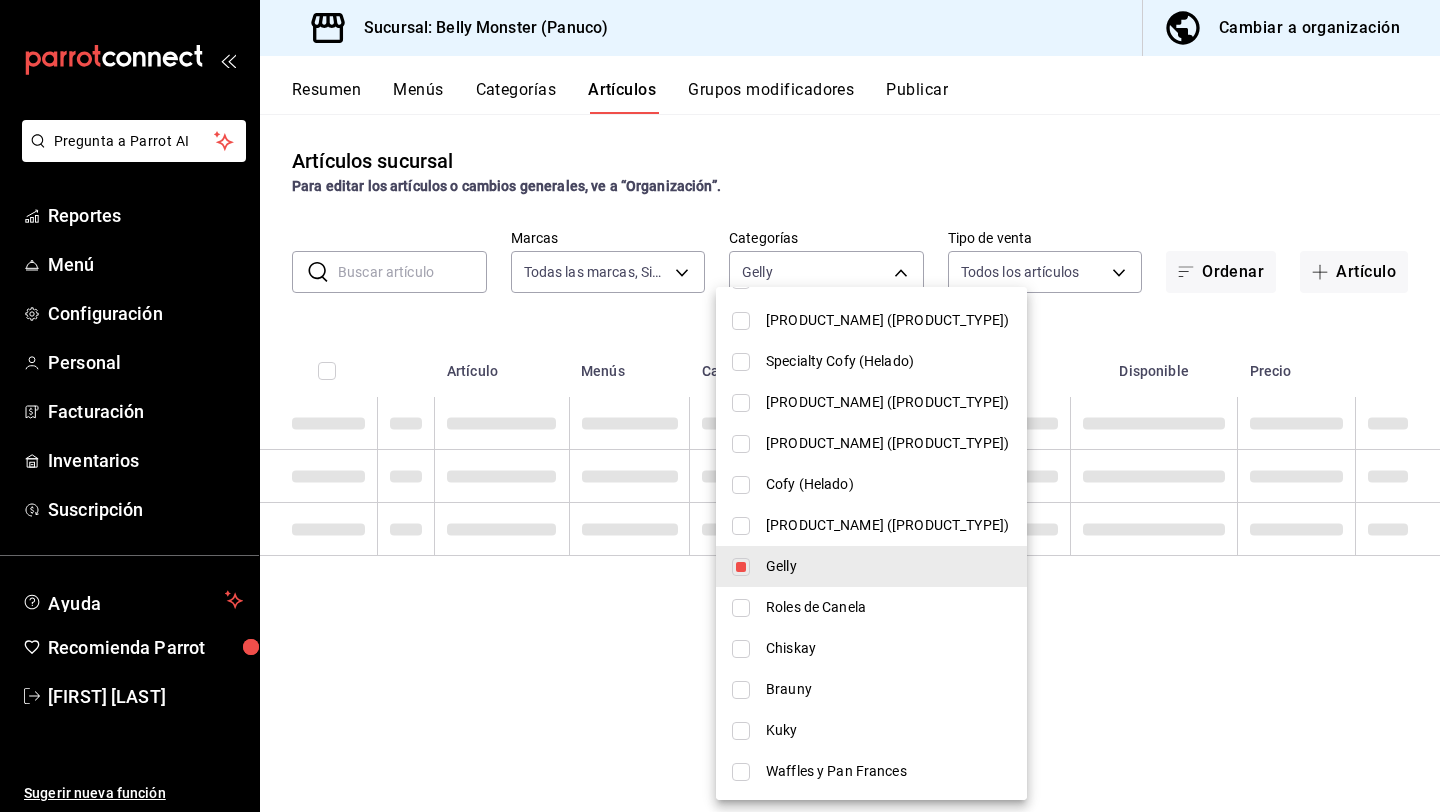 click at bounding box center (720, 406) 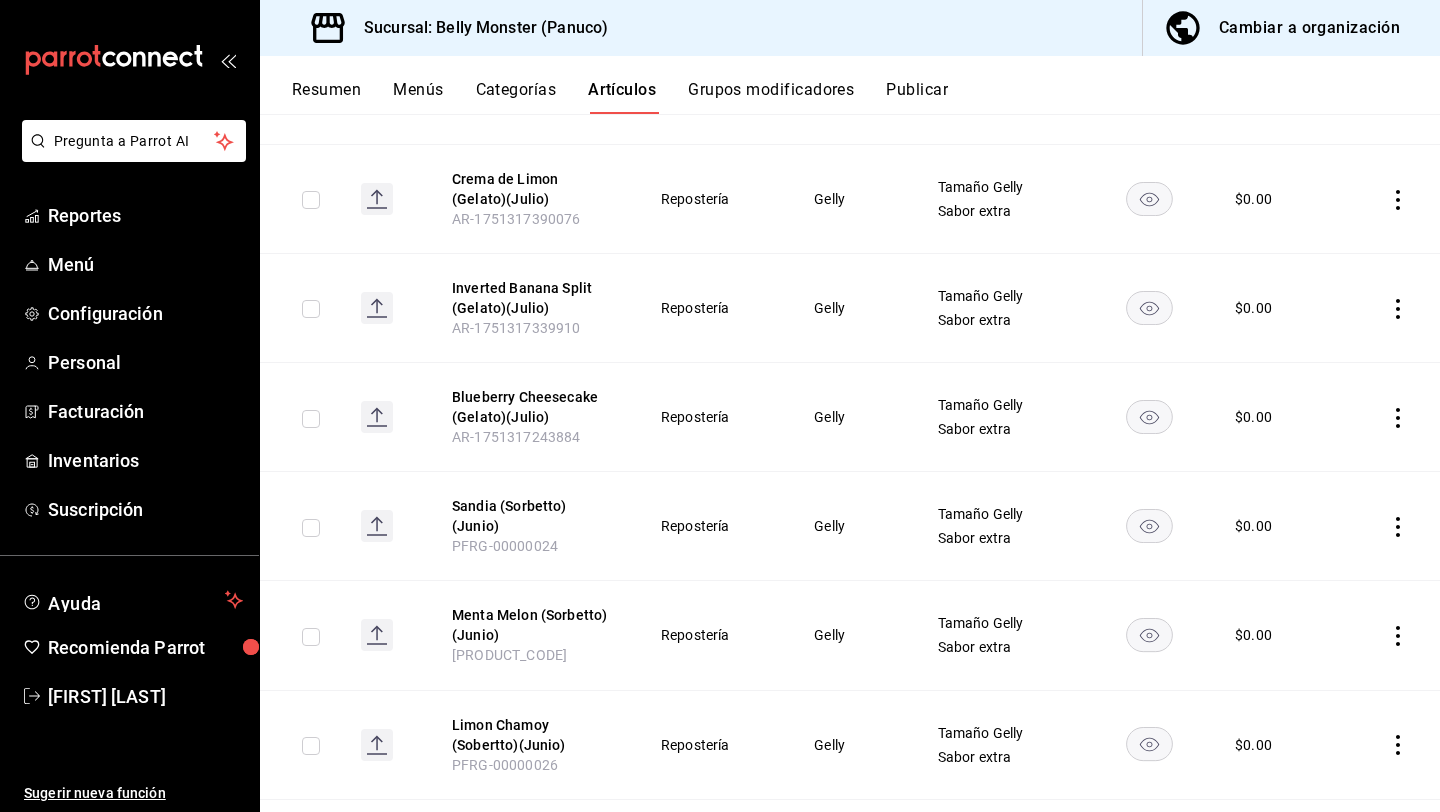 scroll, scrollTop: 835, scrollLeft: 0, axis: vertical 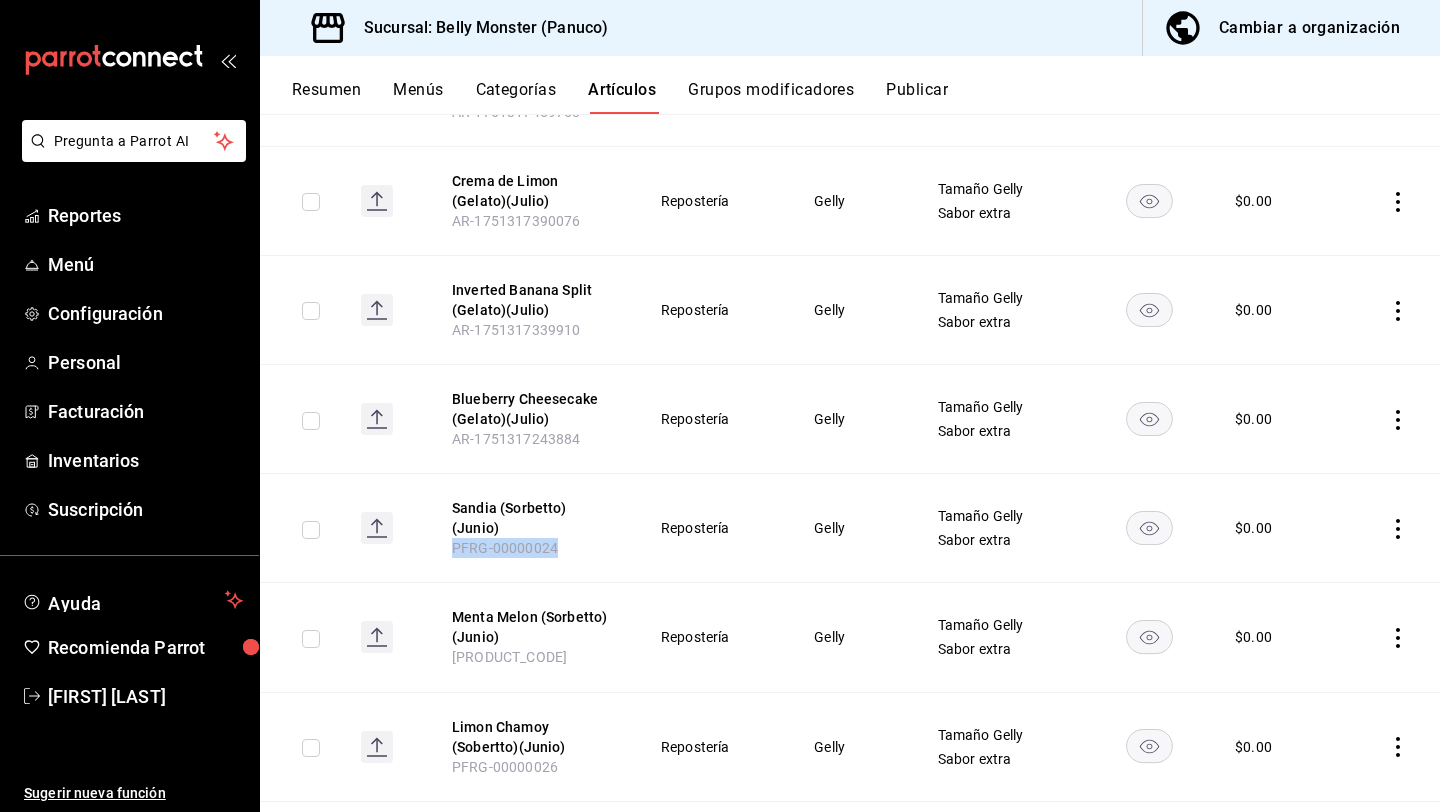 drag, startPoint x: 565, startPoint y: 506, endPoint x: 446, endPoint y: 507, distance: 119.0042 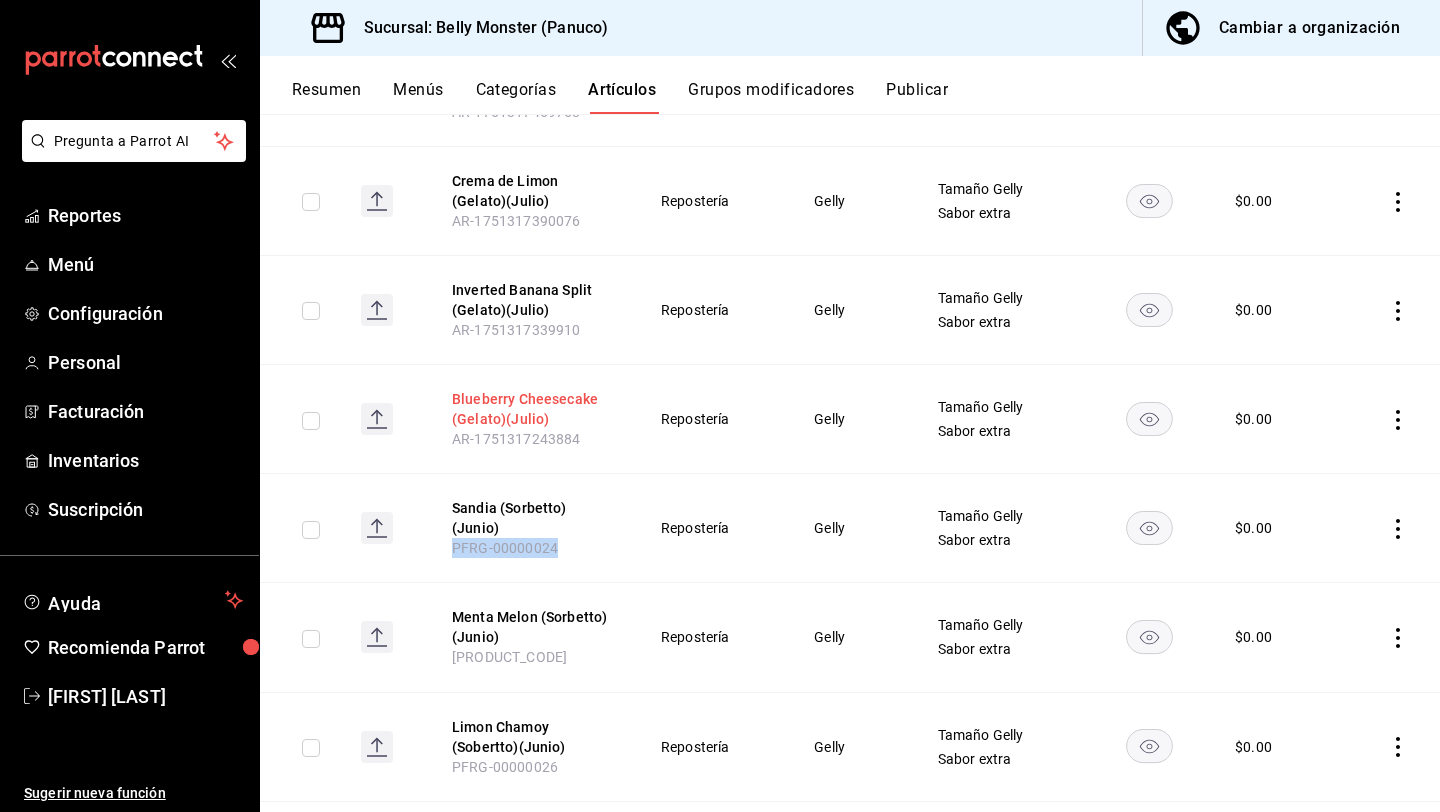 click on "Blueberry Cheesecake (Gelato)(Julio)" at bounding box center (532, 409) 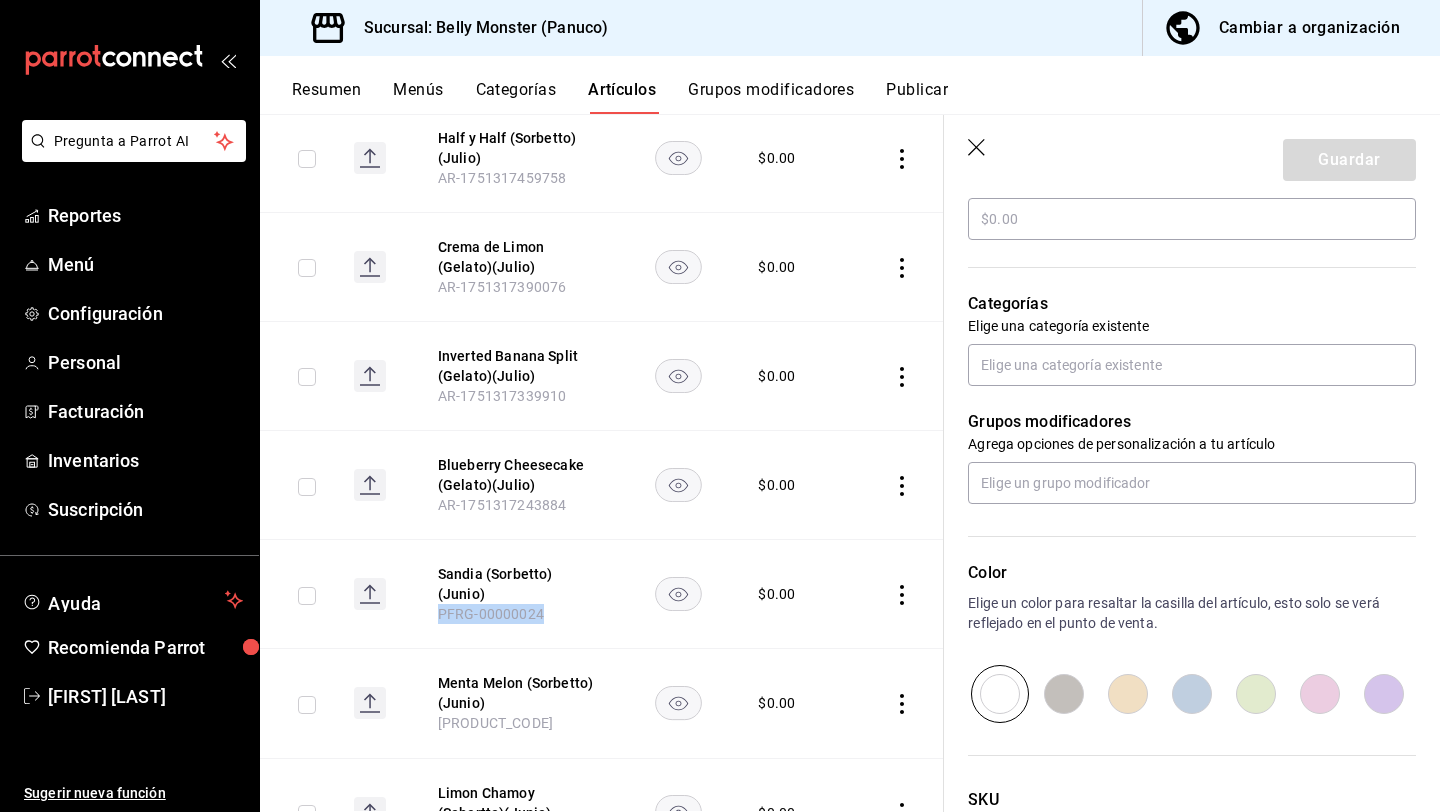 type on "$0.00" 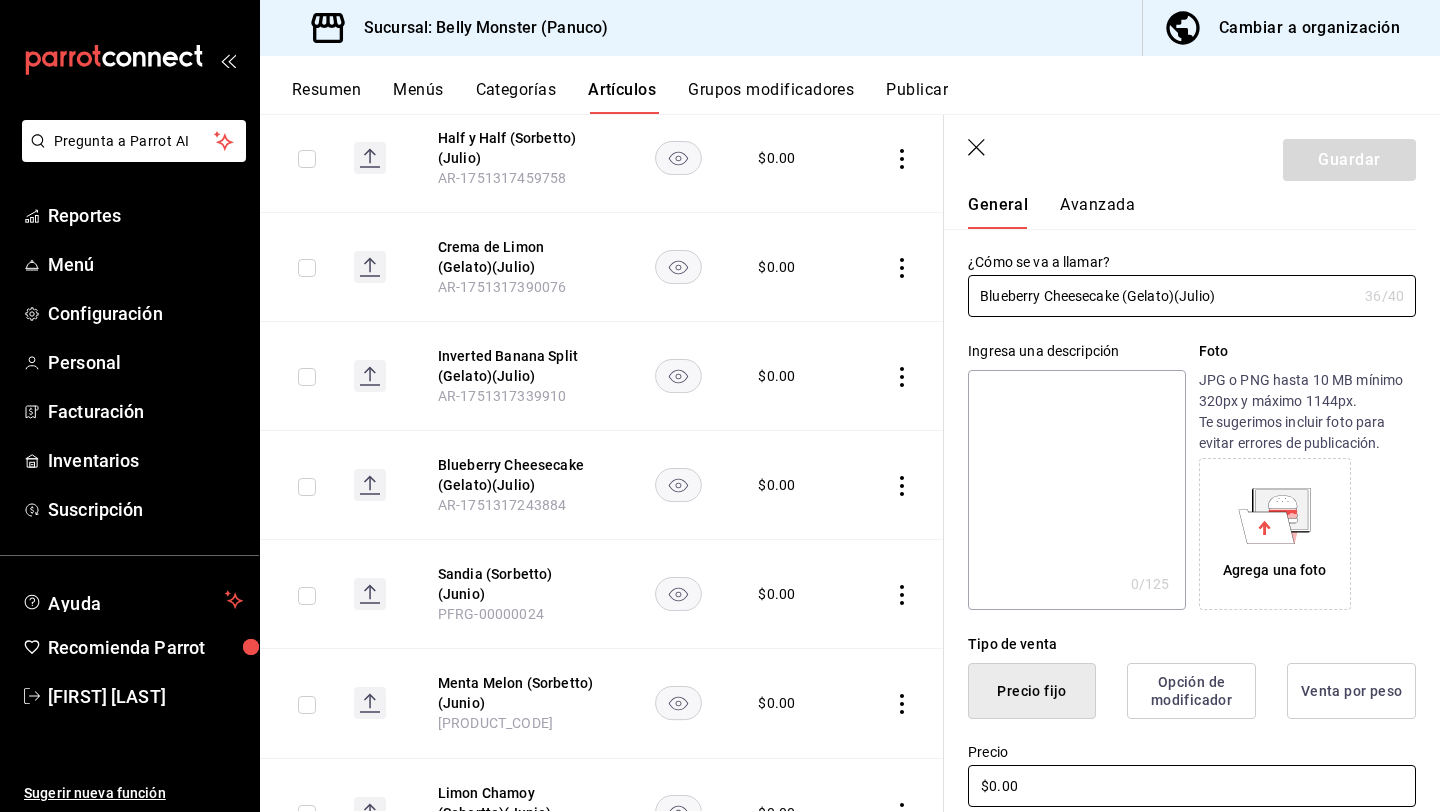scroll, scrollTop: 990, scrollLeft: 0, axis: vertical 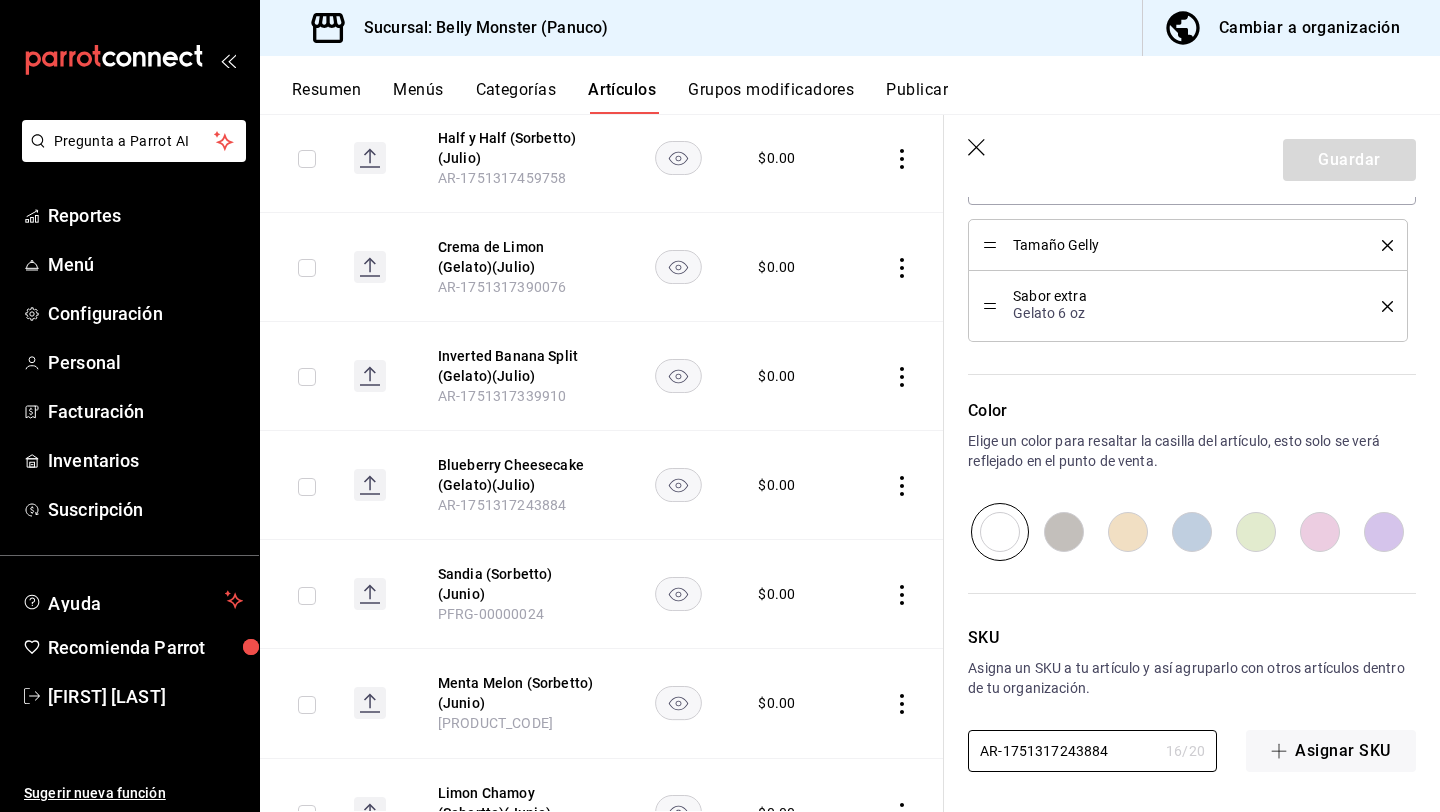 drag, startPoint x: 1110, startPoint y: 756, endPoint x: 777, endPoint y: 755, distance: 333.0015 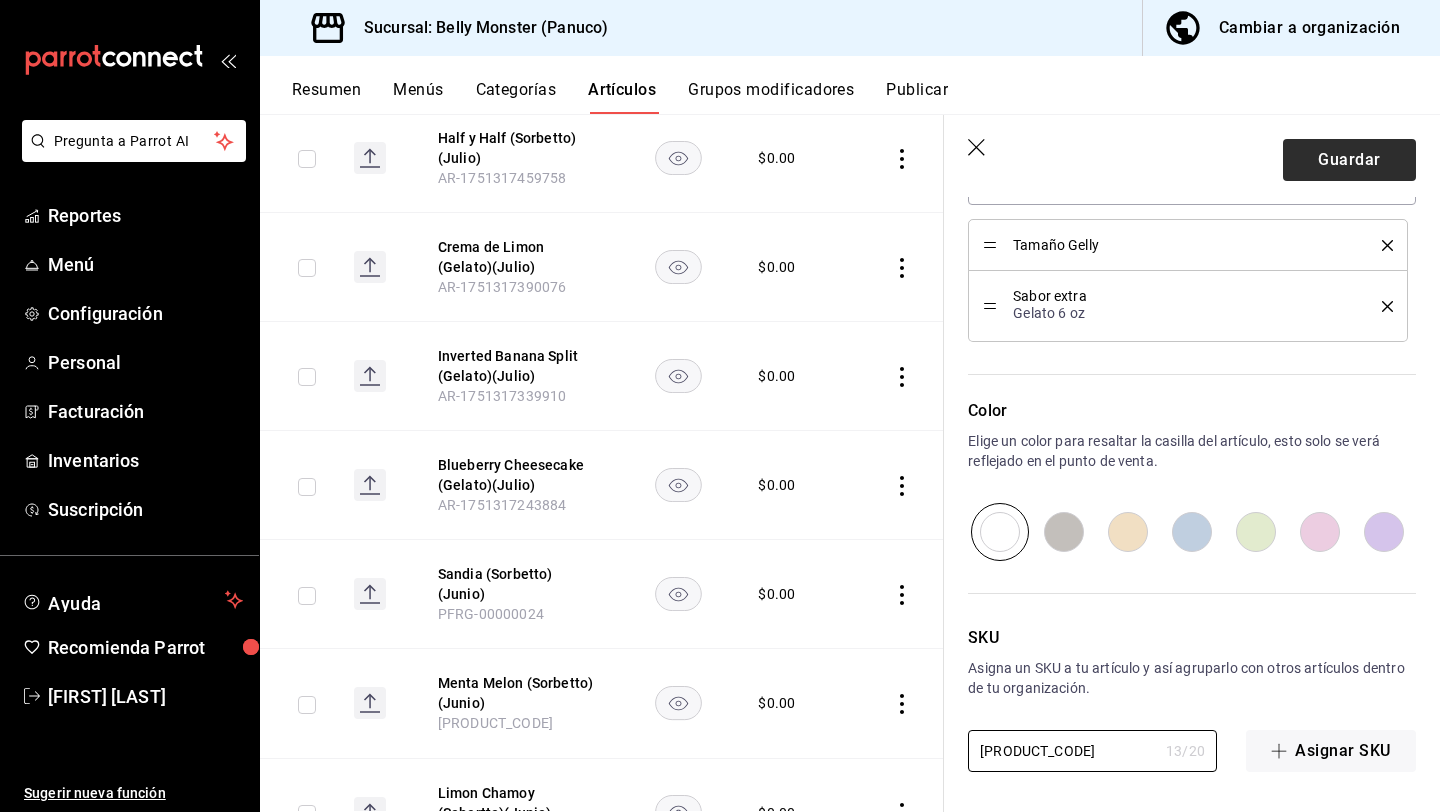type on "[PRODUCT_CODE]" 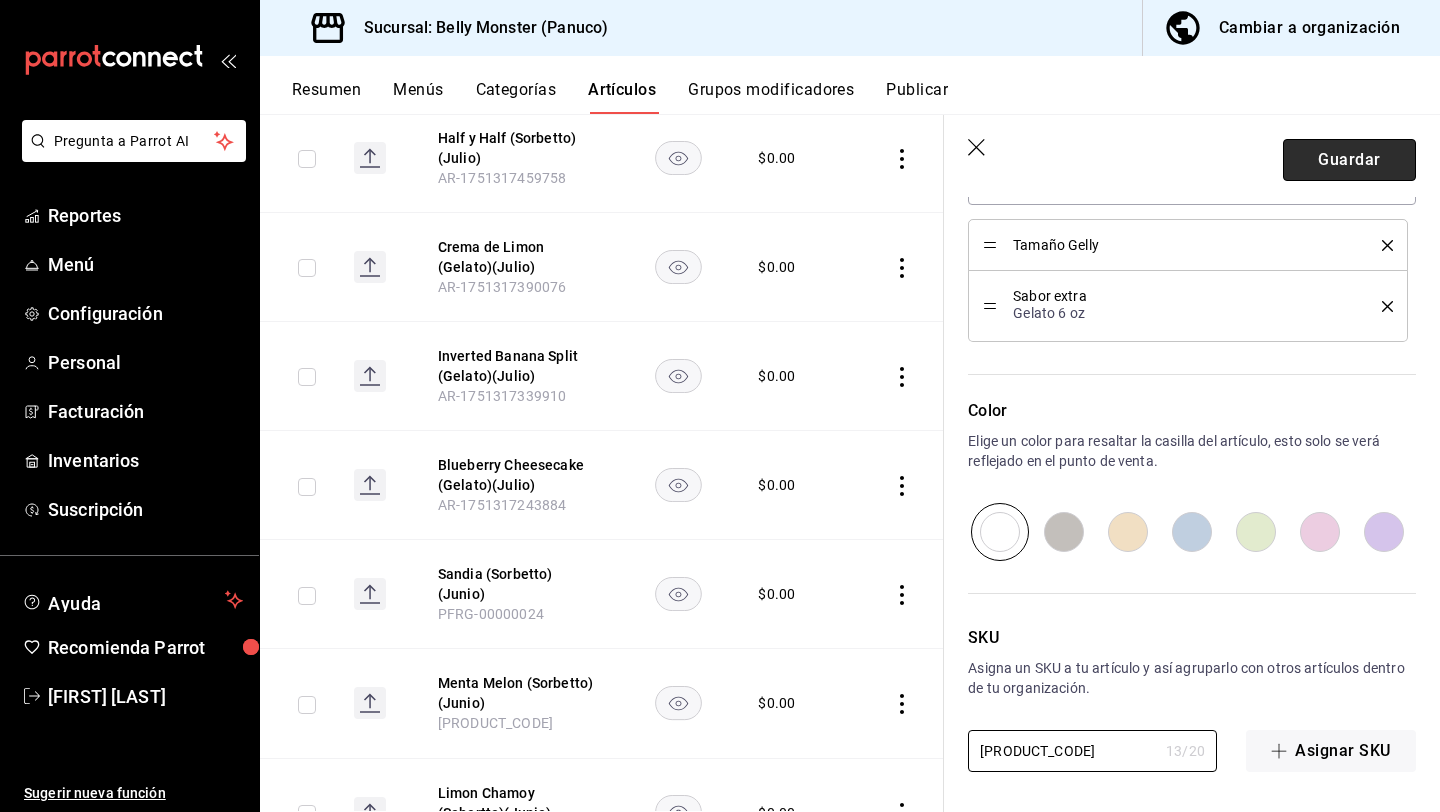 click on "Guardar" at bounding box center (1349, 160) 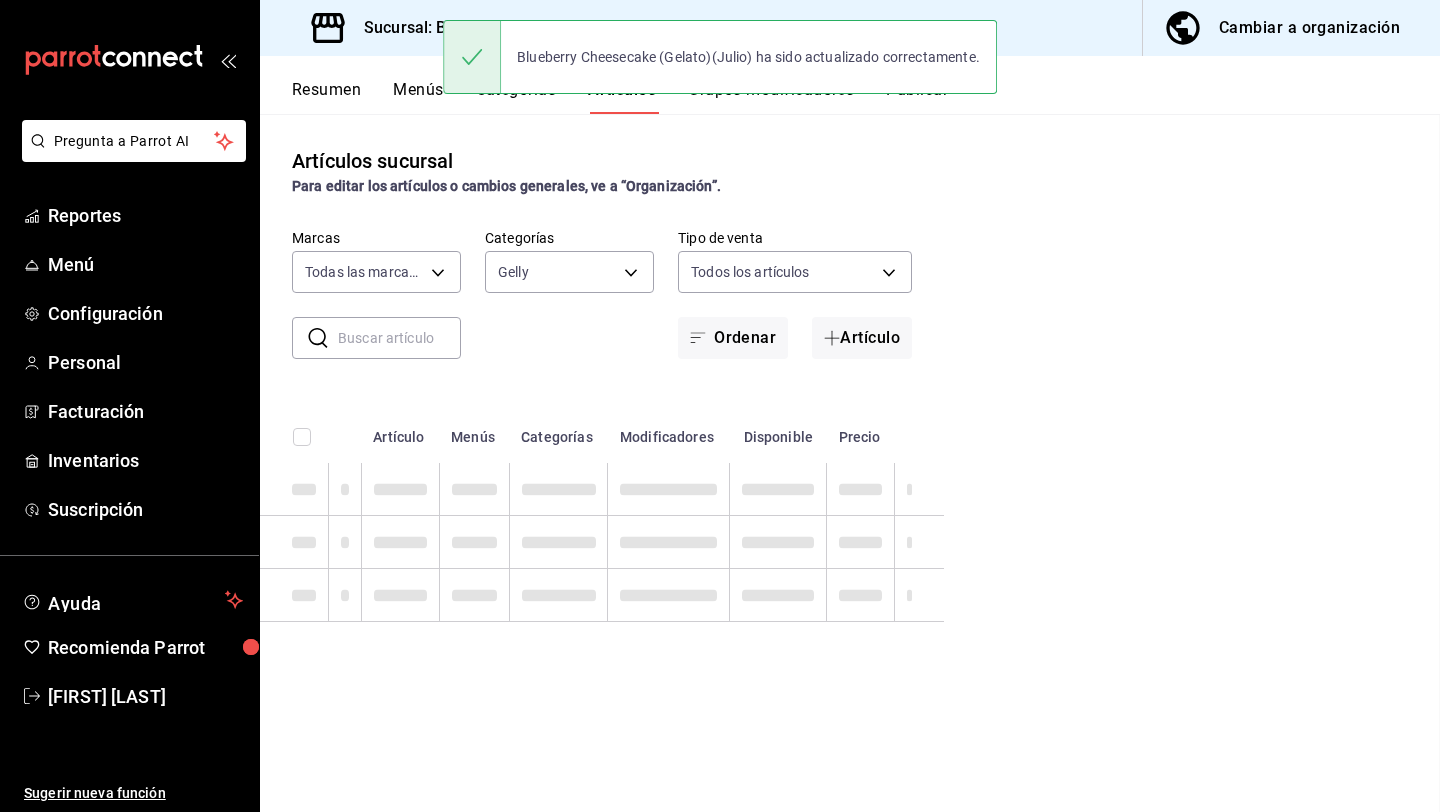 scroll, scrollTop: 0, scrollLeft: 0, axis: both 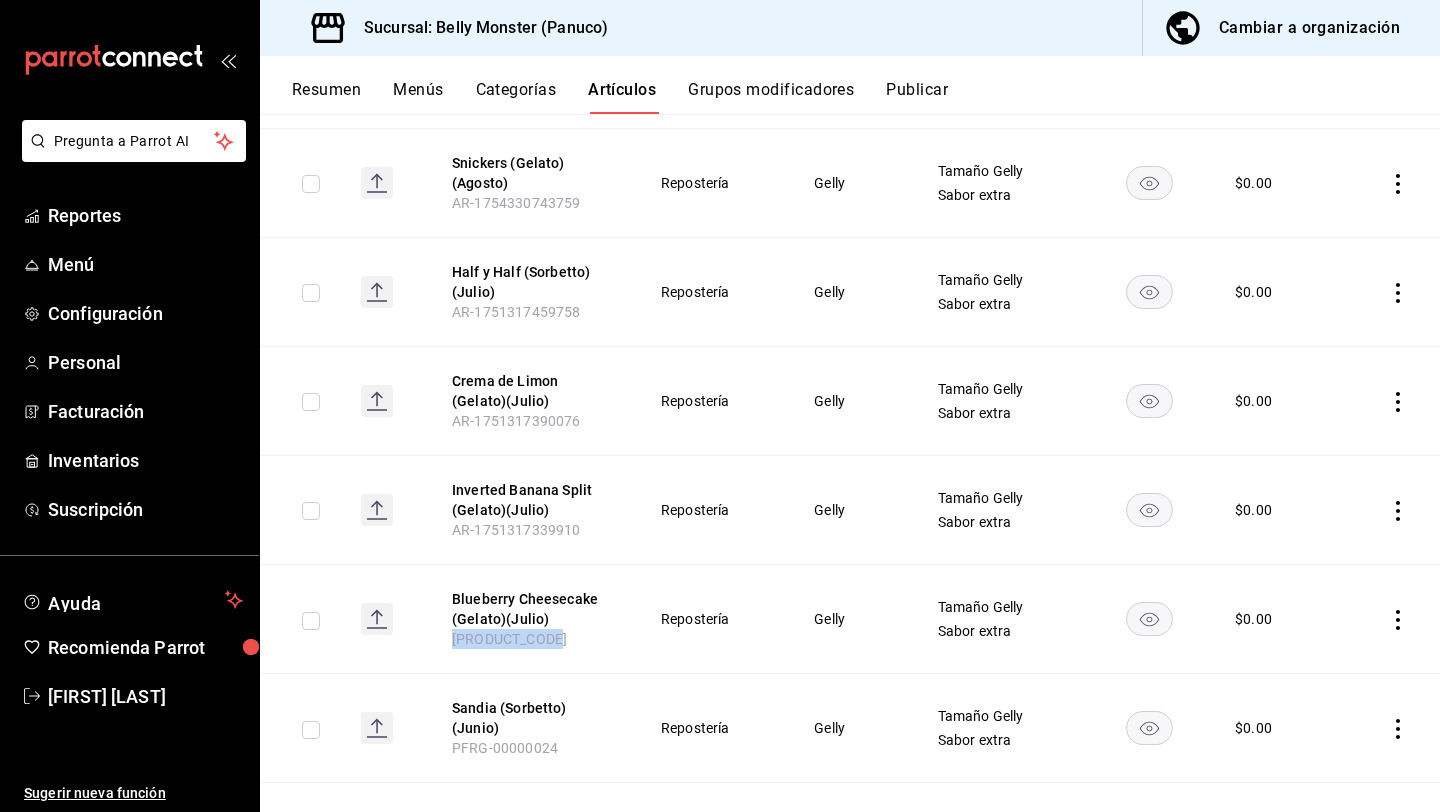 drag, startPoint x: 568, startPoint y: 598, endPoint x: 448, endPoint y: 599, distance: 120.004166 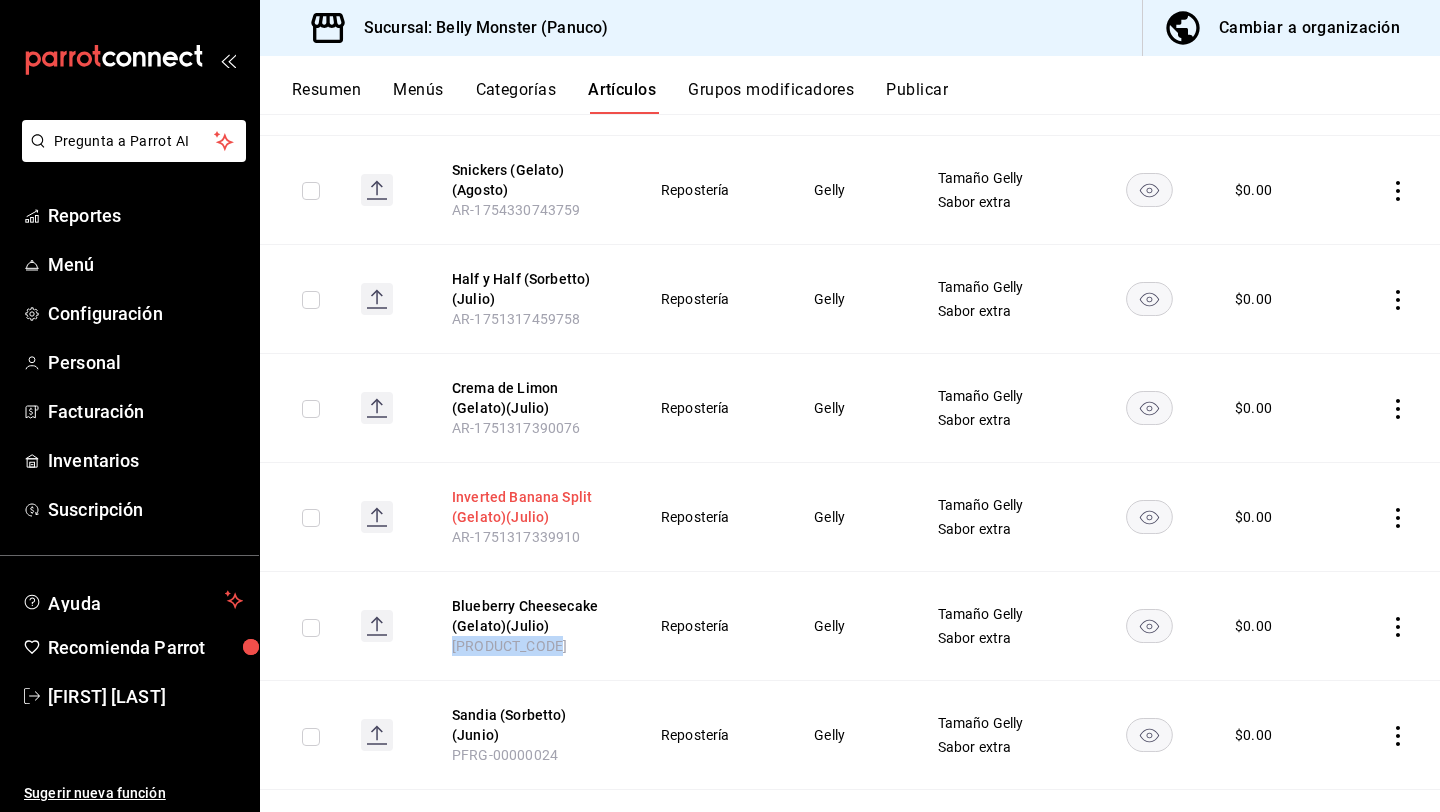 click on "Inverted Banana Split (Gelato)(Julio)" at bounding box center (532, 507) 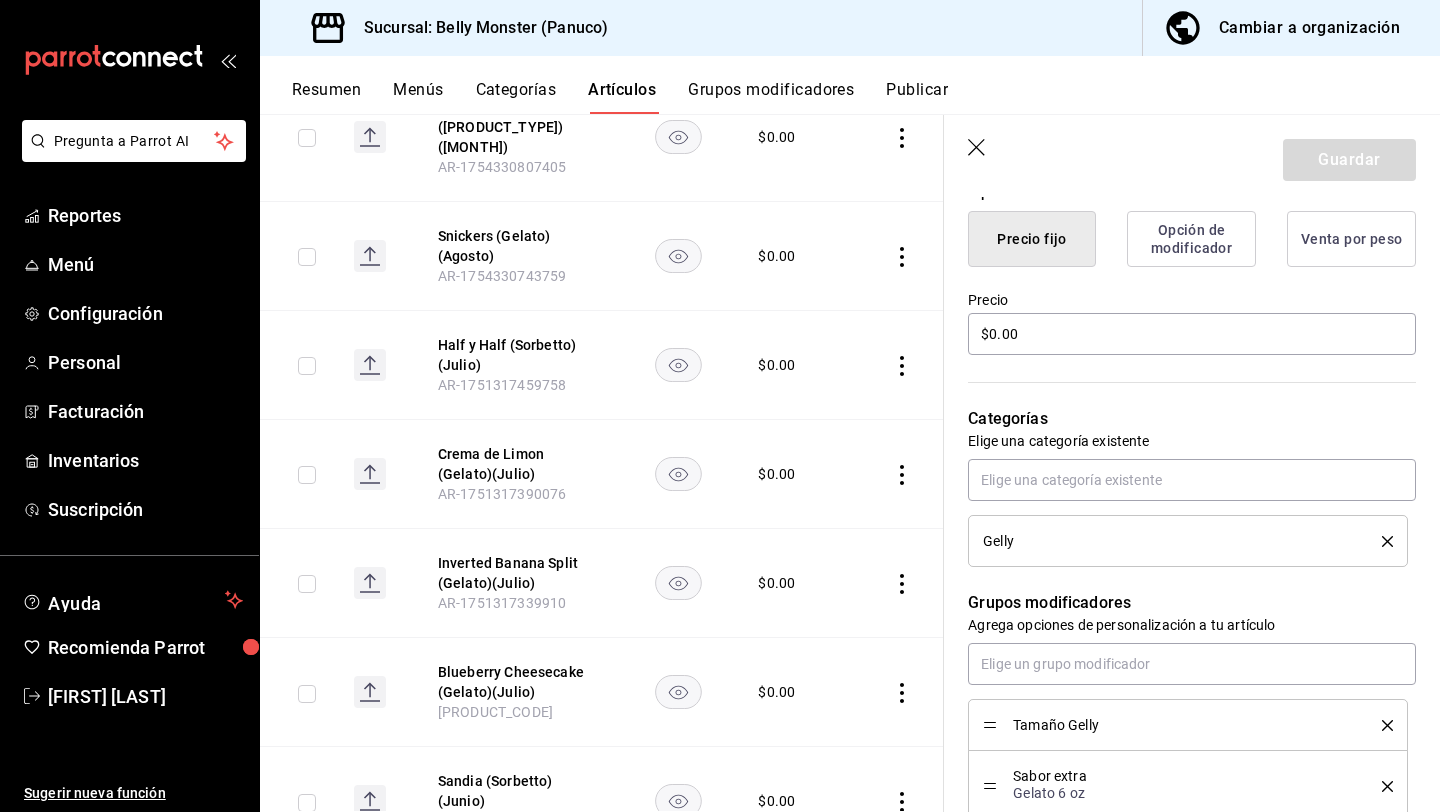 scroll, scrollTop: 990, scrollLeft: 0, axis: vertical 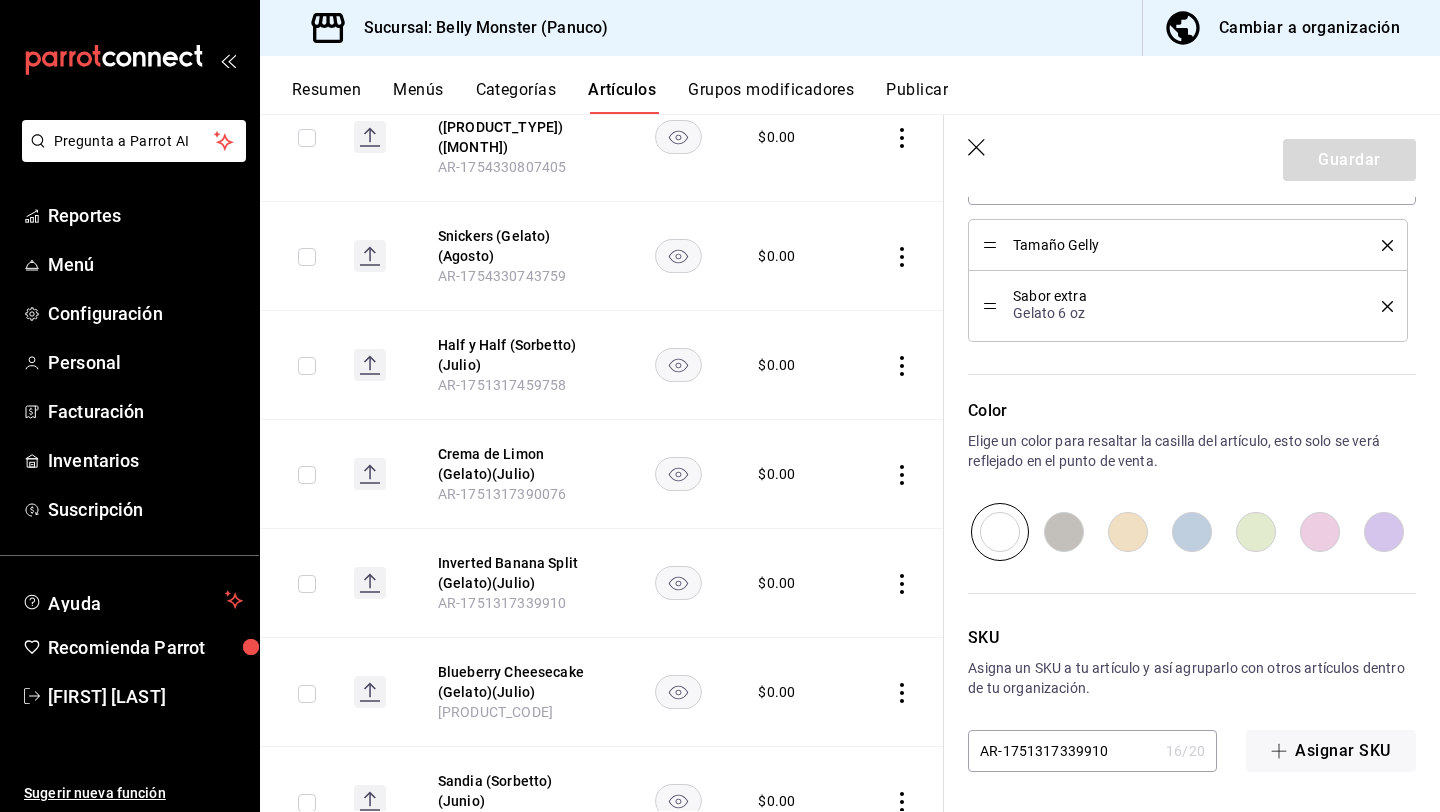 click on "AR-1751317339910" at bounding box center (1063, 751) 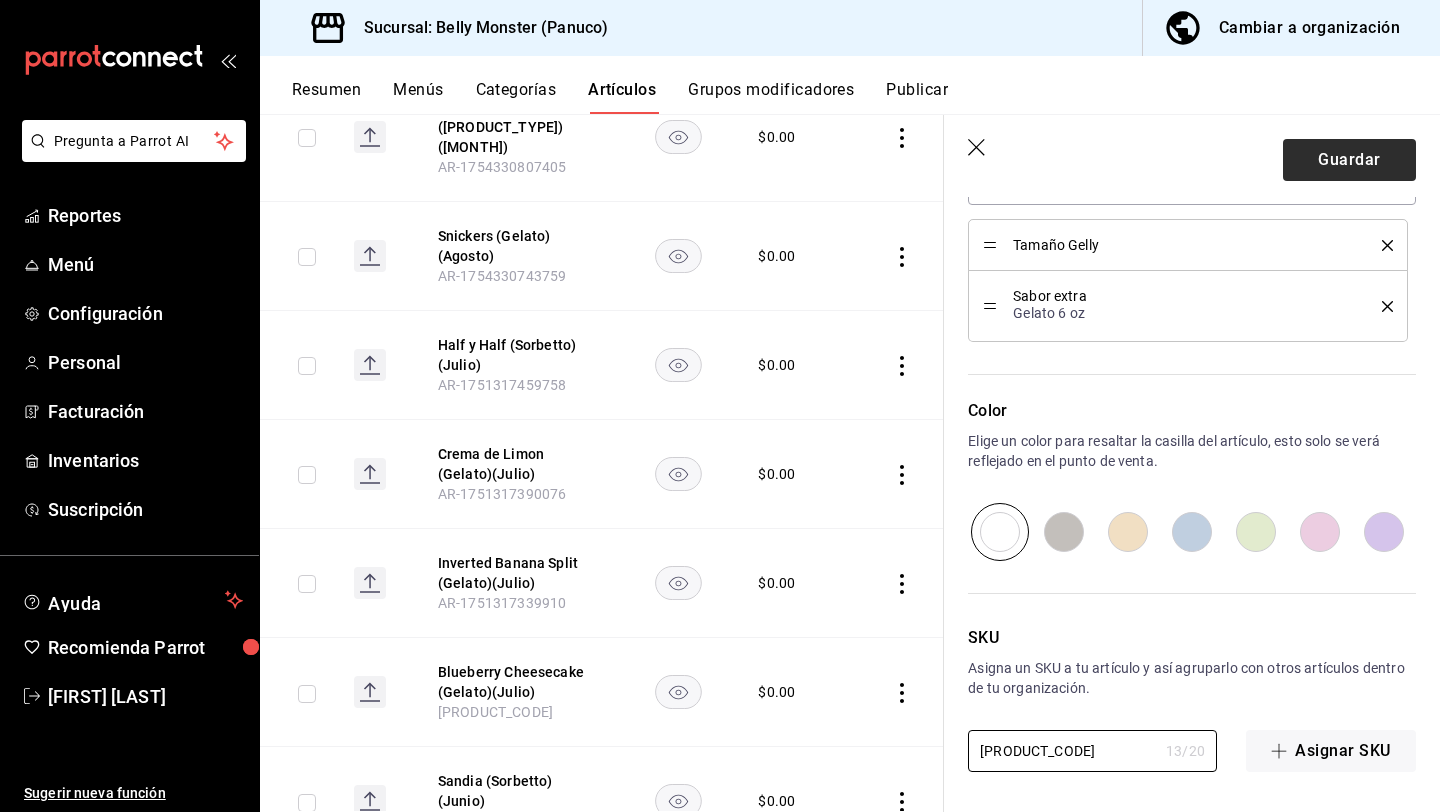 type on "[PRODUCT_CODE]" 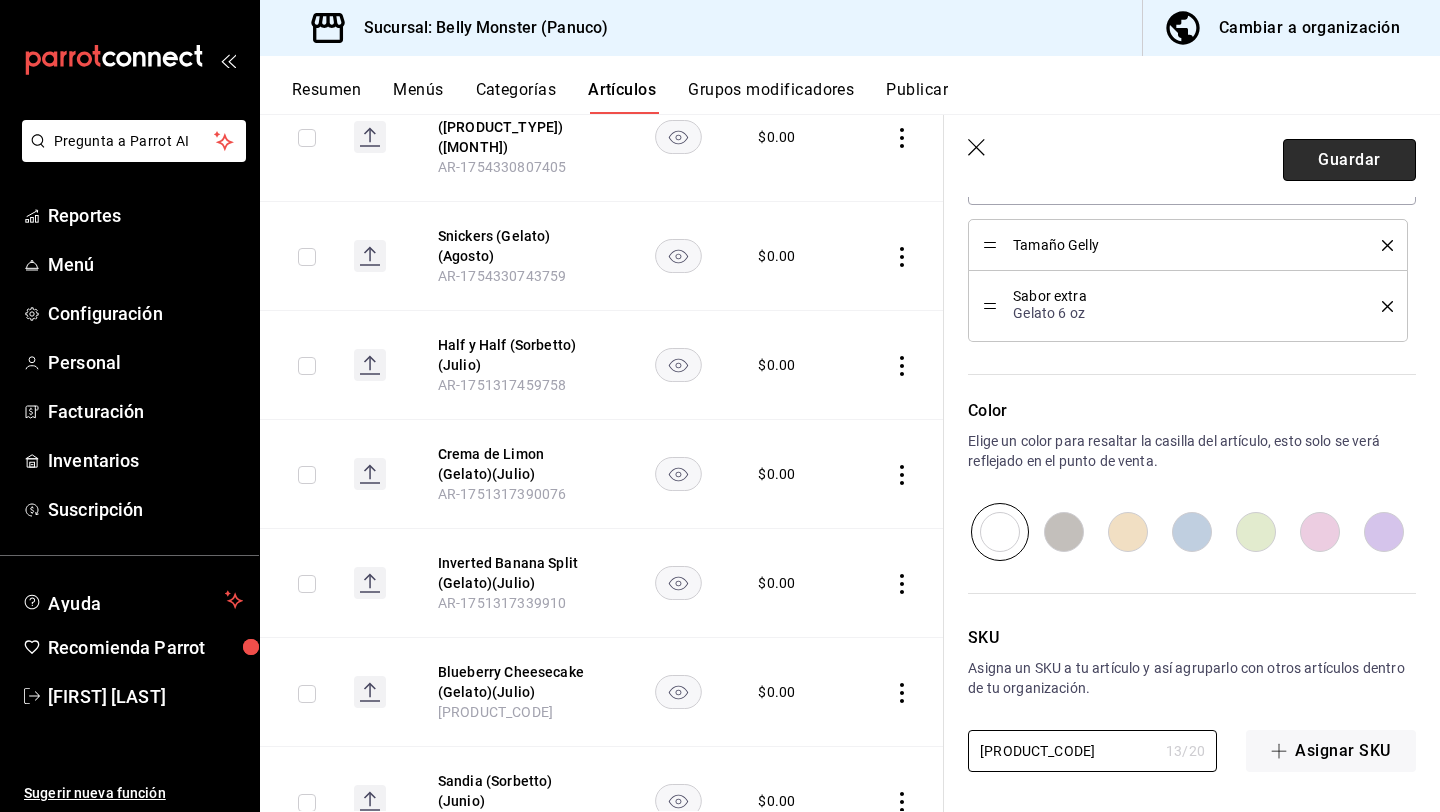 click on "Guardar" at bounding box center (1349, 160) 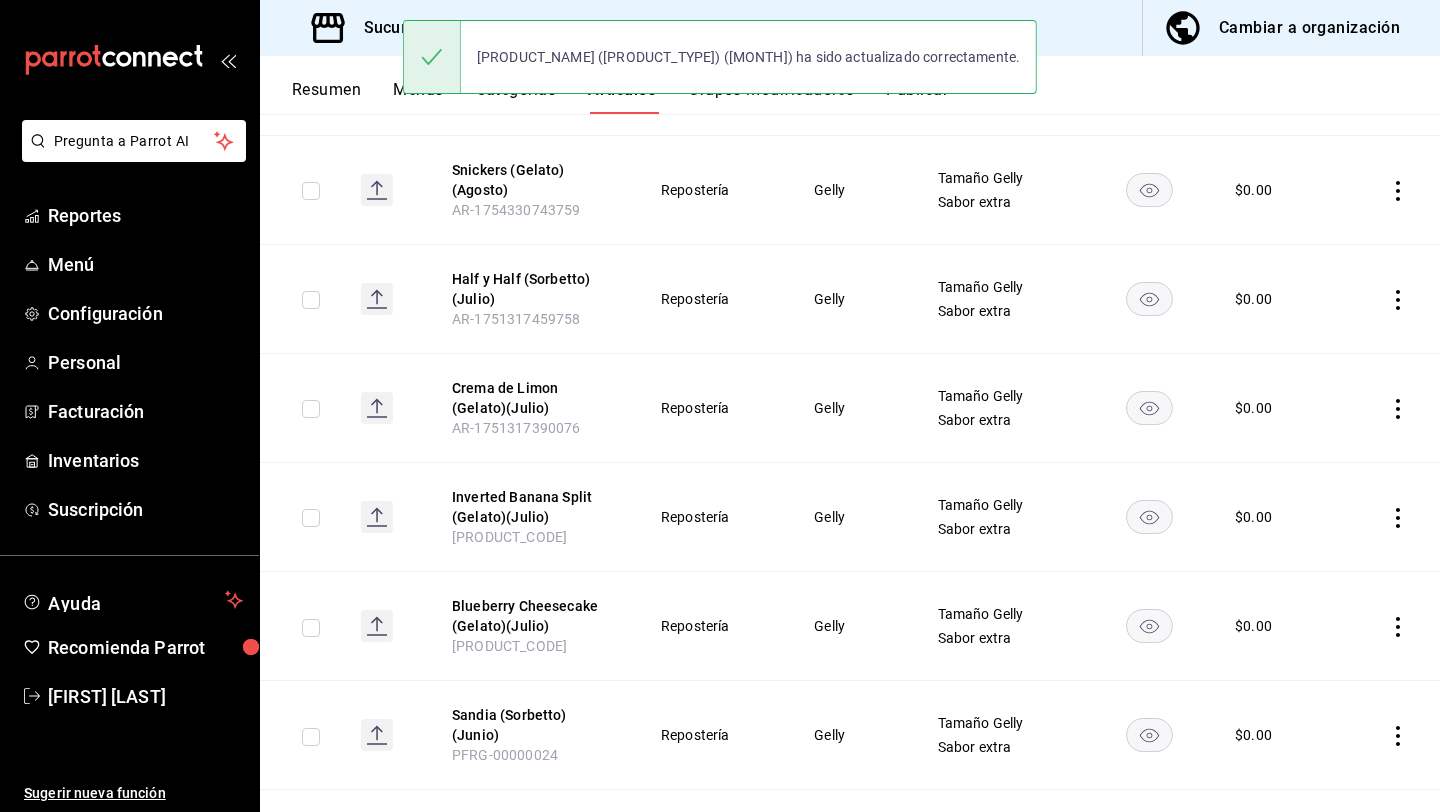 scroll, scrollTop: 0, scrollLeft: 0, axis: both 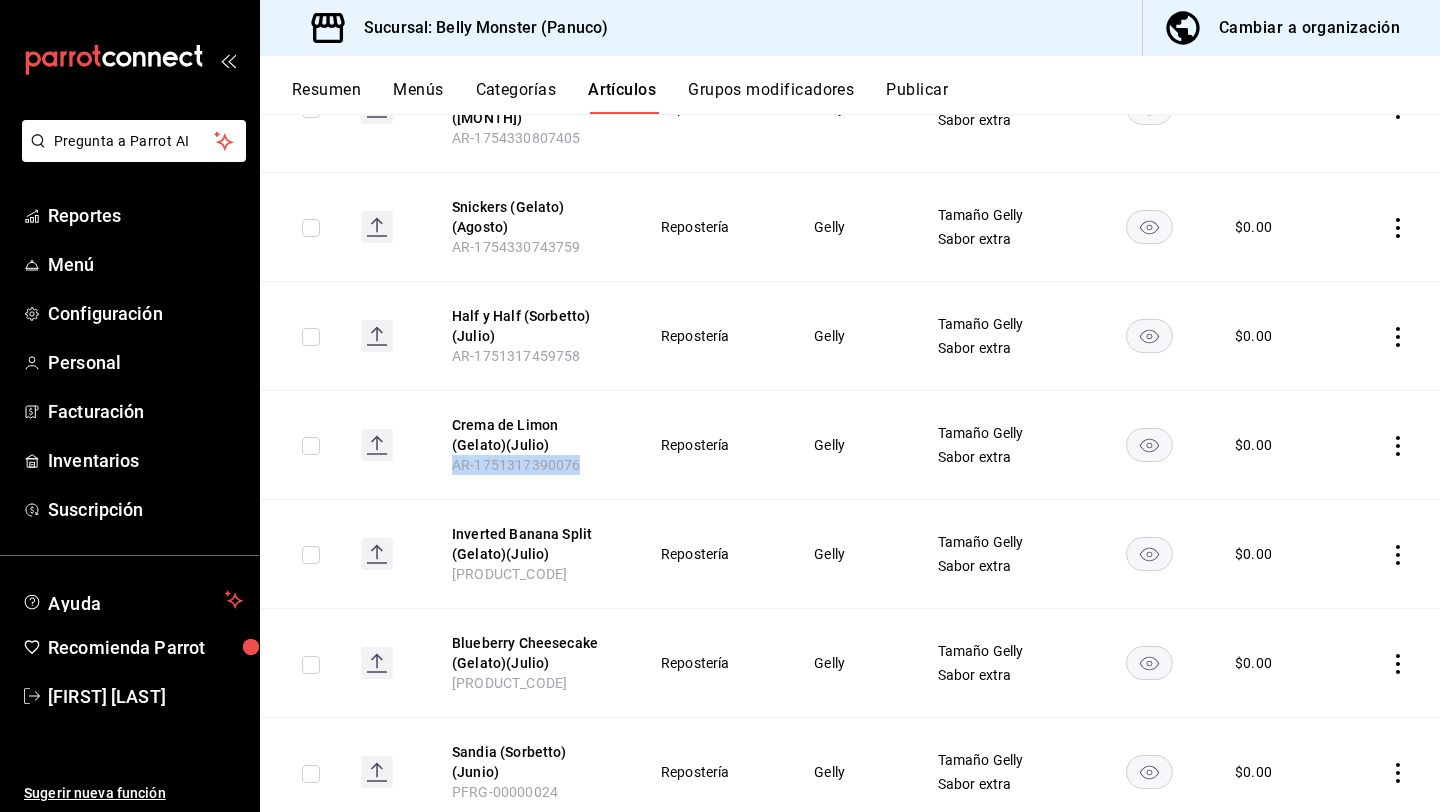 drag, startPoint x: 590, startPoint y: 424, endPoint x: 446, endPoint y: 425, distance: 144.00348 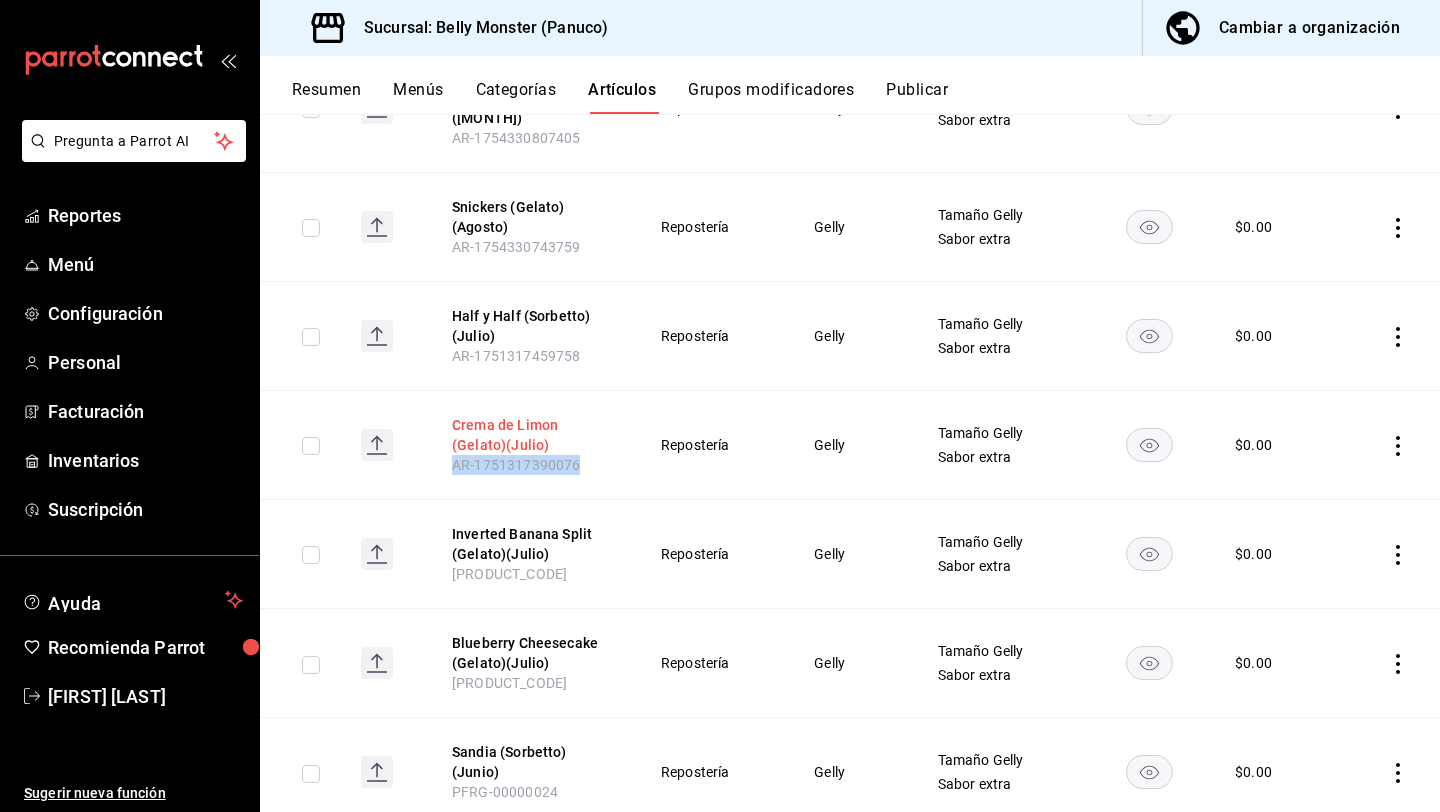 click on "Crema de Limon (Gelato)(Julio)" at bounding box center (532, 435) 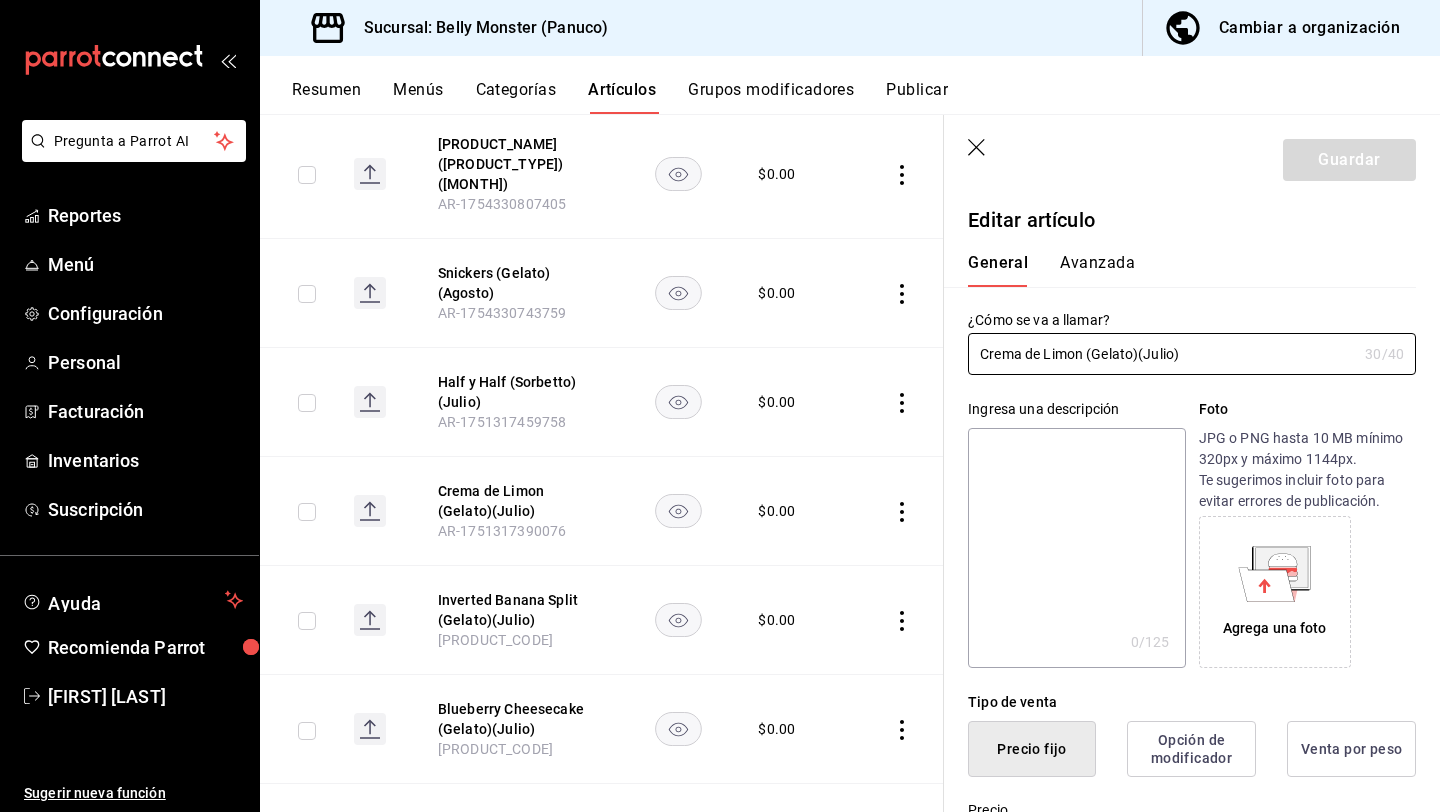 scroll, scrollTop: 990, scrollLeft: 0, axis: vertical 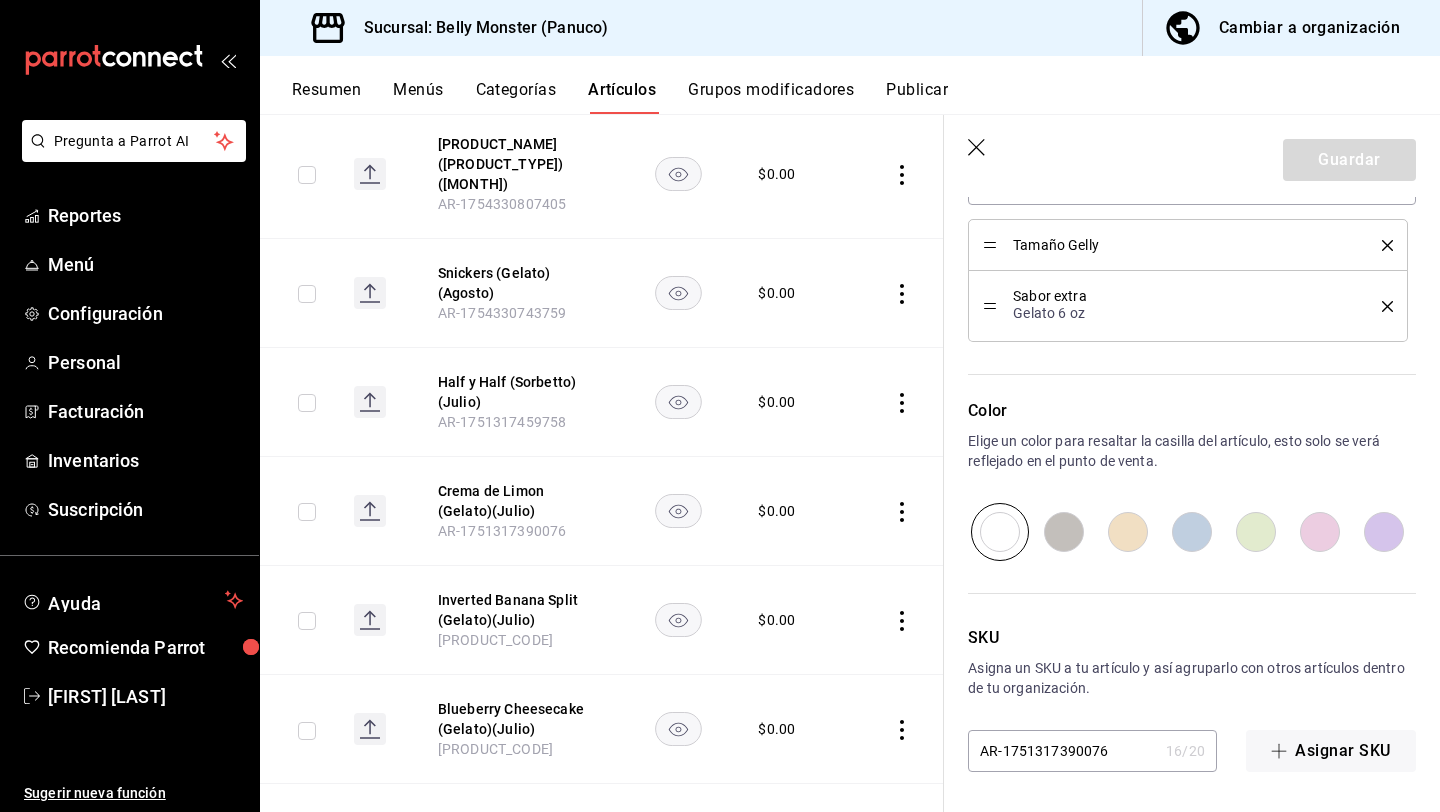 click on "AR-1751317390076" at bounding box center [1063, 751] 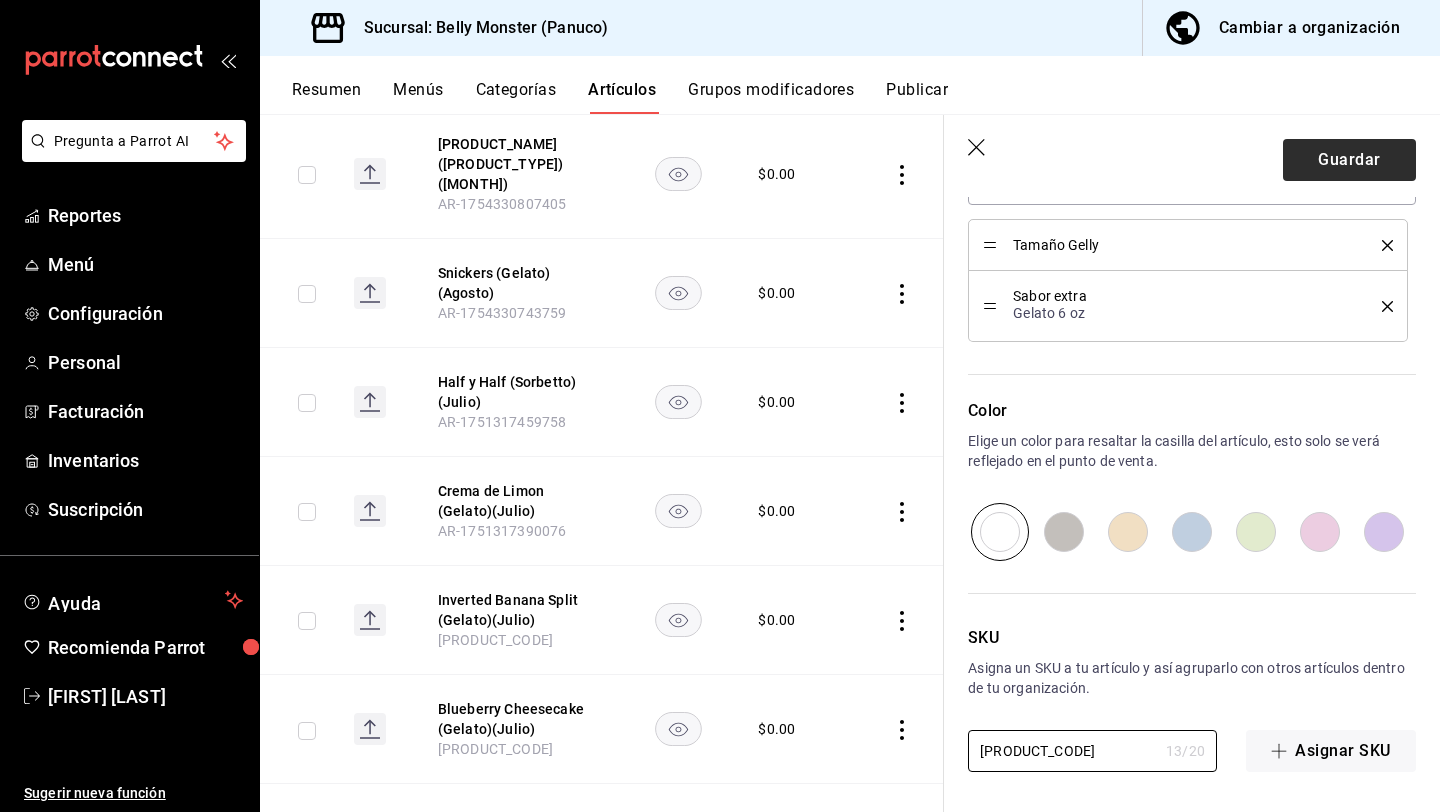 type on "[PRODUCT_CODE]" 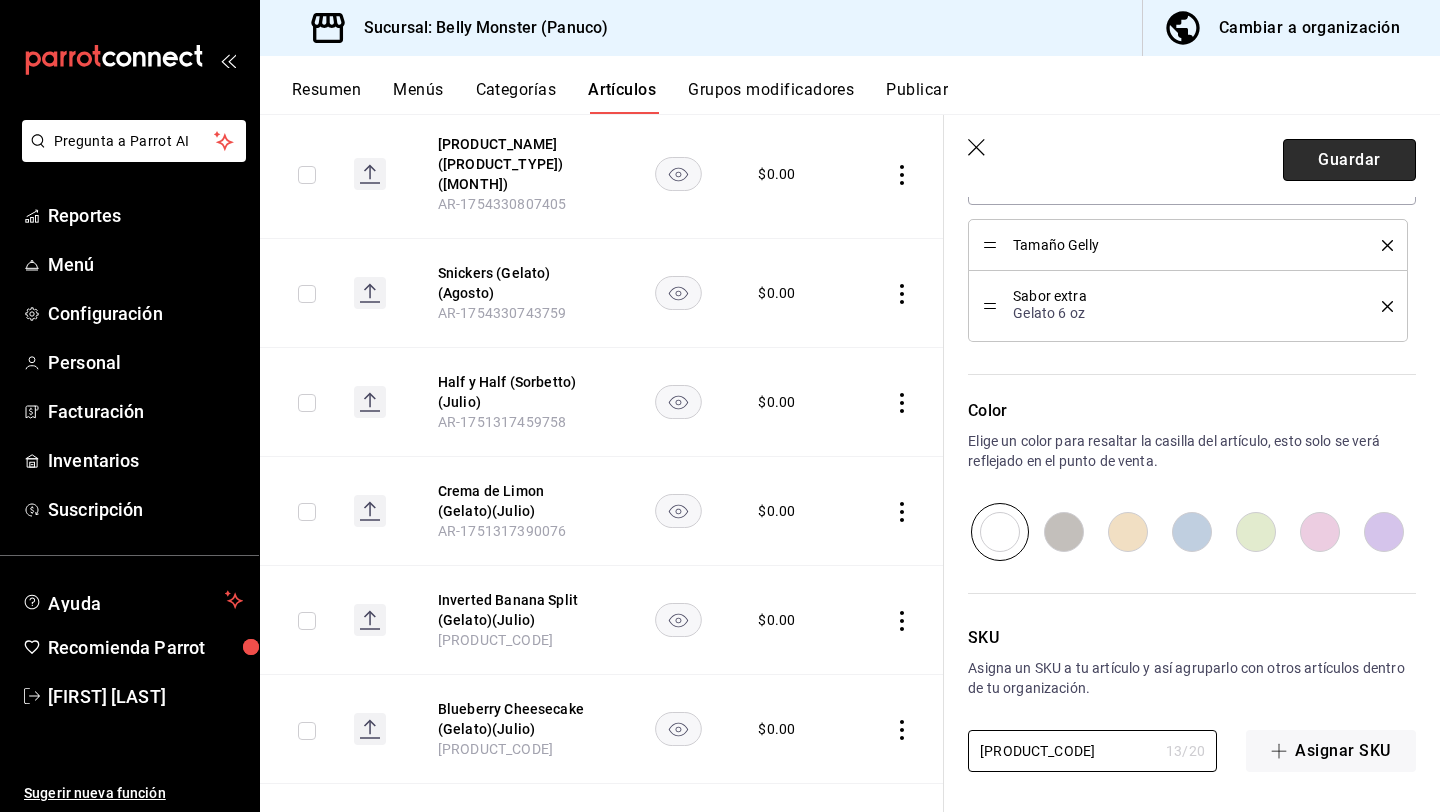 click on "Guardar" at bounding box center [1349, 160] 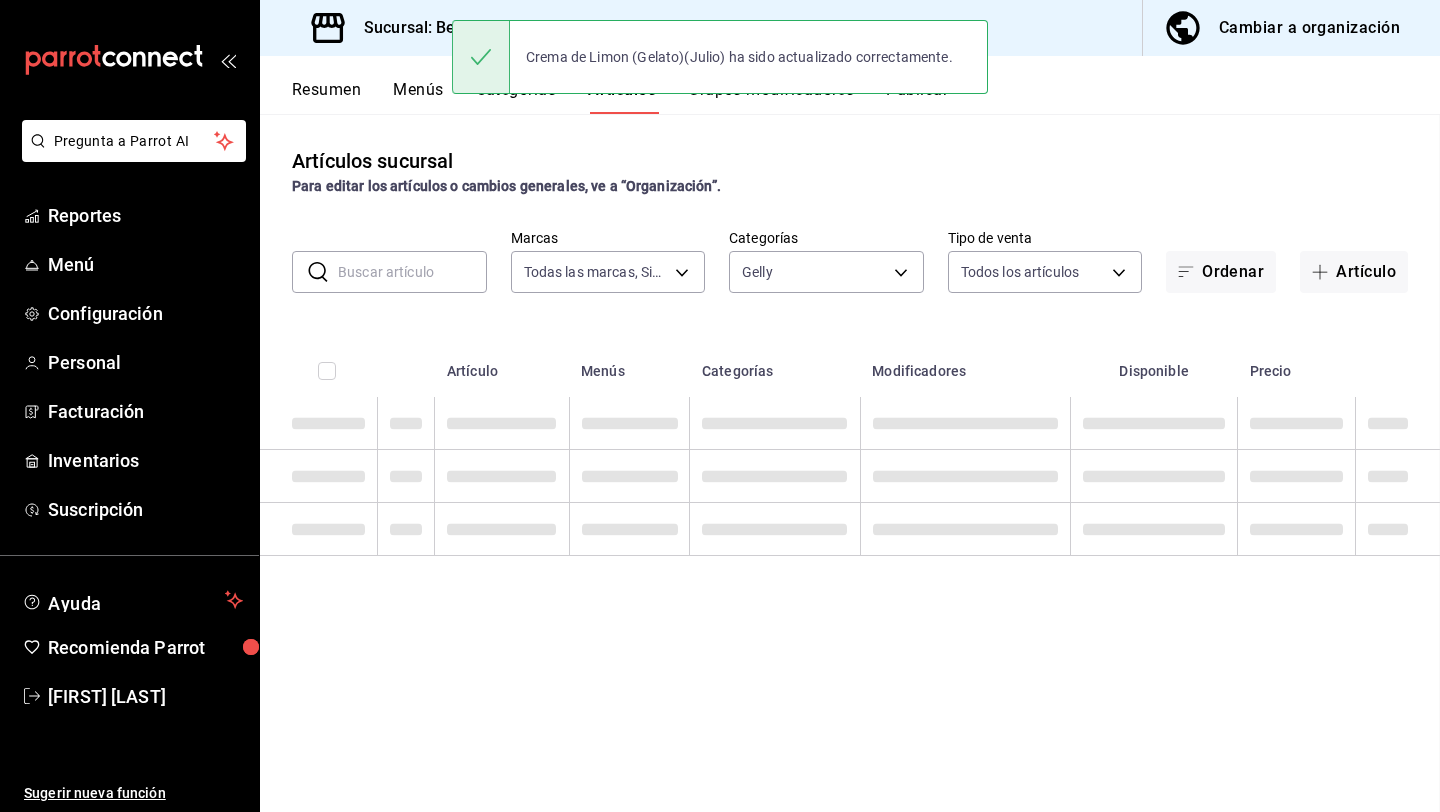 scroll, scrollTop: 0, scrollLeft: 0, axis: both 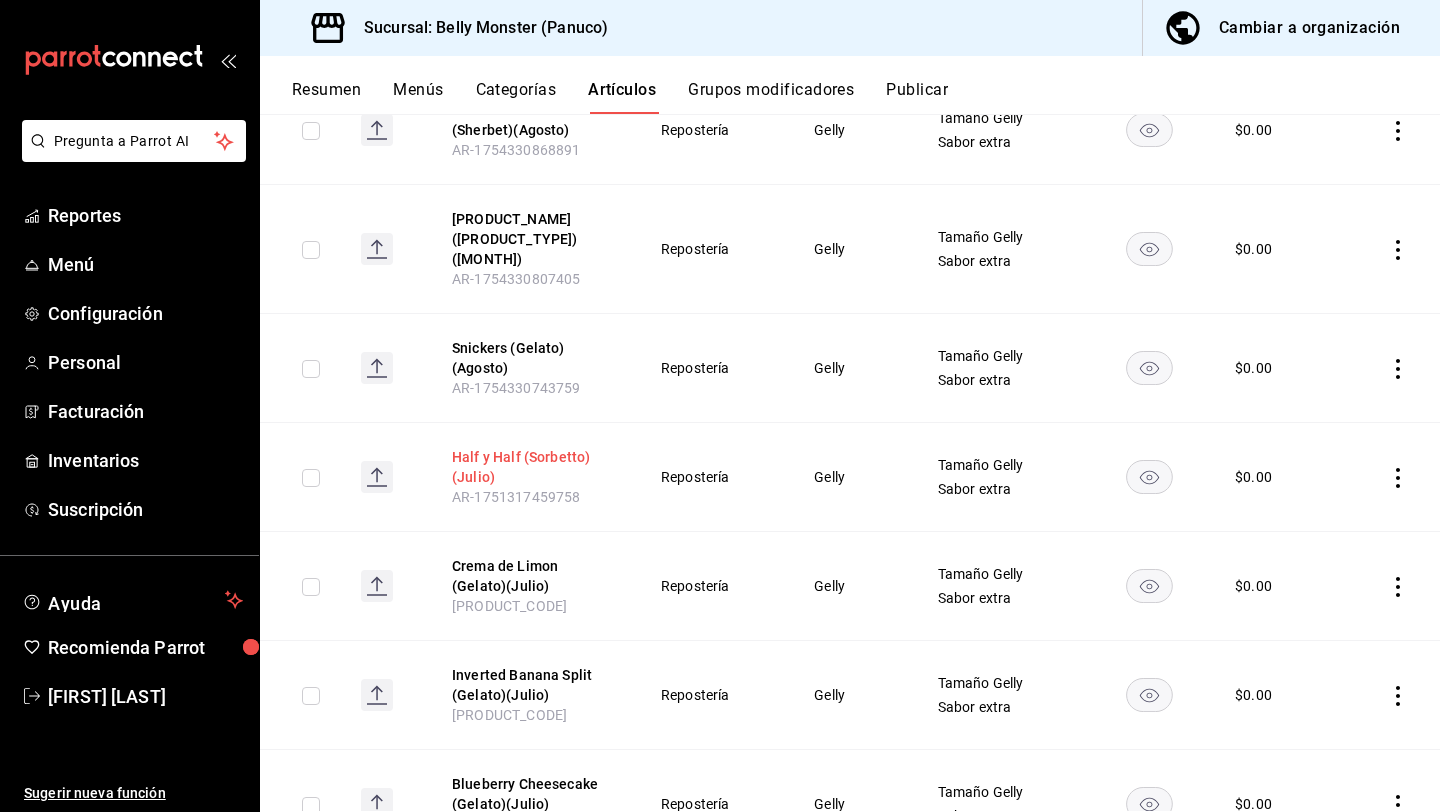 click on "Half y Half (Sorbetto)(Julio)" at bounding box center [532, 467] 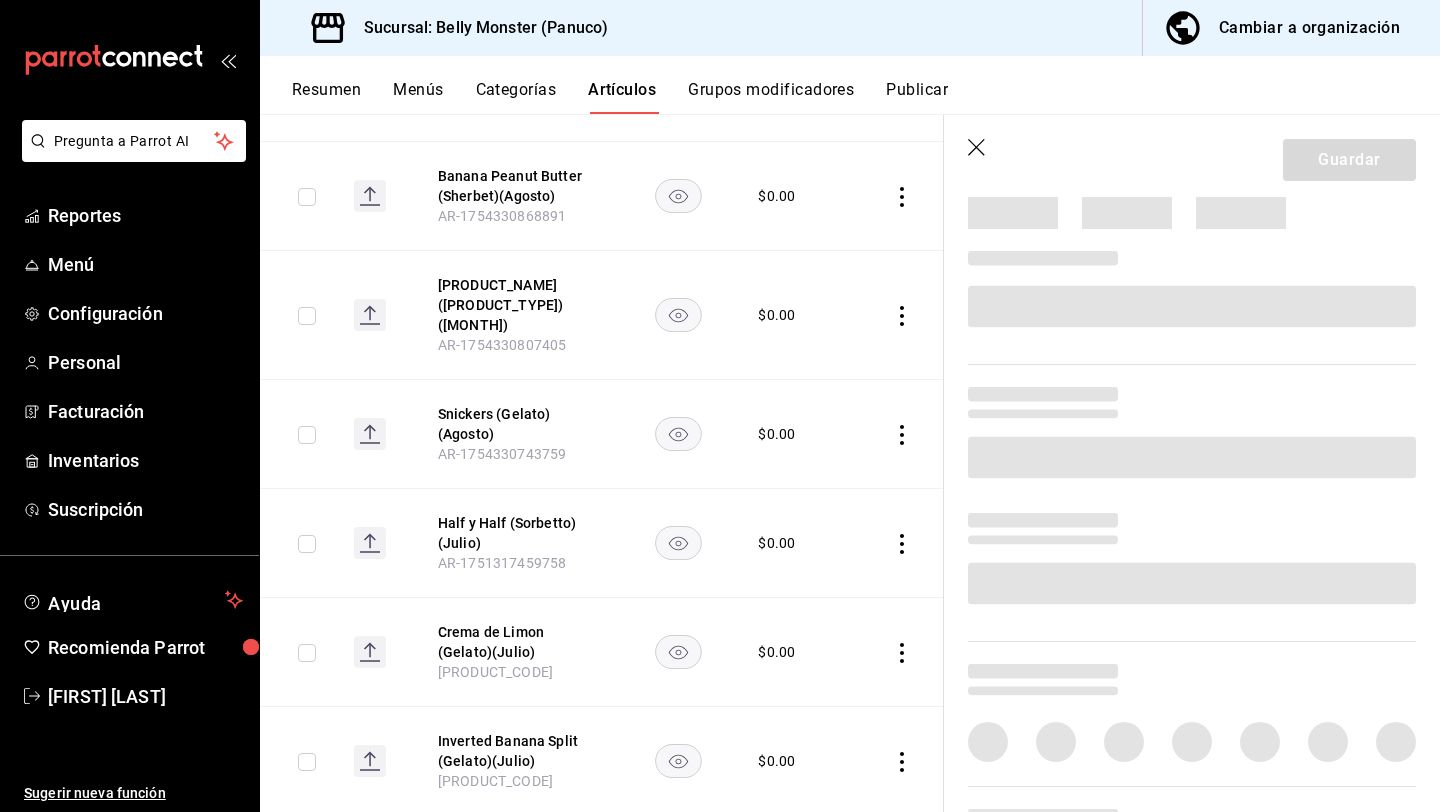 scroll, scrollTop: 625, scrollLeft: 0, axis: vertical 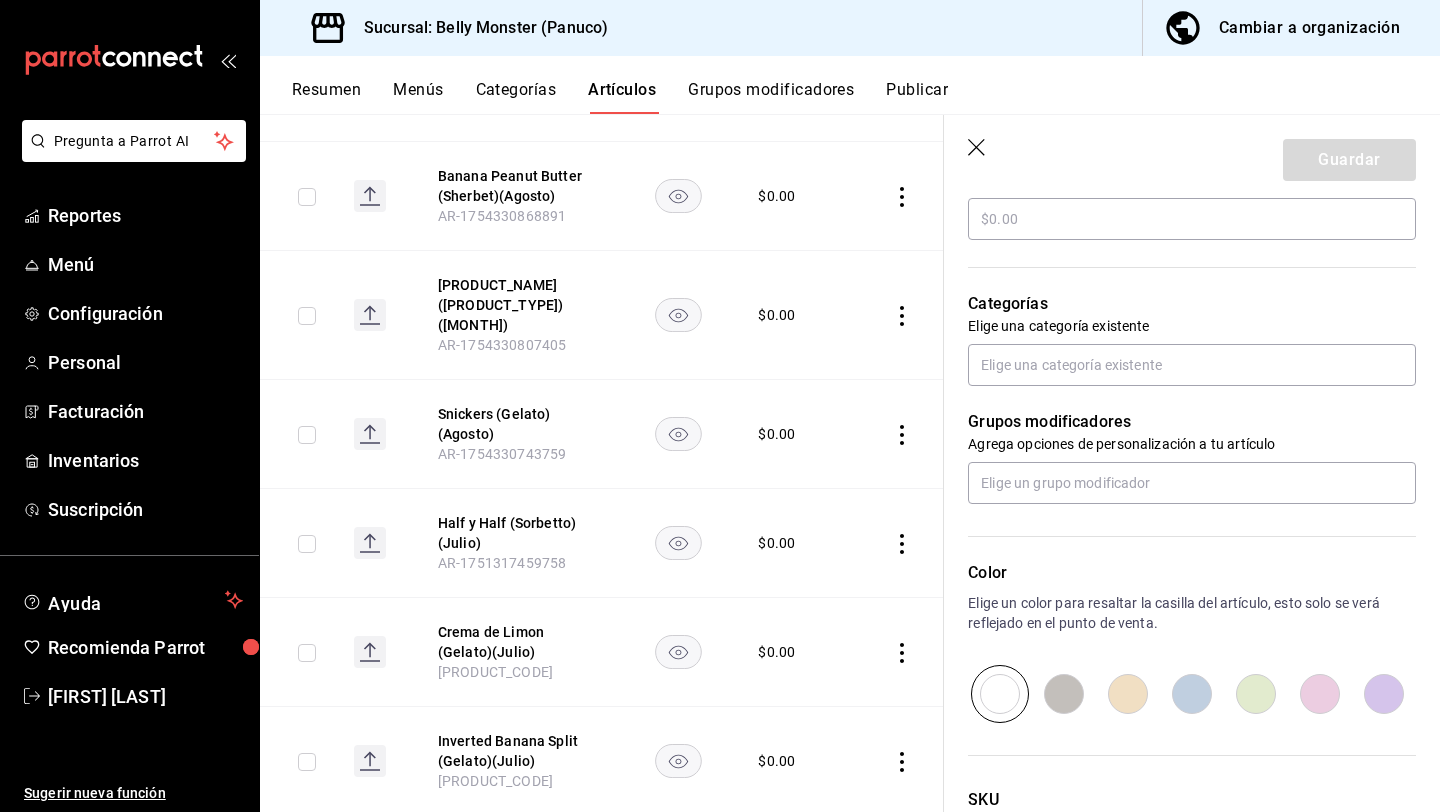 type on "$0.00" 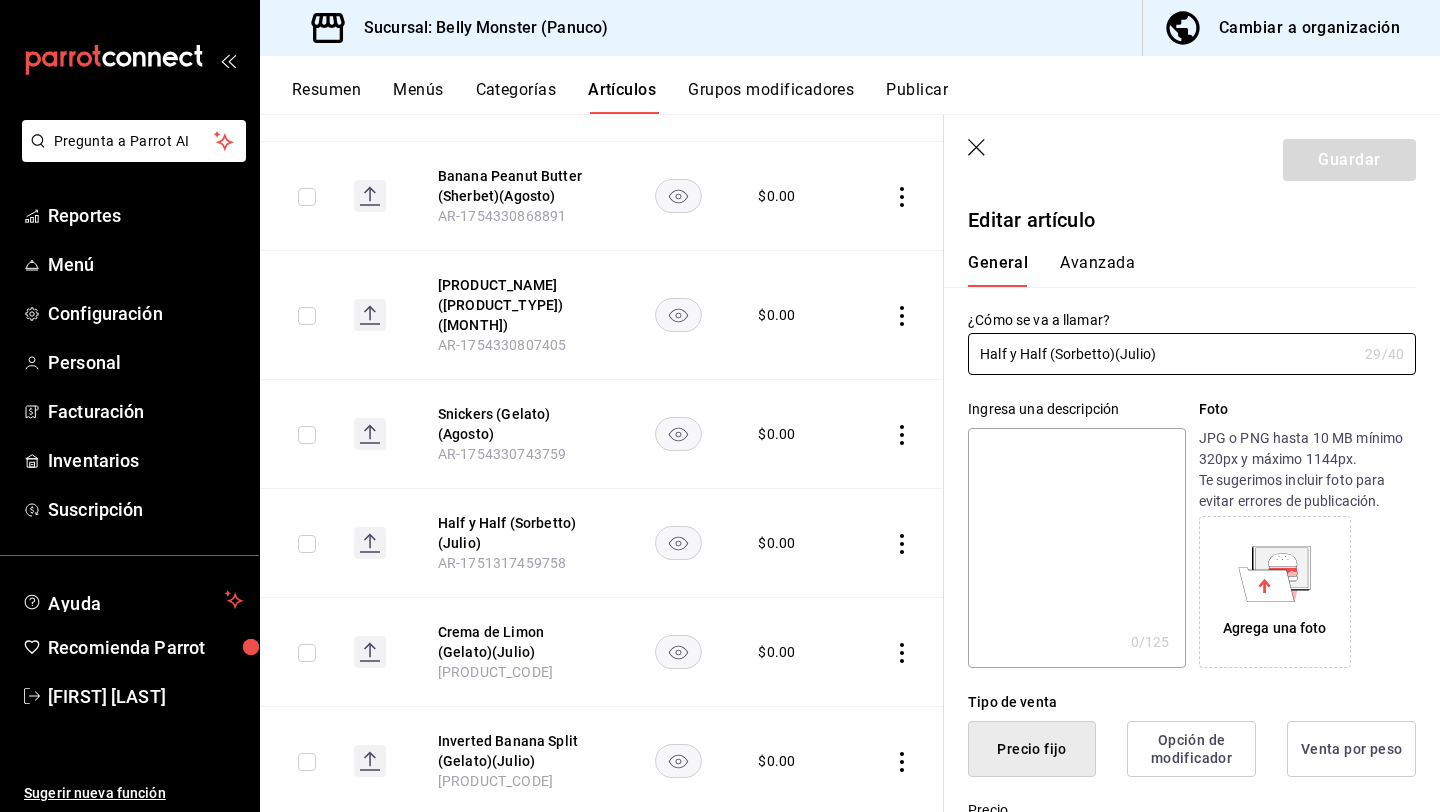 scroll, scrollTop: 990, scrollLeft: 0, axis: vertical 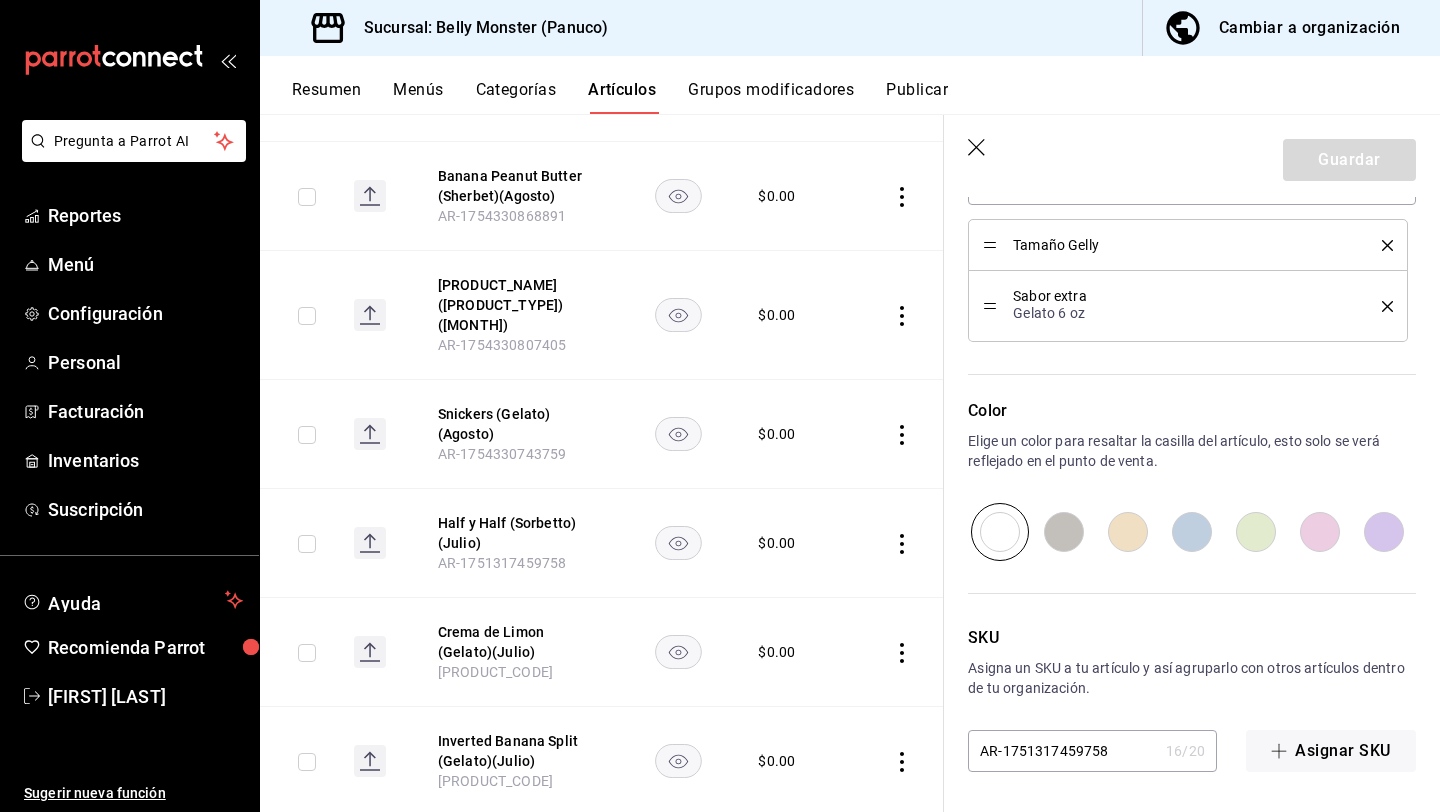 click on "AR-1751317459758" at bounding box center [1063, 751] 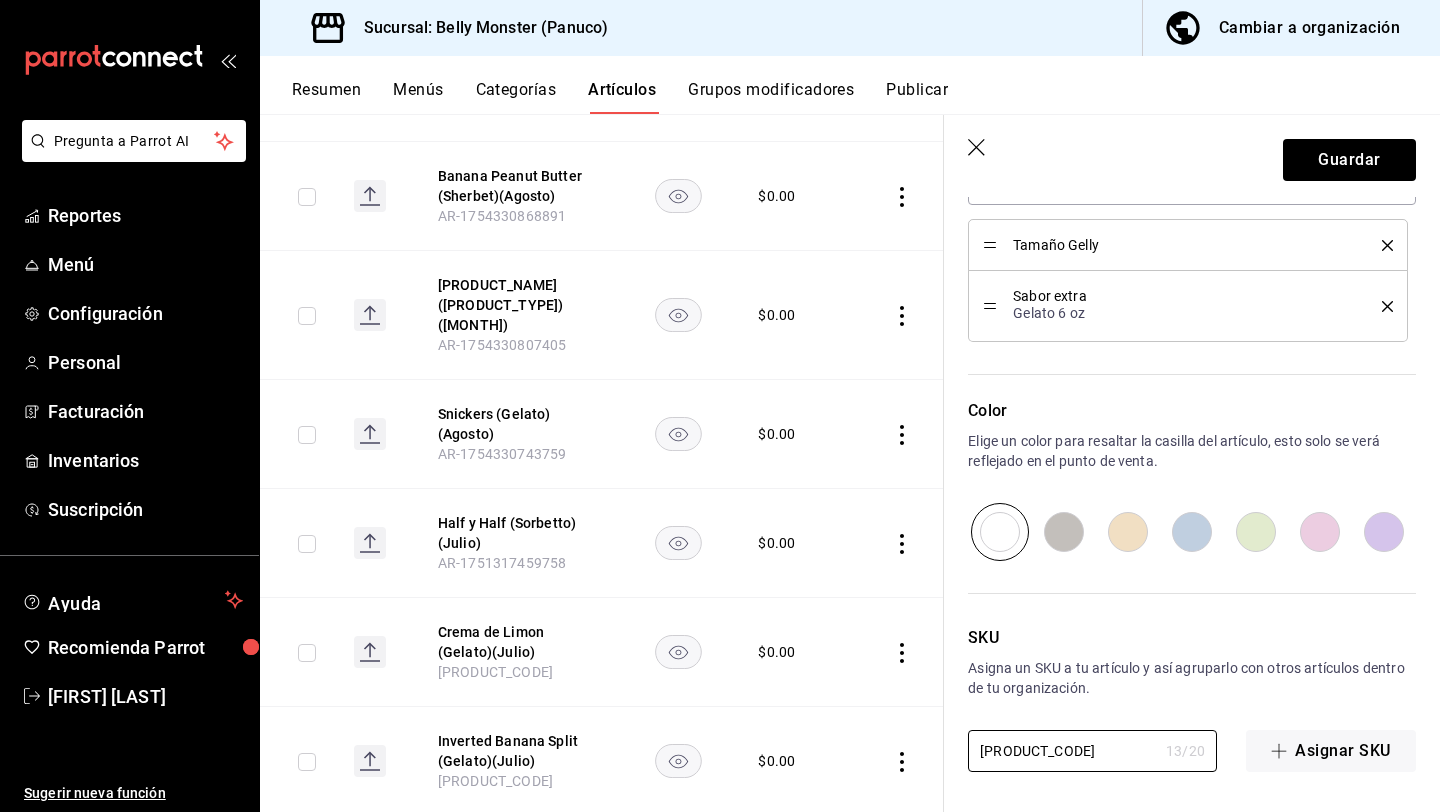 type on "[PRODUCT_CODE]" 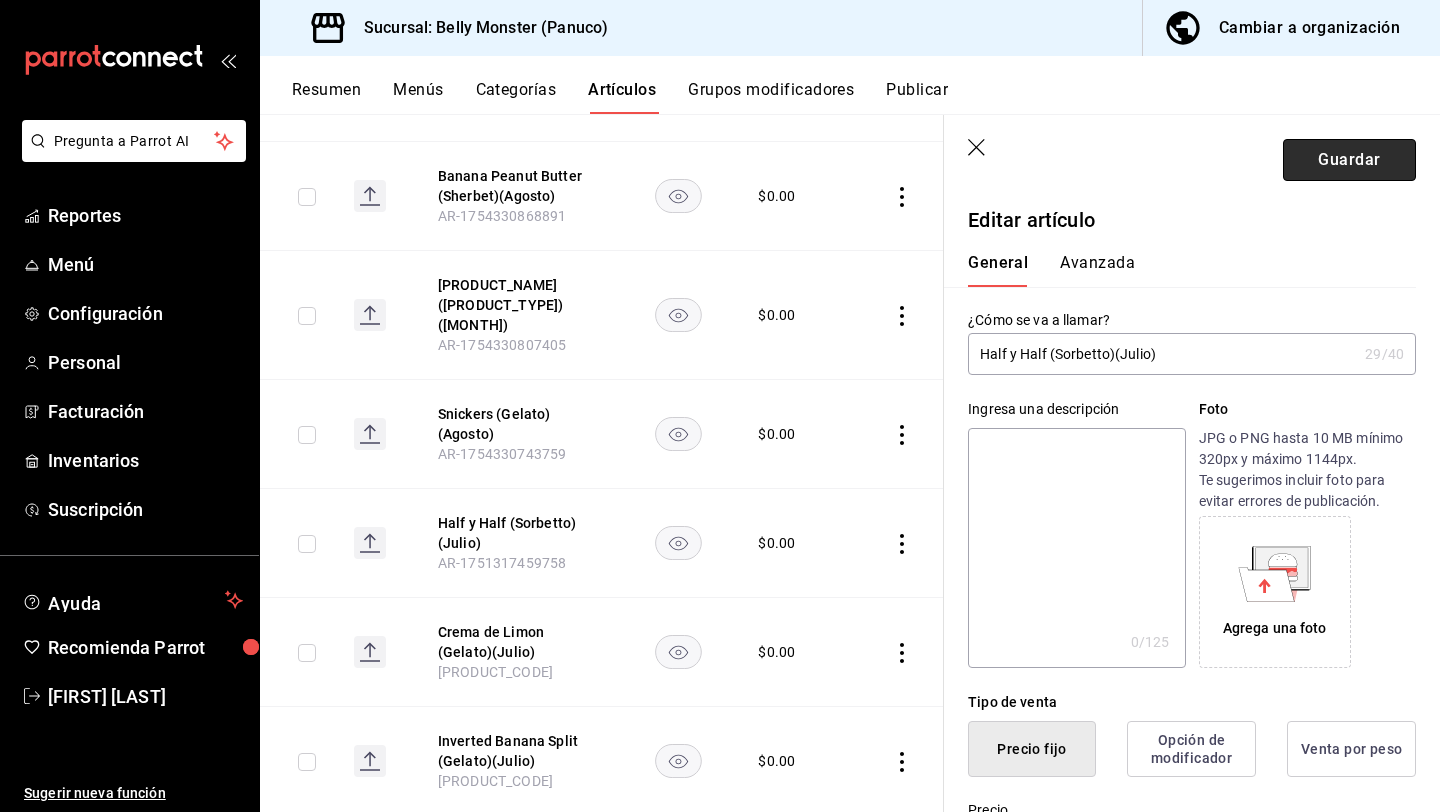 click on "Guardar" at bounding box center (1349, 160) 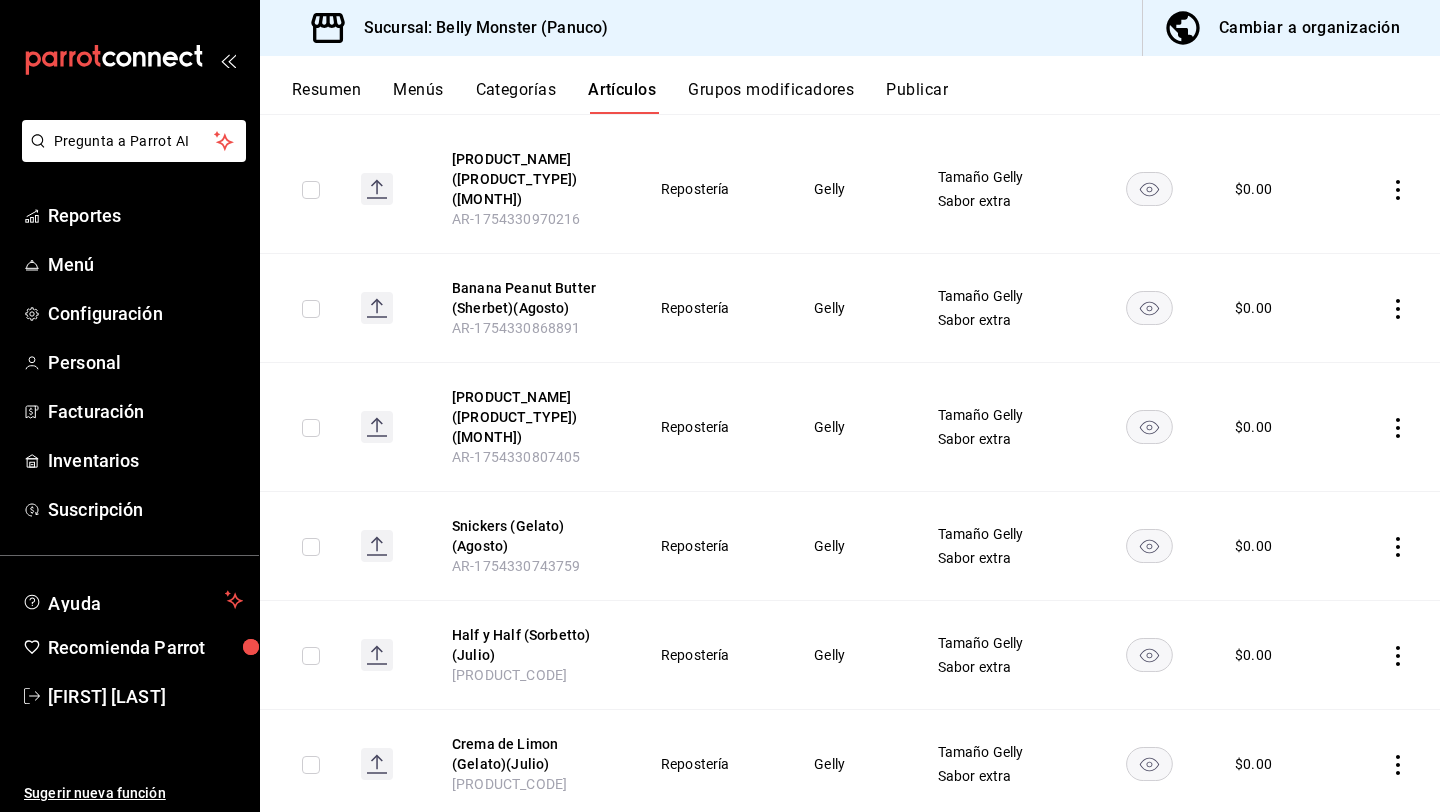 scroll, scrollTop: 323, scrollLeft: 0, axis: vertical 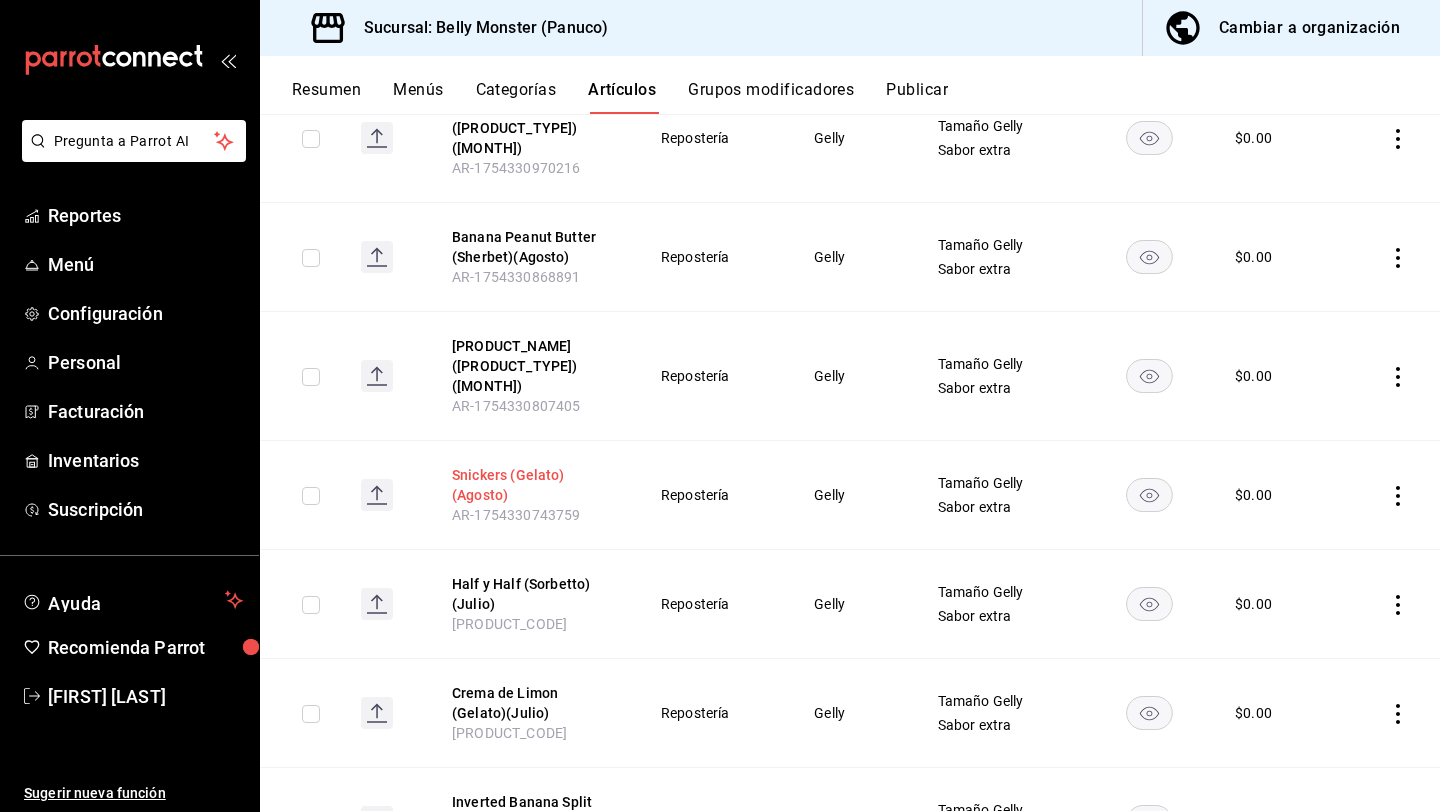 click on "Snickers (Gelato)(Agosto)" at bounding box center (532, 485) 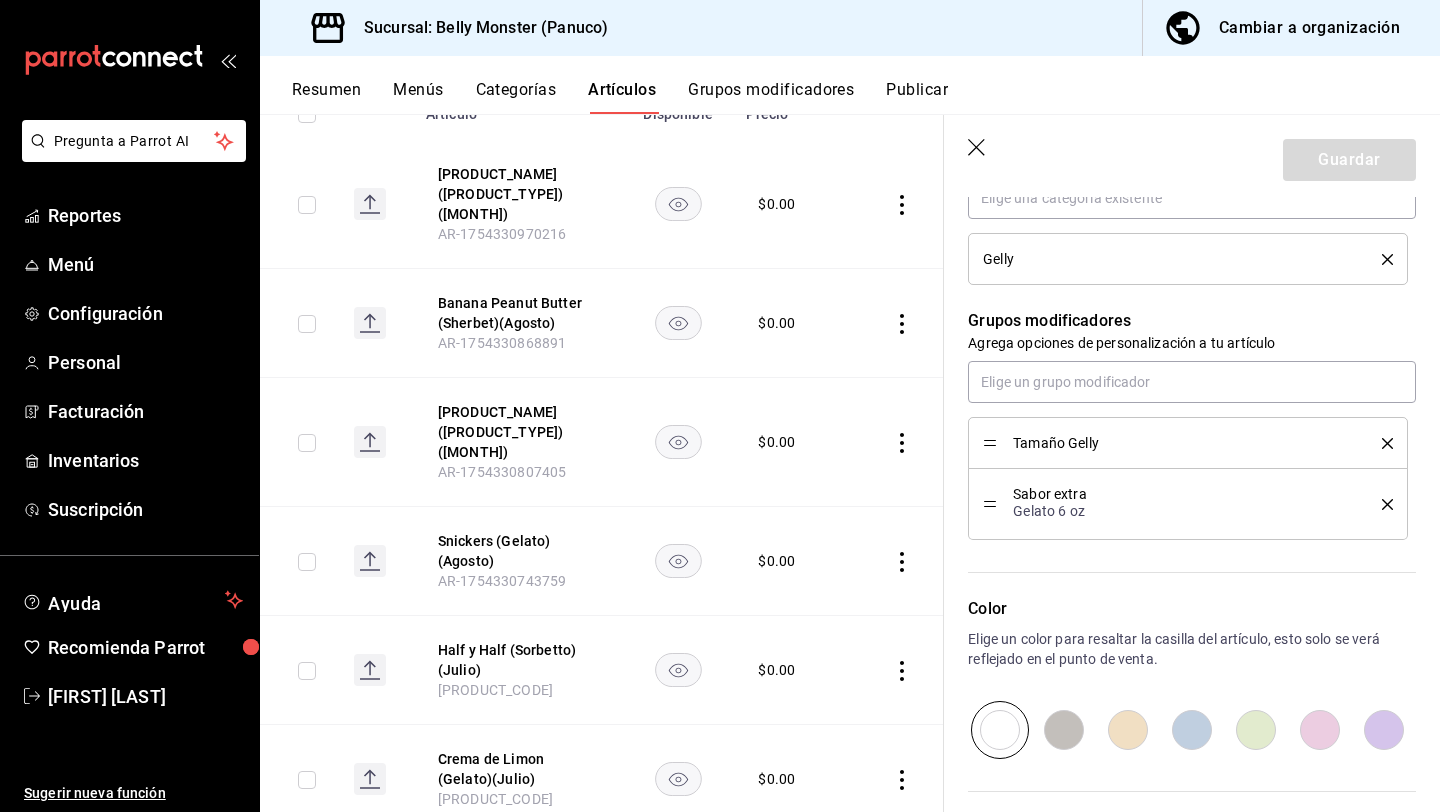 scroll, scrollTop: 990, scrollLeft: 0, axis: vertical 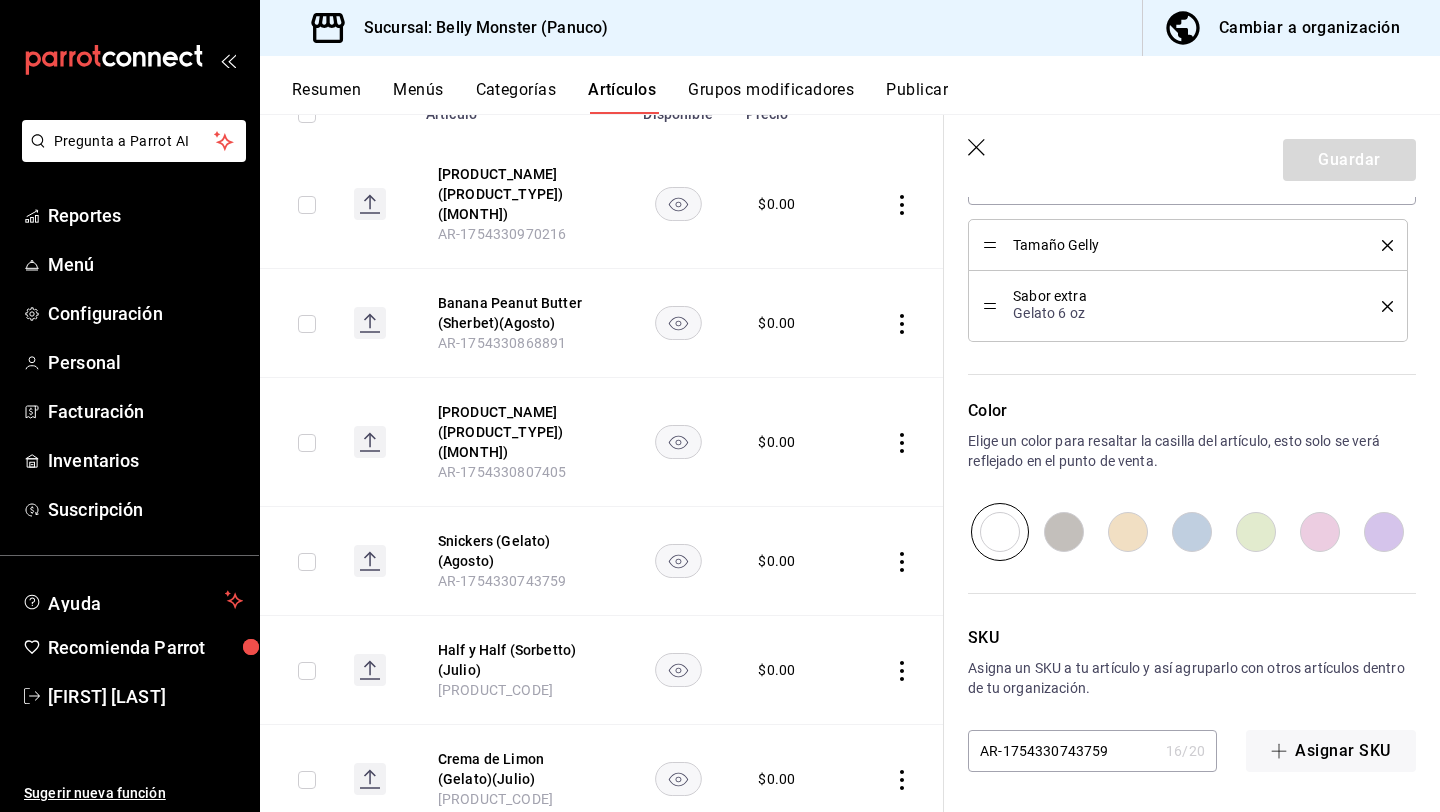 click on "AR-1754330743759" at bounding box center [1063, 751] 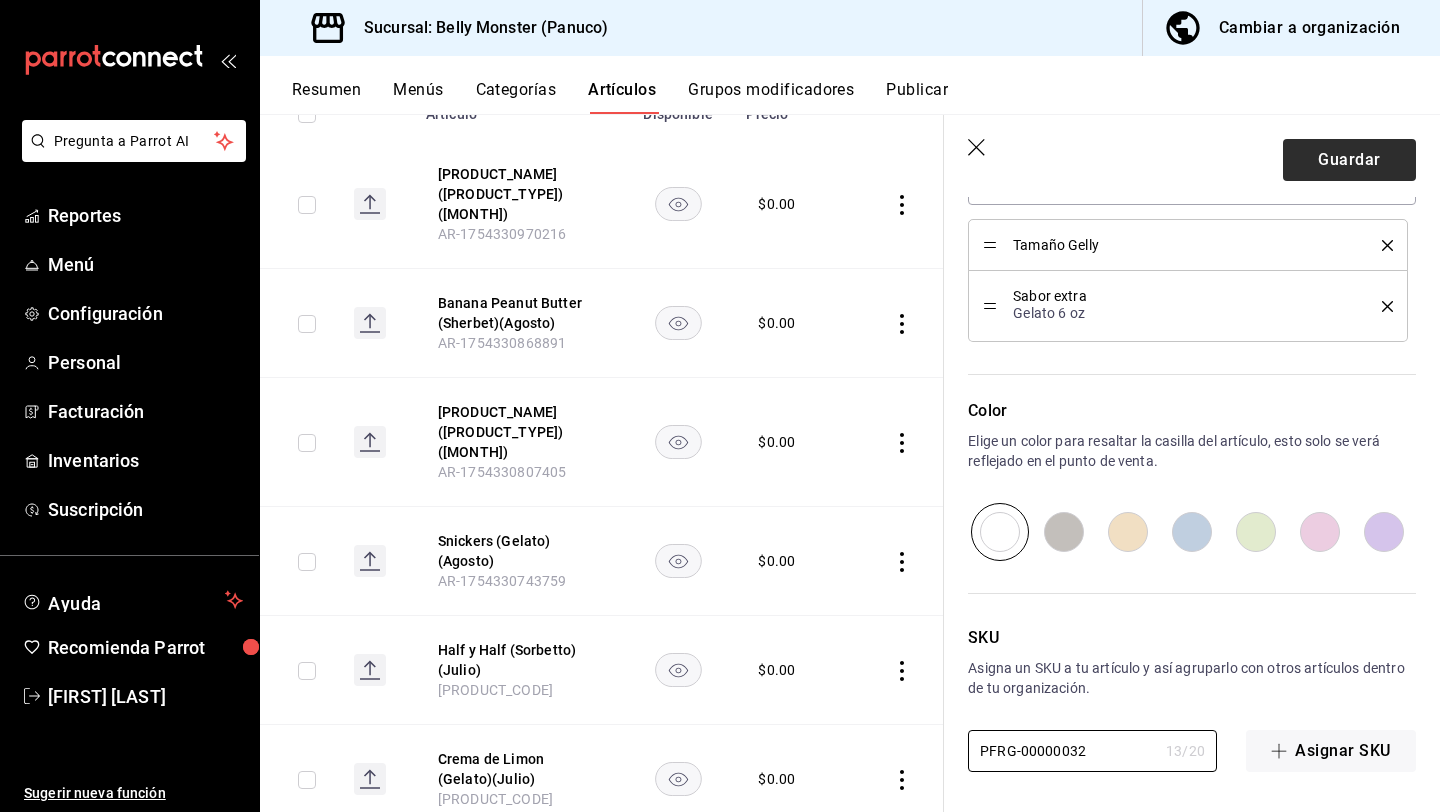 type on "PFRG-00000032" 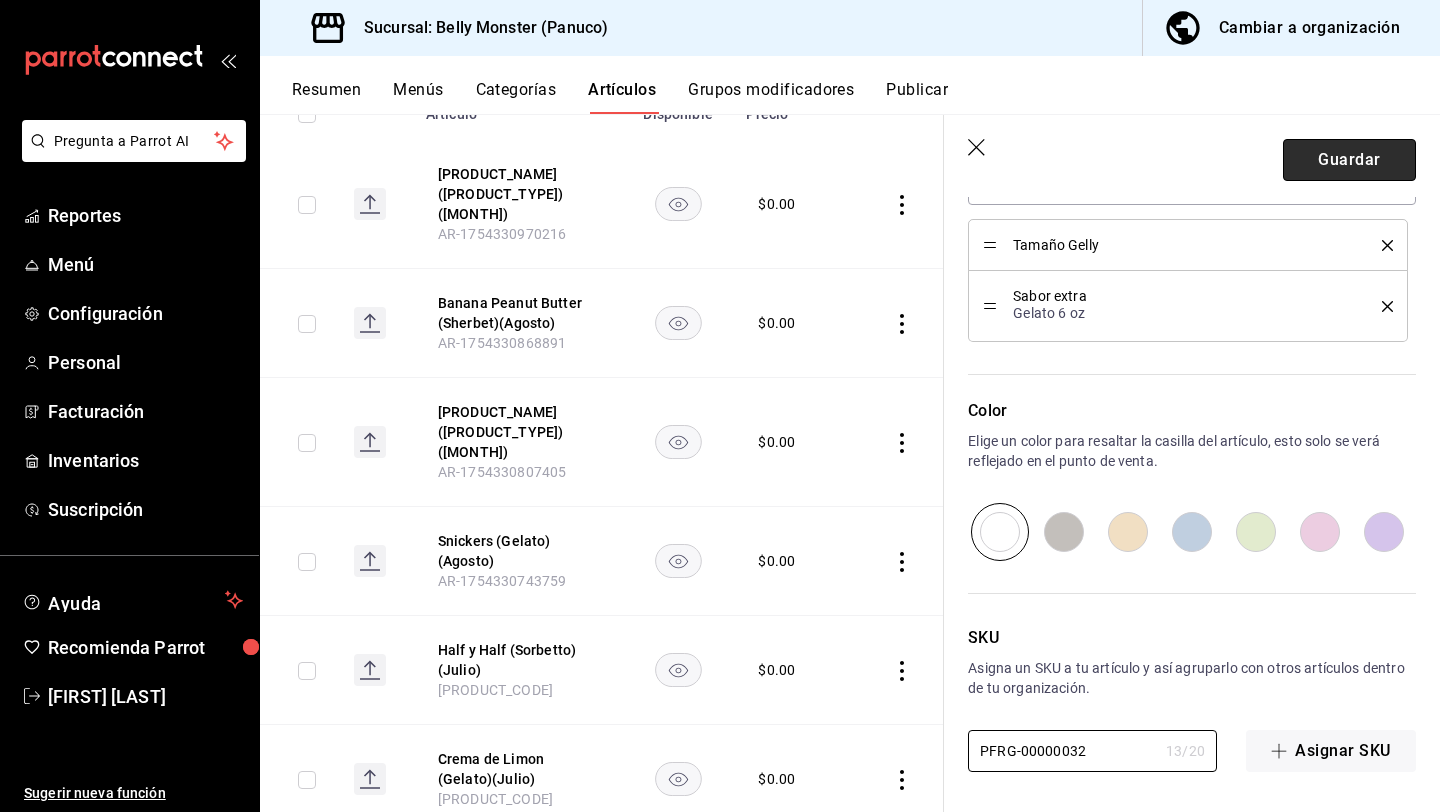 click on "Guardar" at bounding box center [1349, 160] 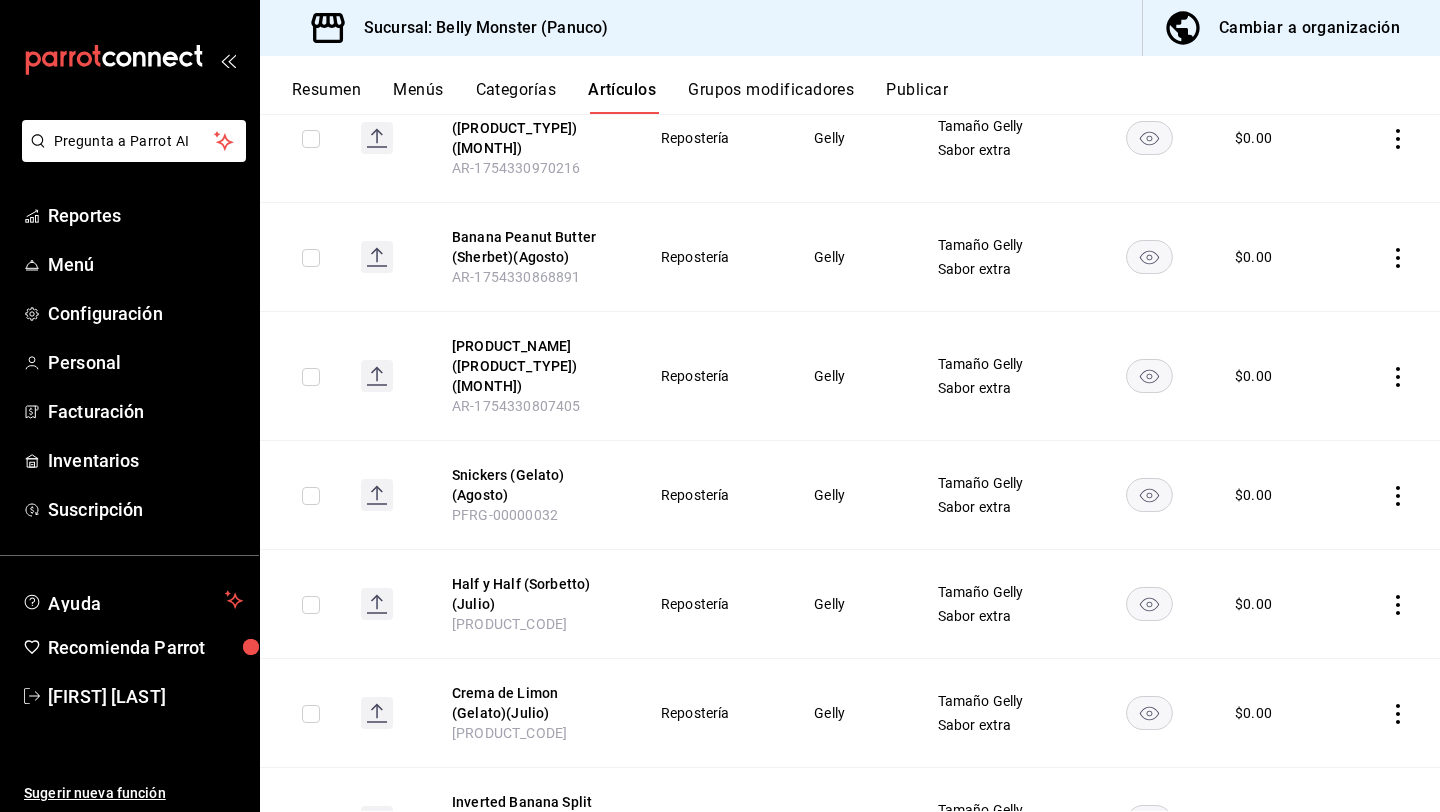 scroll, scrollTop: 0, scrollLeft: 0, axis: both 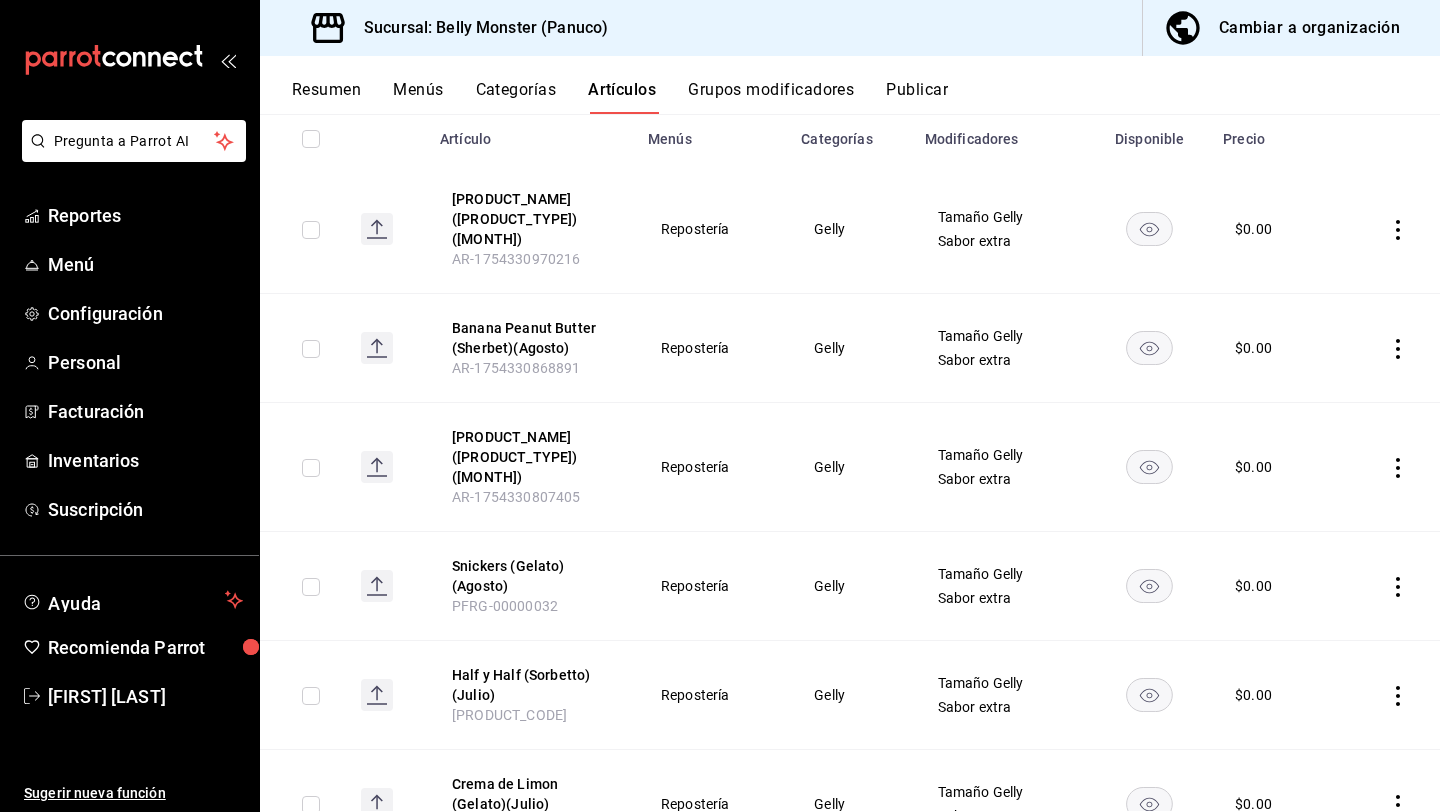click on "[PRODUCT_NAME] ([PRODUCT_TYPE])([MONTH])" at bounding box center (532, 457) 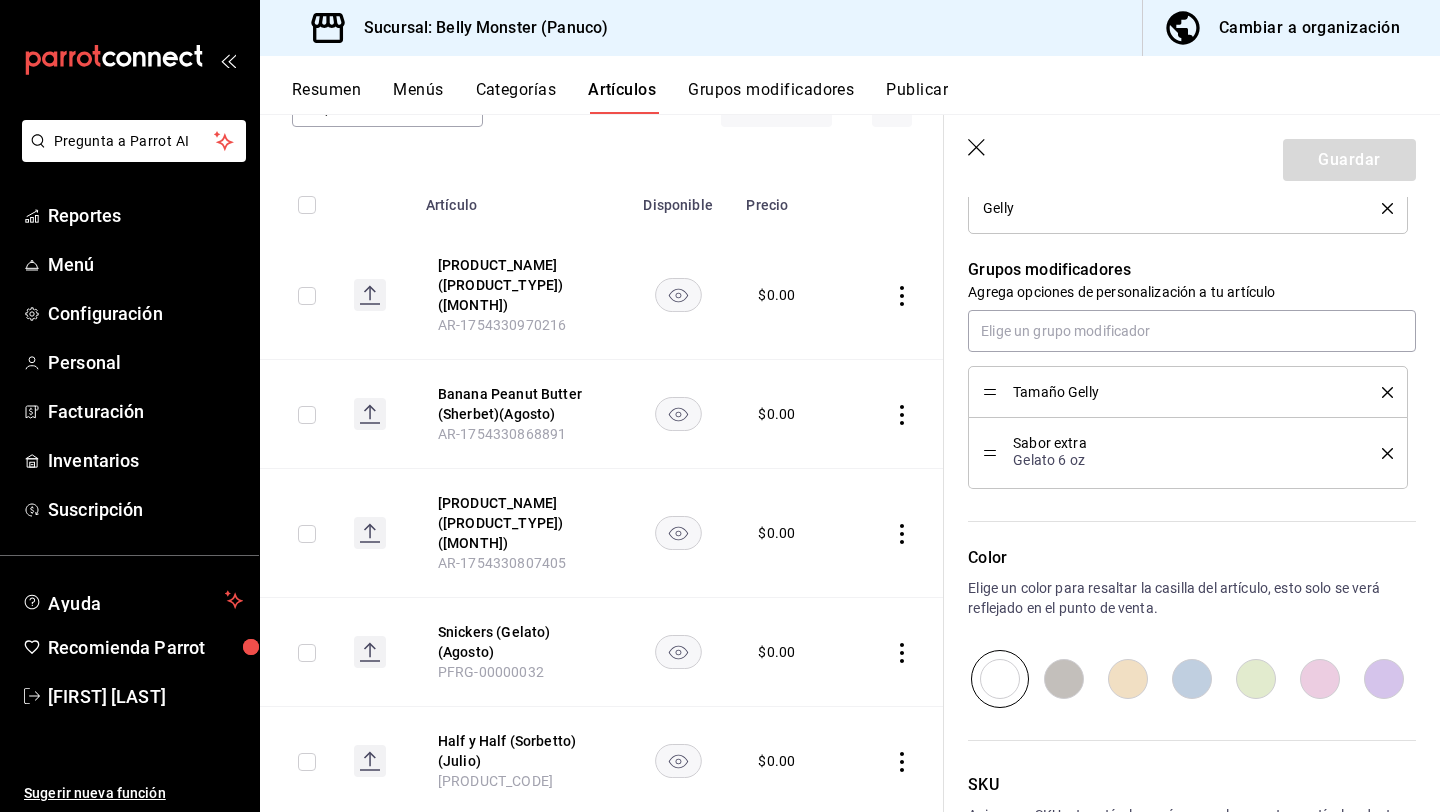 scroll, scrollTop: 990, scrollLeft: 0, axis: vertical 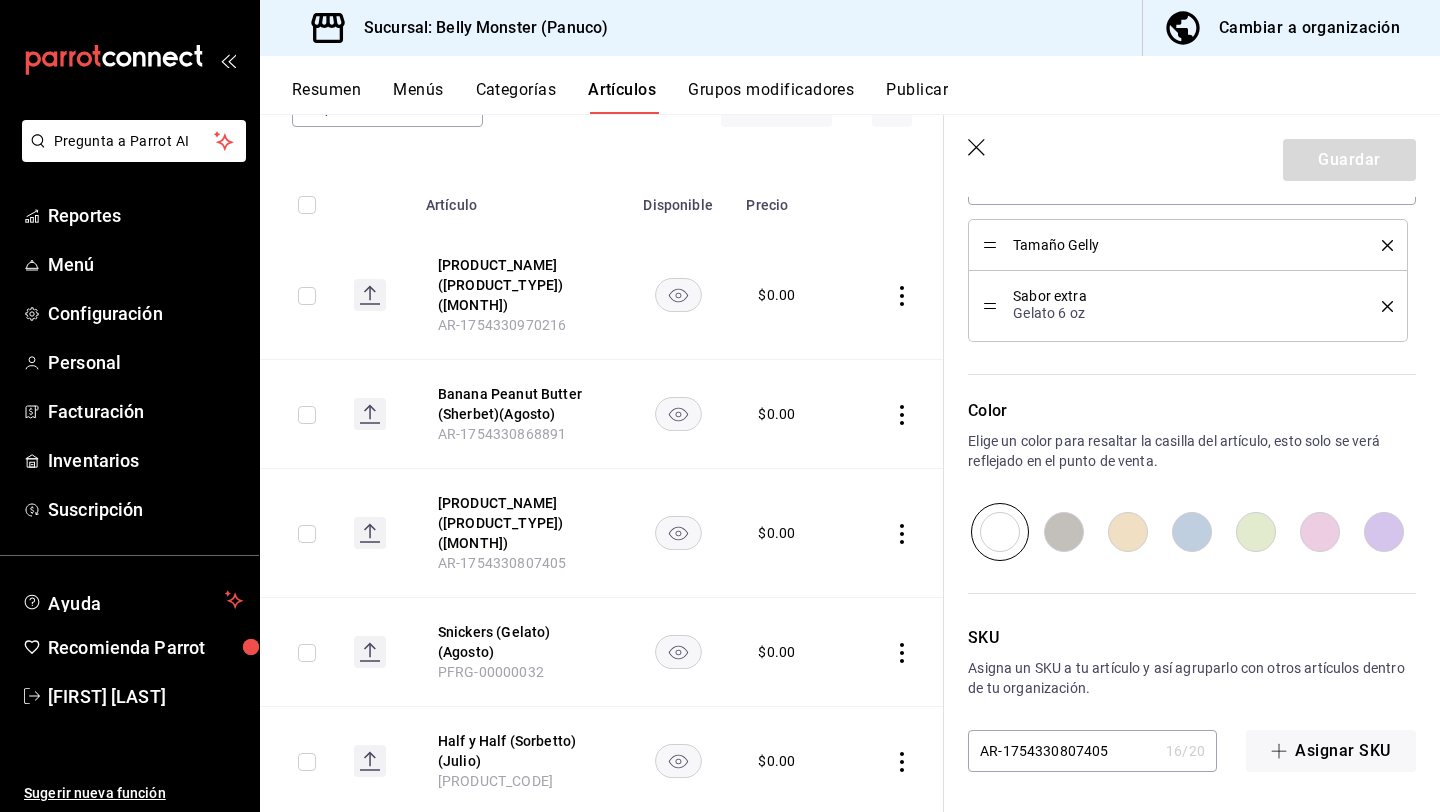 click on "SKU Asigna un SKU a tu artículo y así agruparlo con otros artículos dentro de tu organización. AR-1754330807405 16 / 20 ​ Asignar SKU" at bounding box center [1180, 666] 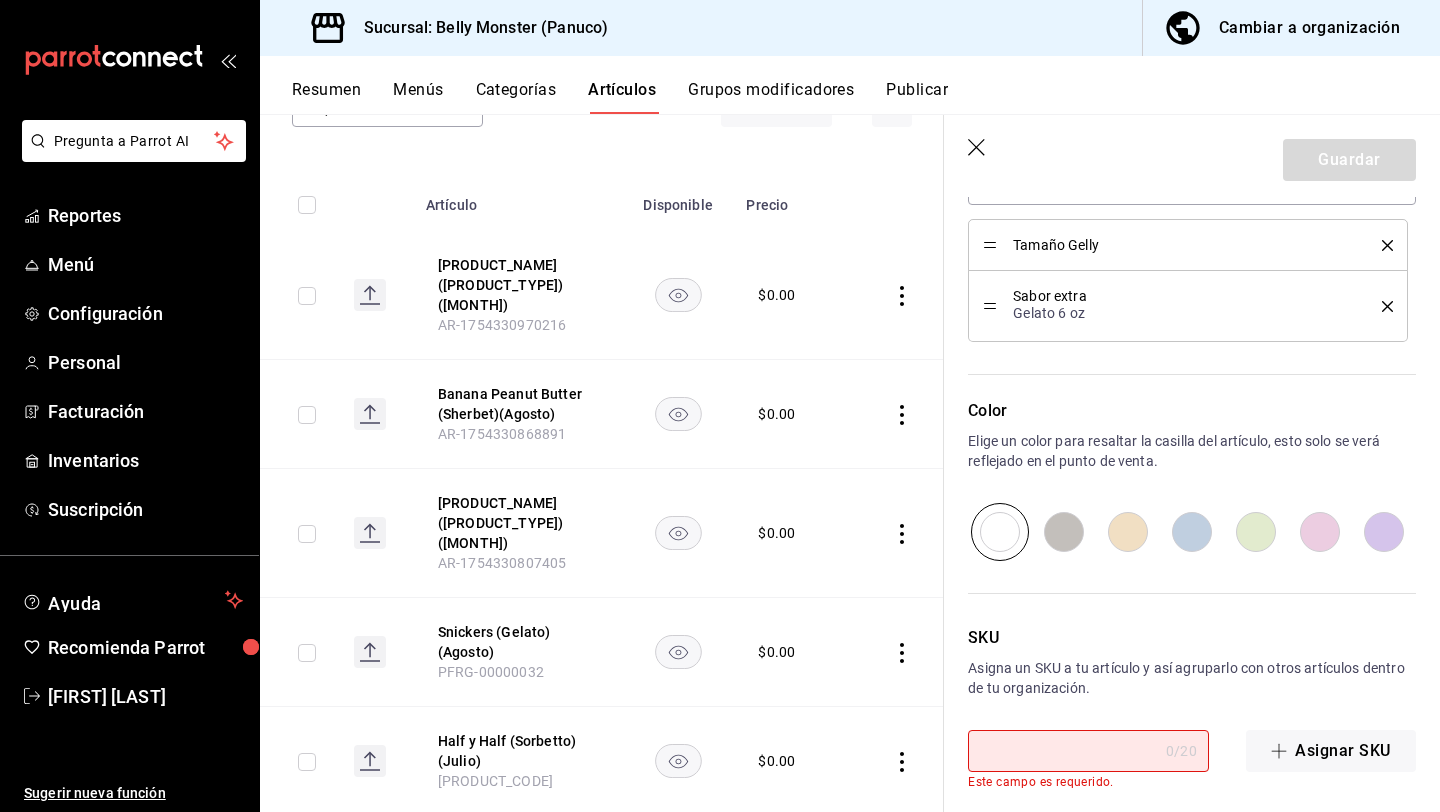 click on "AR-1754330807405" at bounding box center [502, 563] 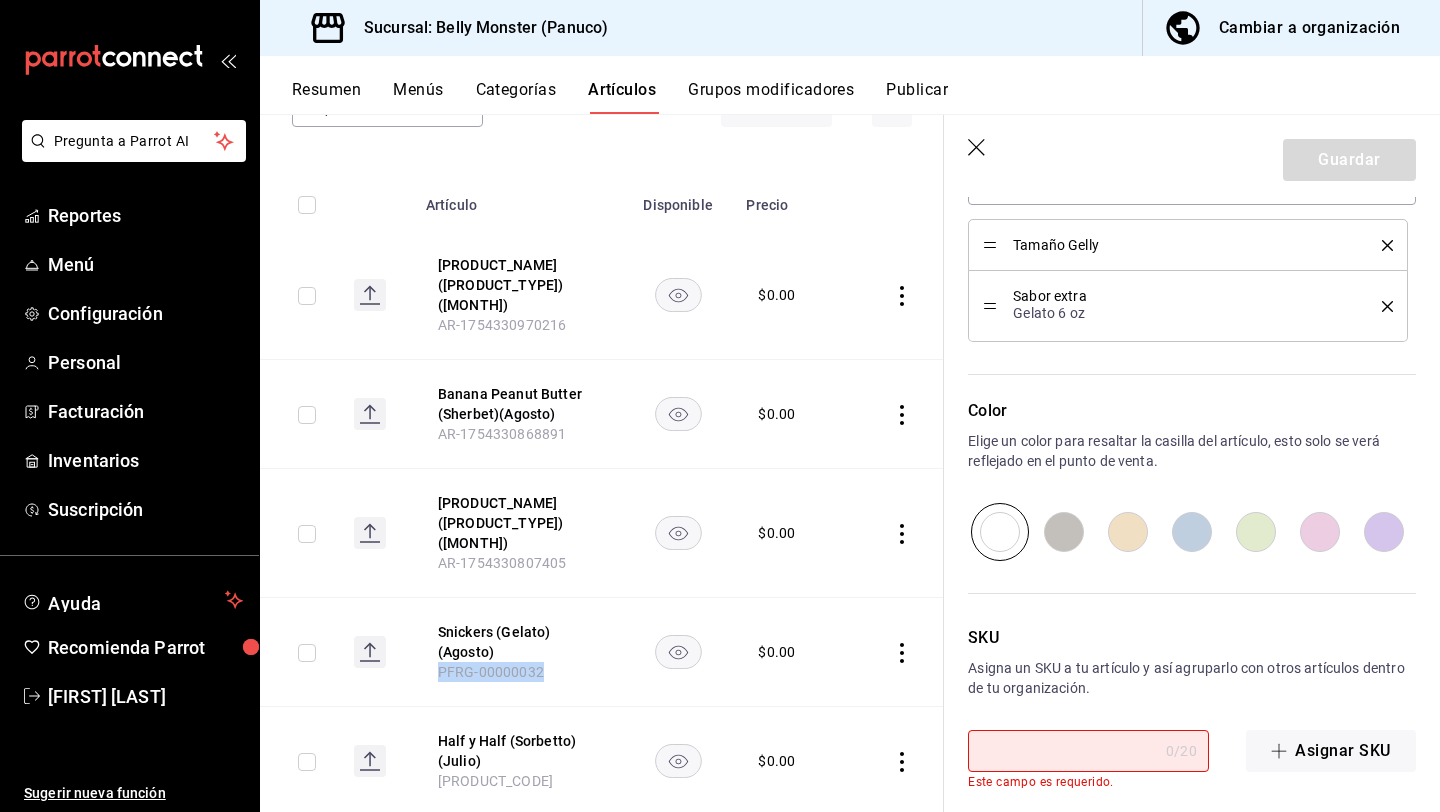 drag, startPoint x: 548, startPoint y: 629, endPoint x: 418, endPoint y: 629, distance: 130 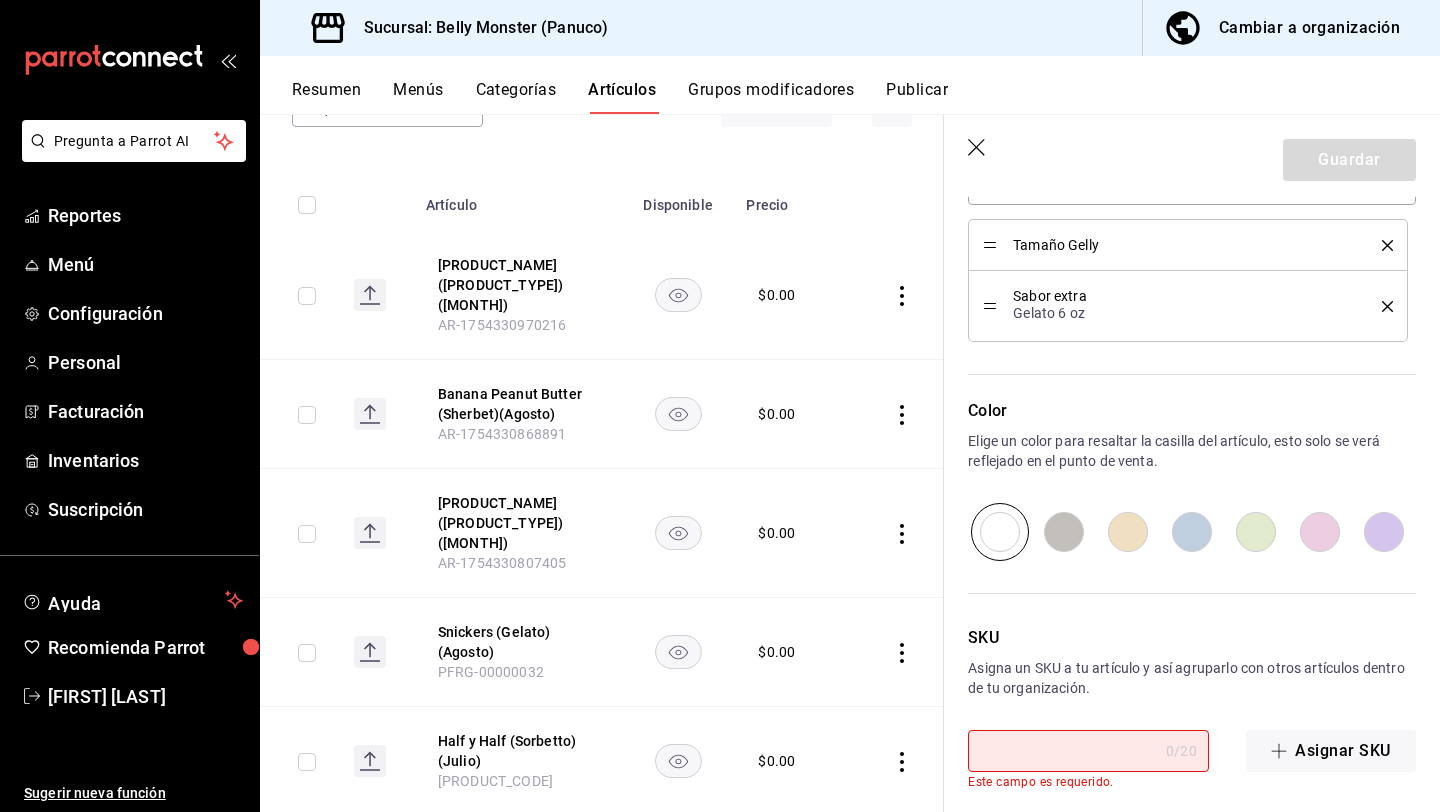 click at bounding box center [1063, 751] 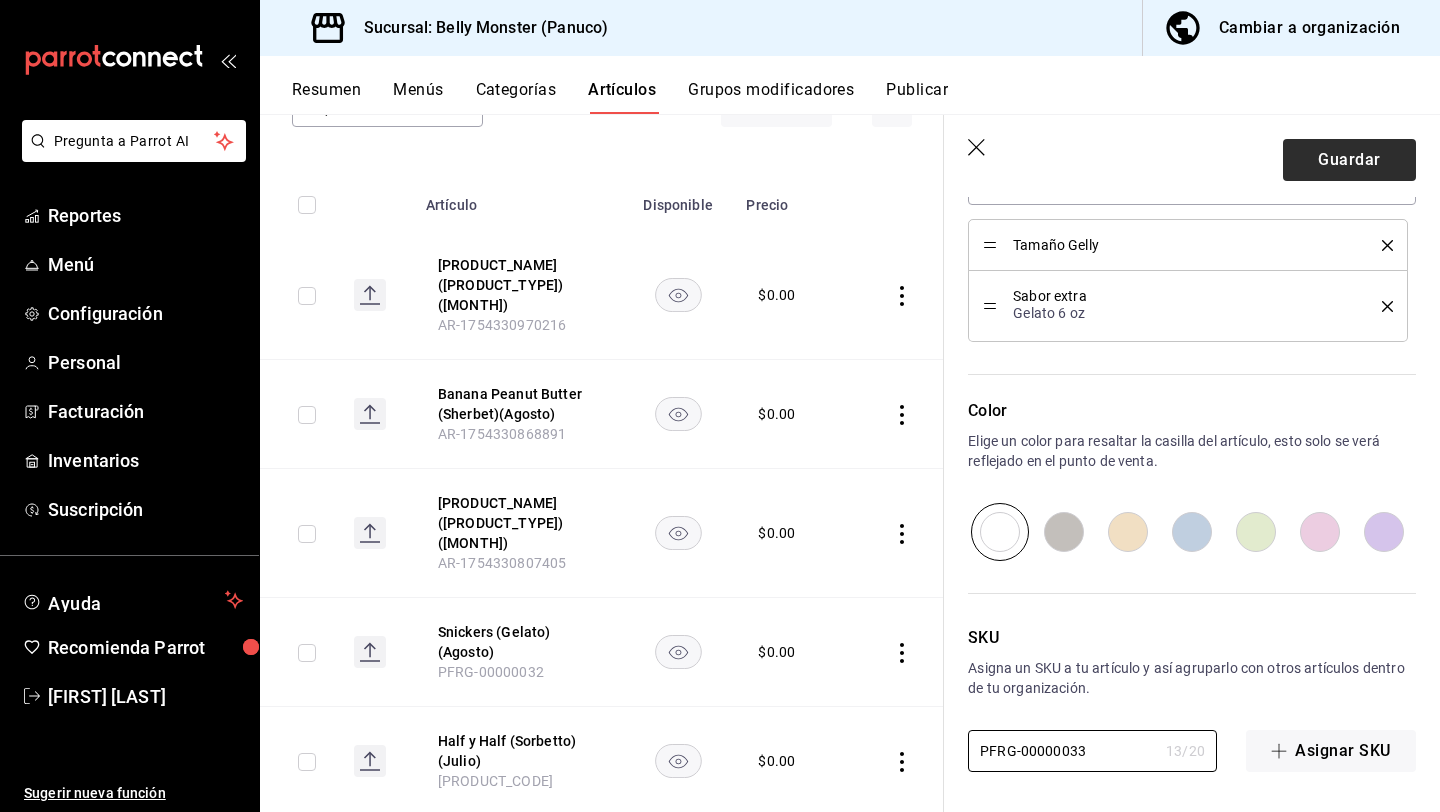 type on "PFRG-00000033" 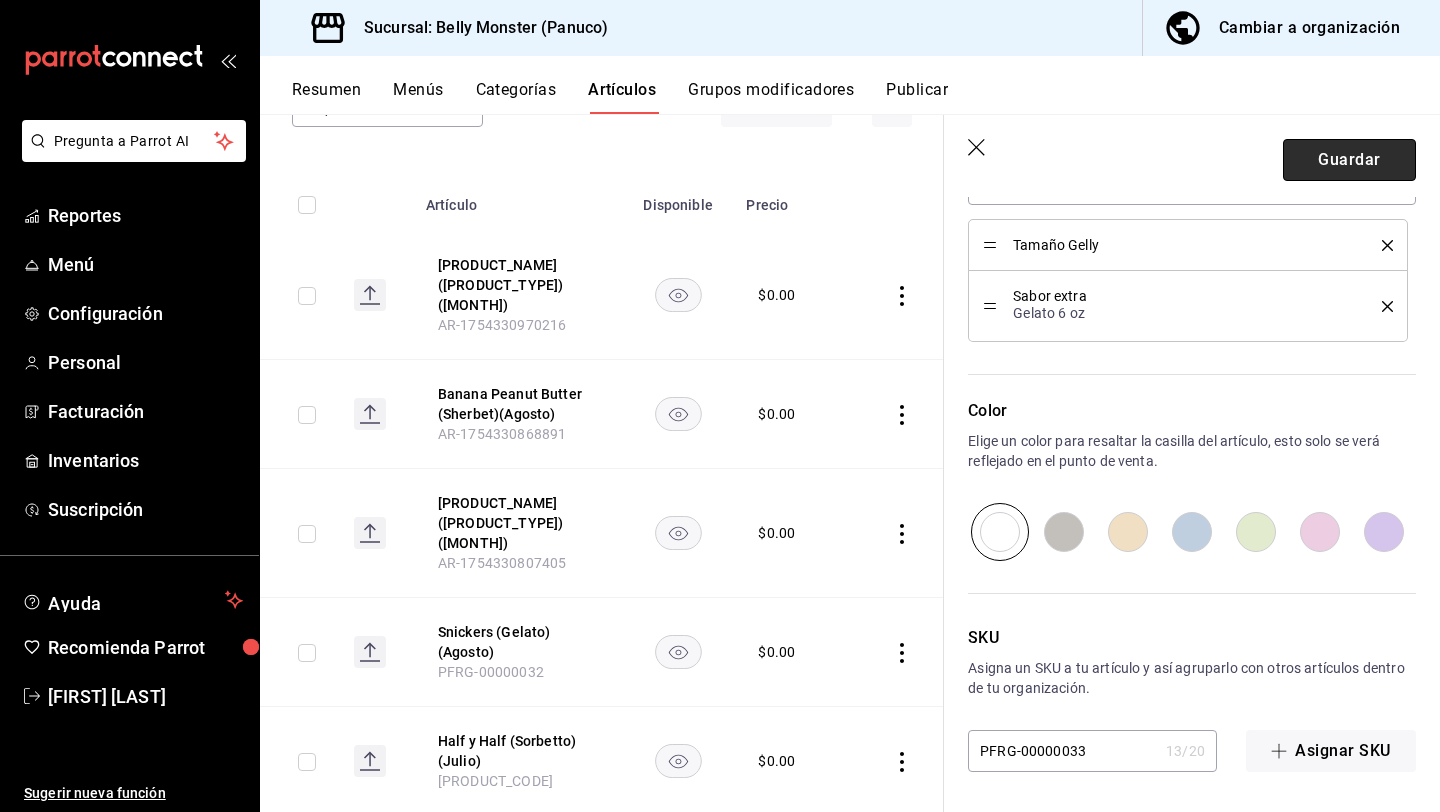 click on "Guardar" at bounding box center (1349, 160) 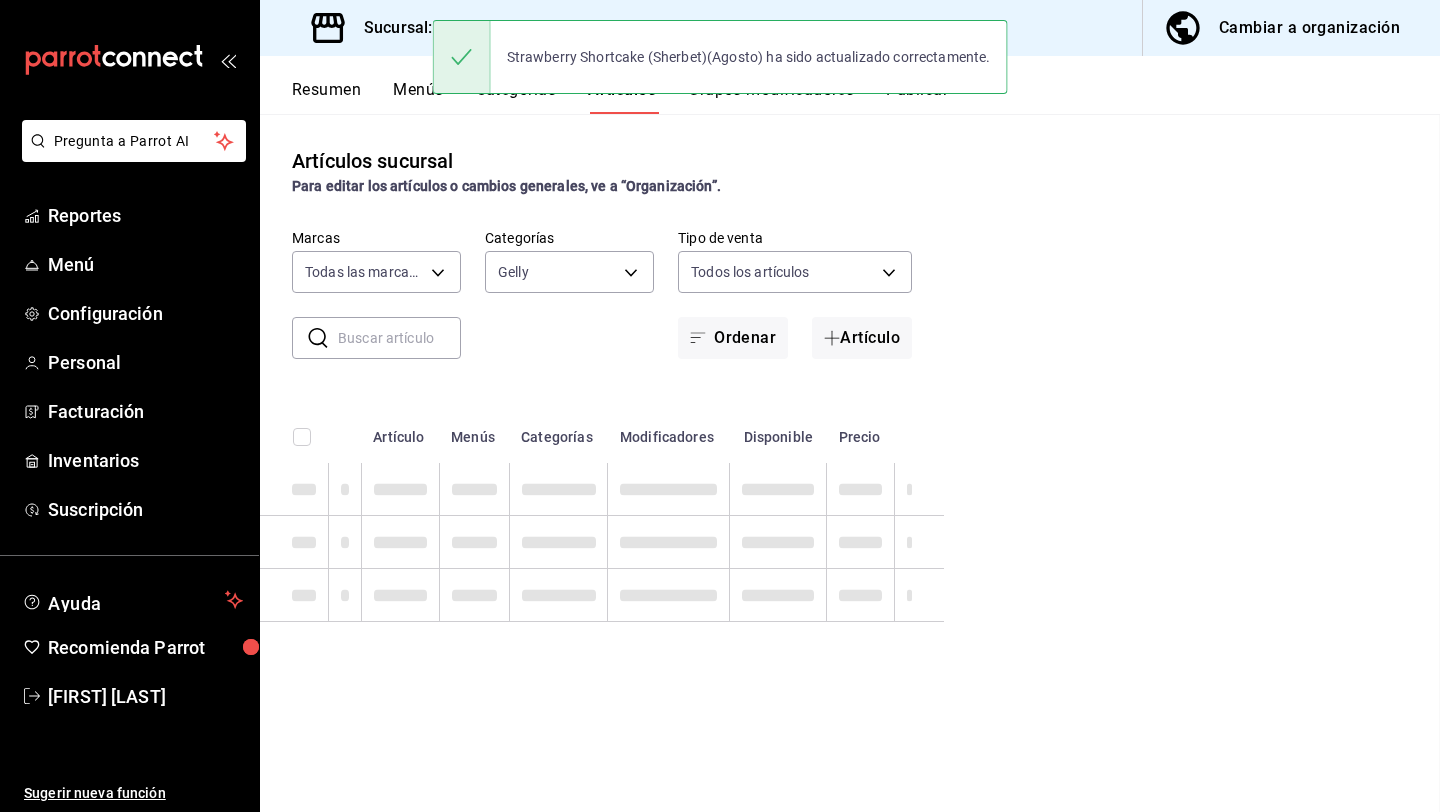 scroll, scrollTop: 0, scrollLeft: 0, axis: both 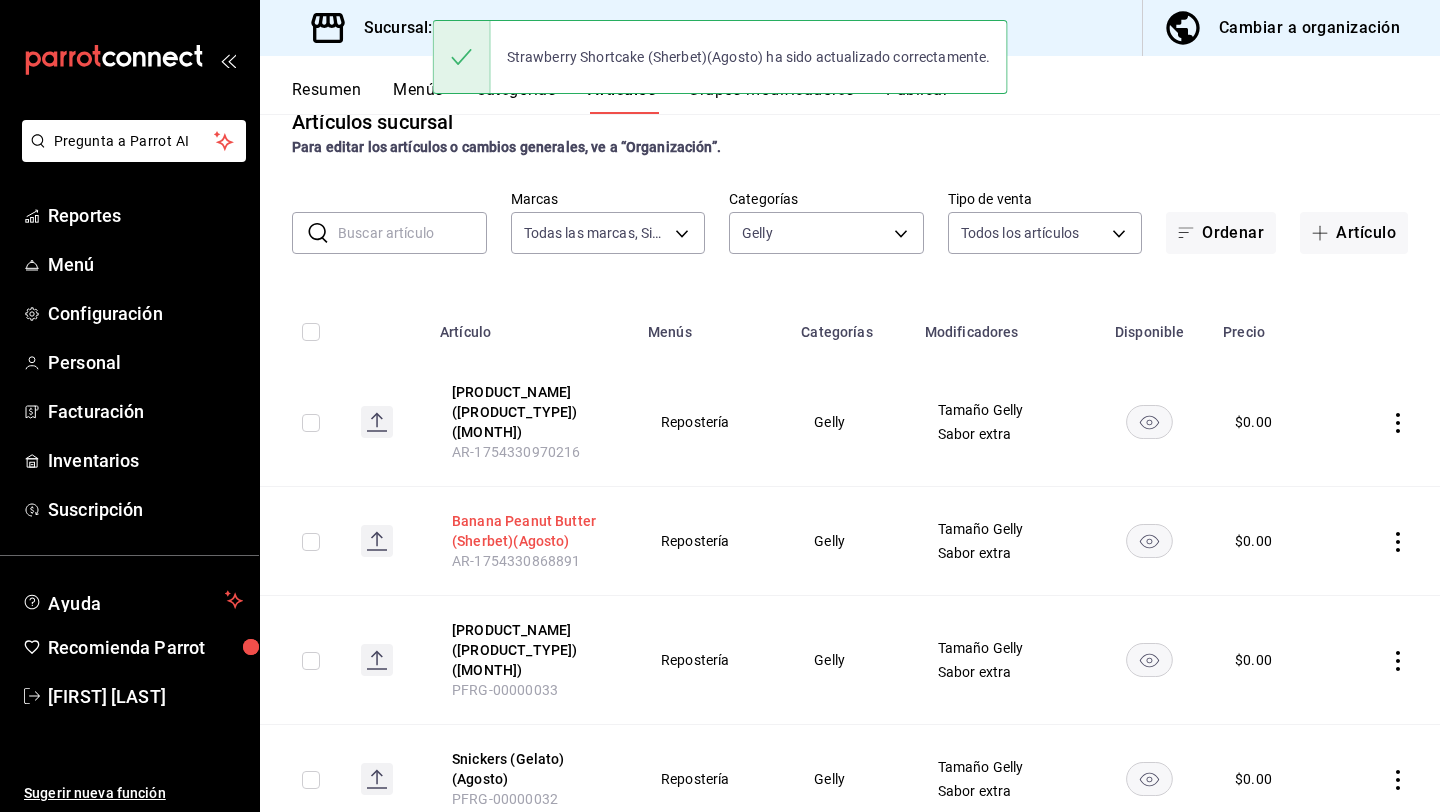 click on "Banana Peanut Butter (Sherbet)(Agosto)" at bounding box center [532, 531] 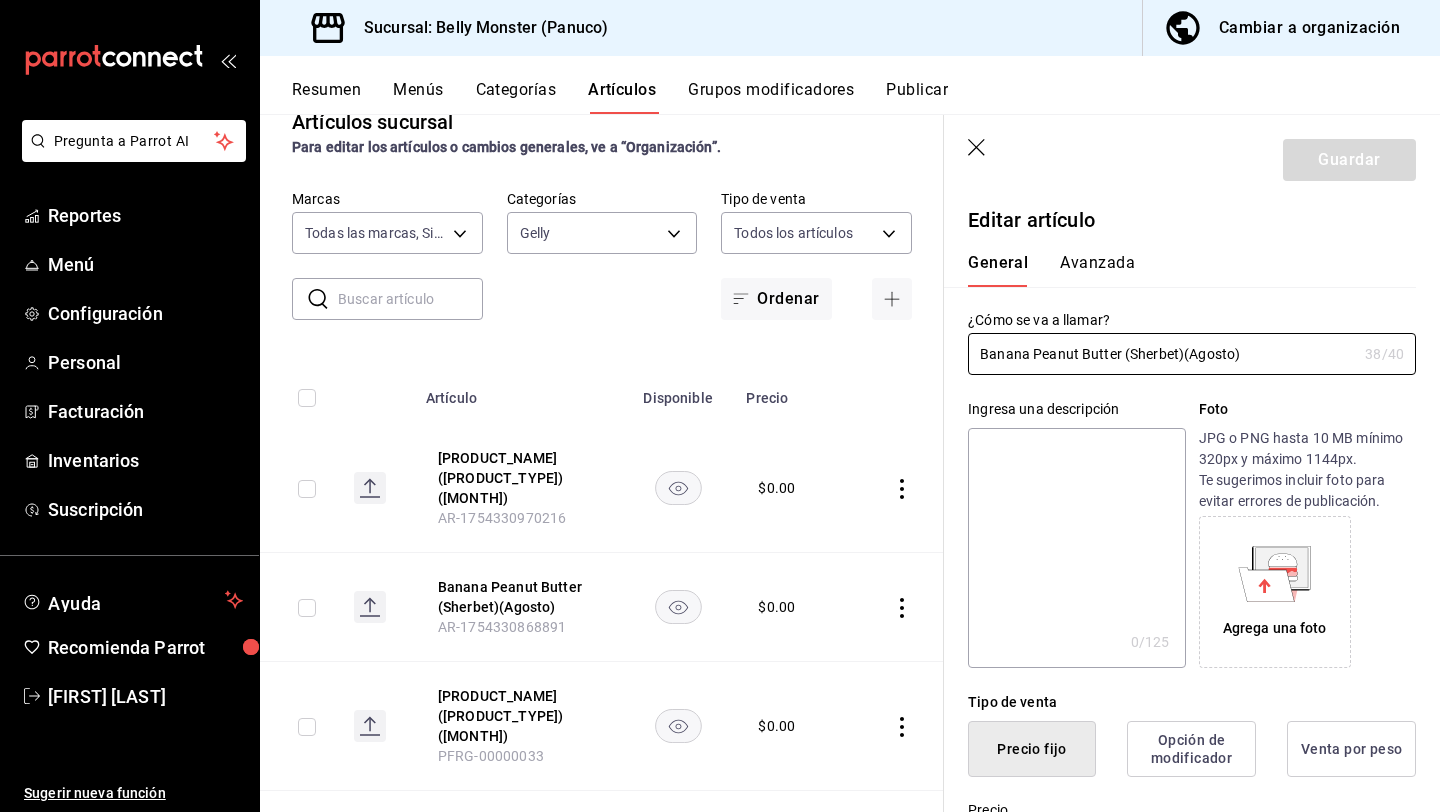 type on "$0.00" 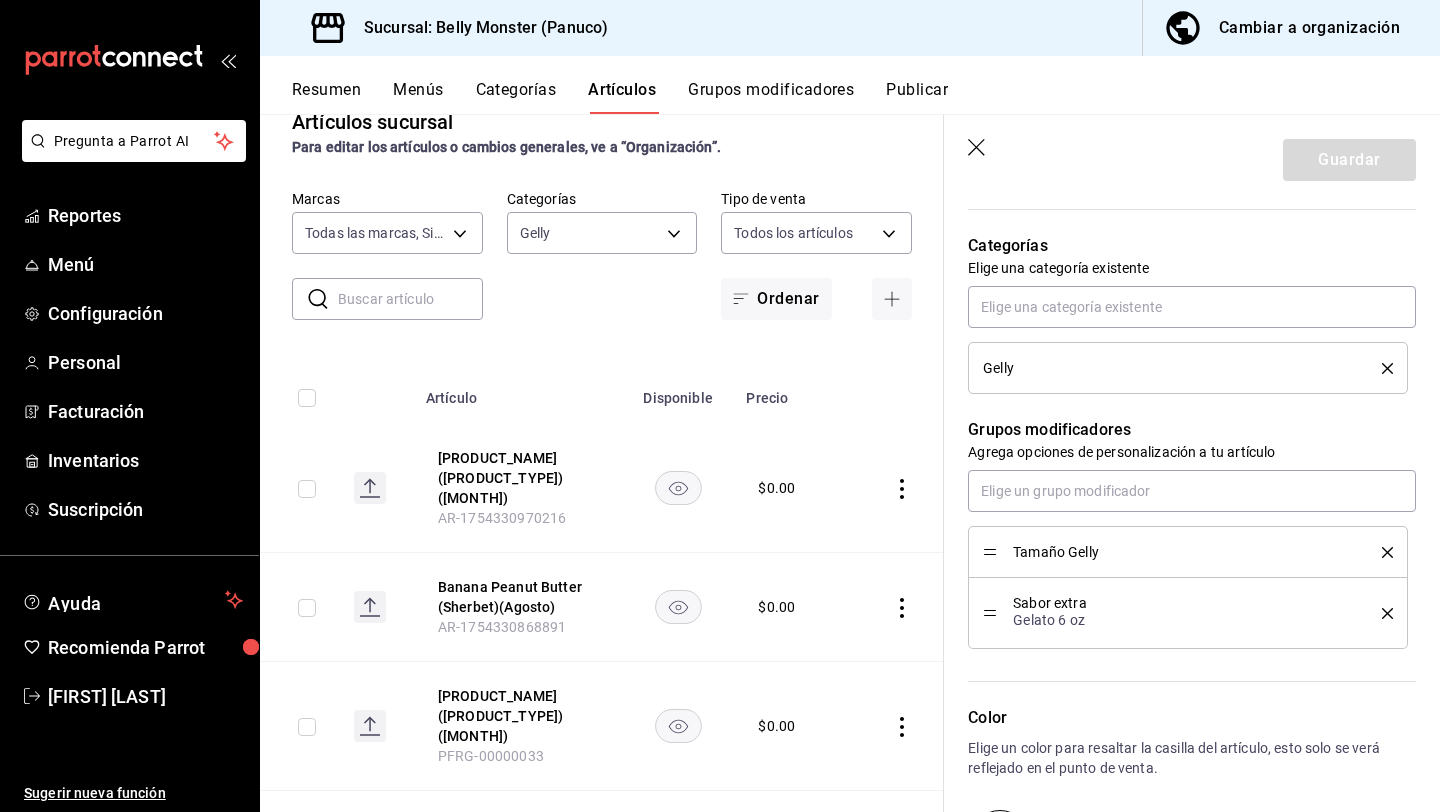 scroll, scrollTop: 990, scrollLeft: 0, axis: vertical 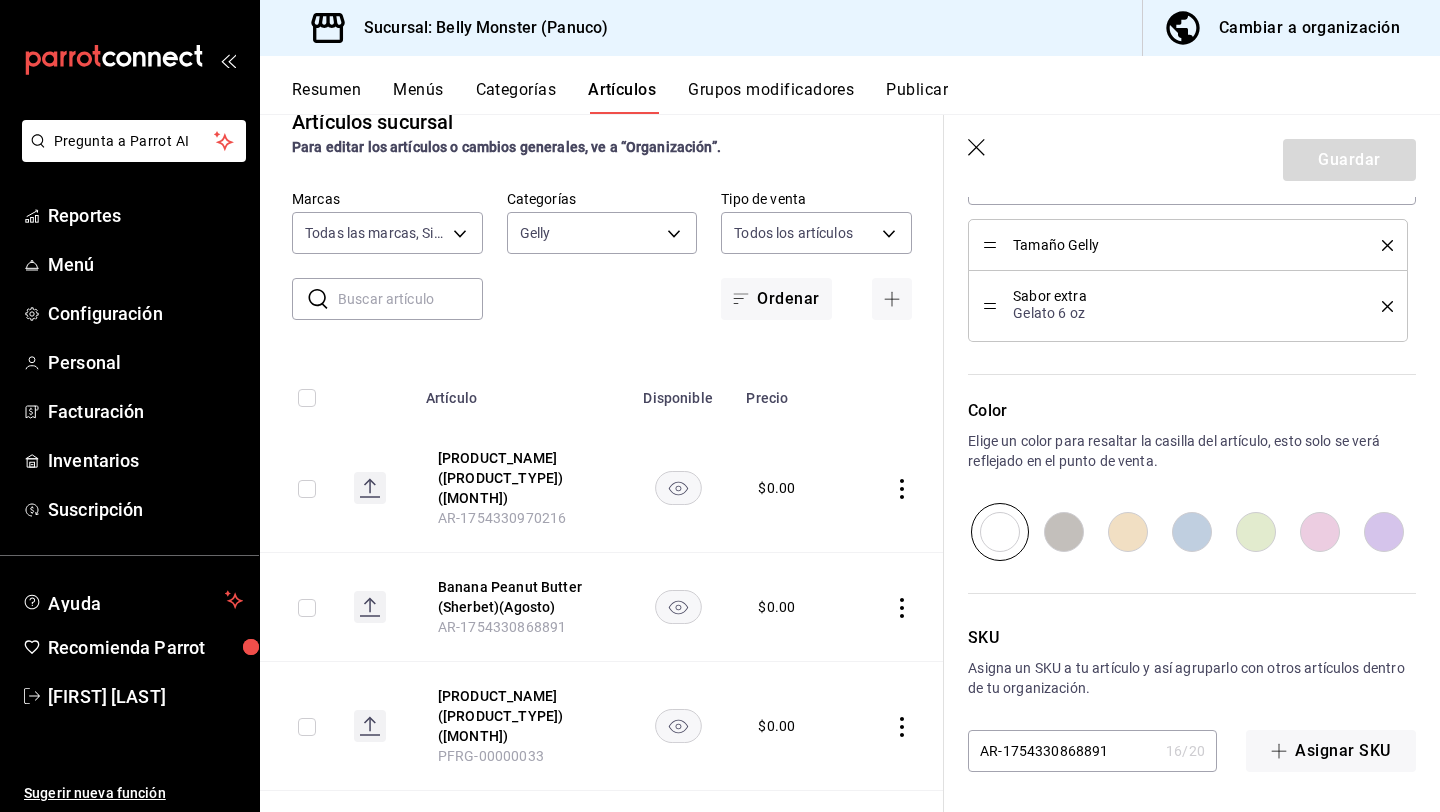 click on "AR-1754330868891" at bounding box center [1063, 751] 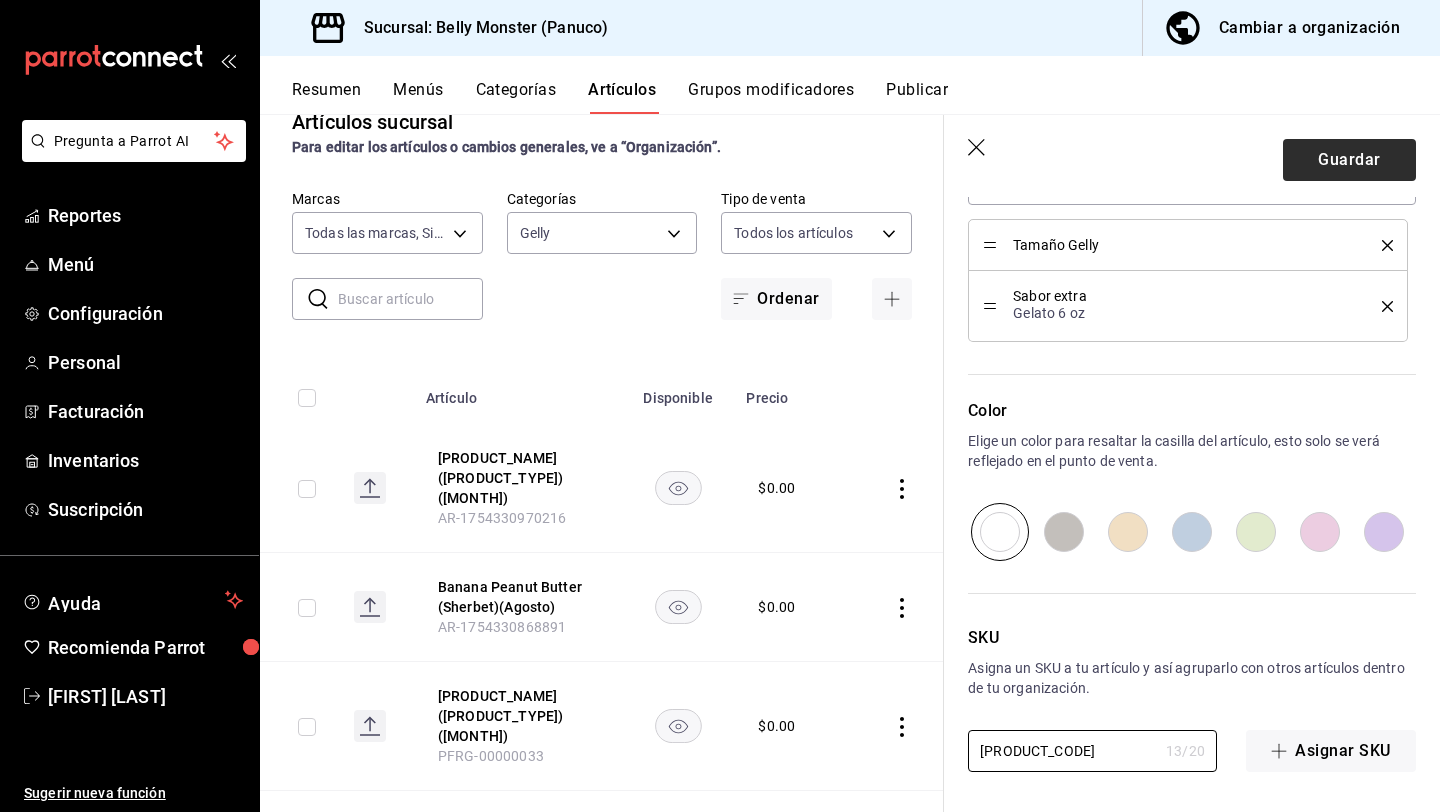 type on "[PRODUCT_CODE]" 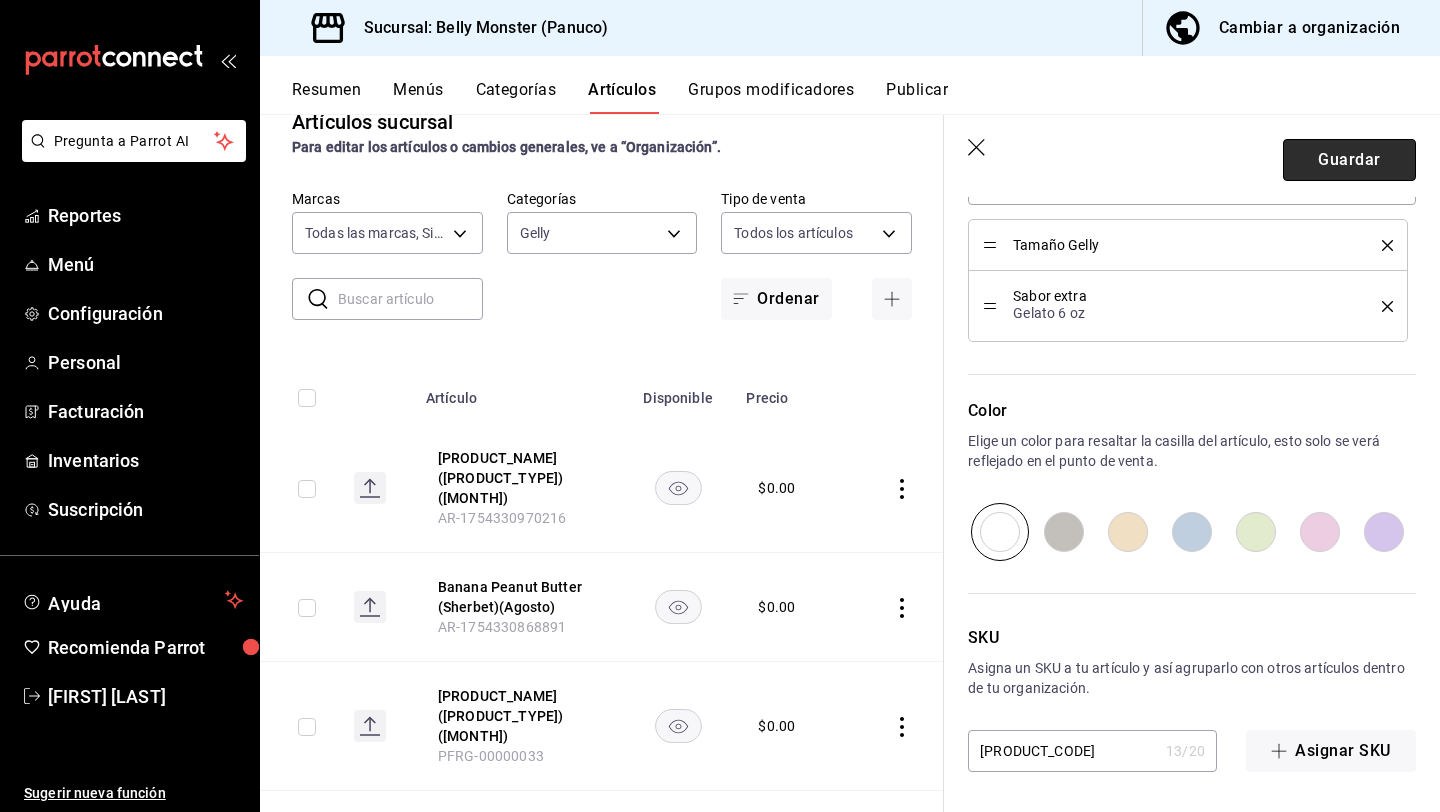 click on "Guardar" at bounding box center (1349, 160) 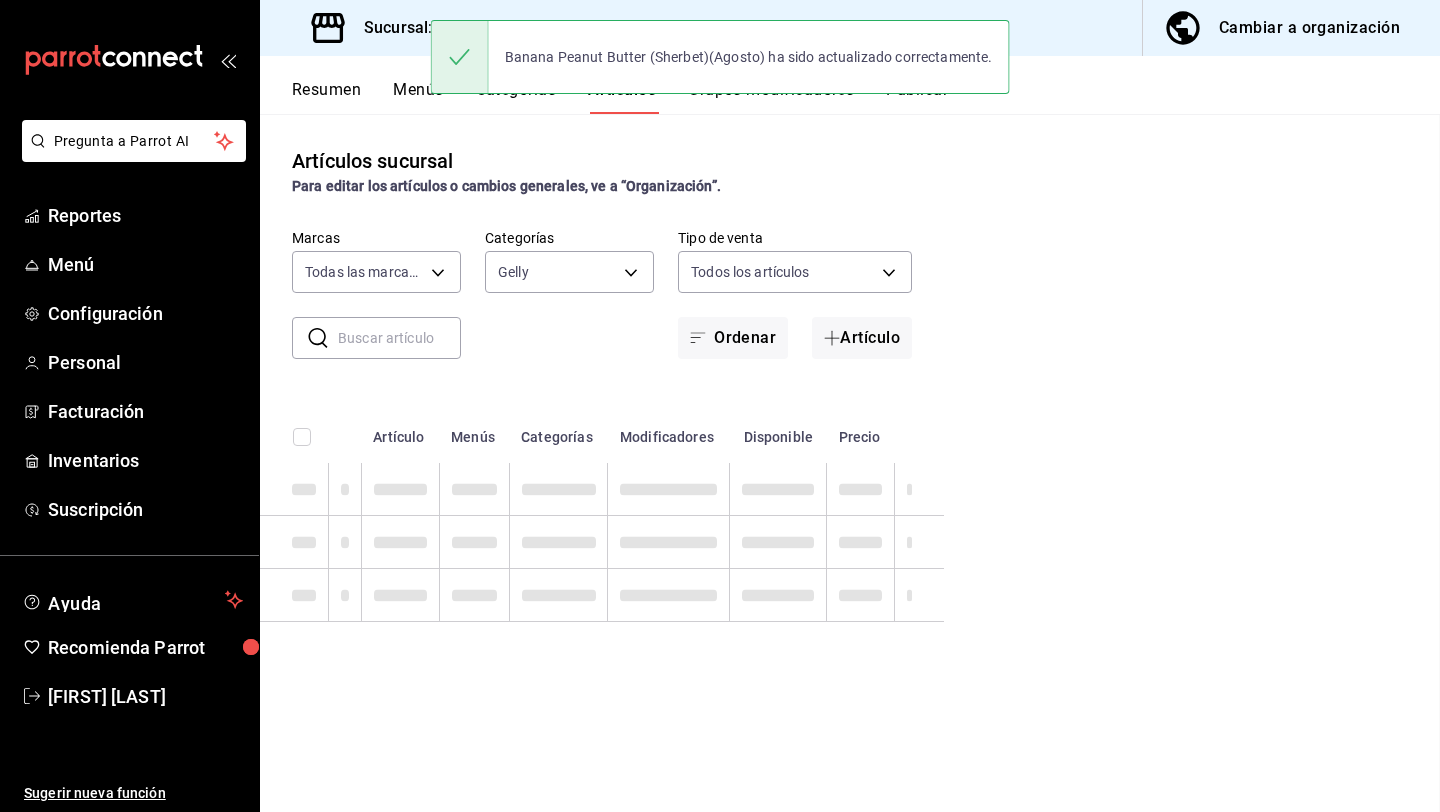 scroll, scrollTop: 0, scrollLeft: 0, axis: both 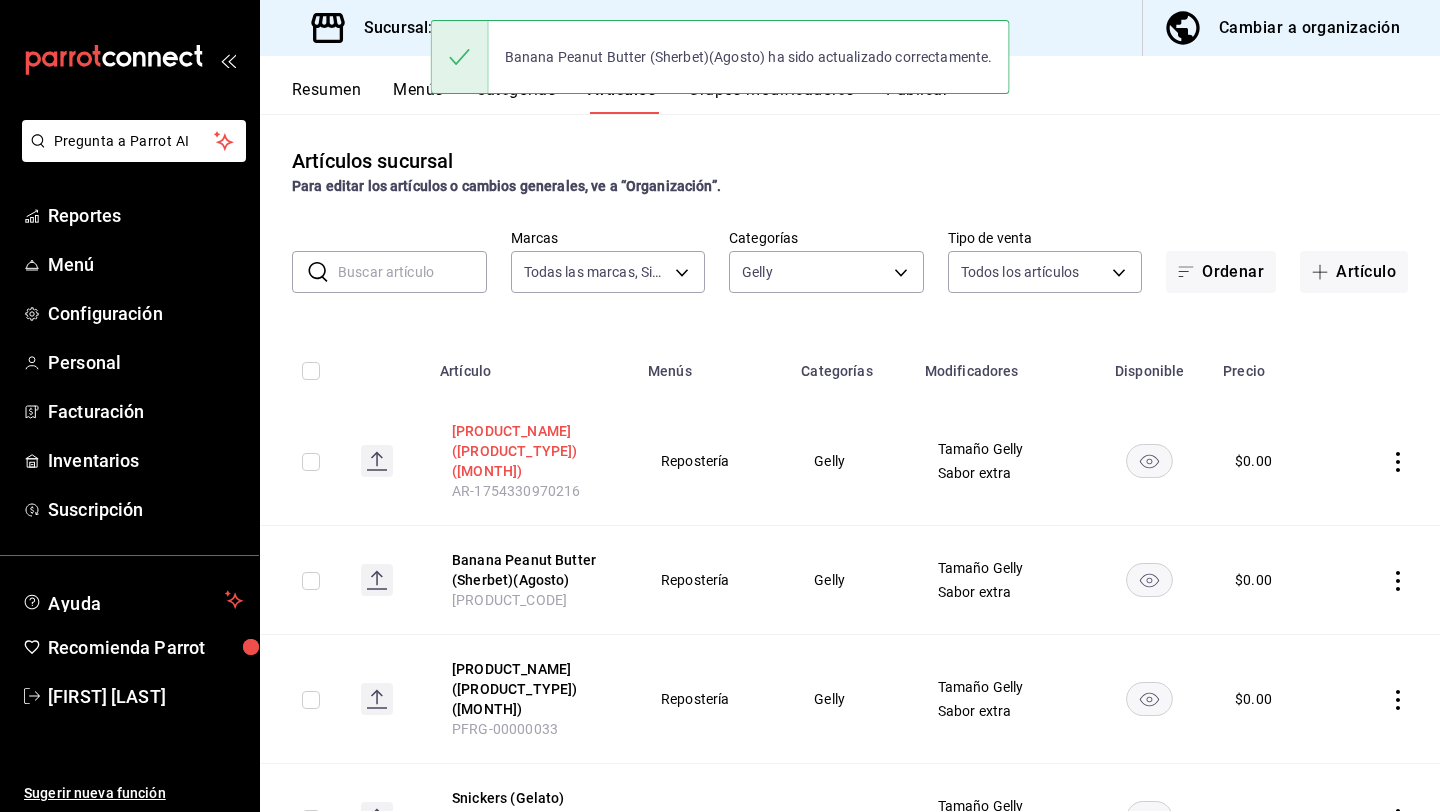 click on "[PRODUCT_NAME] ([PRODUCT_TYPE])([MONTH])" at bounding box center [532, 451] 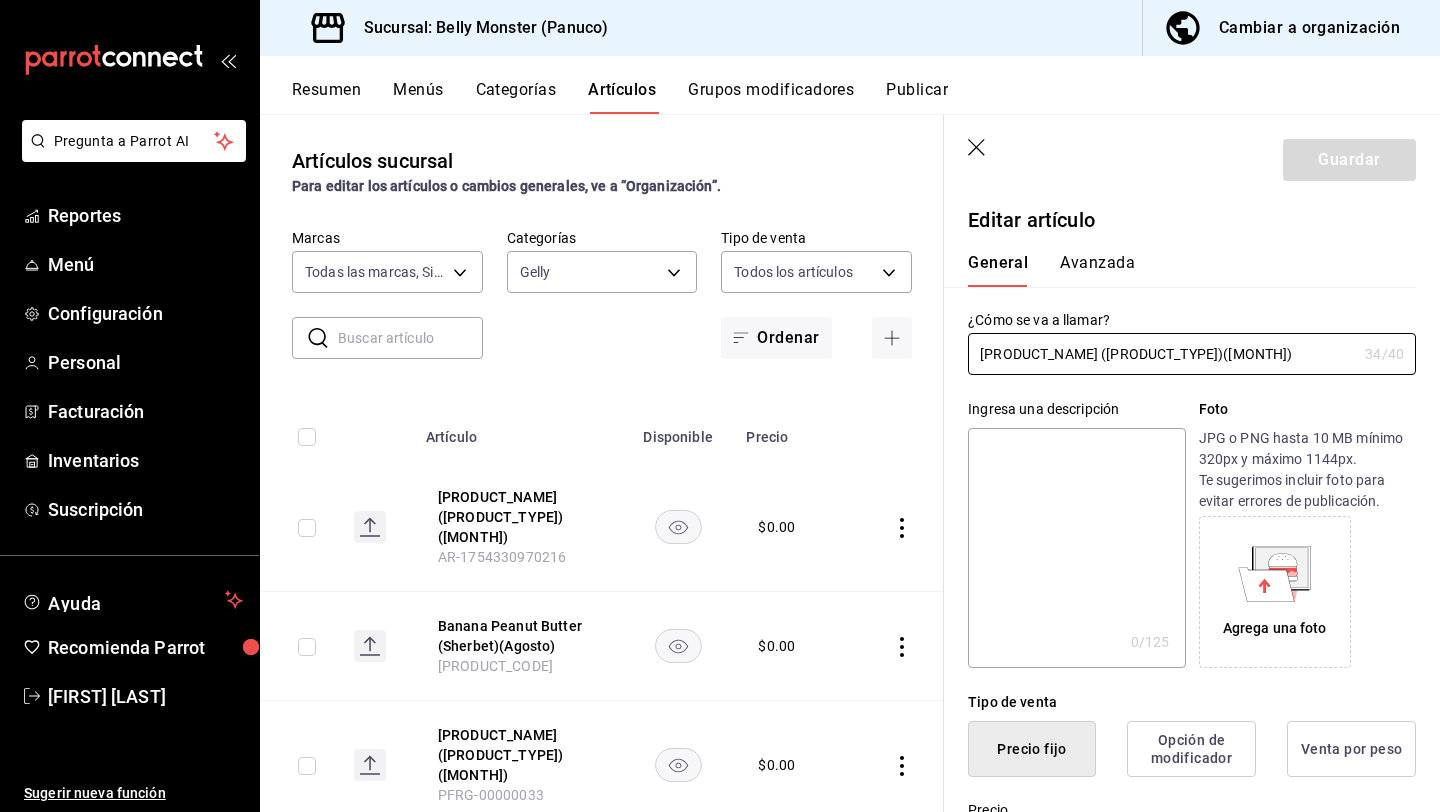 scroll, scrollTop: 990, scrollLeft: 0, axis: vertical 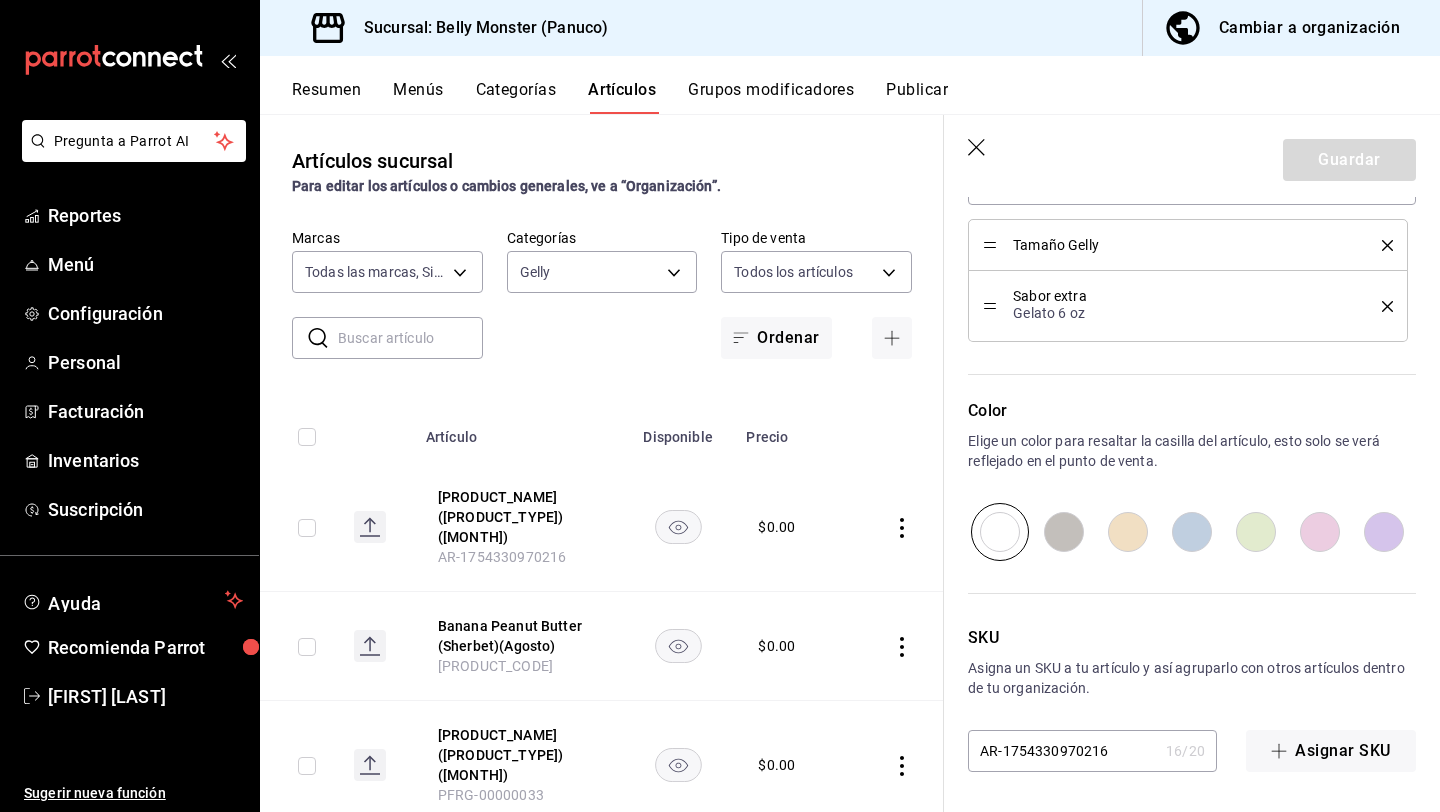 click on "AR-1754330970216" at bounding box center (1063, 751) 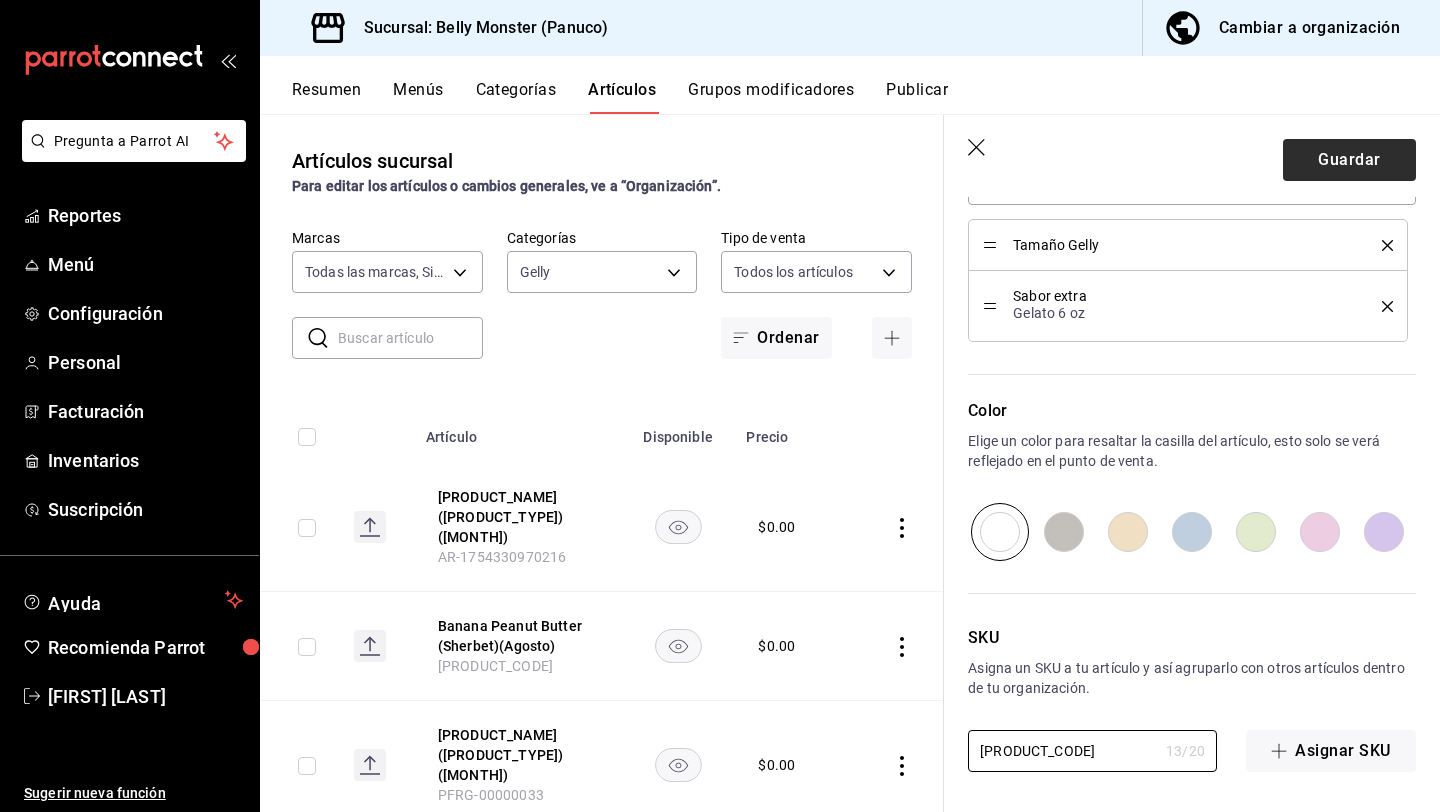 type on "[PRODUCT_CODE]" 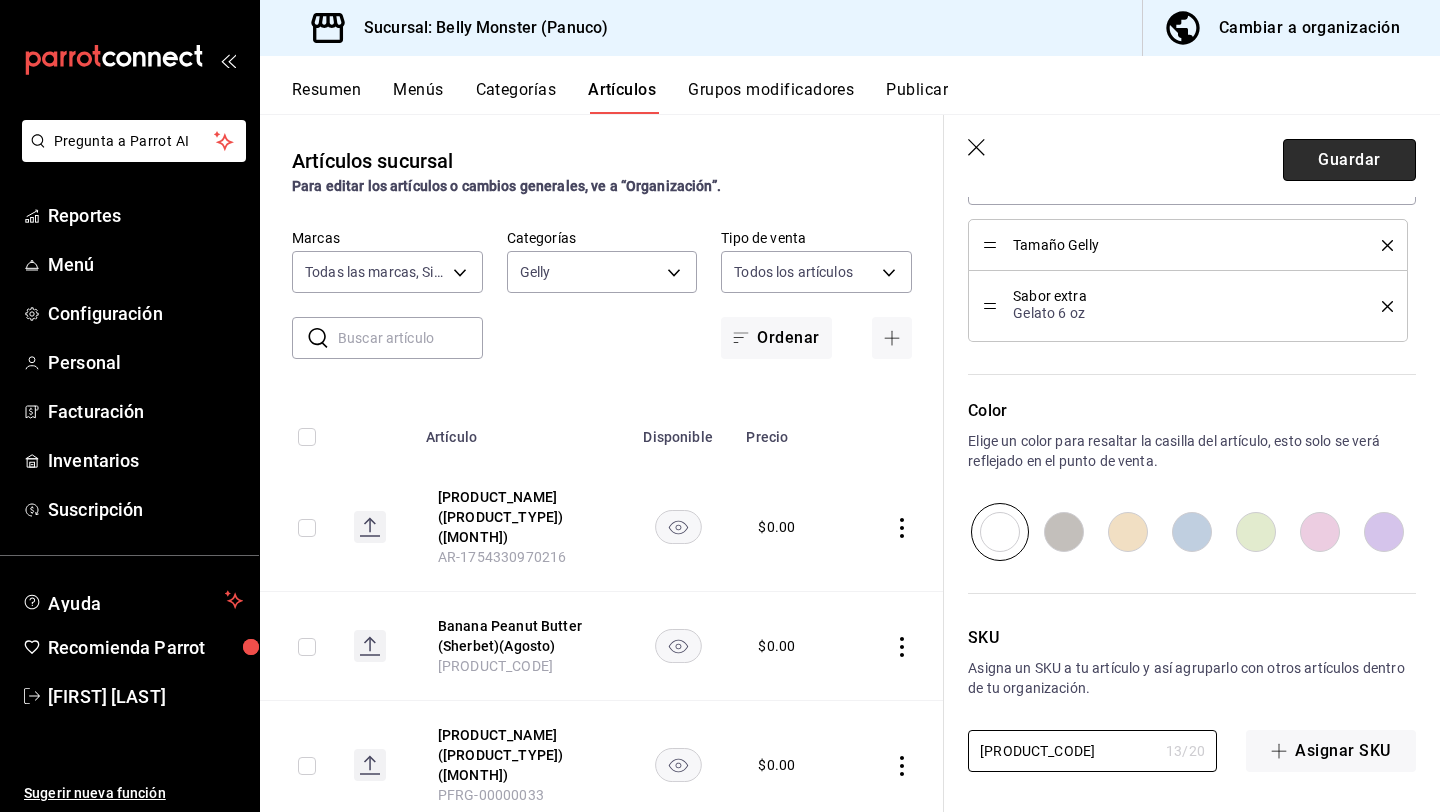 click on "Guardar" at bounding box center [1349, 160] 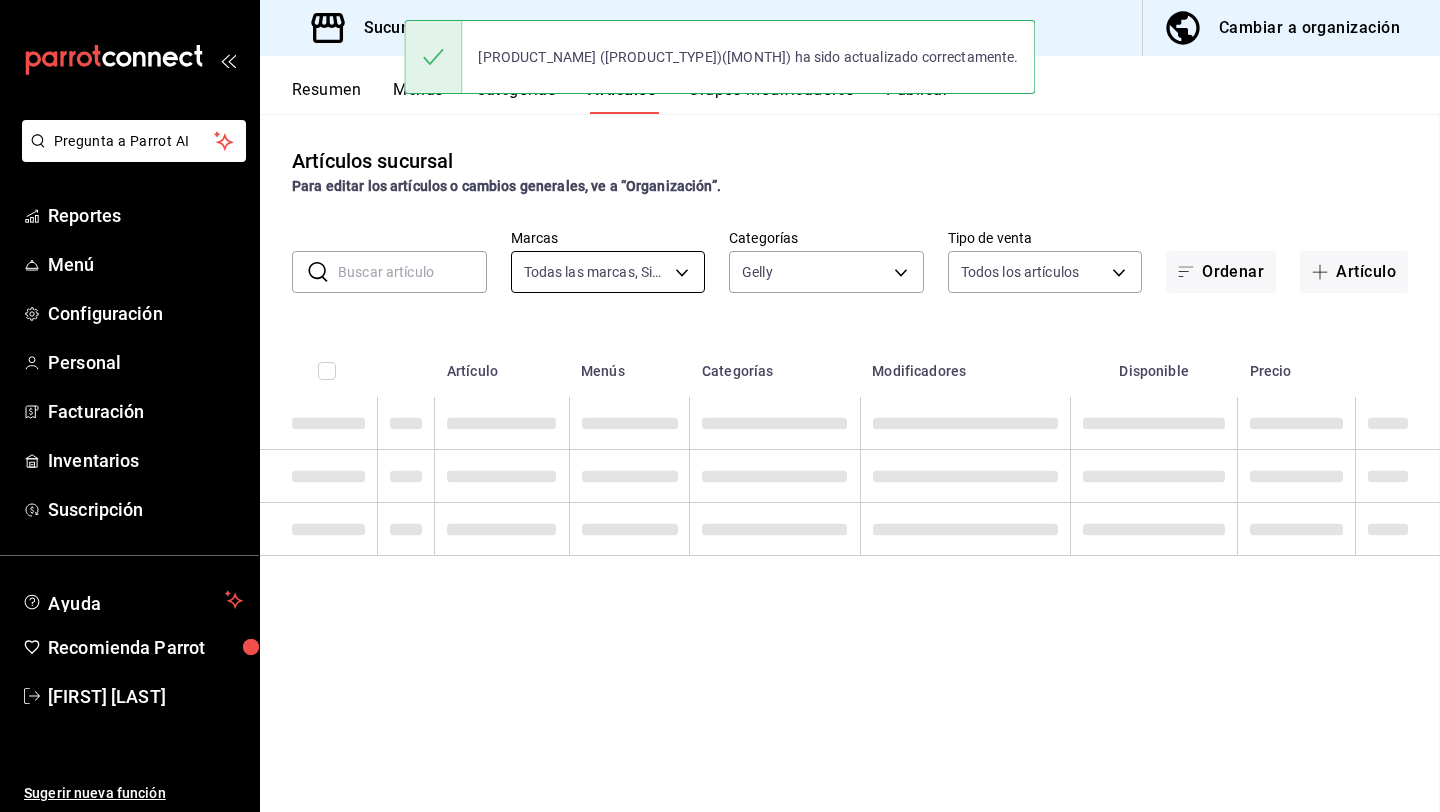 scroll, scrollTop: 0, scrollLeft: 0, axis: both 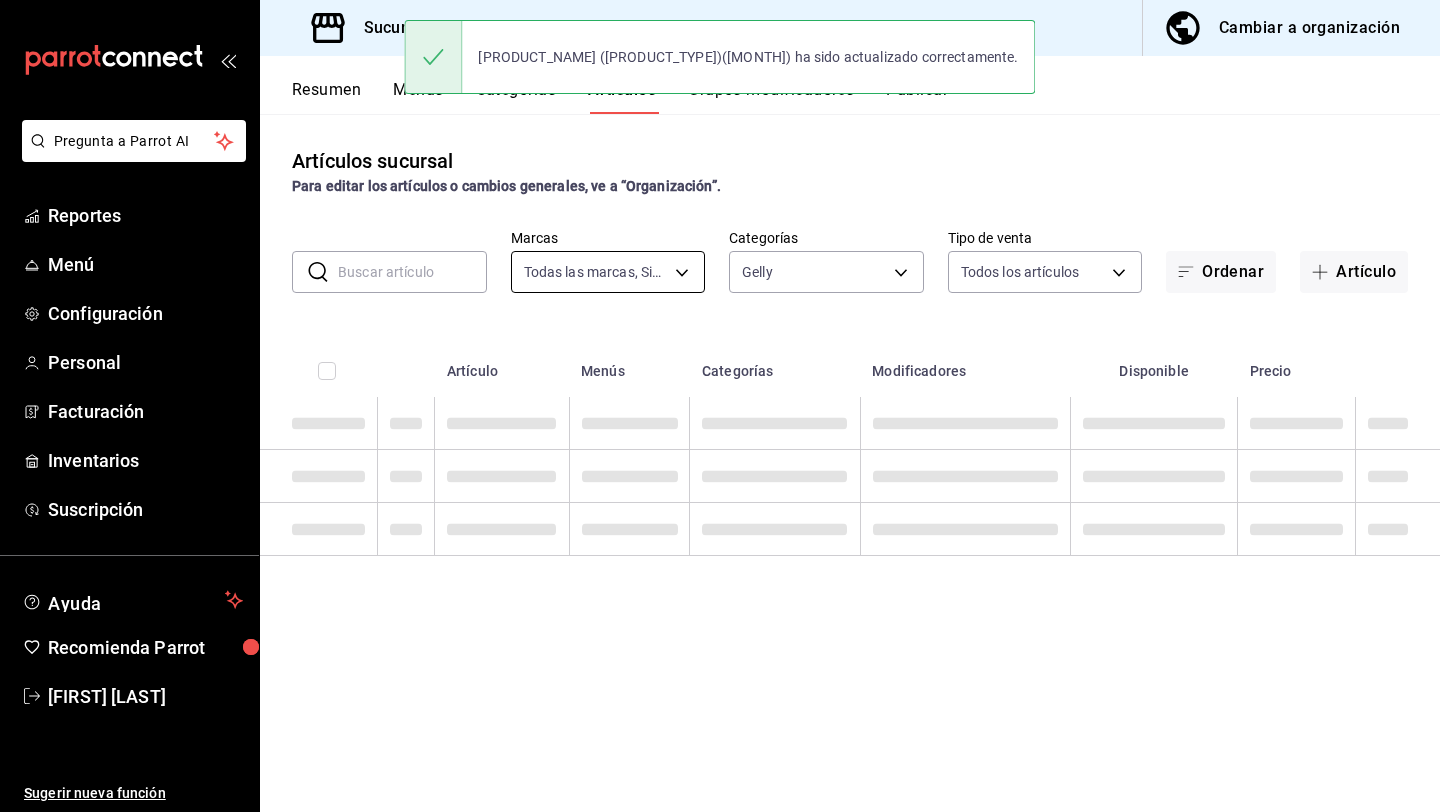 click on "Pregunta a Parrot AI Reportes   Menú   Configuración   Personal   Facturación   Inventarios   Suscripción   Ayuda Recomienda Parrot   Olga Flores   Sugerir nueva función   Sucursal: [ORGANIZATION_NAME] Cambiar a organización Resumen Menús Categorías Artículos Grupos modificadores Publicar Artículos sucursal Para editar los artículos o cambios generales, ve a “Organización”. ​ ​ Marcas Todas las marcas, Sin marca [UUID] Categorías Gelly [UUID] Tipo de venta Todos los artículos ALL Ordenar Artículo Artículo Menús Categorías Modificadores Disponible Precio Guardar [PRODUCT_NAME] ([PRODUCT_TYPE])([MONTH]) ha sido actualizado correctamente. GANA 1 MES GRATIS EN TU SUSCRIPCIÓN AQUÍ Ver video tutorial Ir a video Pregunta a Parrot AI Reportes   Menú   Configuración   Personal   Facturación   Inventarios   Suscripción   Ayuda Recomienda Parrot   Olga Flores   Sugerir nueva función   Editar Duplicar Eliminar ([NUMBER]) [NUMBER] [NUMBER]" at bounding box center (720, 406) 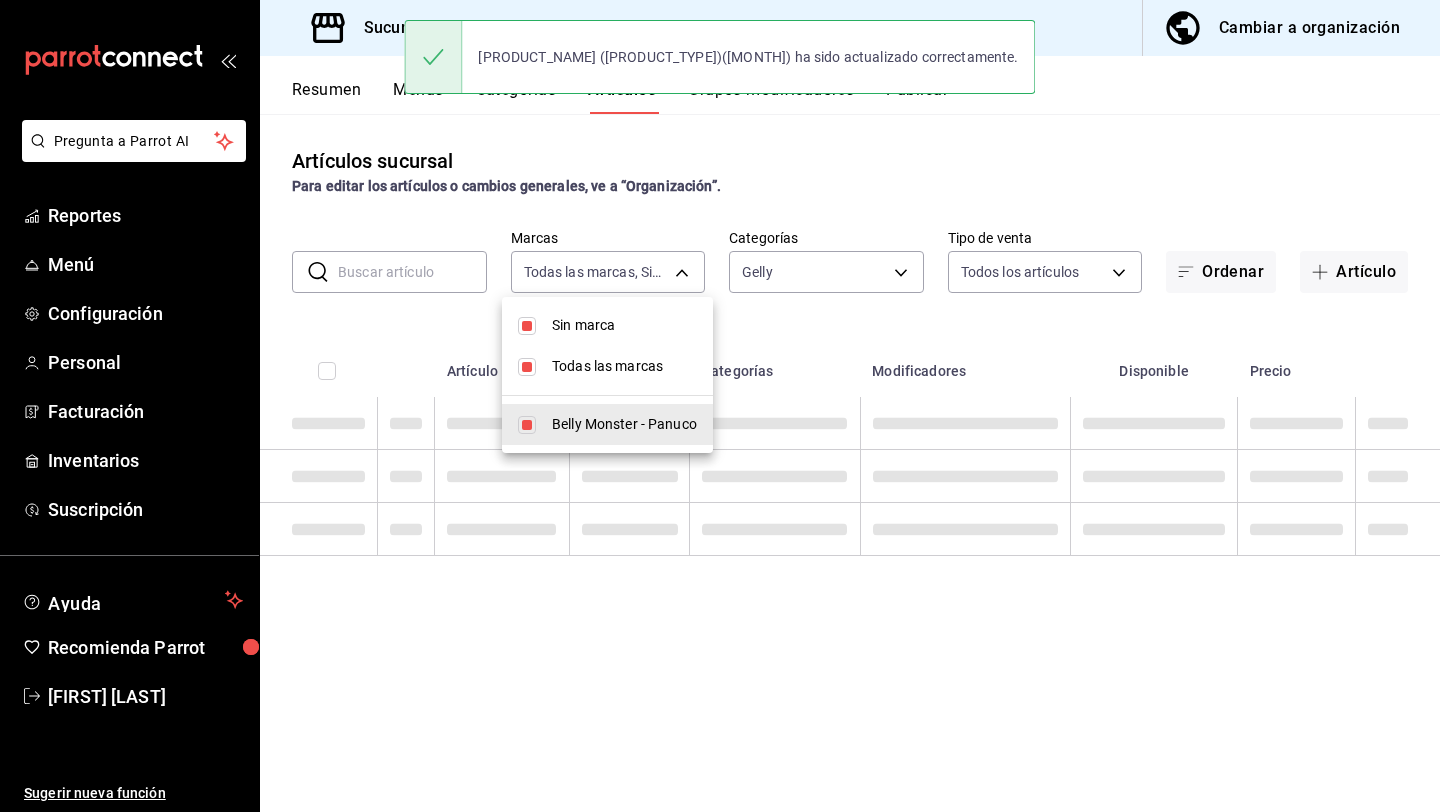 click at bounding box center (720, 406) 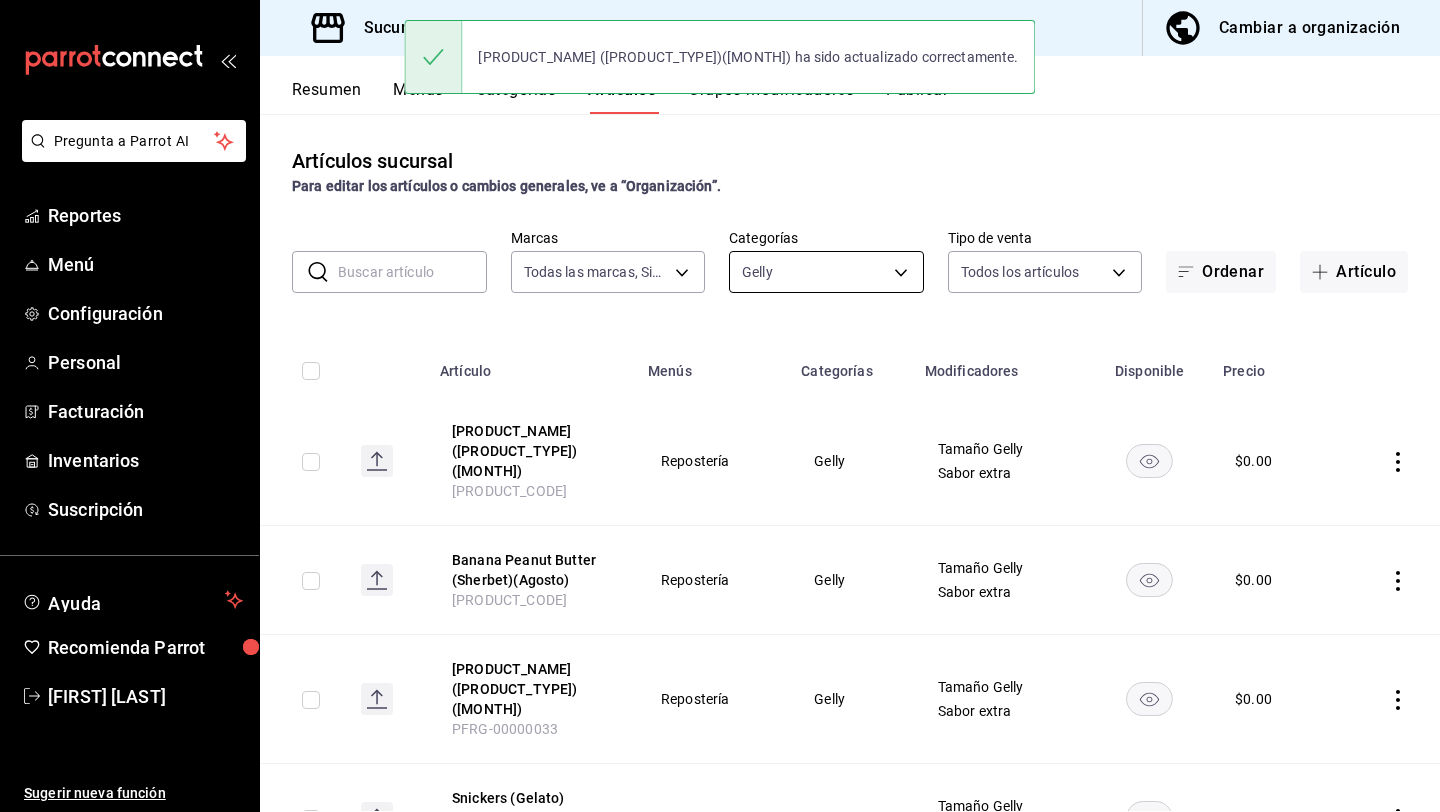 click on "Pregunta a Parrot AI Reportes   Menú   Configuración   Personal   Facturación   Inventarios   Suscripción   Ayuda Recomienda Parrot   [FIRST] [LAST]   Sugerir nueva función   Sucursal: Belly Monster ([CITY]) Cambiar a organización Resumen Menús Categorías Artículos Grupos modificadores Publicar Artículos sucursal Para editar los artículos o cambios generales, ve a “Organización”. ​ ​ Marcas Todas las marcas, Sin marca [UUID] Categorías Gelly [UUID] Tipo de venta Todos los artículos ALL Ordenar Artículo Artículo Menús Categorías Modificadores Disponible Precio Durazno Almendra (Sherbet)(Agosto) PFRG-00000035 Repostería Gelly Tamaño Gelly Sabor extra $ 0.00 Banana Peanut Butter (Sherbet)(Agosto) PFRG-00000034 Repostería Gelly Tamaño Gelly Sabor extra $ 0.00 Strawberry Shortcake (Sherbet)(Agosto) PFRG-00000033 Repostería Gelly Tamaño Gelly Sabor extra $ 0.00 Snickers (Gelato)(Agosto) PFRG-00000032 Repostería Gelly $ 0.00 $" at bounding box center (720, 406) 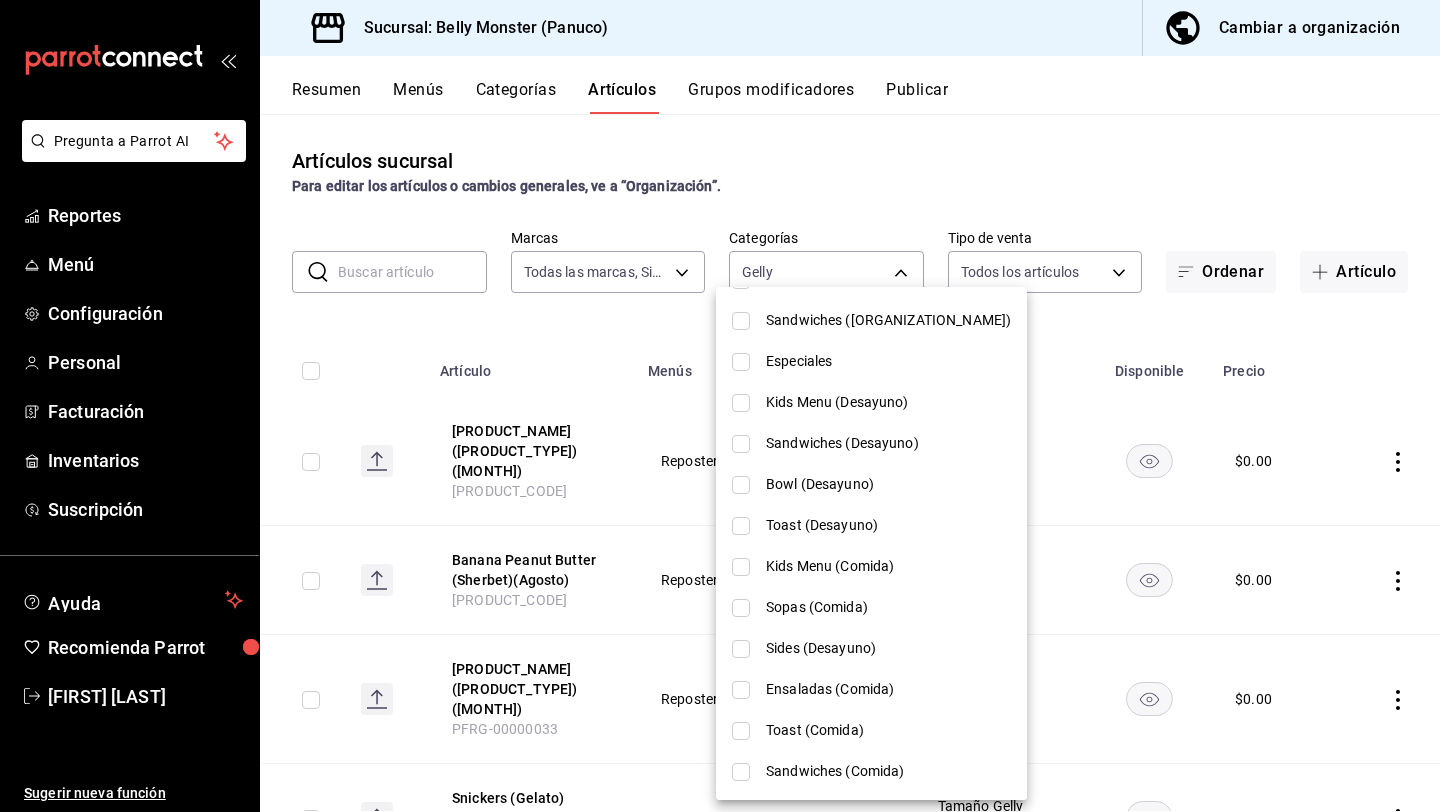 scroll, scrollTop: 0, scrollLeft: 0, axis: both 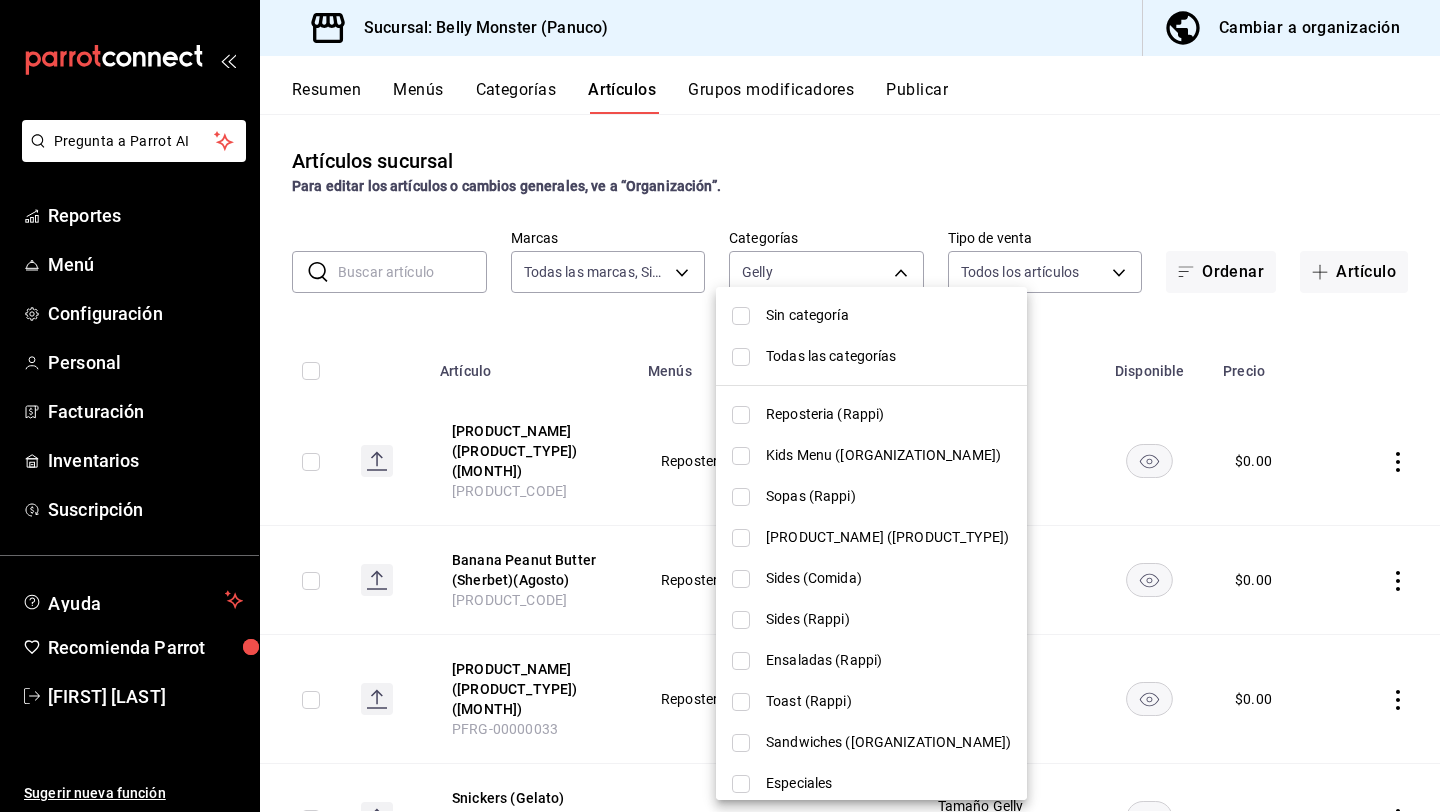 click at bounding box center (741, 357) 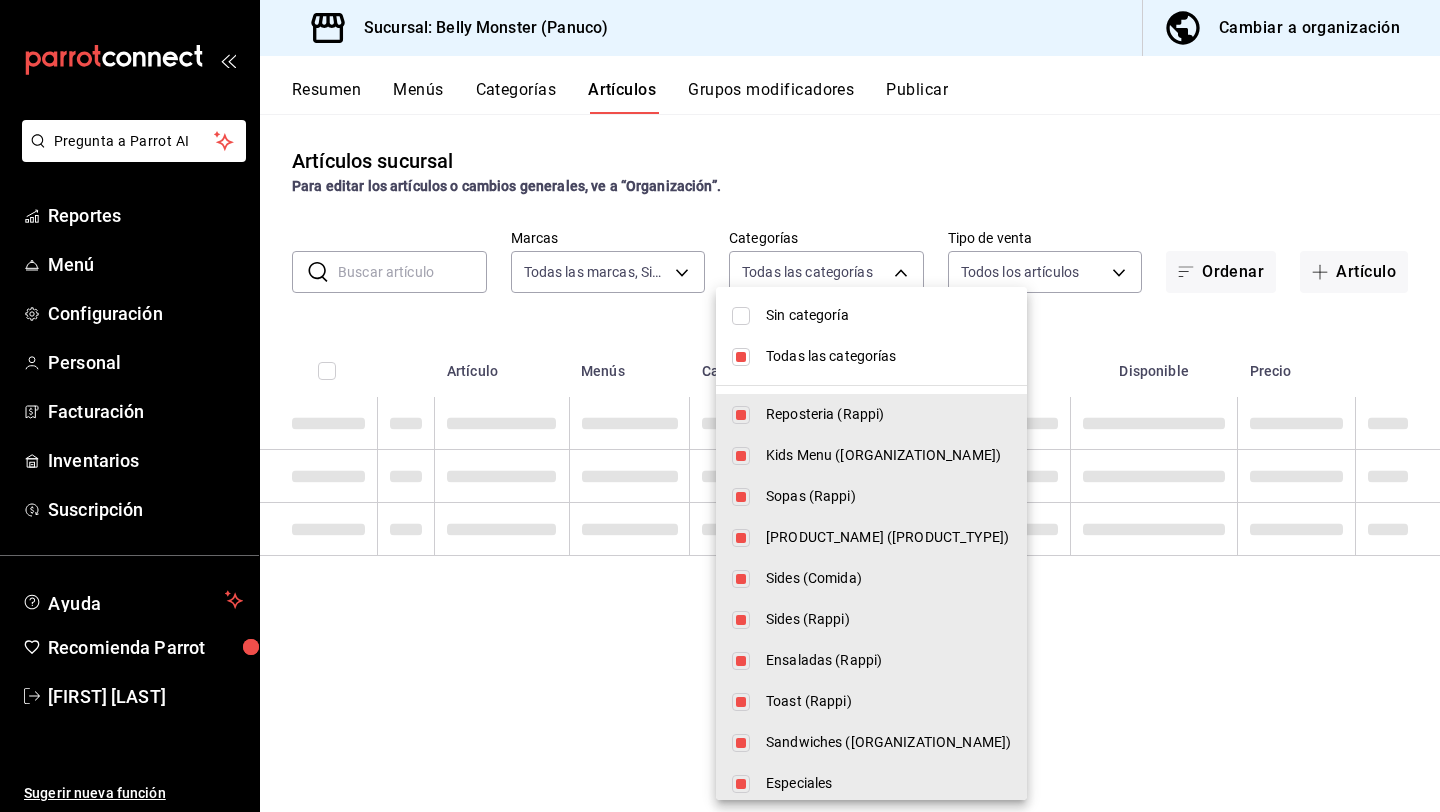 click at bounding box center [741, 357] 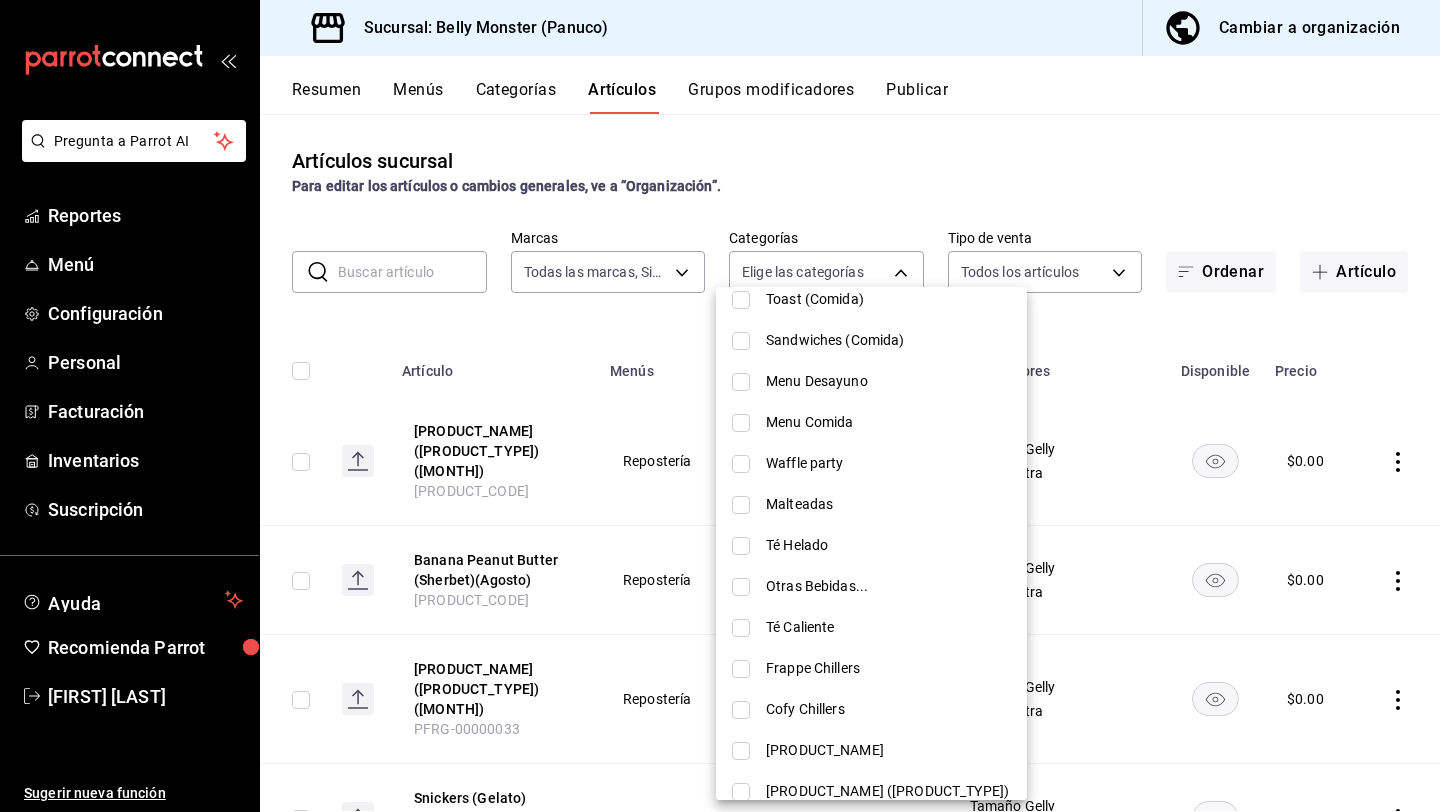 scroll, scrollTop: 819, scrollLeft: 0, axis: vertical 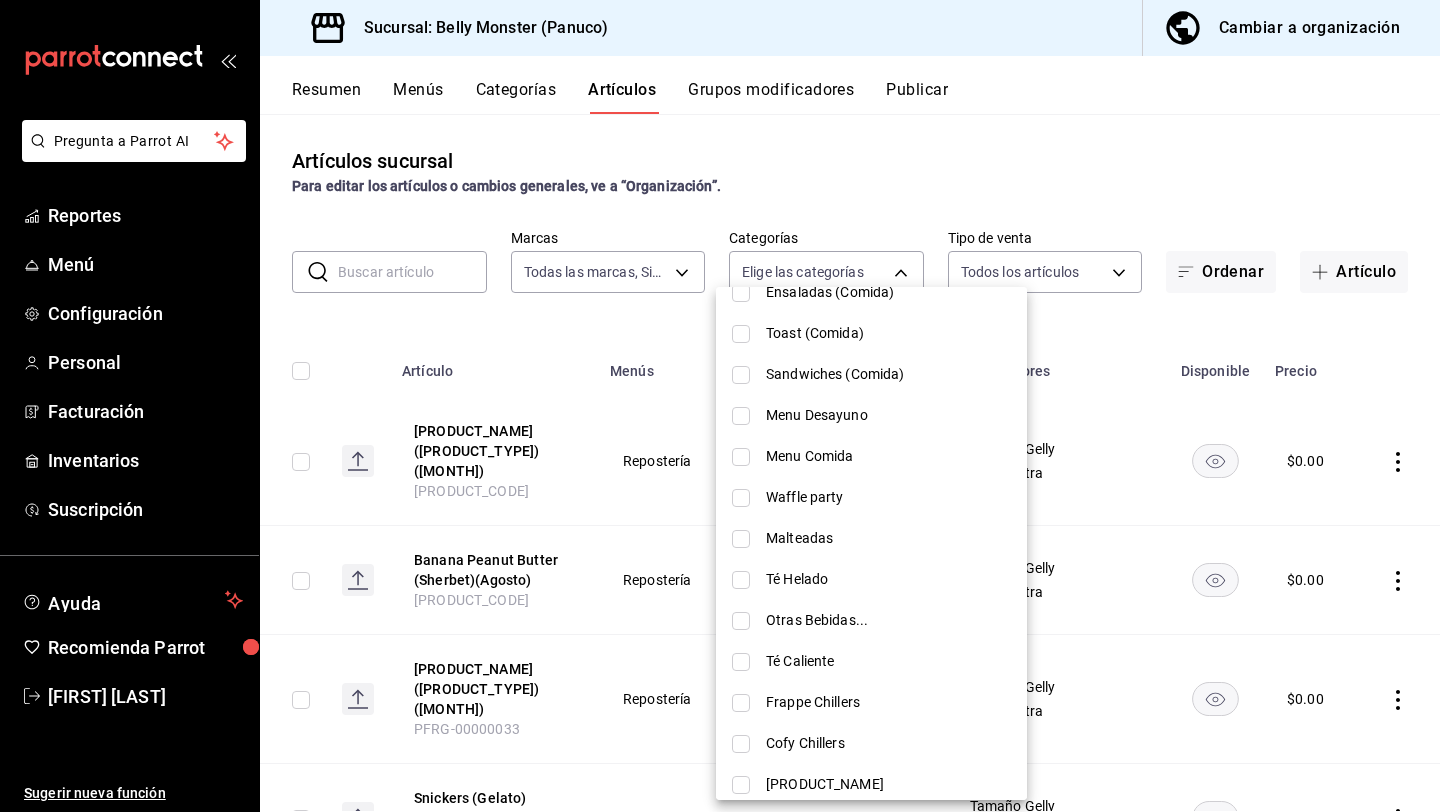 click at bounding box center (741, 539) 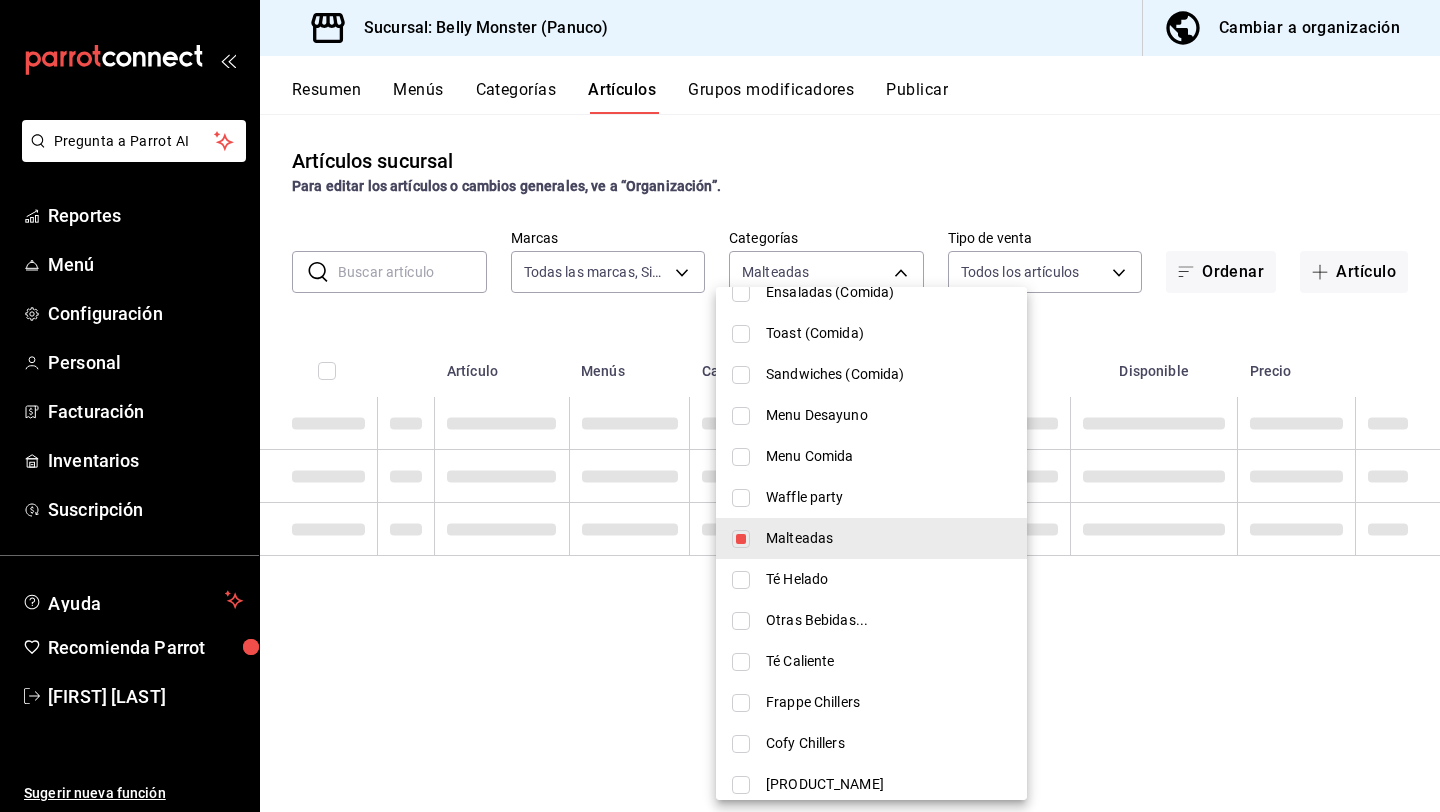 click at bounding box center [720, 406] 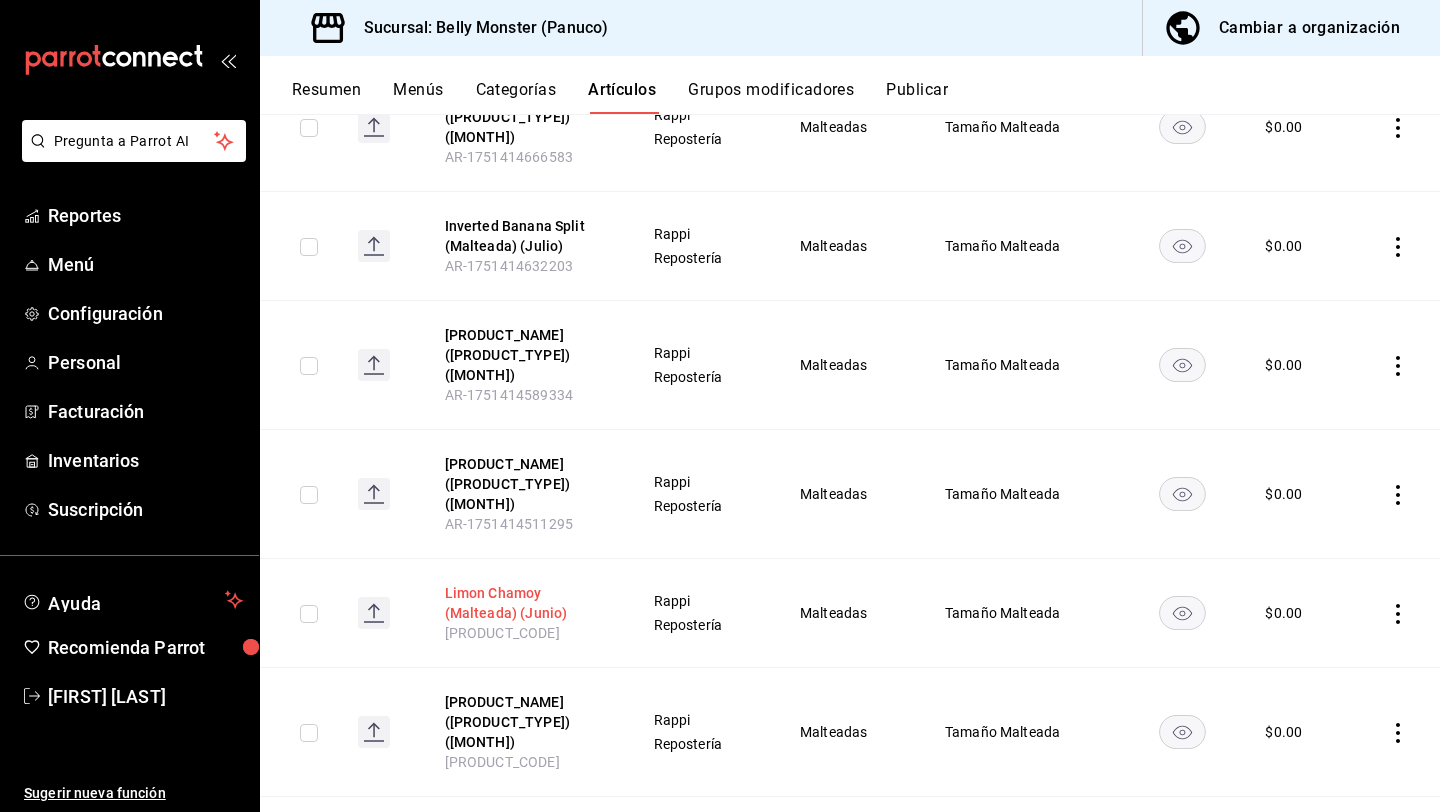 scroll, scrollTop: 327, scrollLeft: 0, axis: vertical 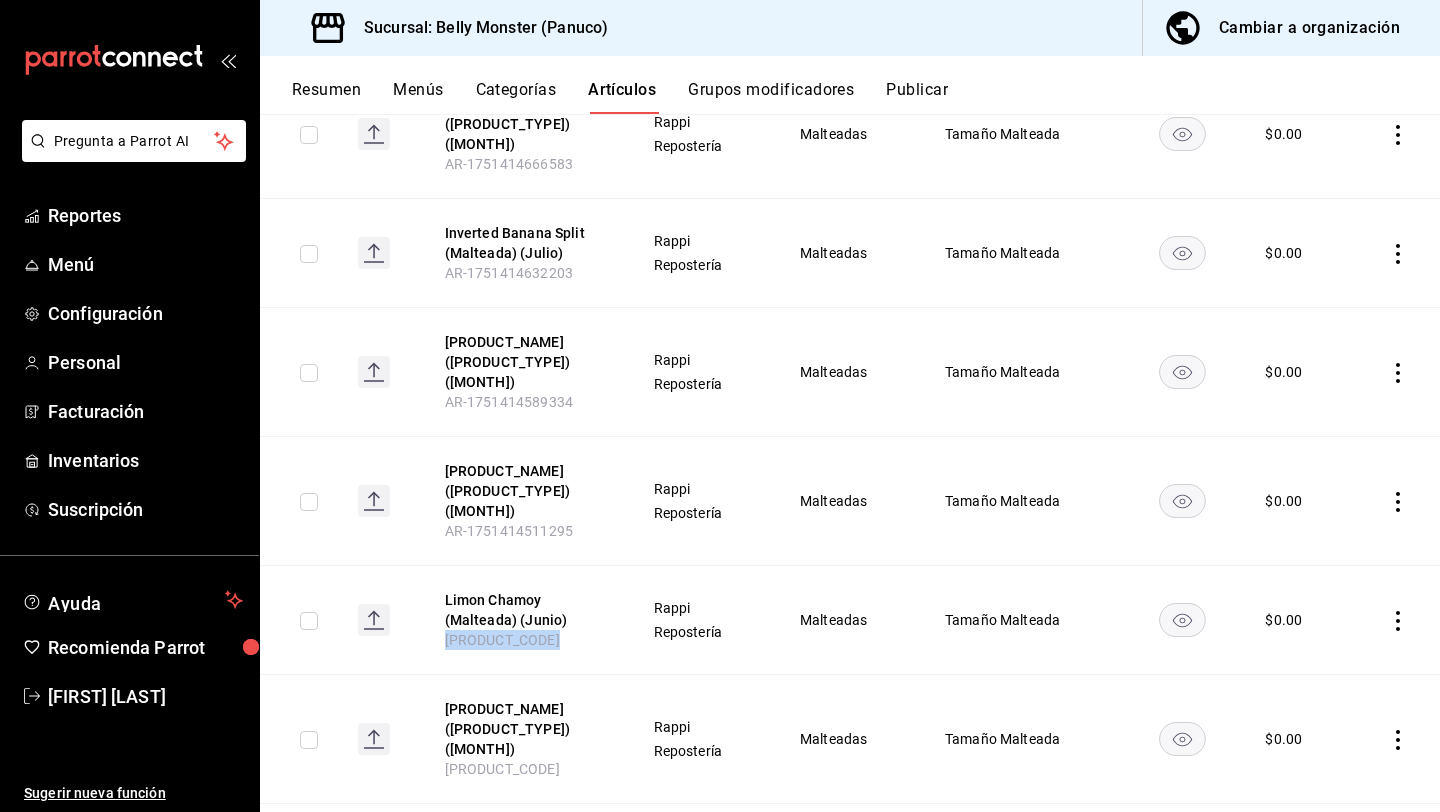 drag, startPoint x: 441, startPoint y: 581, endPoint x: 581, endPoint y: 582, distance: 140.00357 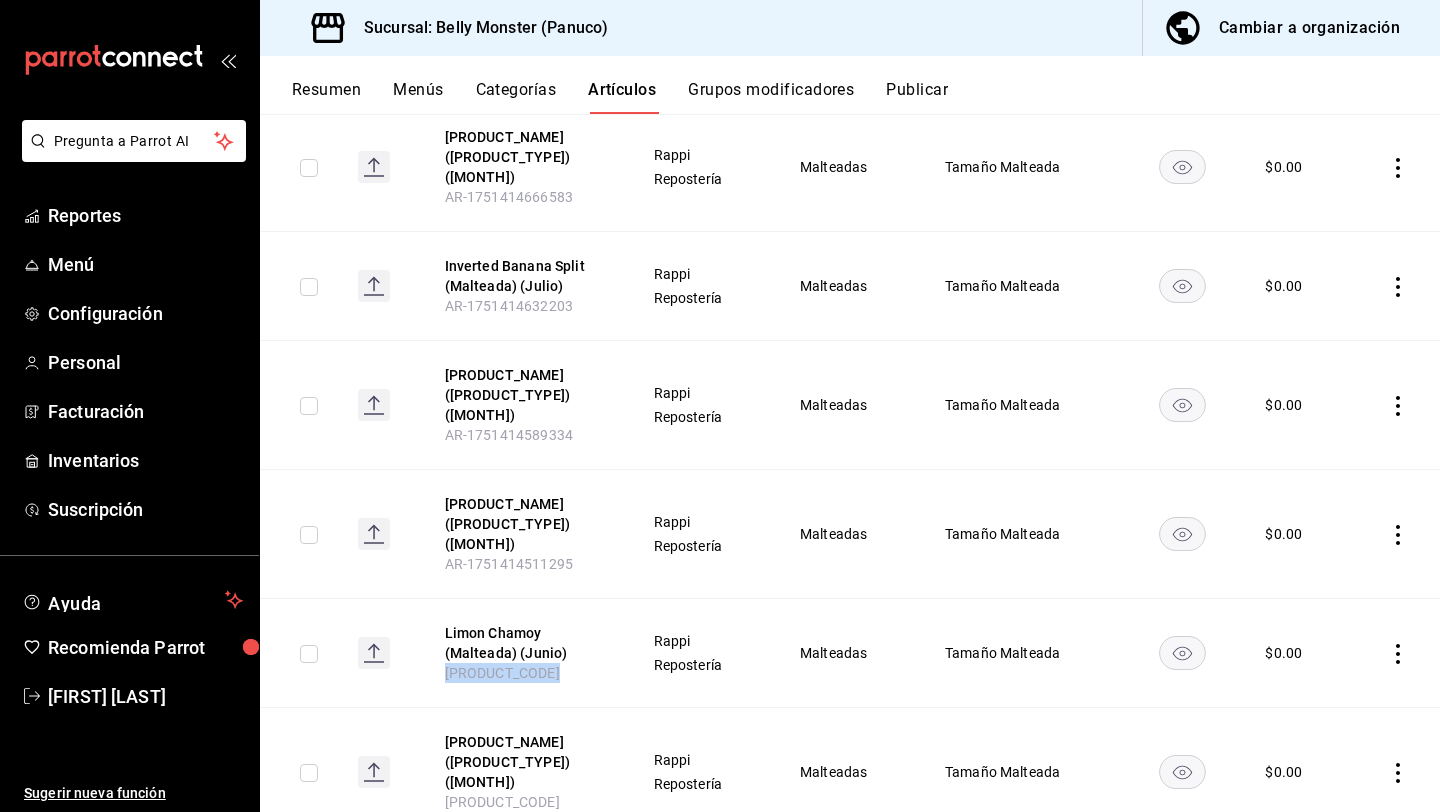 scroll, scrollTop: 255, scrollLeft: 0, axis: vertical 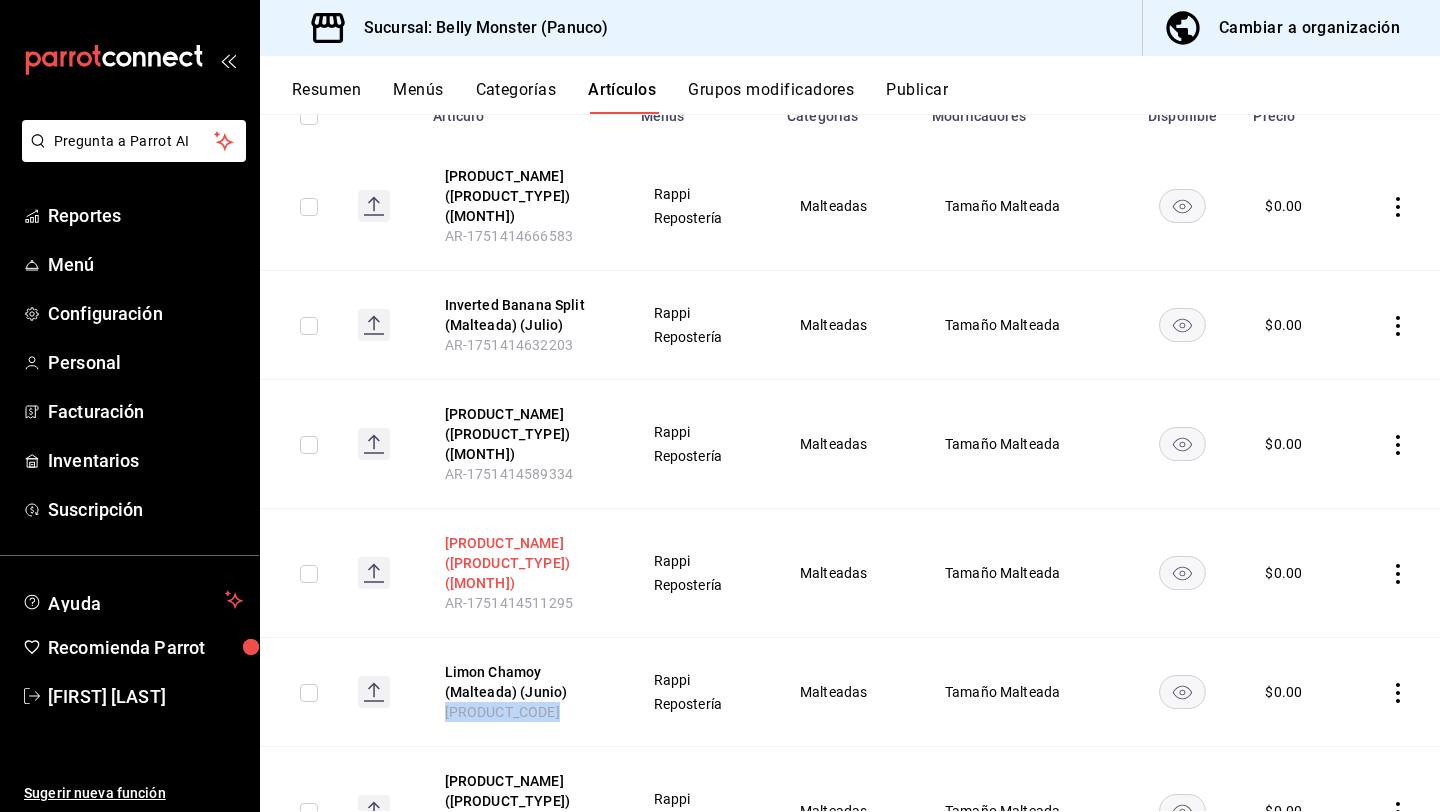 click on "[PRODUCT_NAME] ([PRODUCT_TYPE]) ([MONTH])" at bounding box center [525, 563] 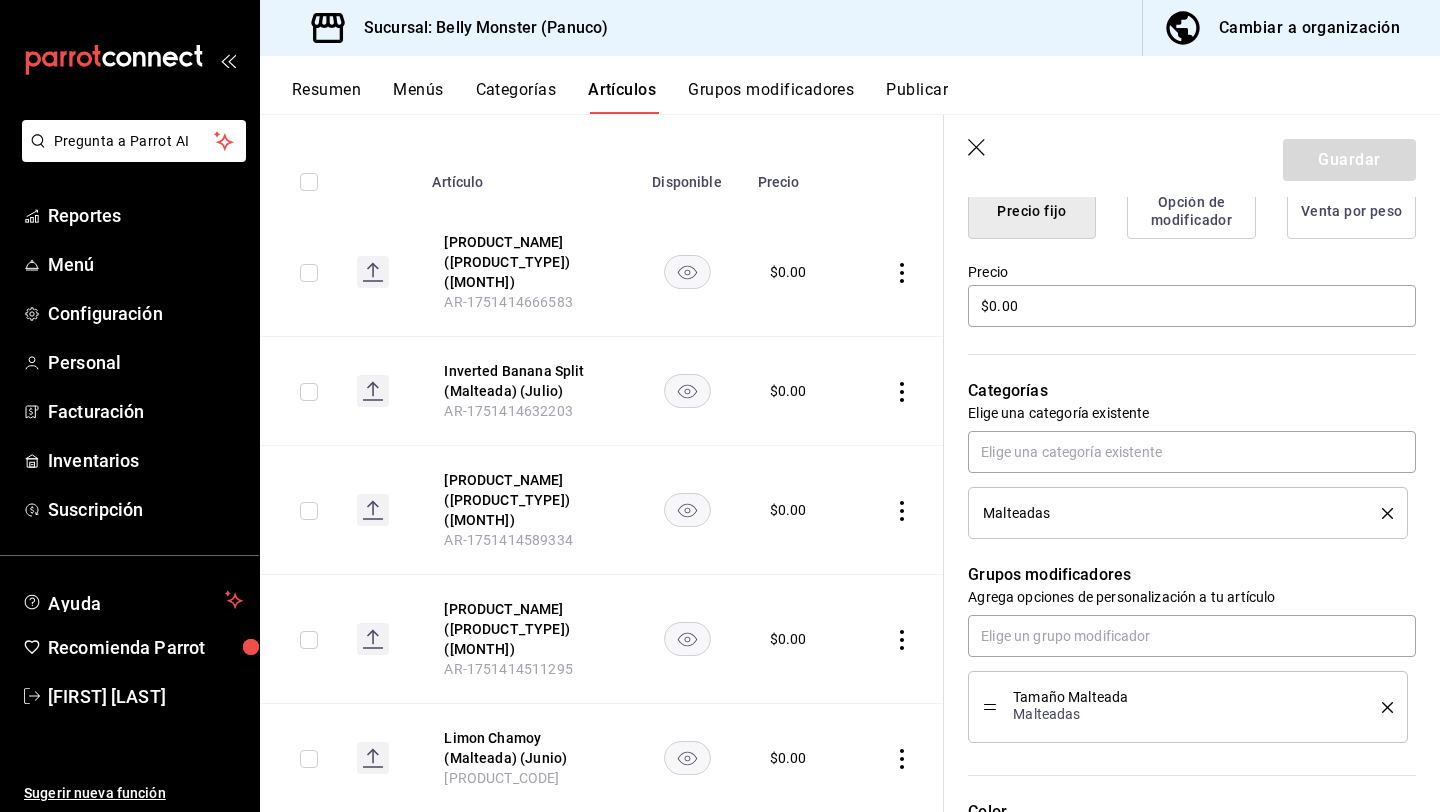 scroll, scrollTop: 939, scrollLeft: 0, axis: vertical 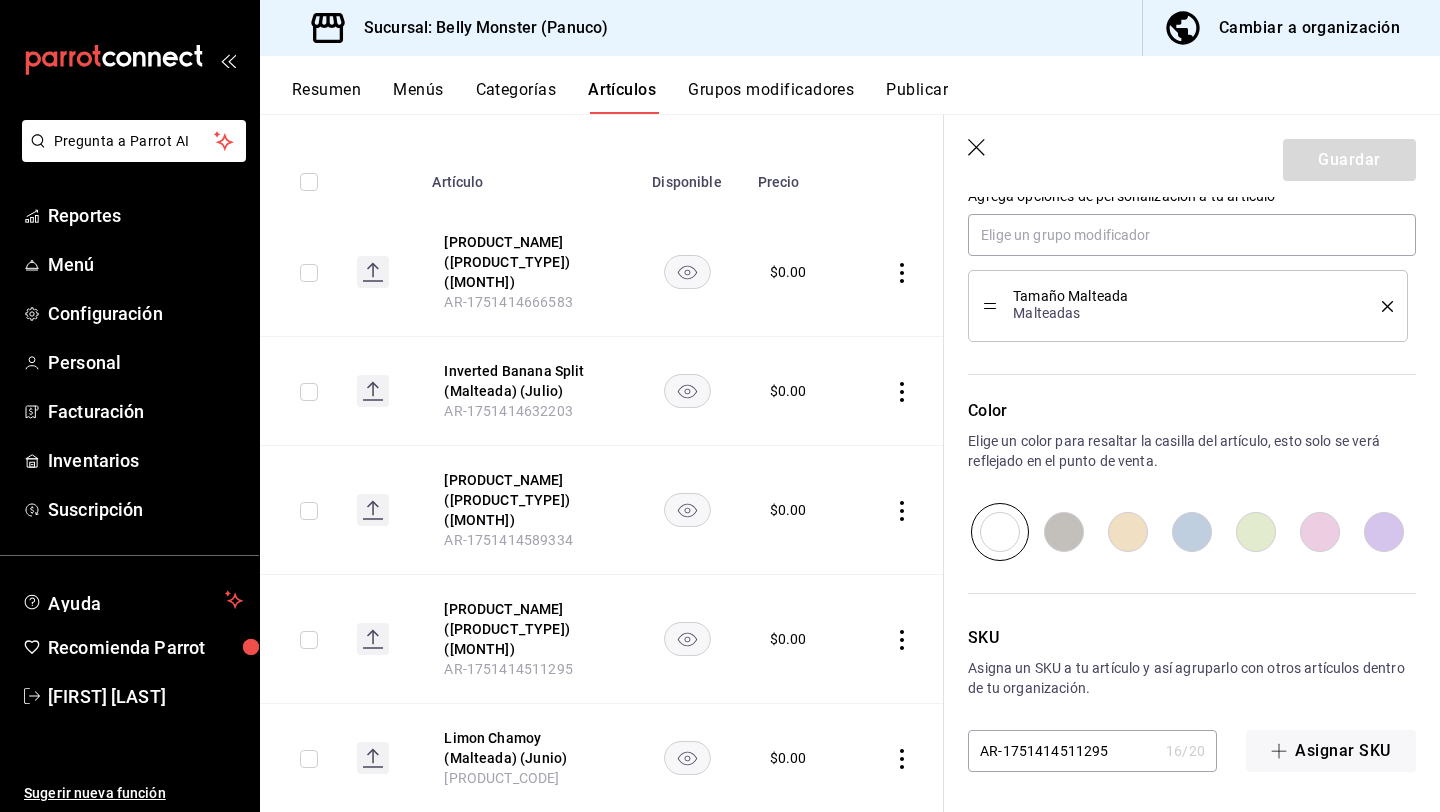 click on "AR-1751414511295" at bounding box center [1063, 751] 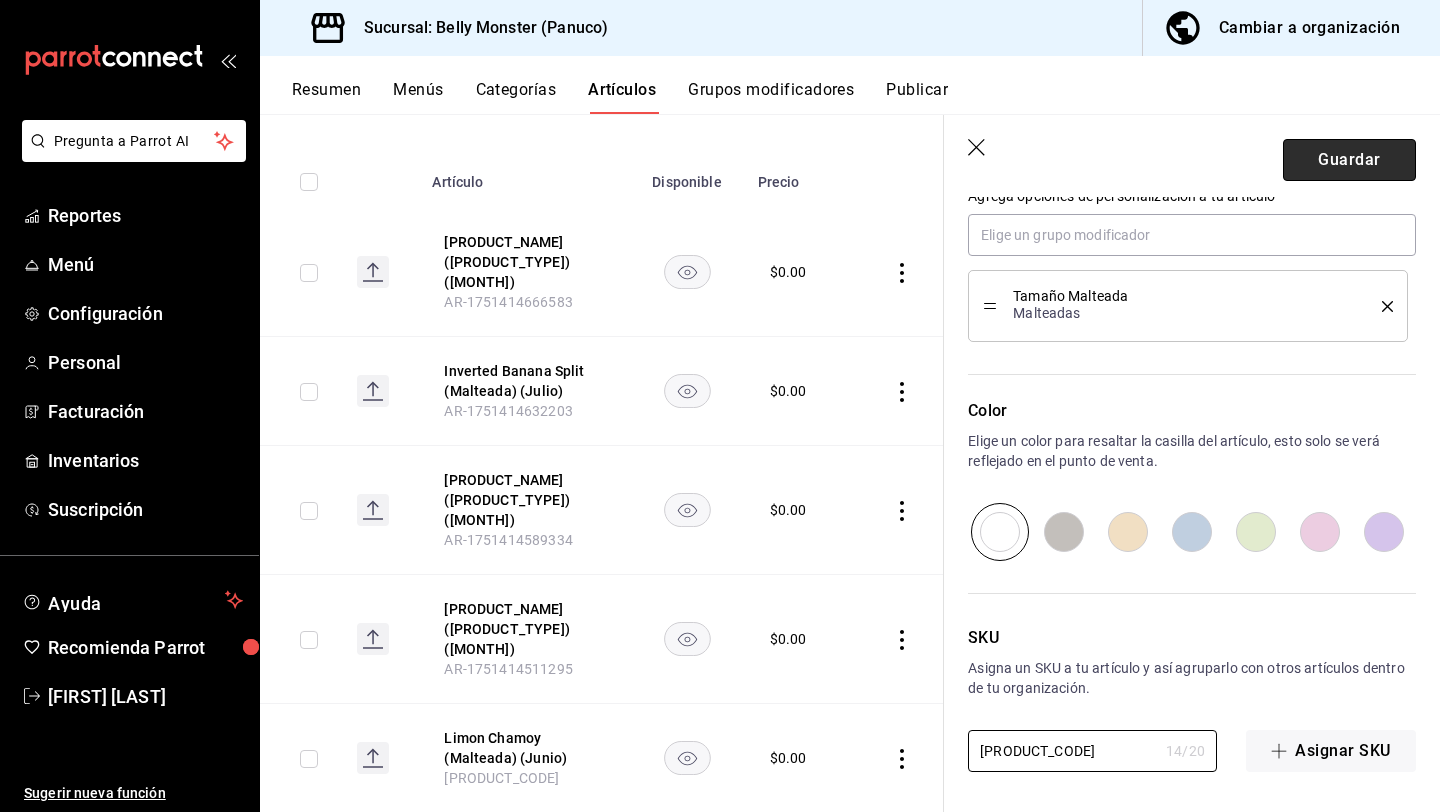 click on "Guardar" at bounding box center [1349, 160] 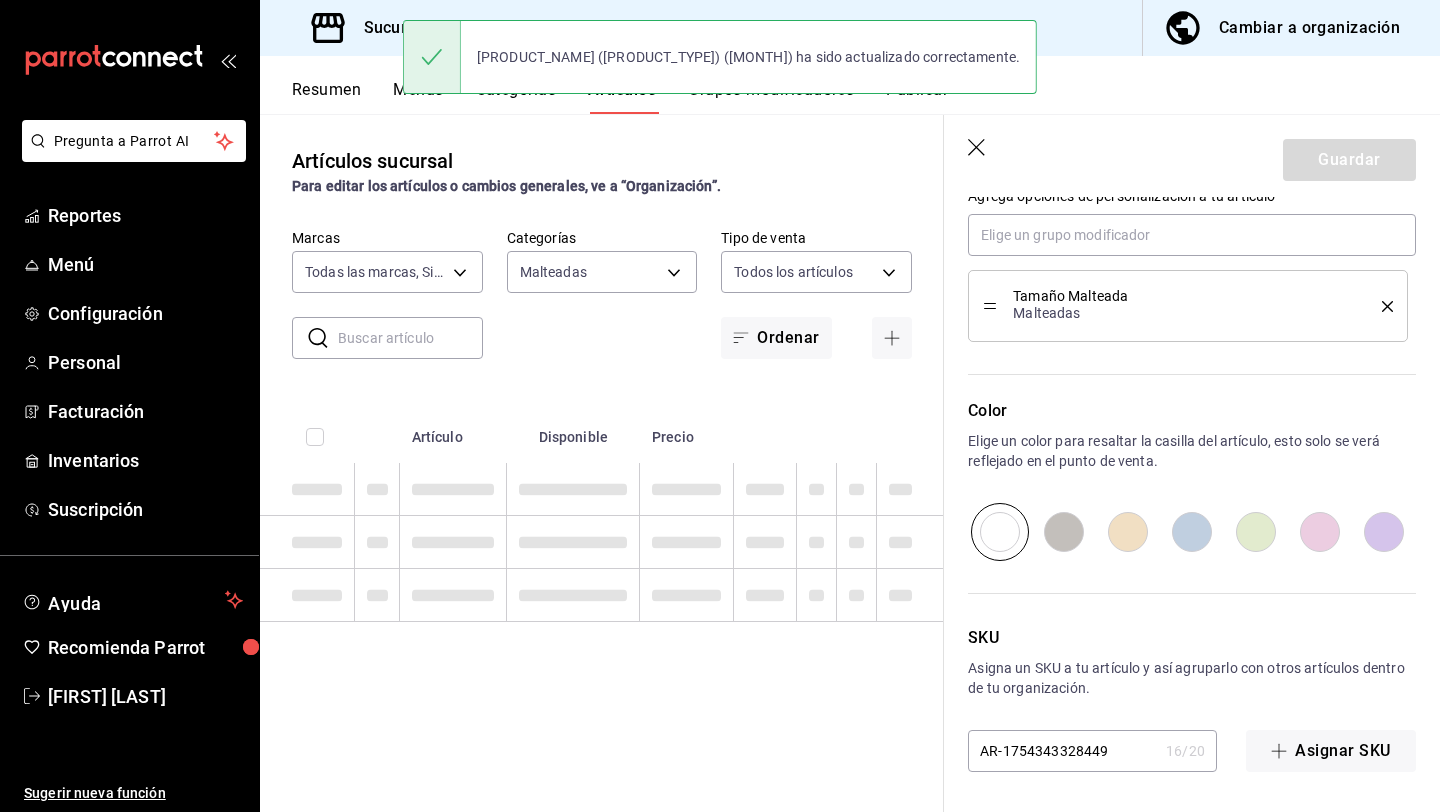 scroll, scrollTop: 0, scrollLeft: 0, axis: both 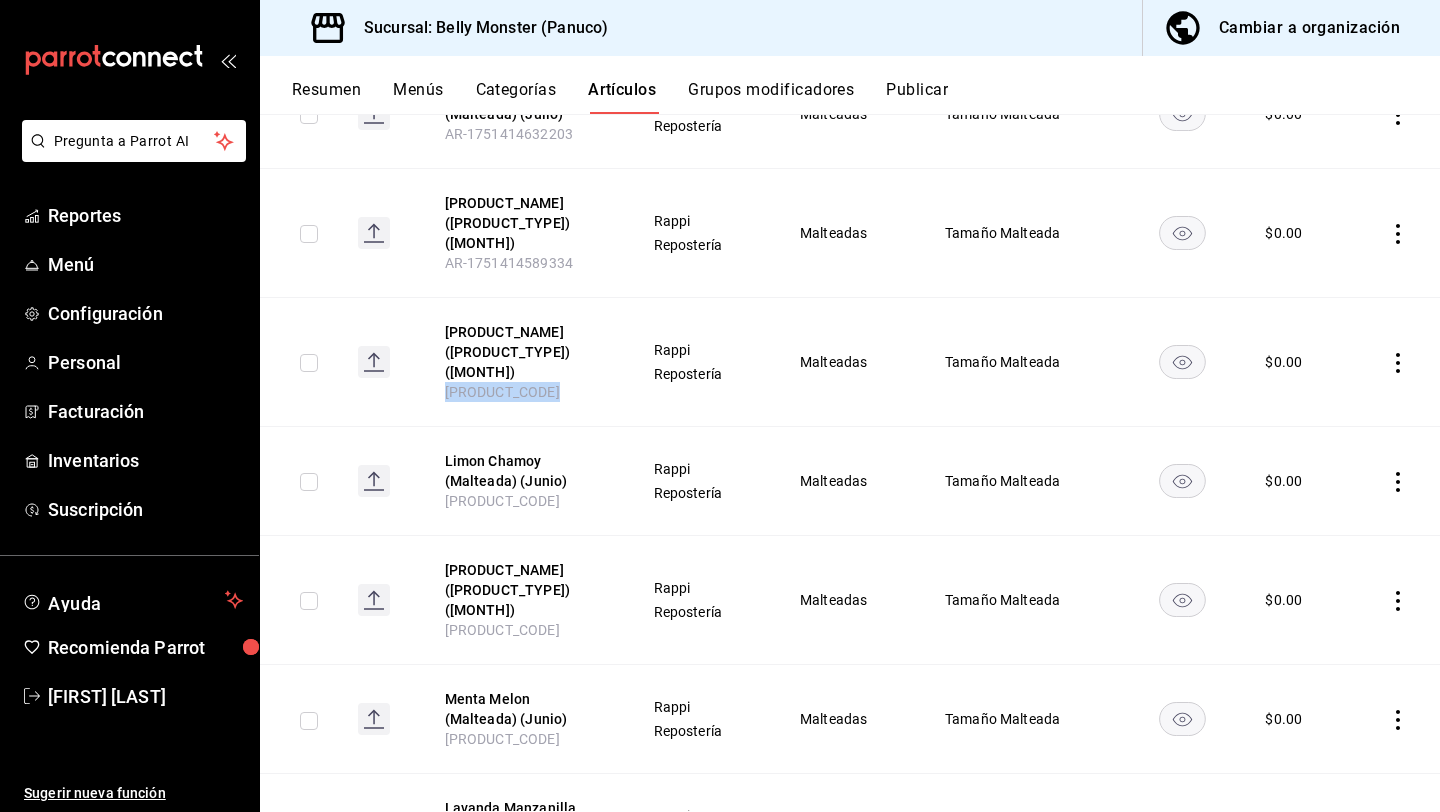 drag, startPoint x: 571, startPoint y: 331, endPoint x: 427, endPoint y: 331, distance: 144 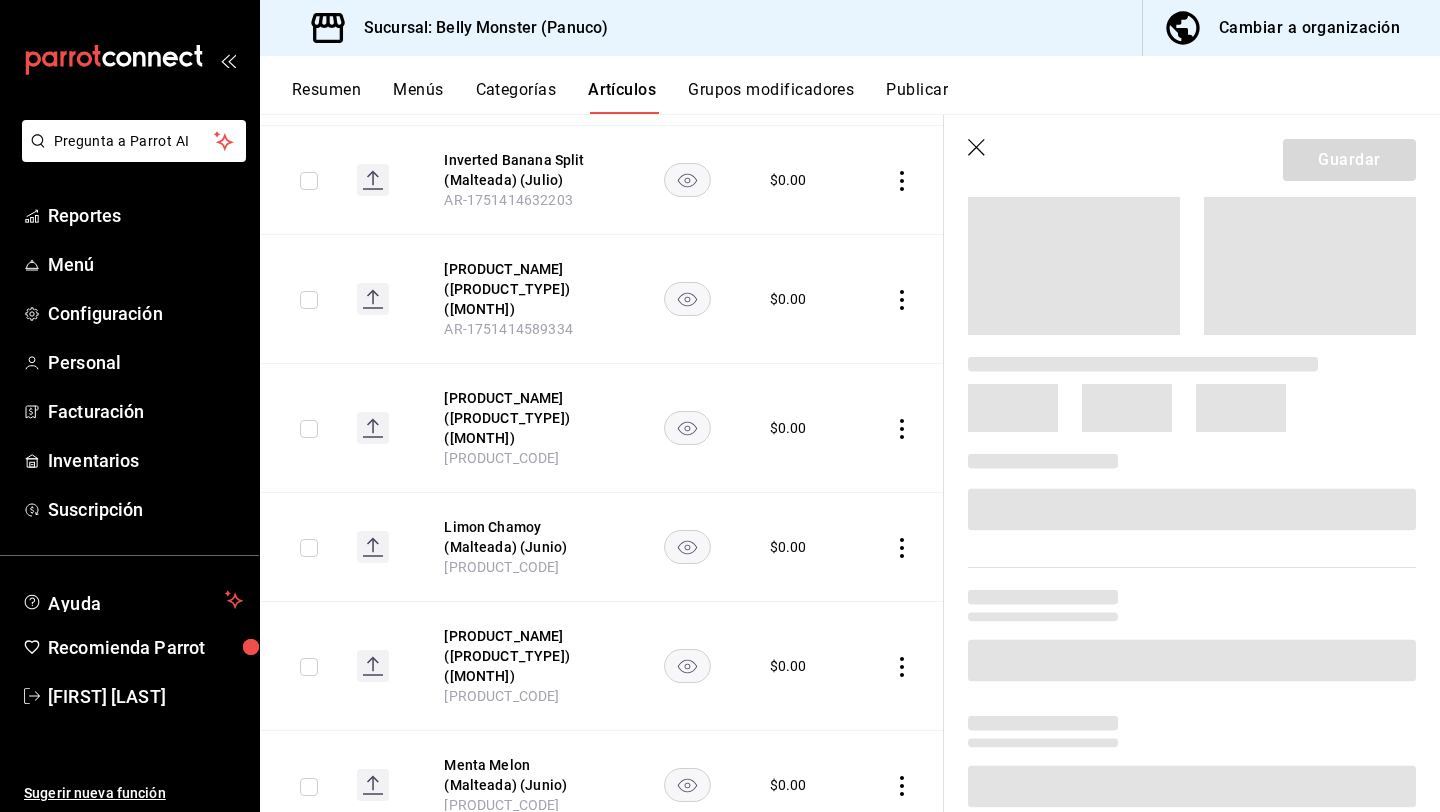 scroll, scrollTop: 939, scrollLeft: 0, axis: vertical 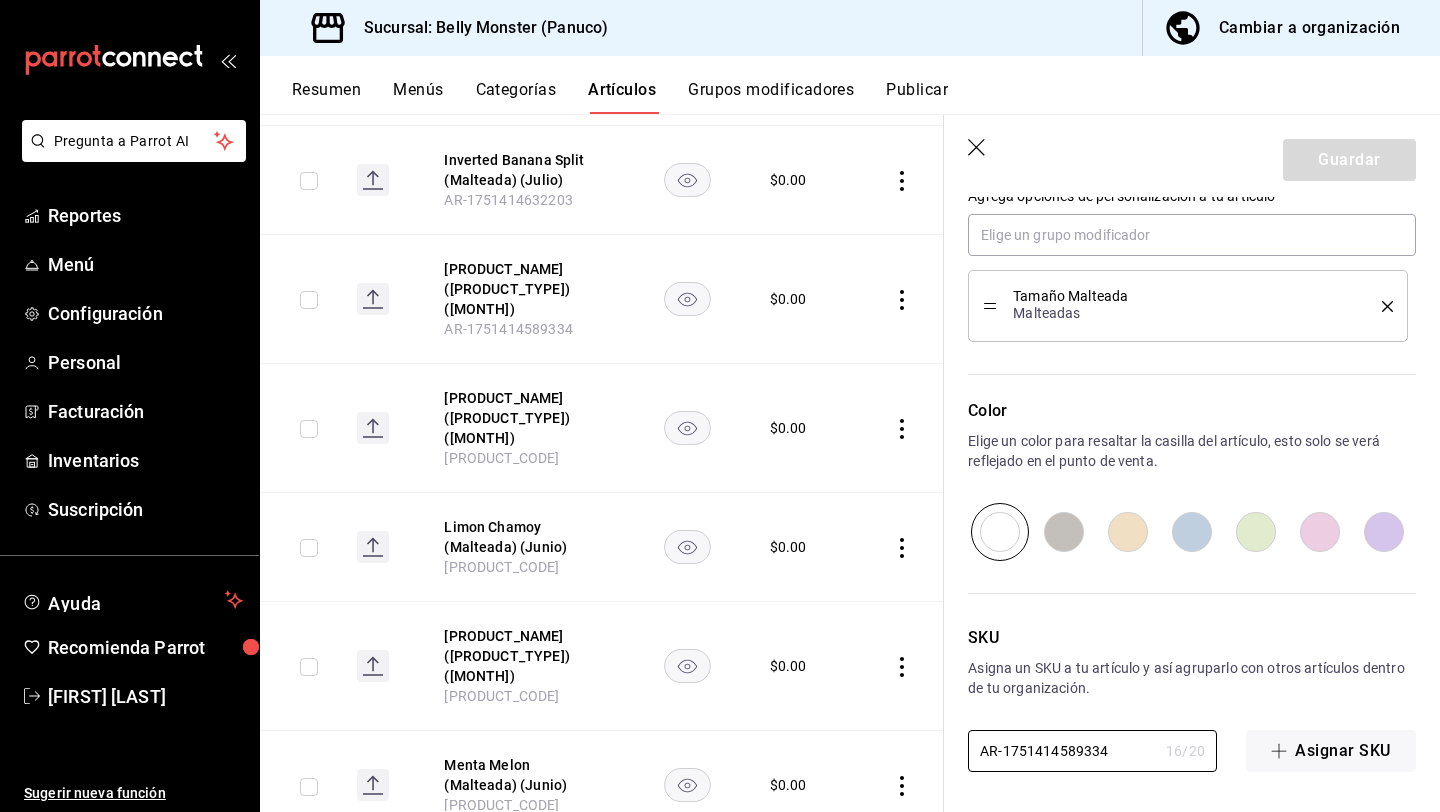drag, startPoint x: 1110, startPoint y: 759, endPoint x: 875, endPoint y: 757, distance: 235.00851 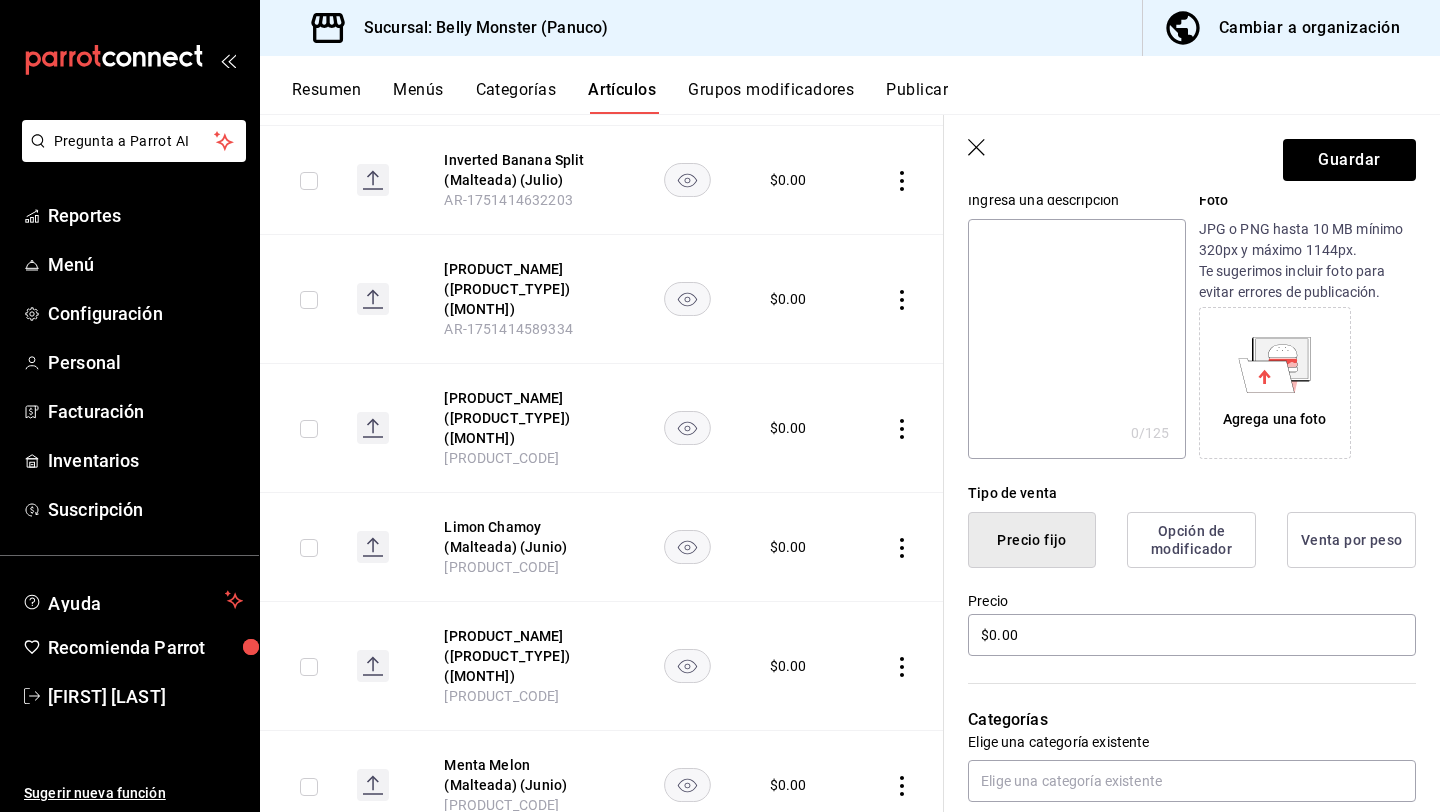 scroll, scrollTop: 0, scrollLeft: 0, axis: both 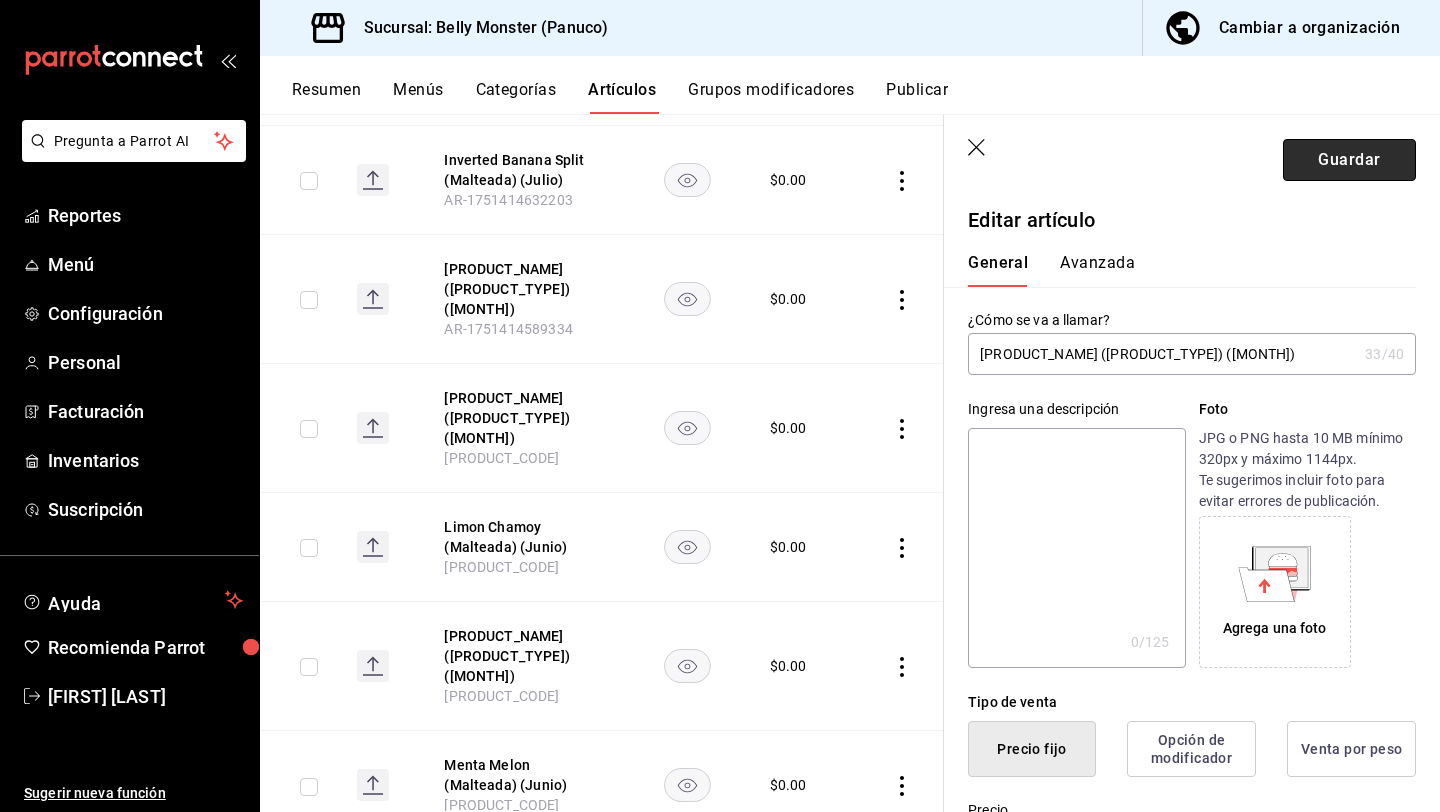 click on "Guardar" at bounding box center [1349, 160] 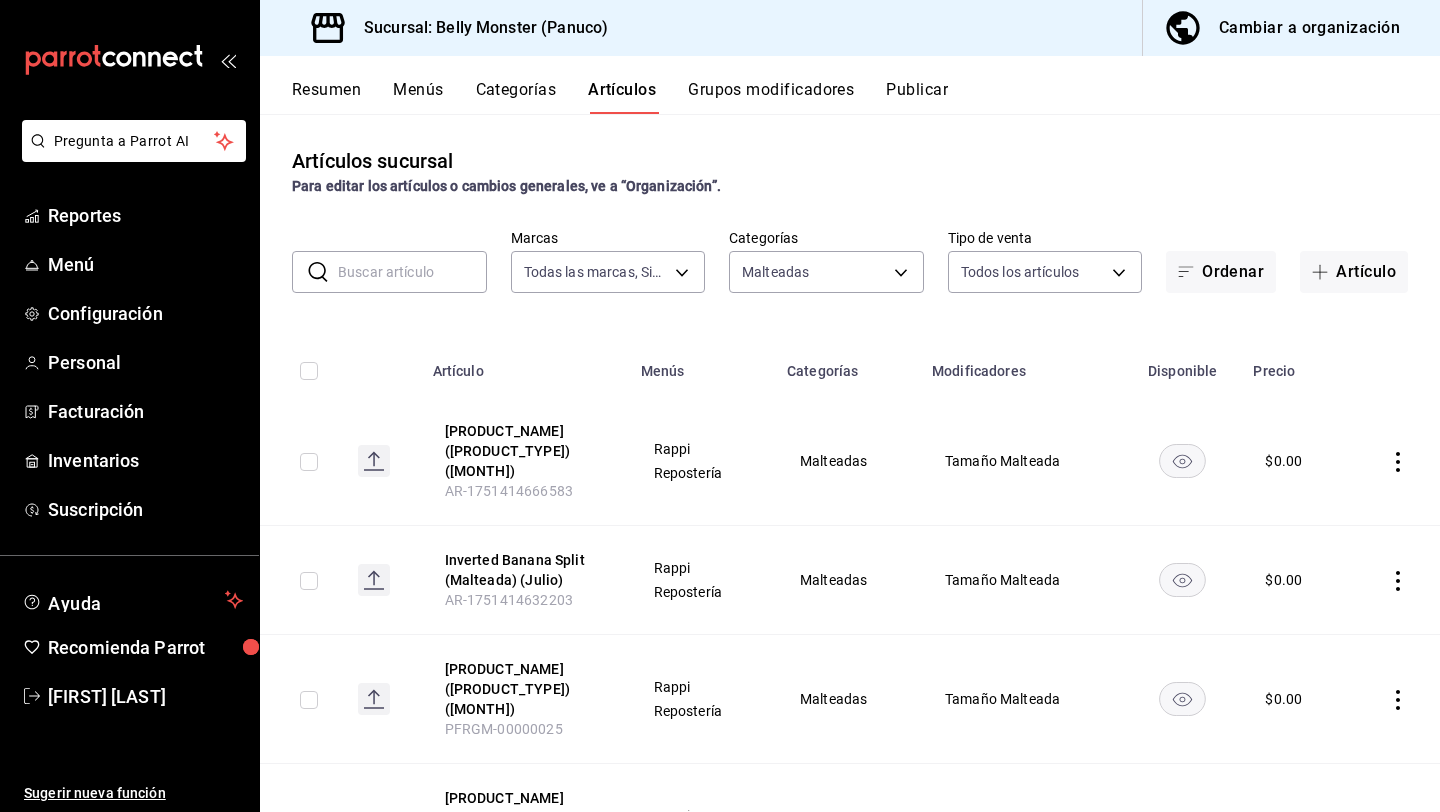 scroll, scrollTop: 43, scrollLeft: 0, axis: vertical 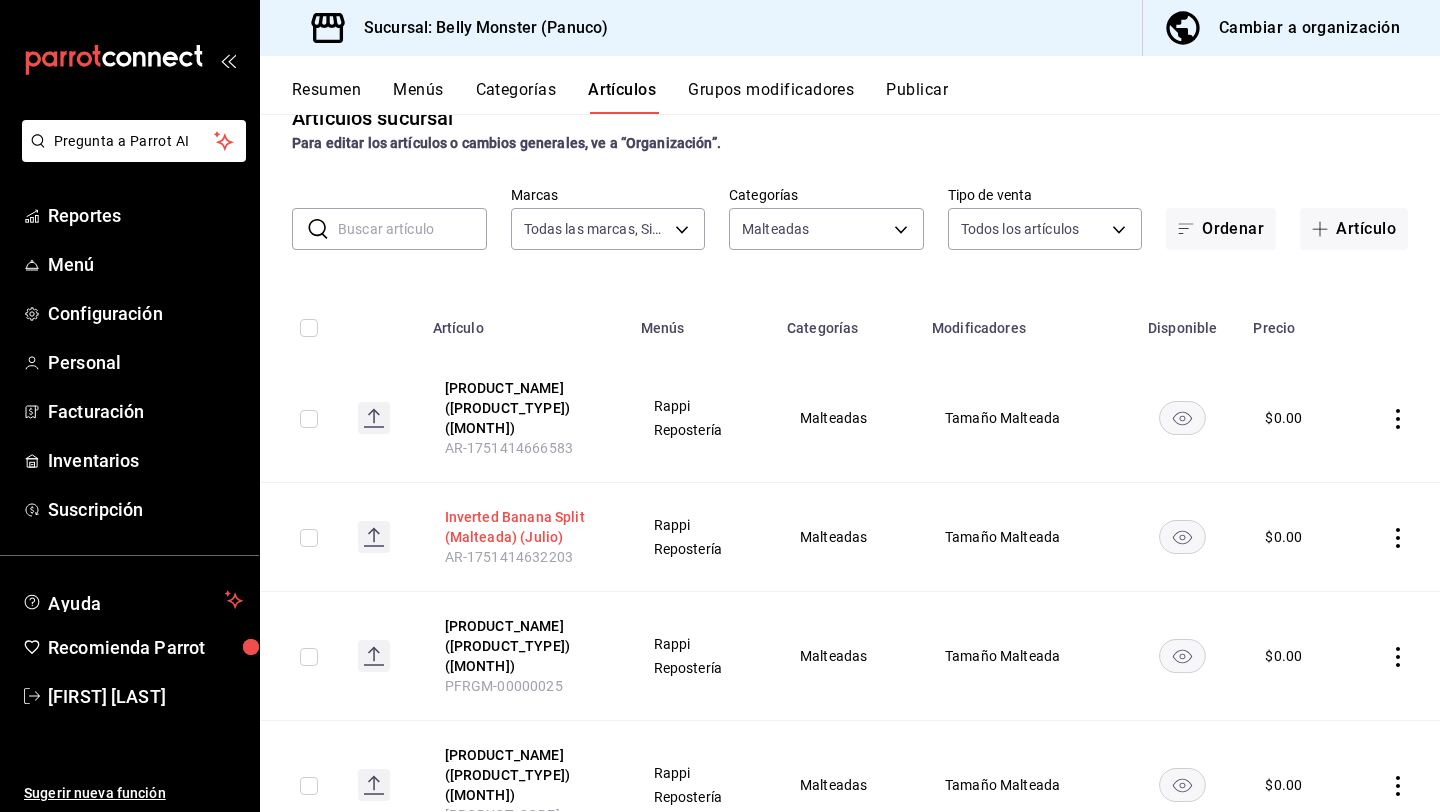 click on "Inverted Banana Split (Malteada) (Julio)" at bounding box center [525, 527] 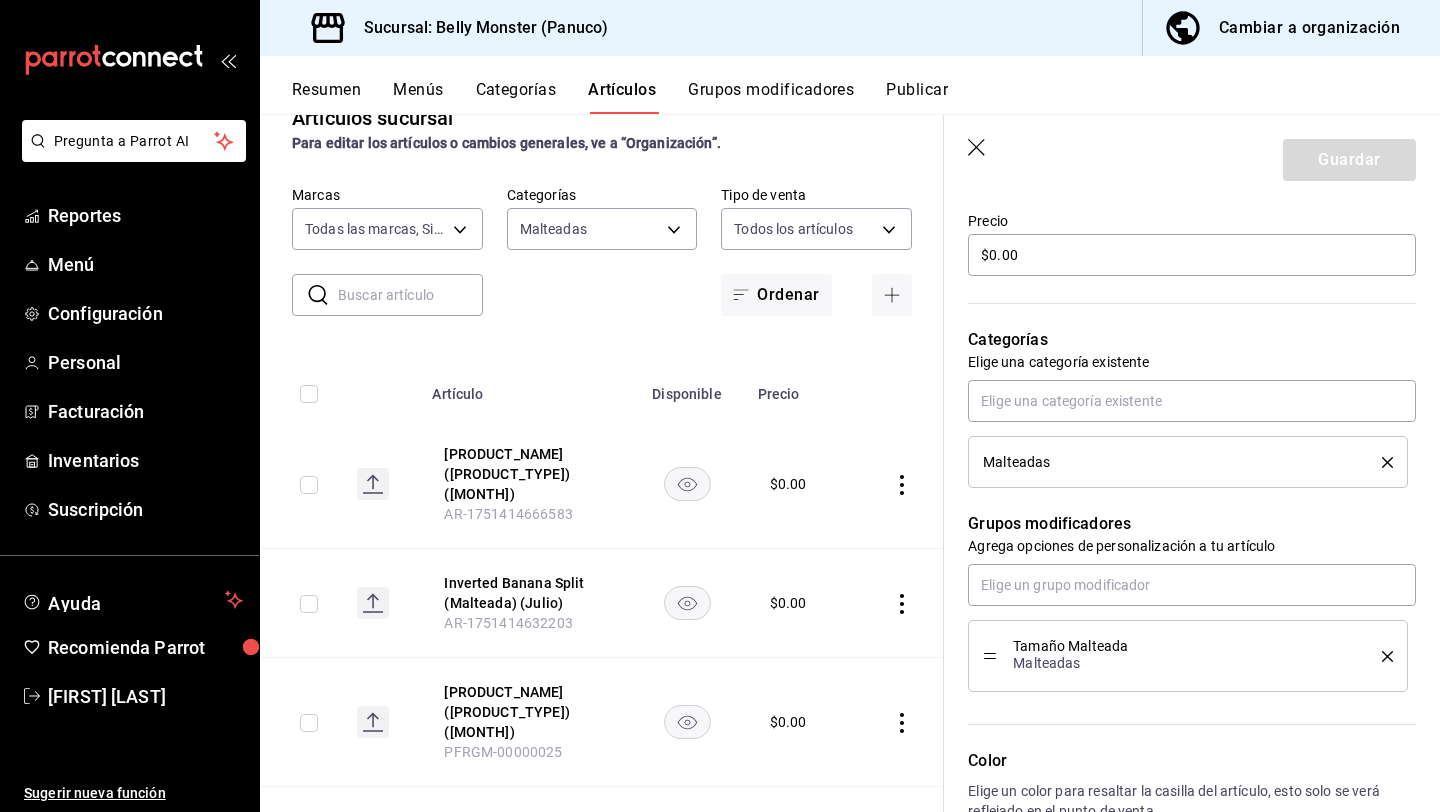 scroll, scrollTop: 939, scrollLeft: 0, axis: vertical 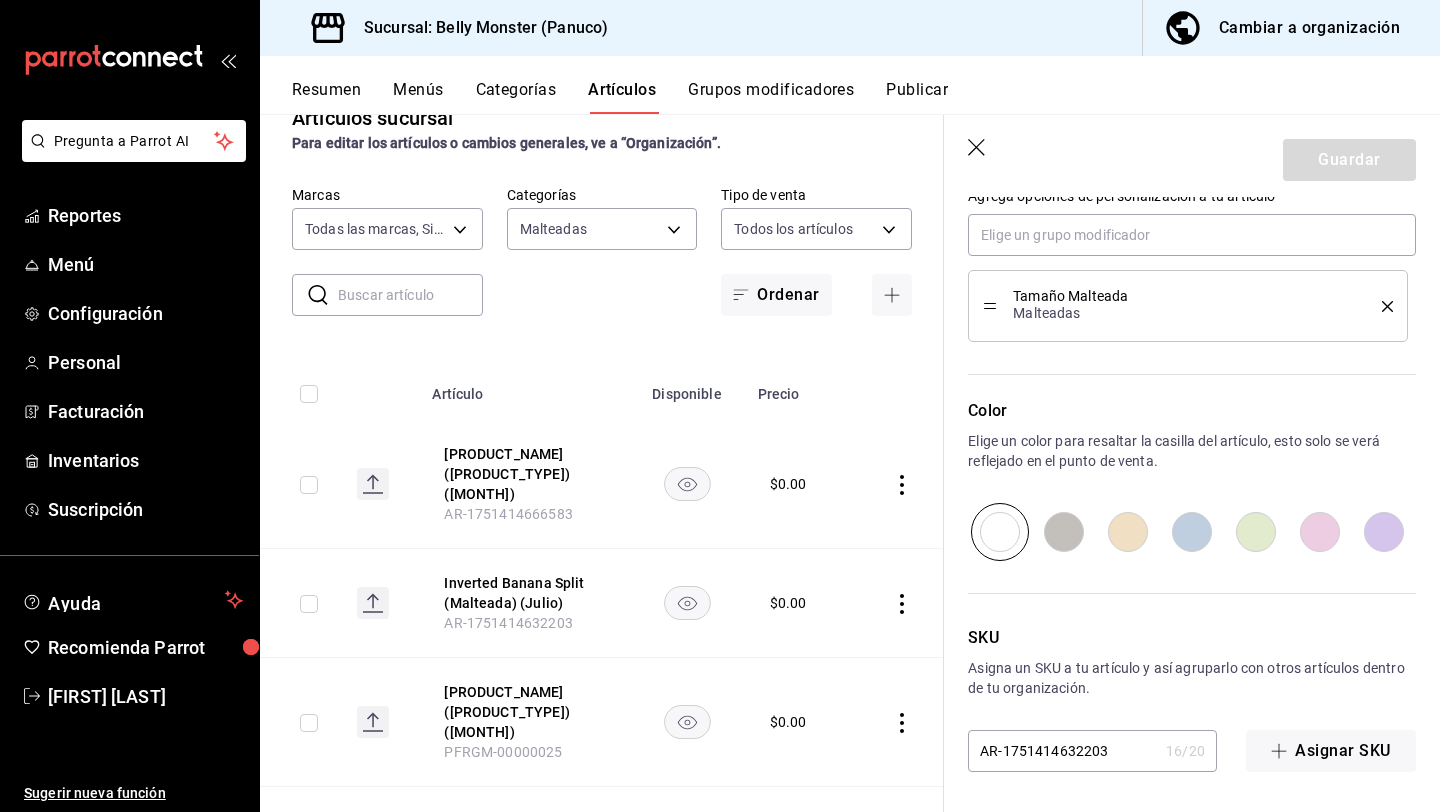 click on "AR-1751414632203" at bounding box center (1063, 751) 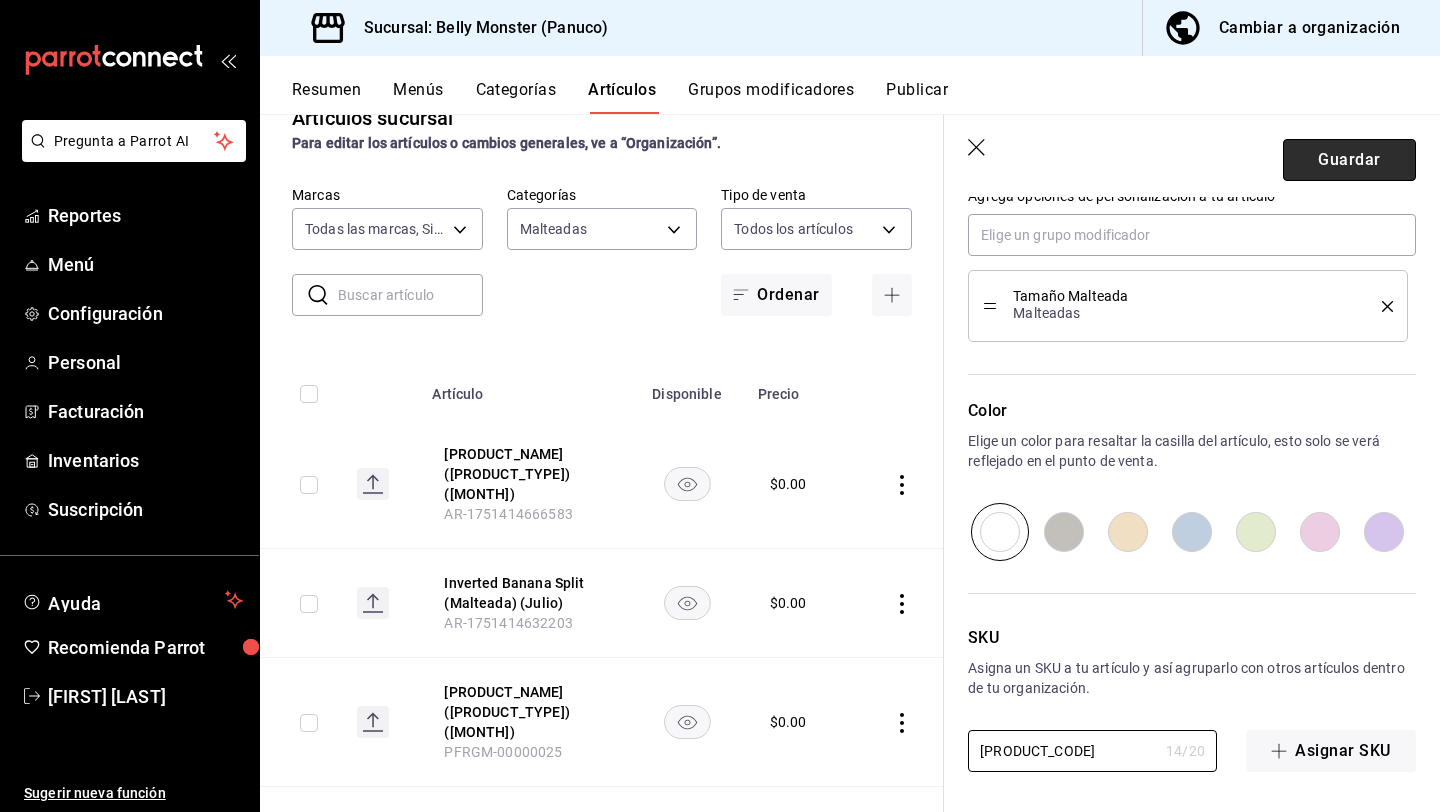 click on "Guardar" at bounding box center (1349, 160) 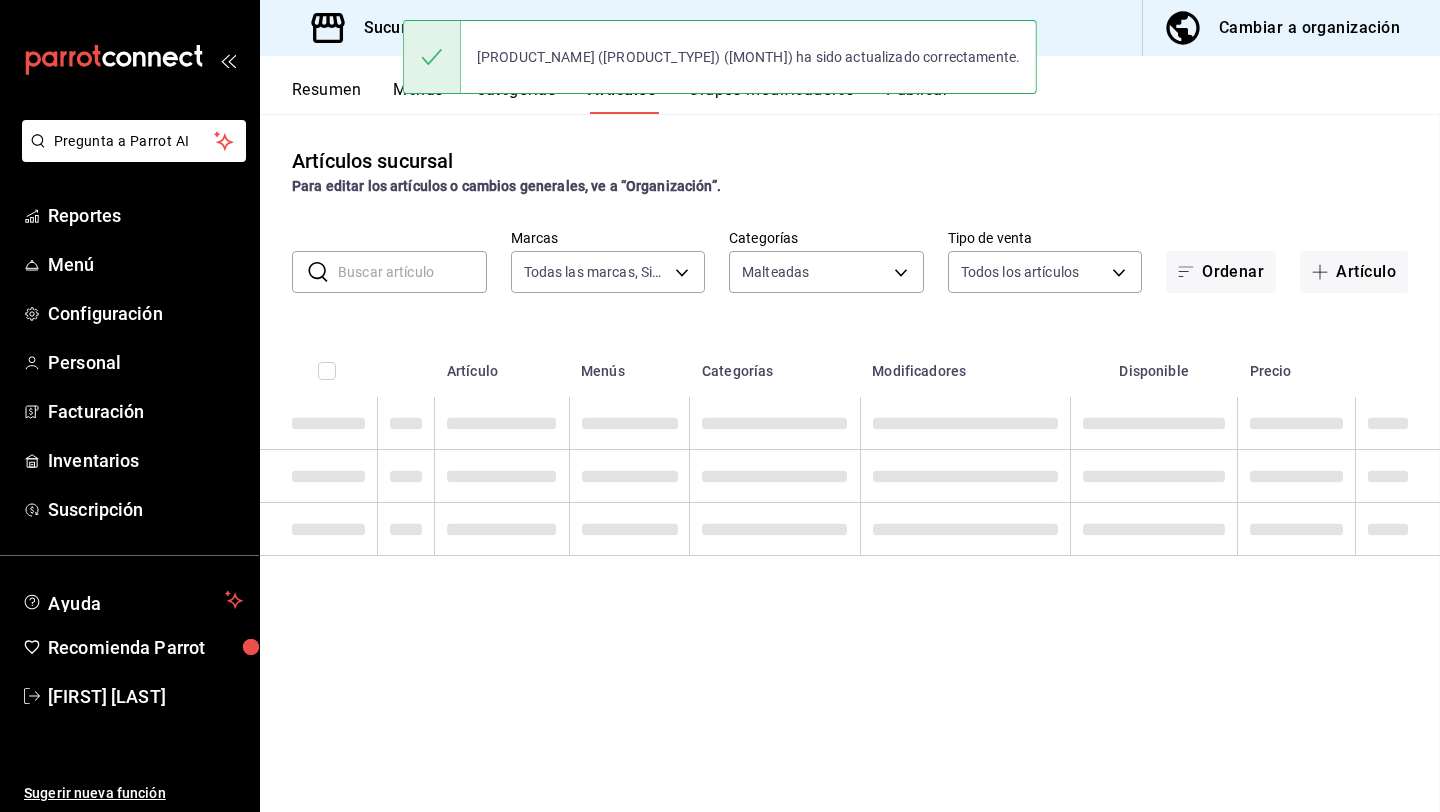 scroll, scrollTop: 0, scrollLeft: 0, axis: both 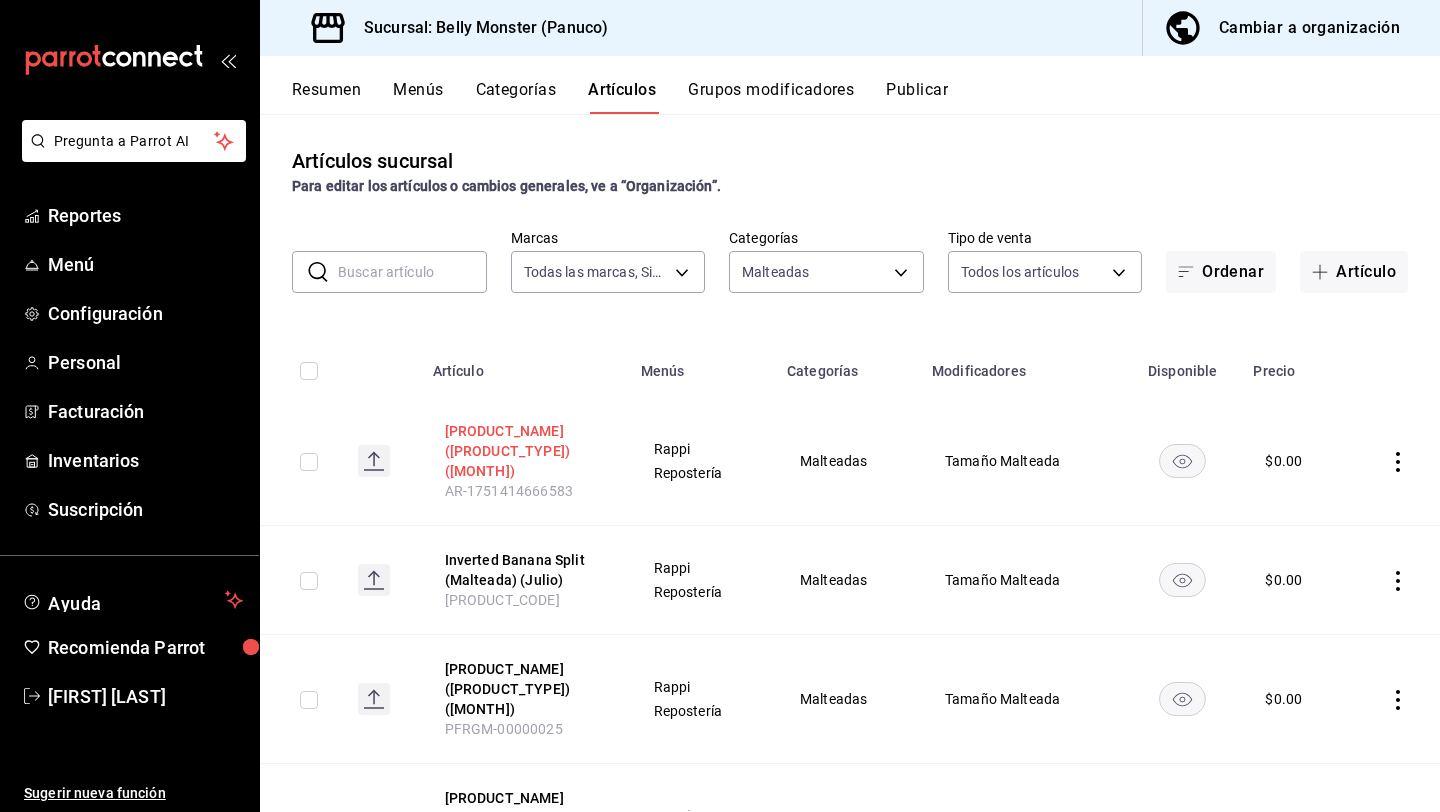 click on "[PRODUCT_NAME] ([PRODUCT_TYPE]) ([MONTH])" at bounding box center [525, 451] 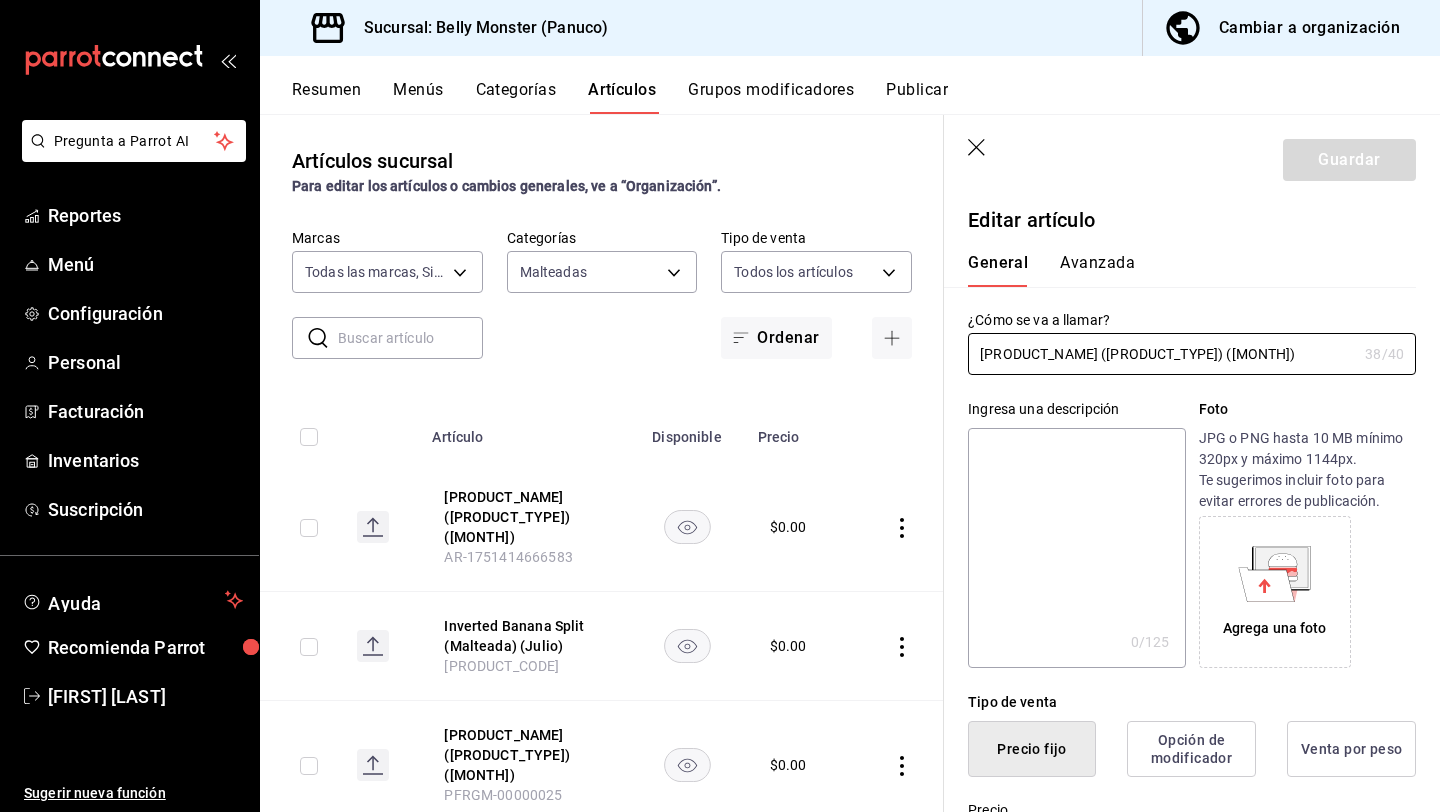 scroll, scrollTop: 939, scrollLeft: 0, axis: vertical 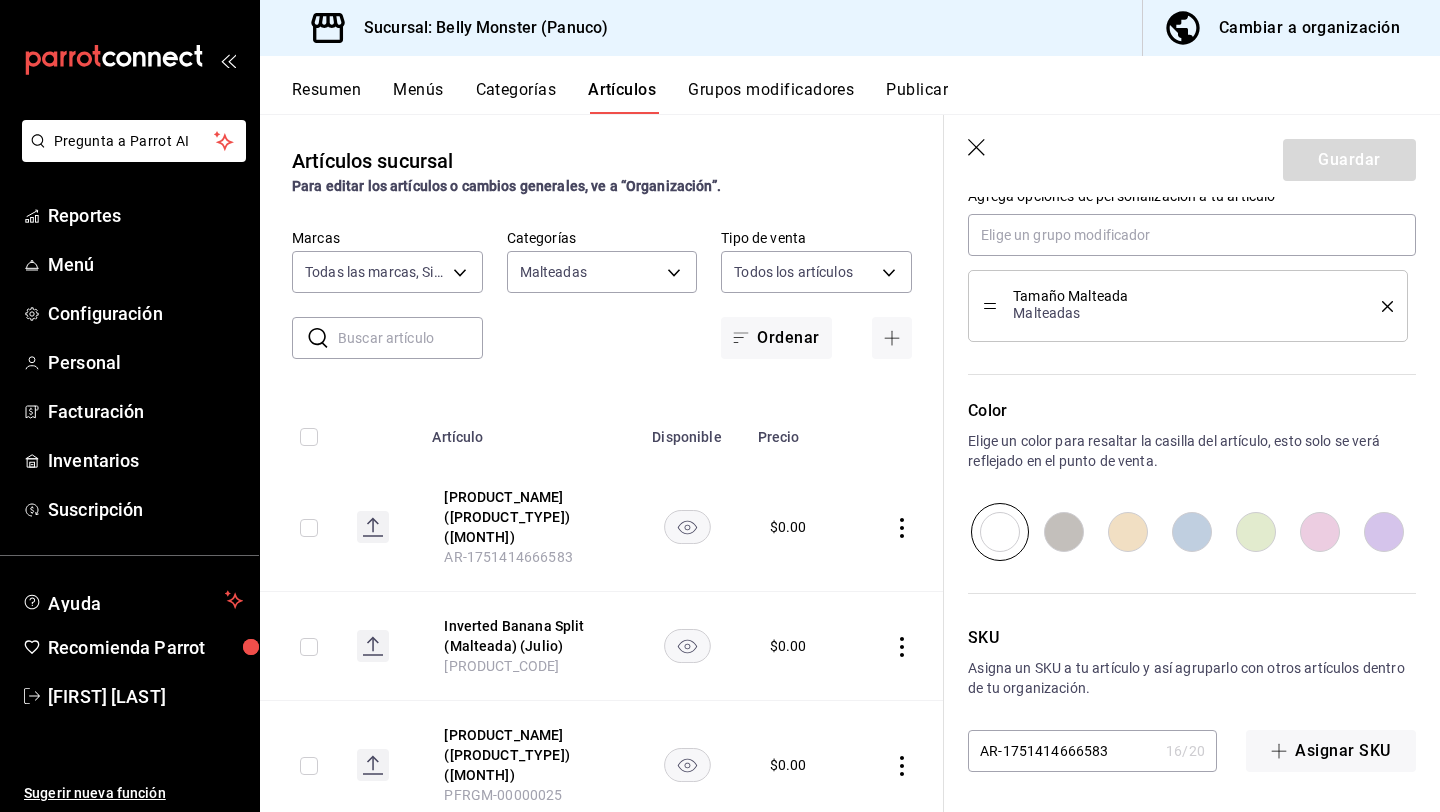 click on "AR-1751414666583" at bounding box center [1063, 751] 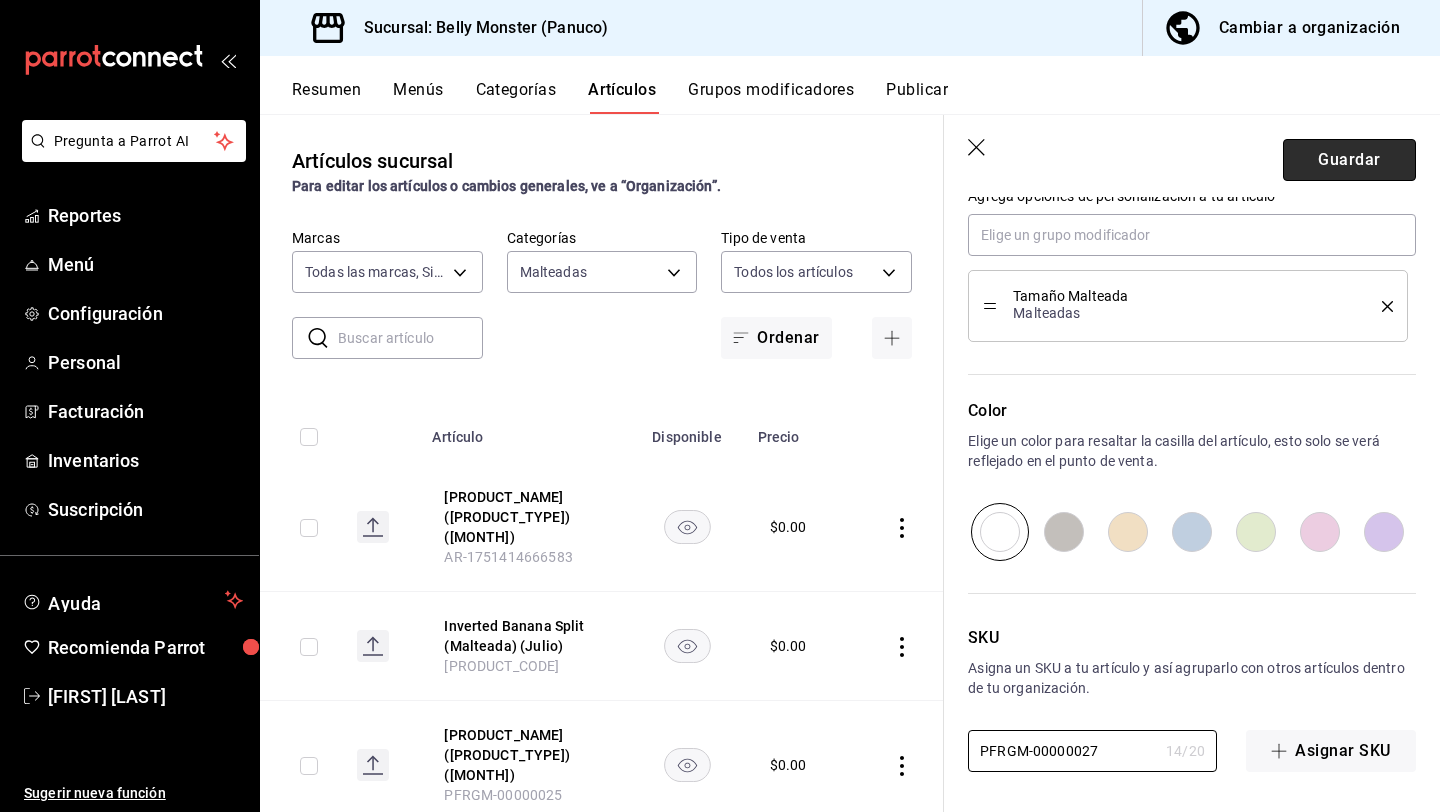 click on "Guardar" at bounding box center [1349, 160] 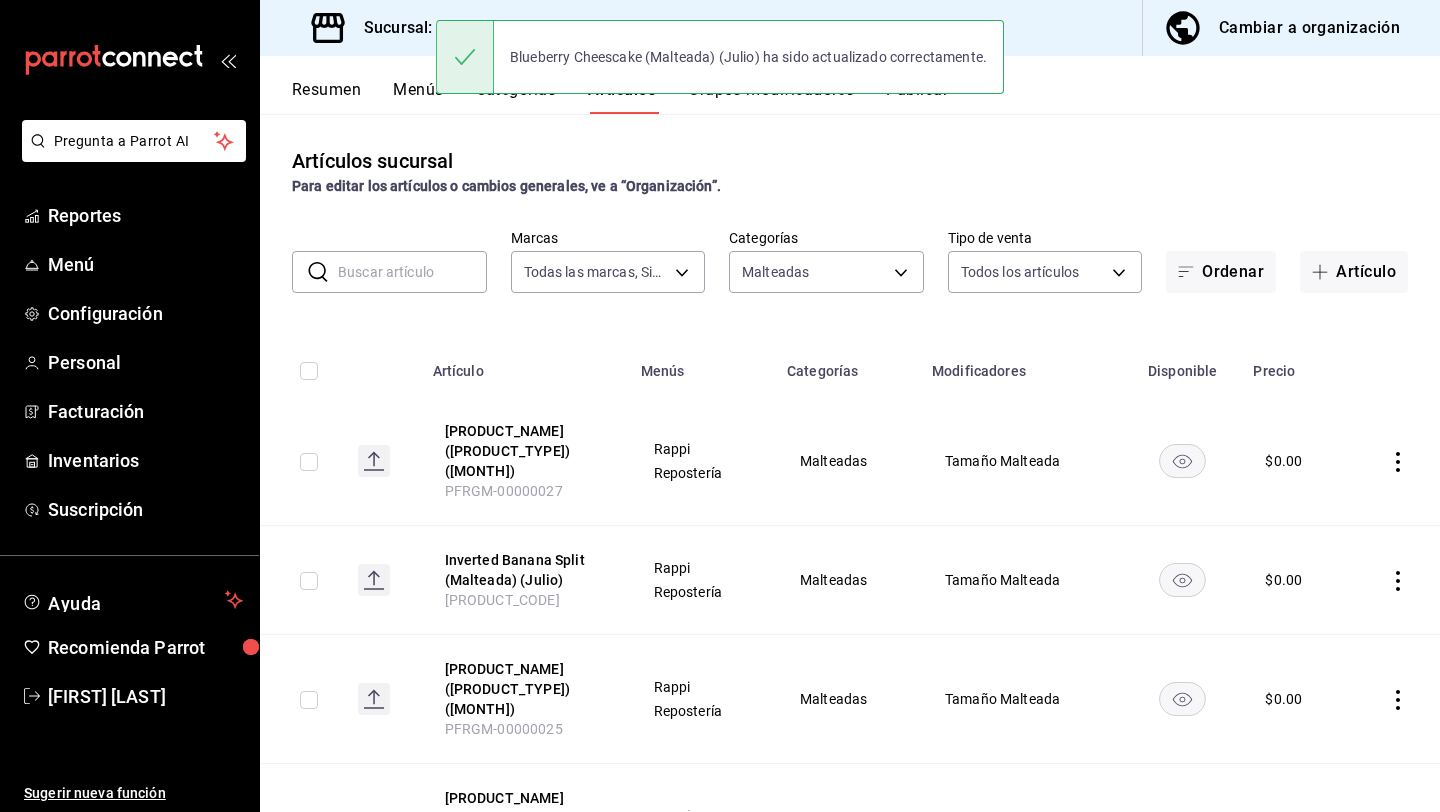 scroll, scrollTop: 0, scrollLeft: 0, axis: both 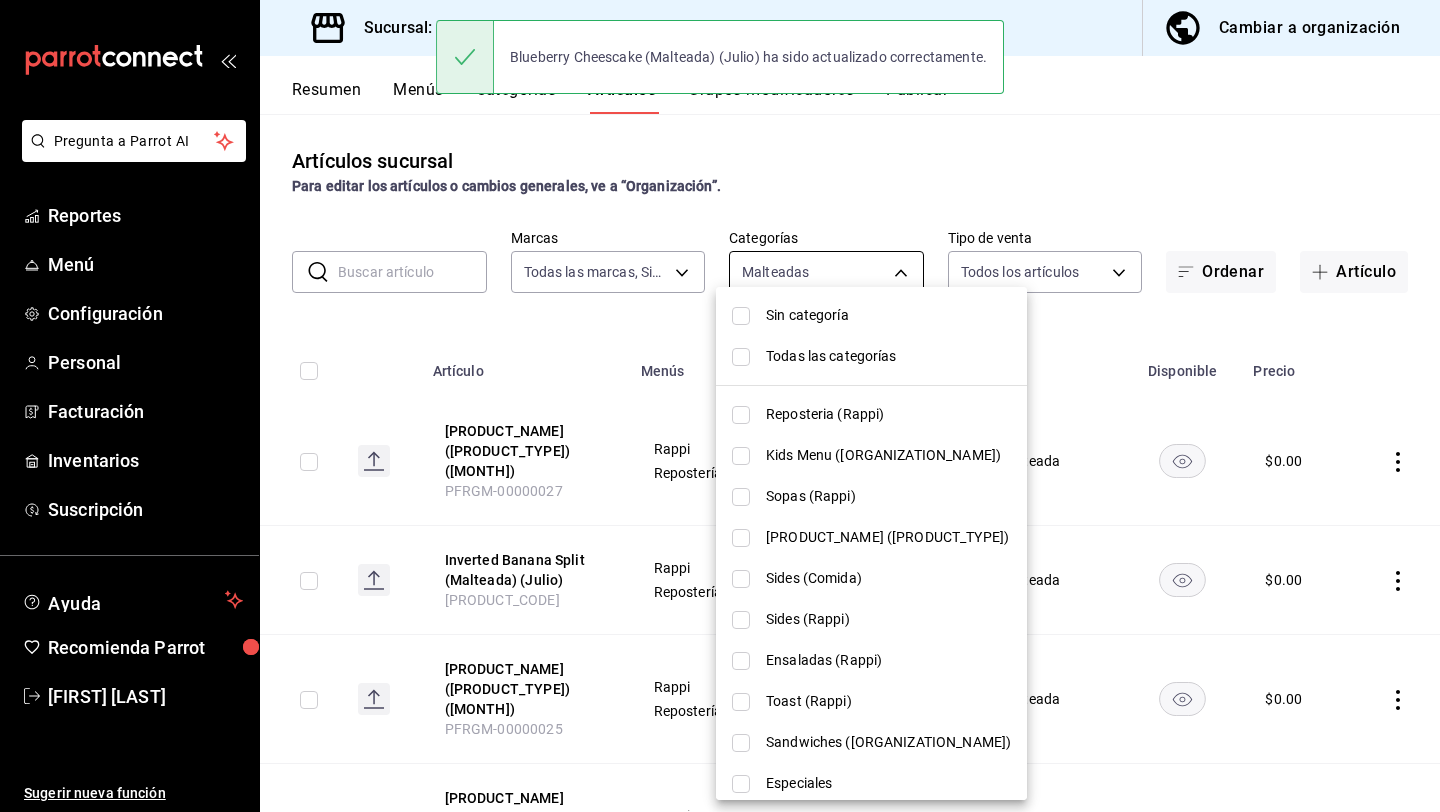 click on "Pregunta a Parrot AI Reportes   Menú   Configuración   Personal   Facturación   Inventarios   Suscripción   Ayuda Recomienda Parrot   Olga Flores   Sugerir nueva función   Sucursal: [ORGANIZATION_NAME] Cambiar a organización Resumen Menús Categorías Artículos Grupos modificadores Publicar Artículos sucursal Para editar los artículos o cambios generales, ve a “Organización”. ​ ​ Marcas Todas las marcas, Sin marca [UUID] Categorías Malteadas [UUID] Tipo de venta Todos los artículos ALL Ordenar Artículo Artículo Menús Categorías Modificadores Disponible Precio [PRODUCT_NAME] ([PRODUCT_TYPE]) ([MONTH]) [PRODUCT_CODE] Rappi Repostería Malteadas Tamaño Malteada $[PRICE] [PRODUCT_NAME] ([PRODUCT_TYPE]) ([MONTH]) [PRODUCT_CODE] Rappi Repostería Malteadas Tamaño Malteada $[PRICE] [PRODUCT_NAME] ([PRODUCT_TYPE]) ([MONTH]) [PRODUCT_CODE] Rappi Repostería Malteadas Tamaño Malteada $[PRICE] [PRODUCT_NAME] ([PRODUCT_TYPE]) ([MONTH]) [PRODUCT_CODE] Rappi $[PRICE] $[PRICE]" at bounding box center (720, 406) 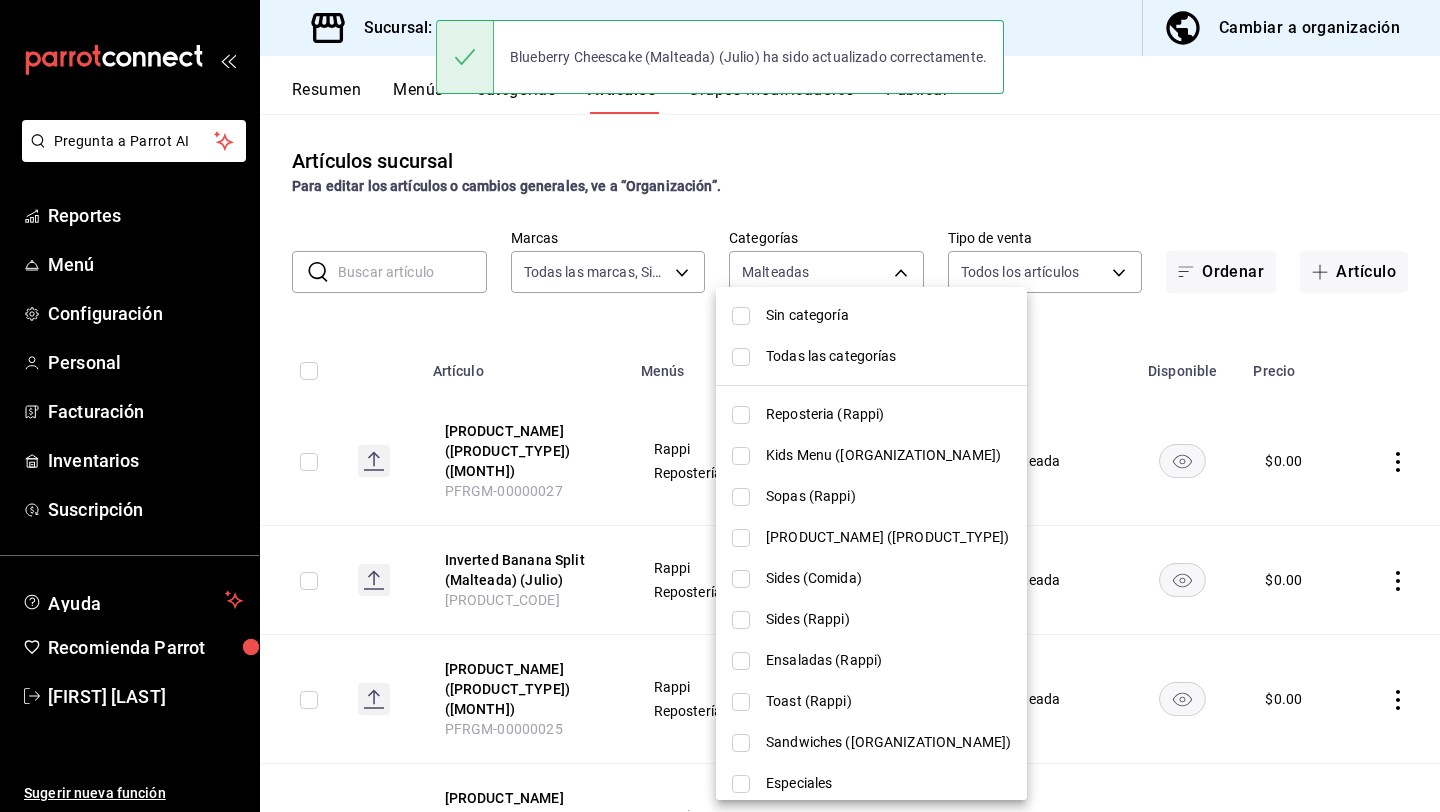 click on "Todas las categorías" at bounding box center (888, 356) 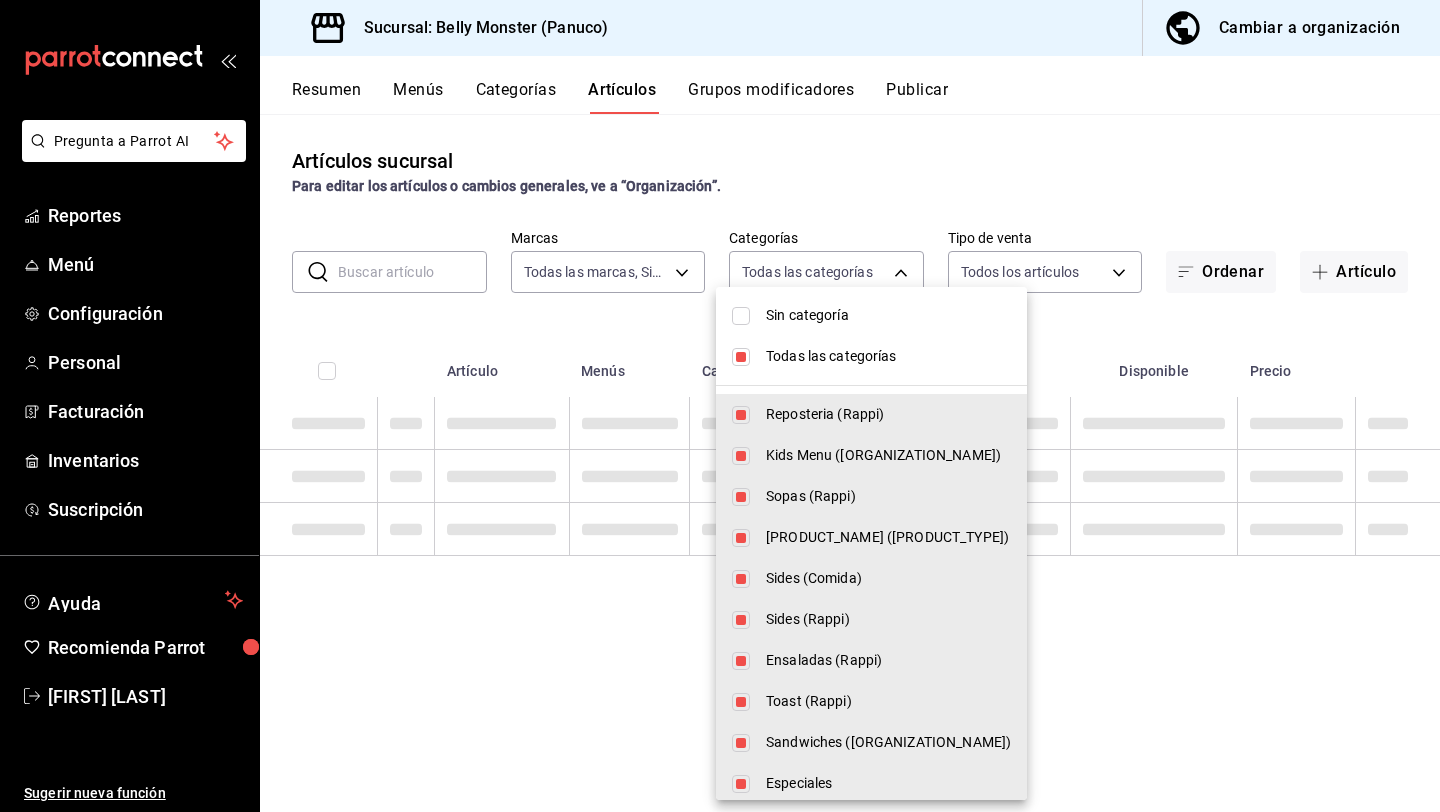 click on "Todas las categorías" at bounding box center [888, 356] 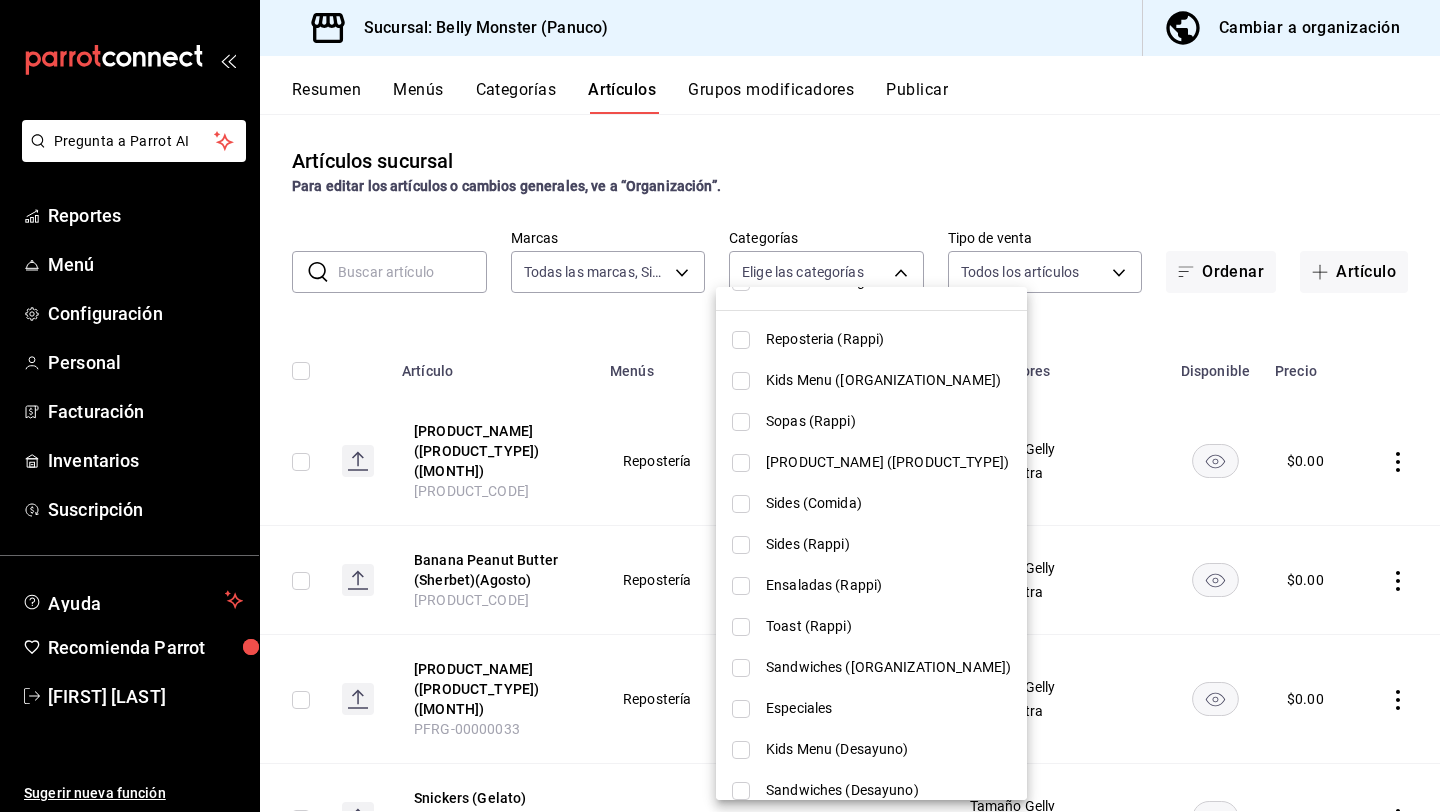 scroll, scrollTop: 187, scrollLeft: 0, axis: vertical 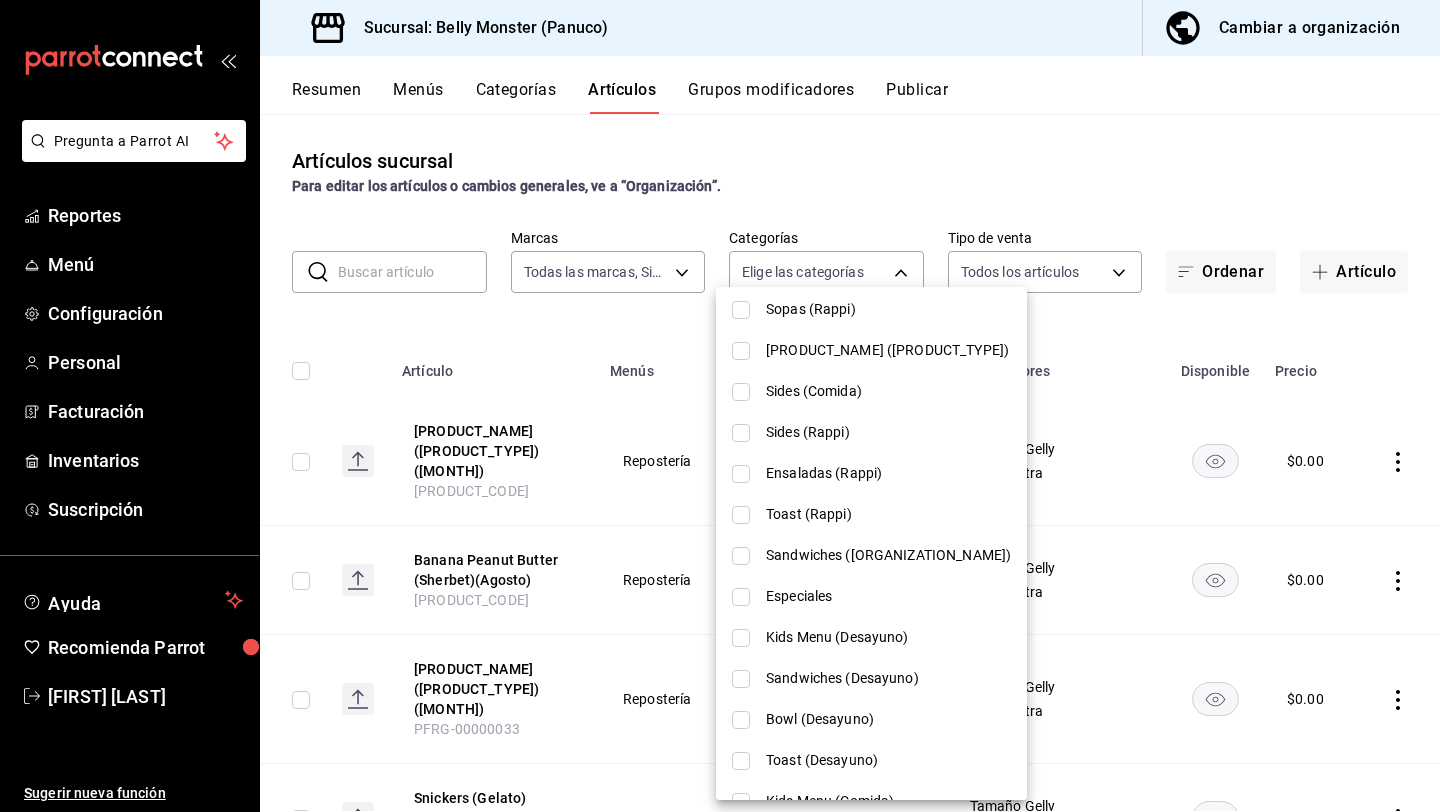 click on "Ensaladas (Rappi)" at bounding box center [888, 473] 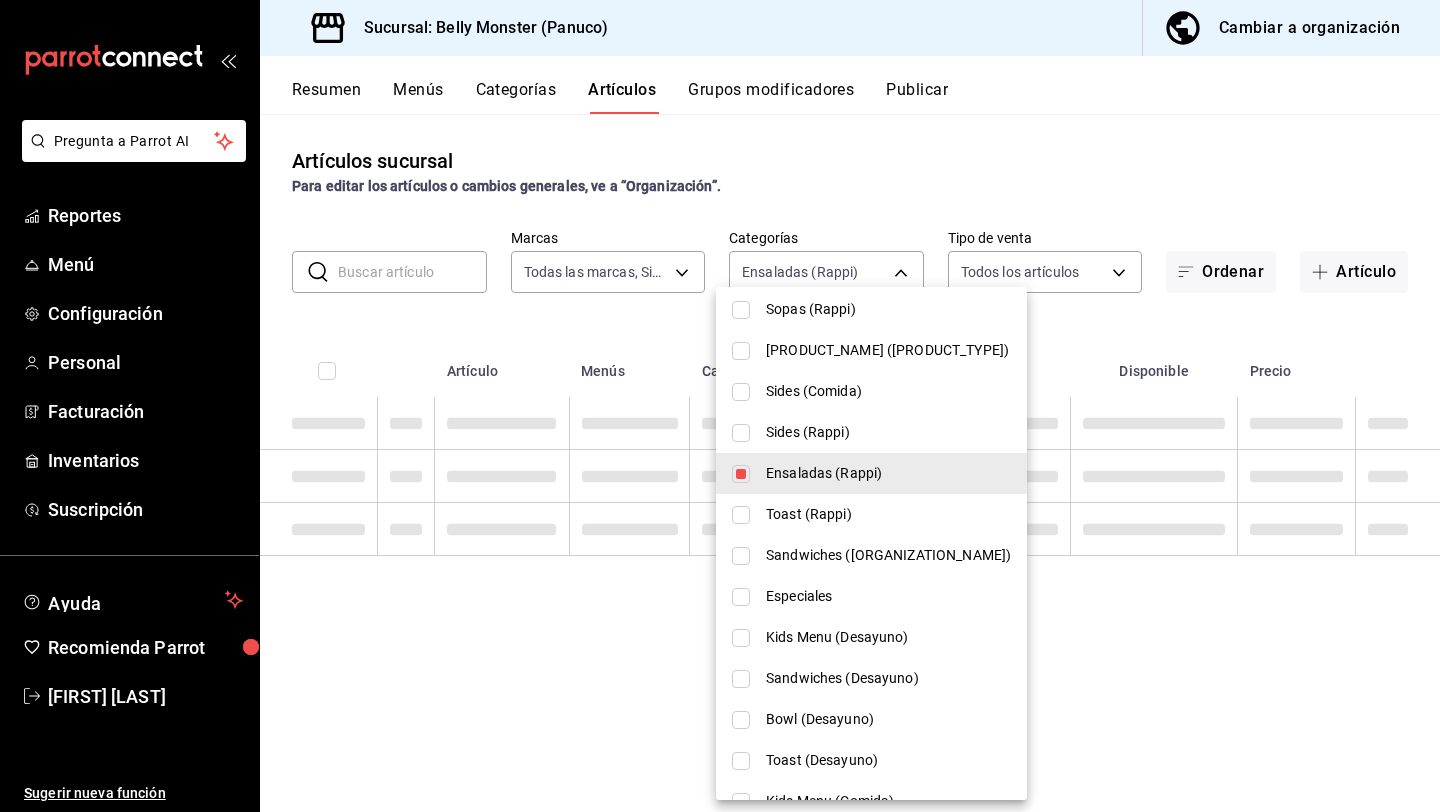 click on "Ensaladas (Rappi)" at bounding box center [888, 473] 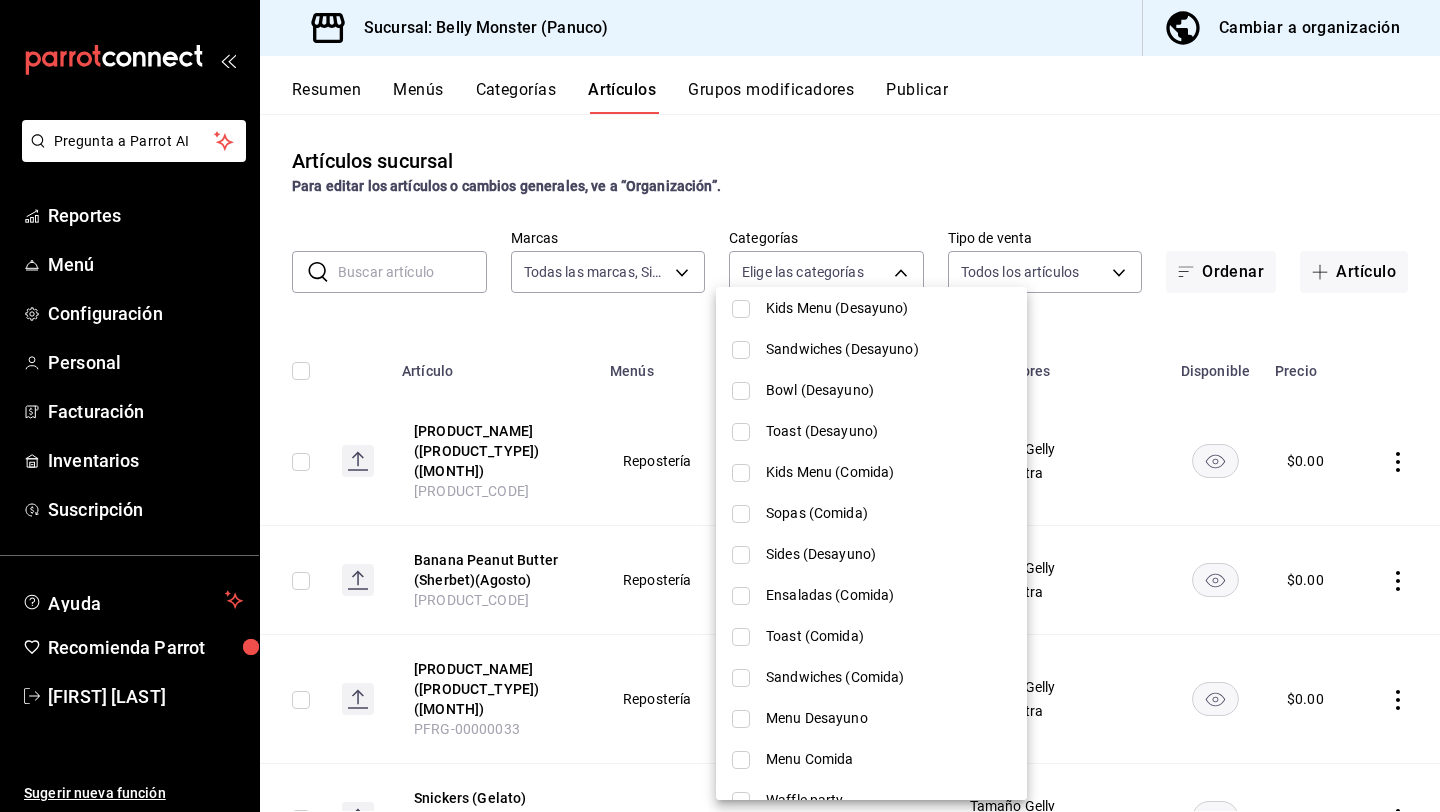 scroll, scrollTop: 517, scrollLeft: 0, axis: vertical 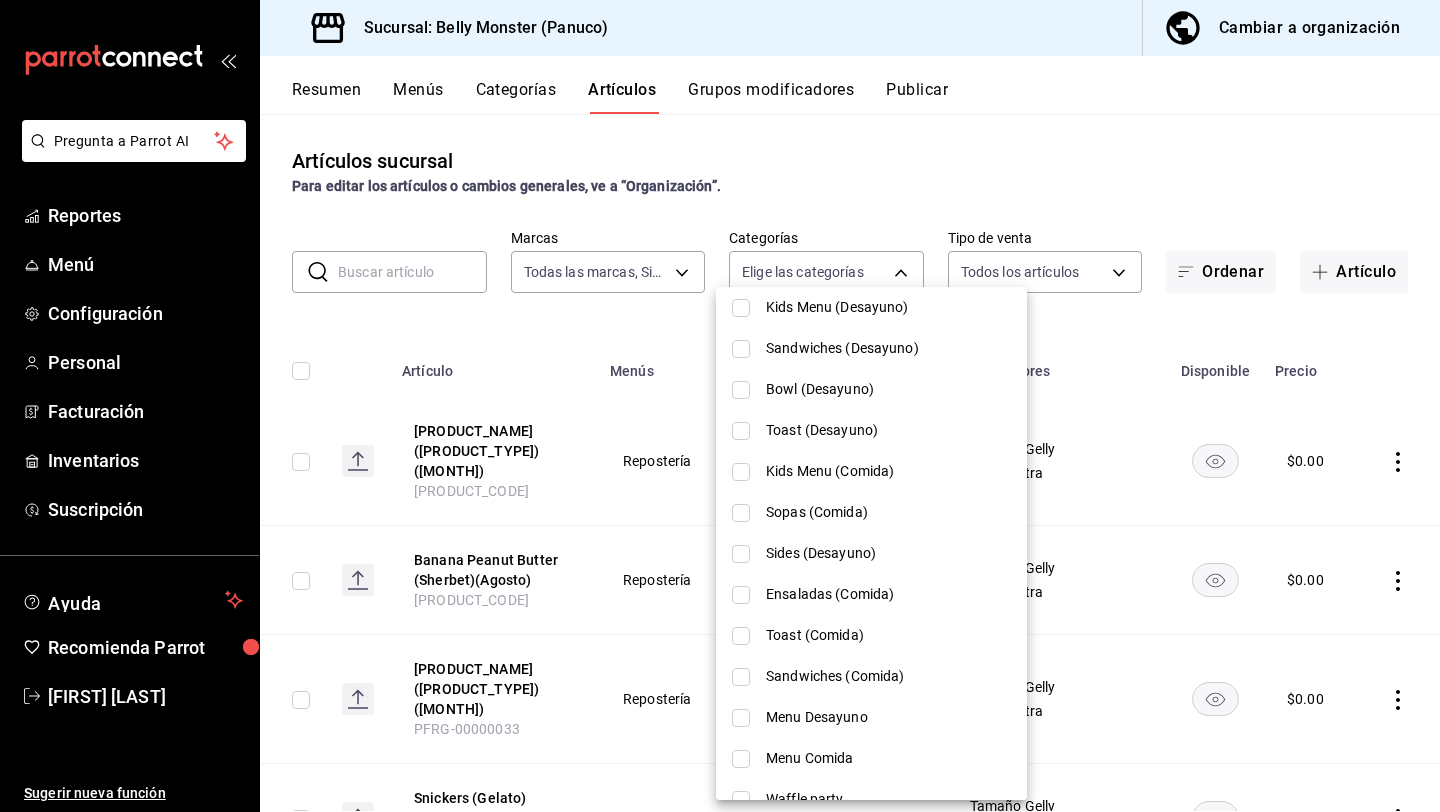 click on "Ensaladas (Comida)" at bounding box center [888, 594] 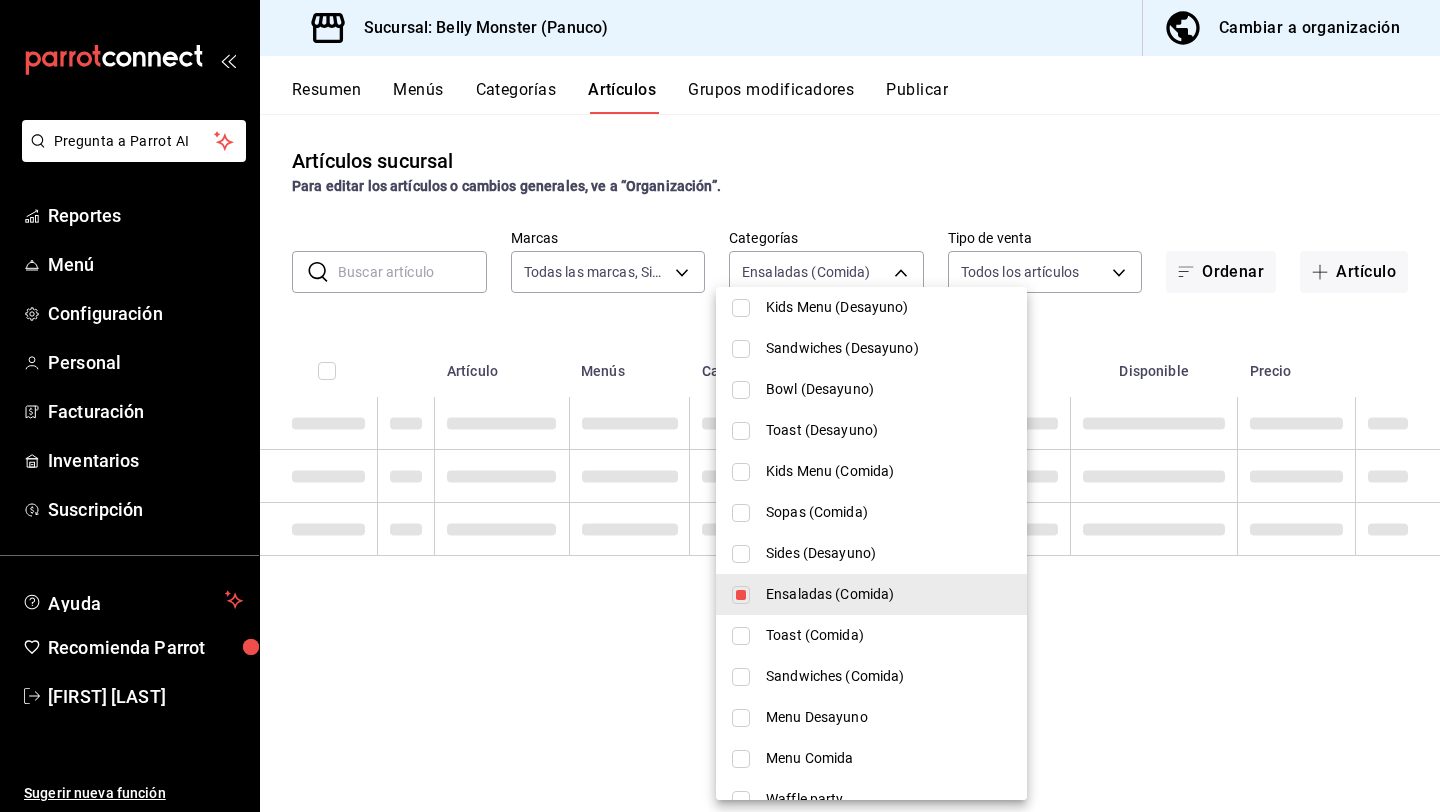 click at bounding box center (720, 406) 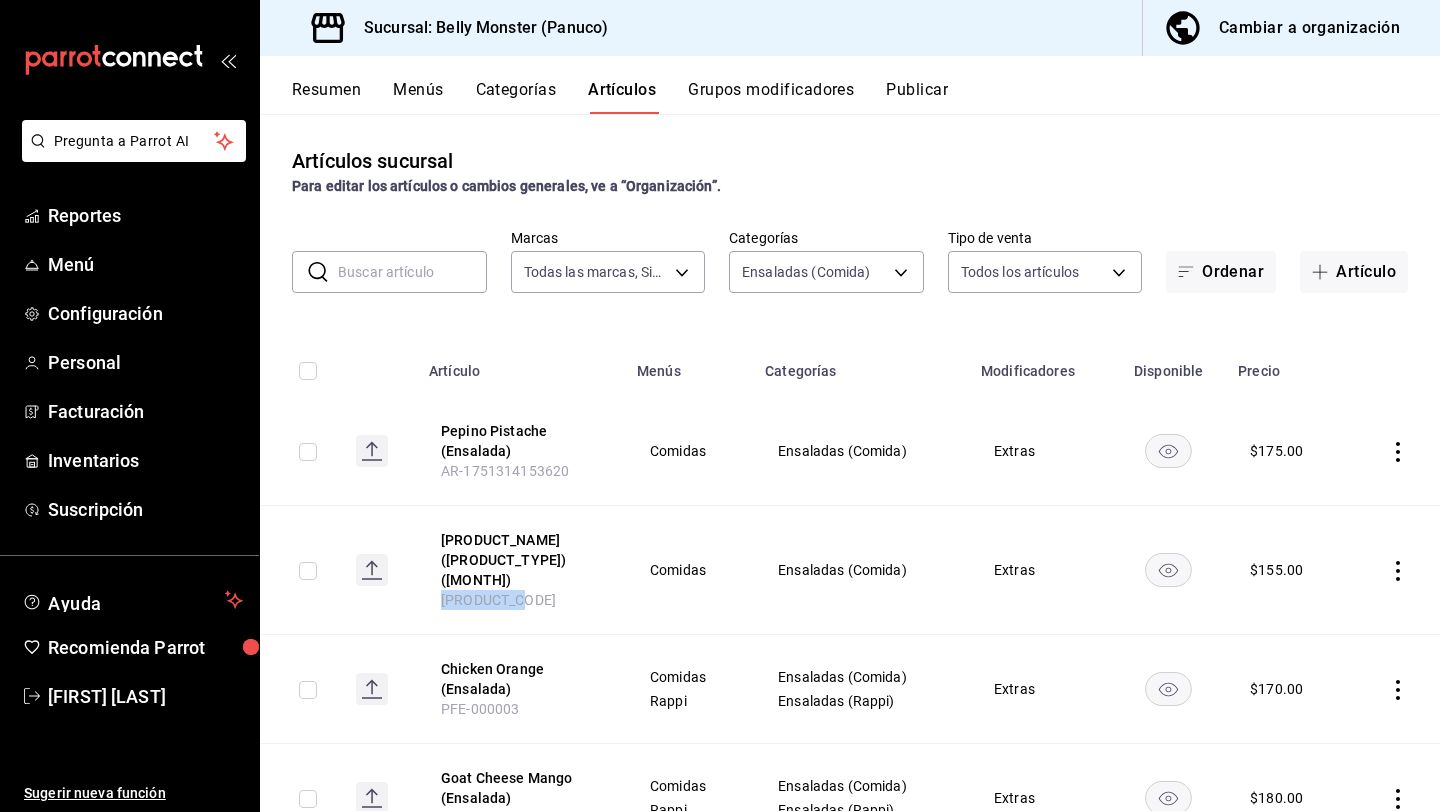 drag, startPoint x: 545, startPoint y: 574, endPoint x: 438, endPoint y: 575, distance: 107.00467 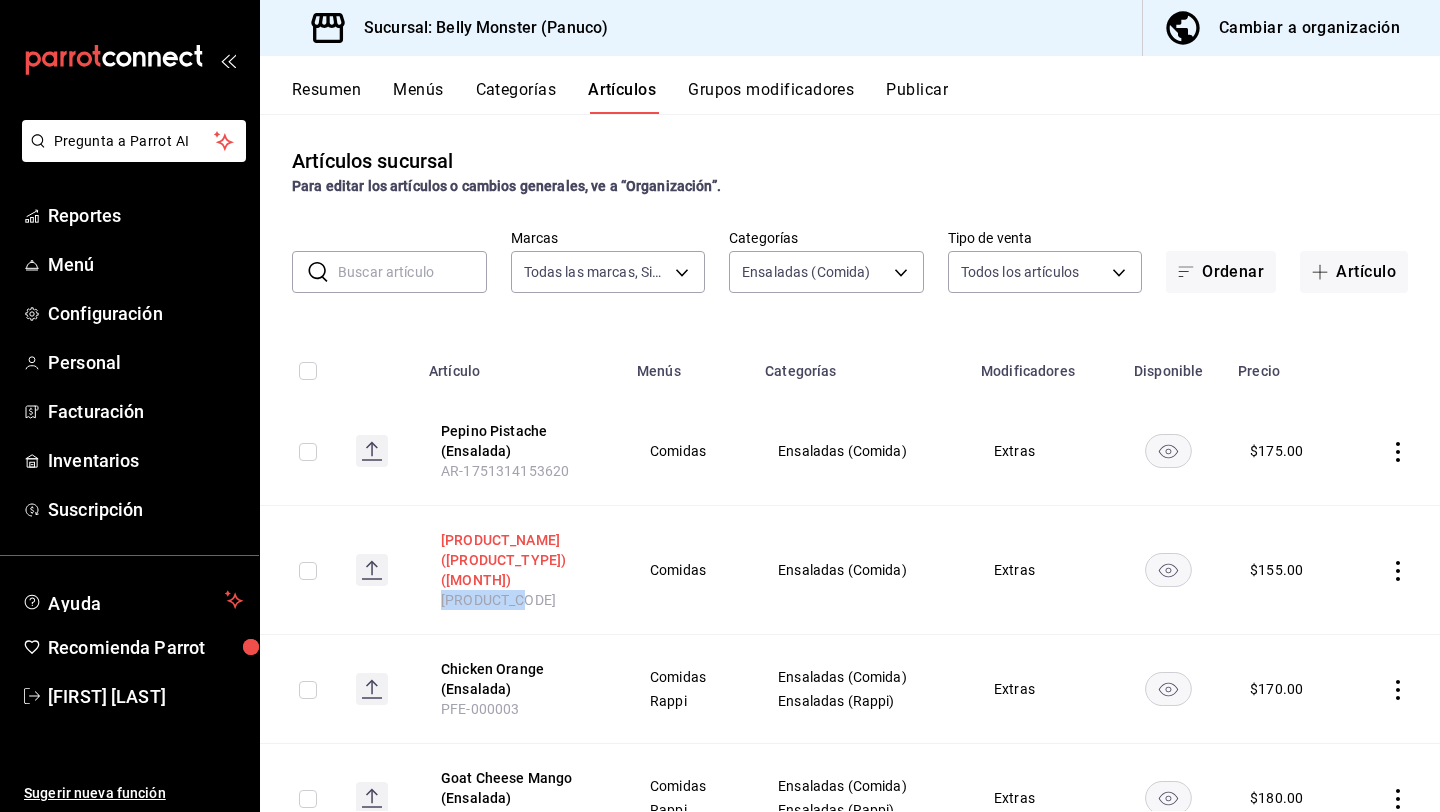copy on "[PRODUCT_CODE]" 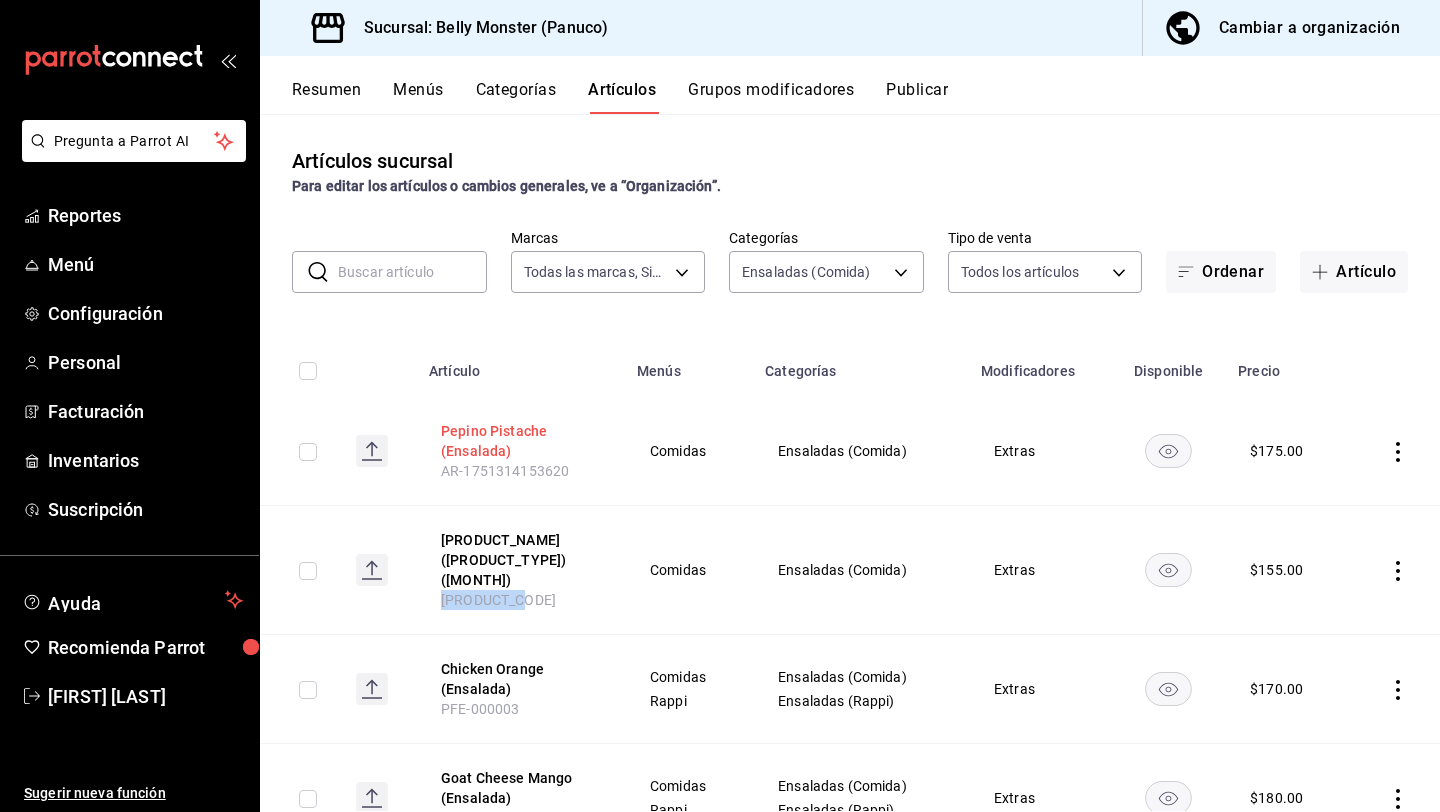 click on "Pepino Pistache (Ensalada)" at bounding box center [521, 441] 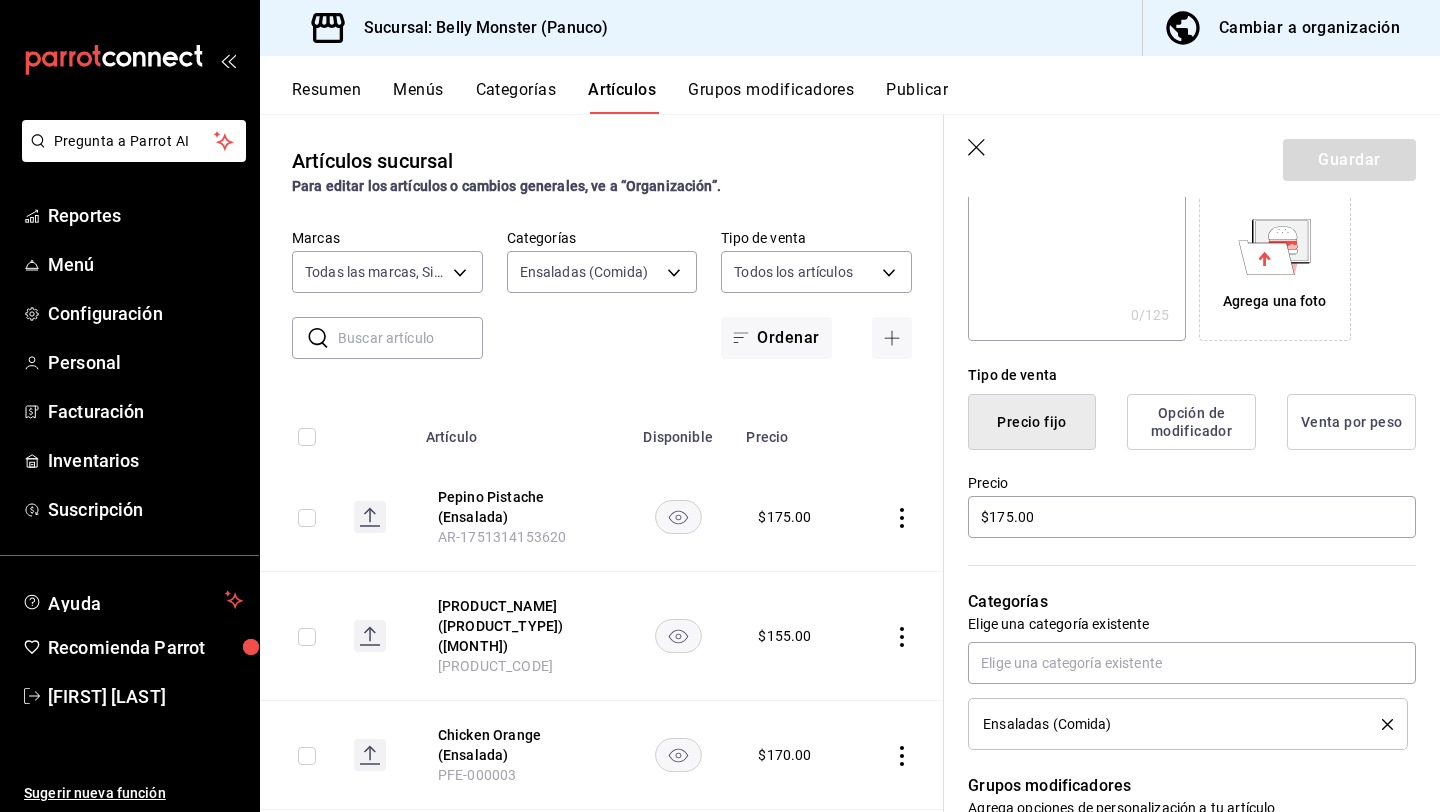 scroll, scrollTop: 919, scrollLeft: 0, axis: vertical 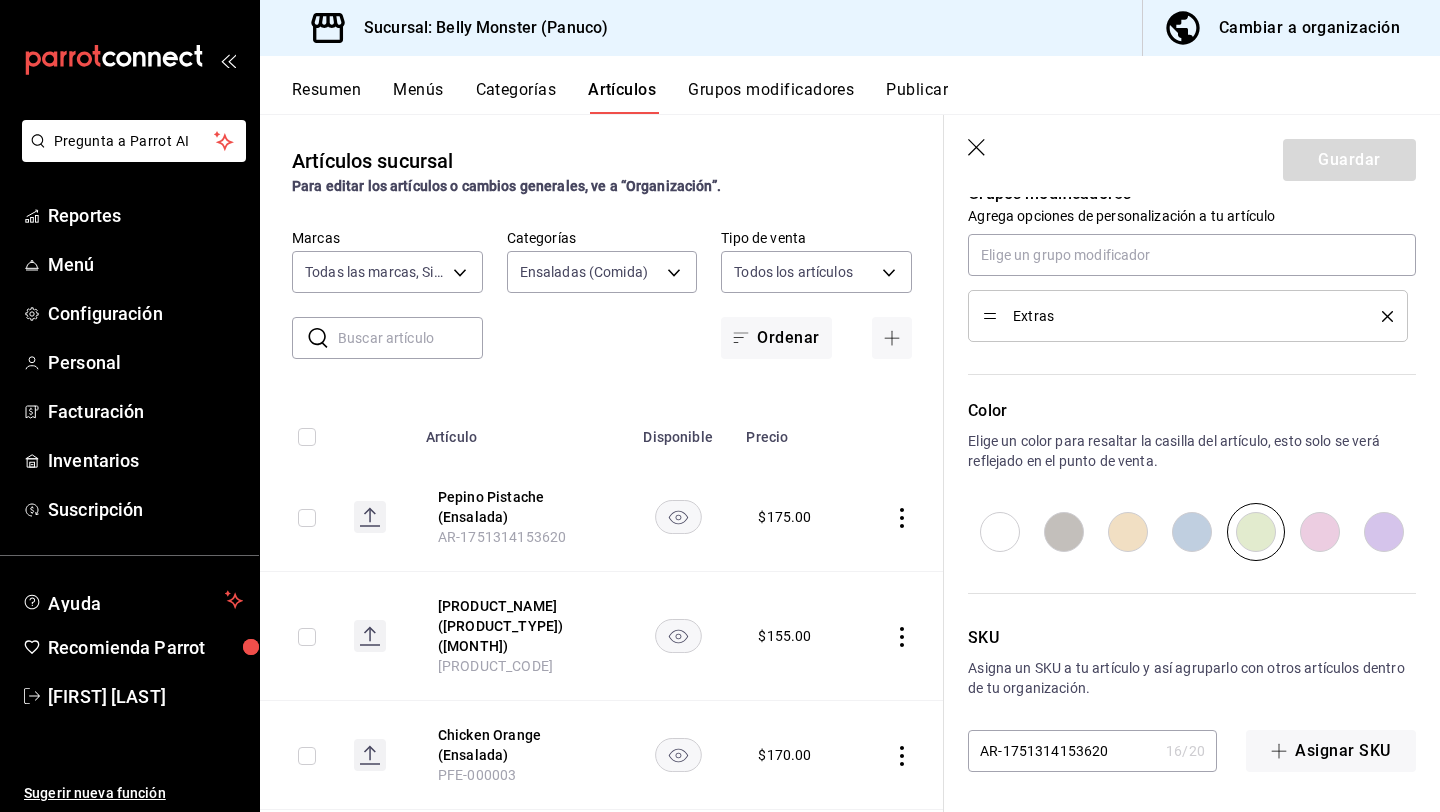 click on "AR-1751314153620" at bounding box center [1063, 751] 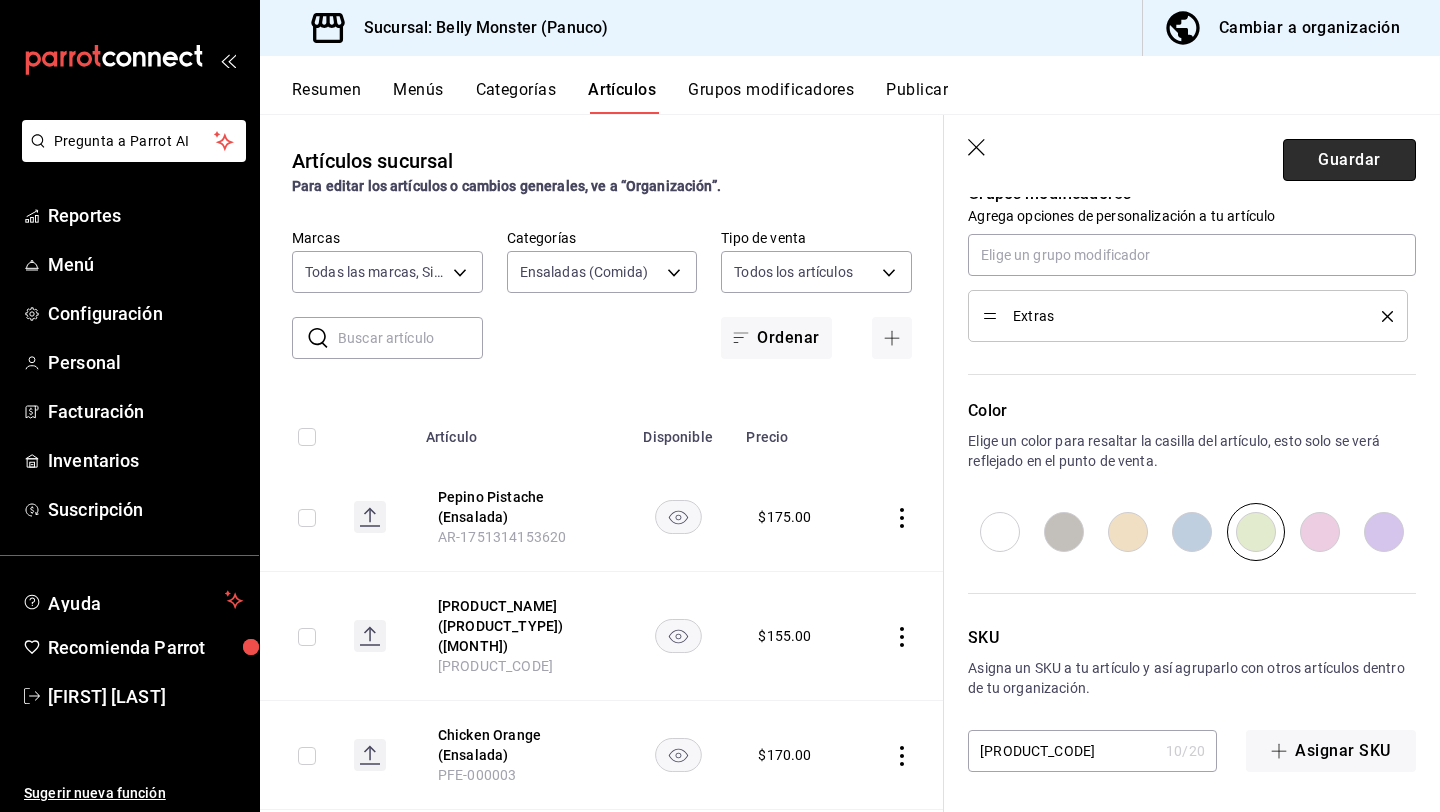 click on "Guardar" at bounding box center [1349, 160] 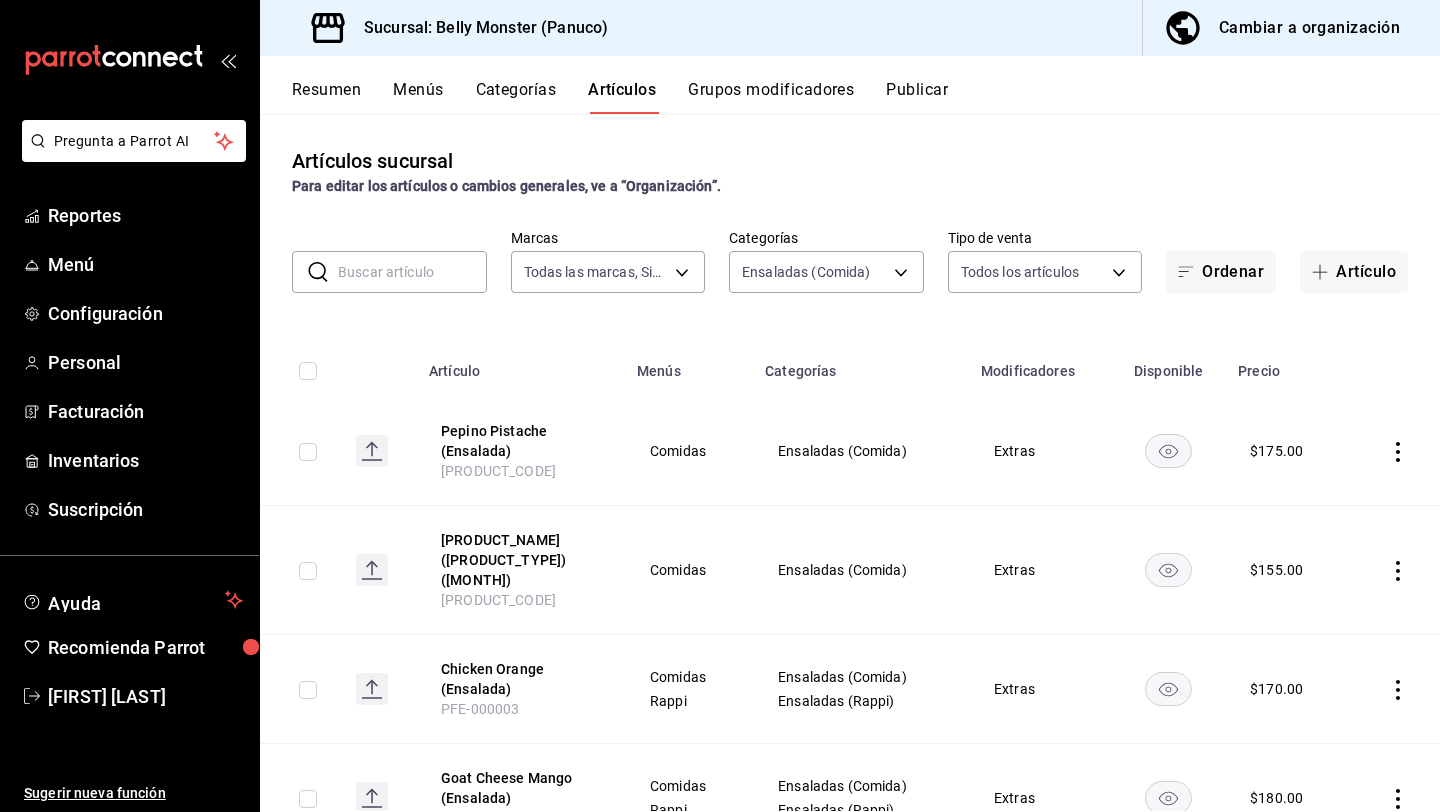 scroll, scrollTop: 0, scrollLeft: 0, axis: both 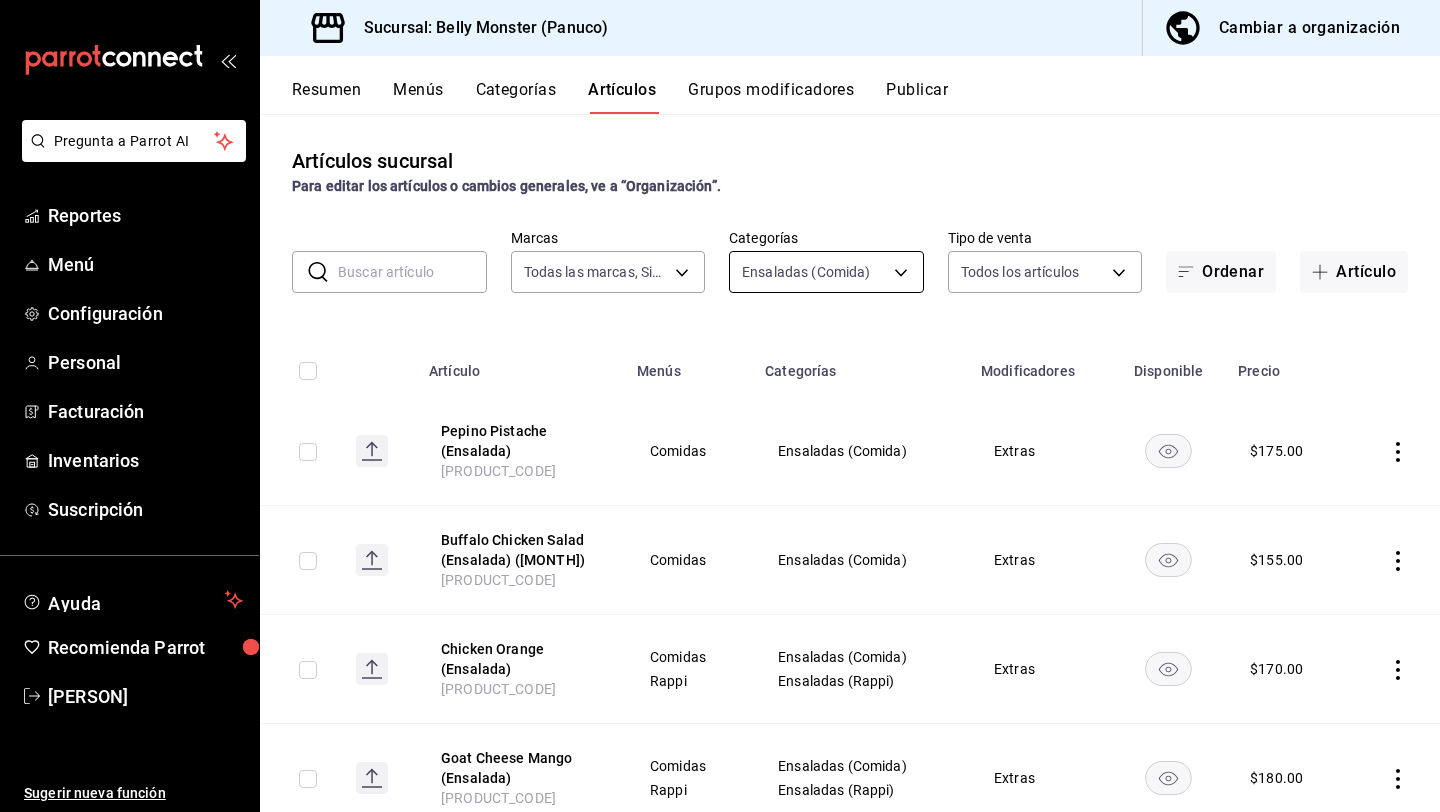 click on "[PERSON]" at bounding box center [720, 406] 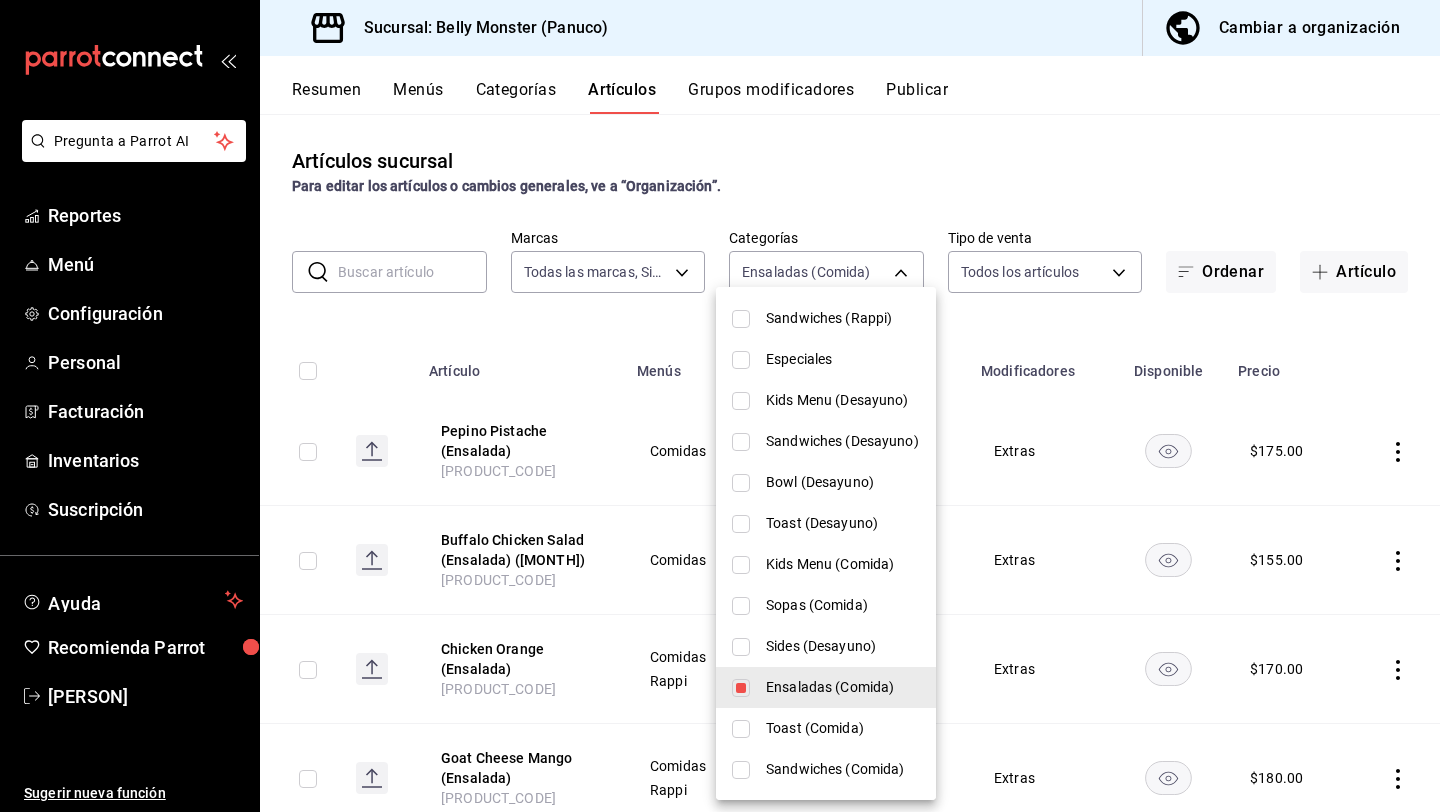 scroll, scrollTop: 423, scrollLeft: 0, axis: vertical 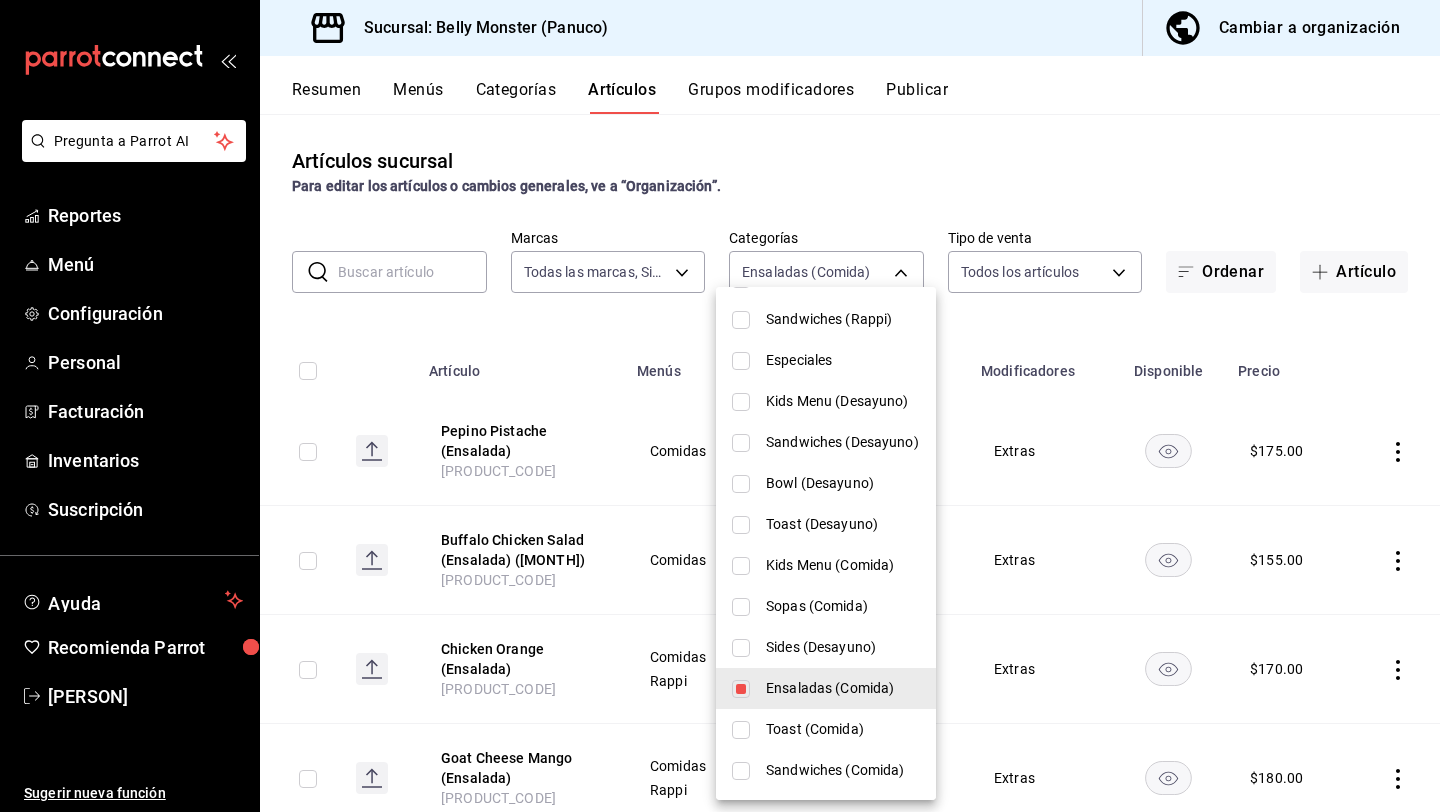 click at bounding box center [741, 689] 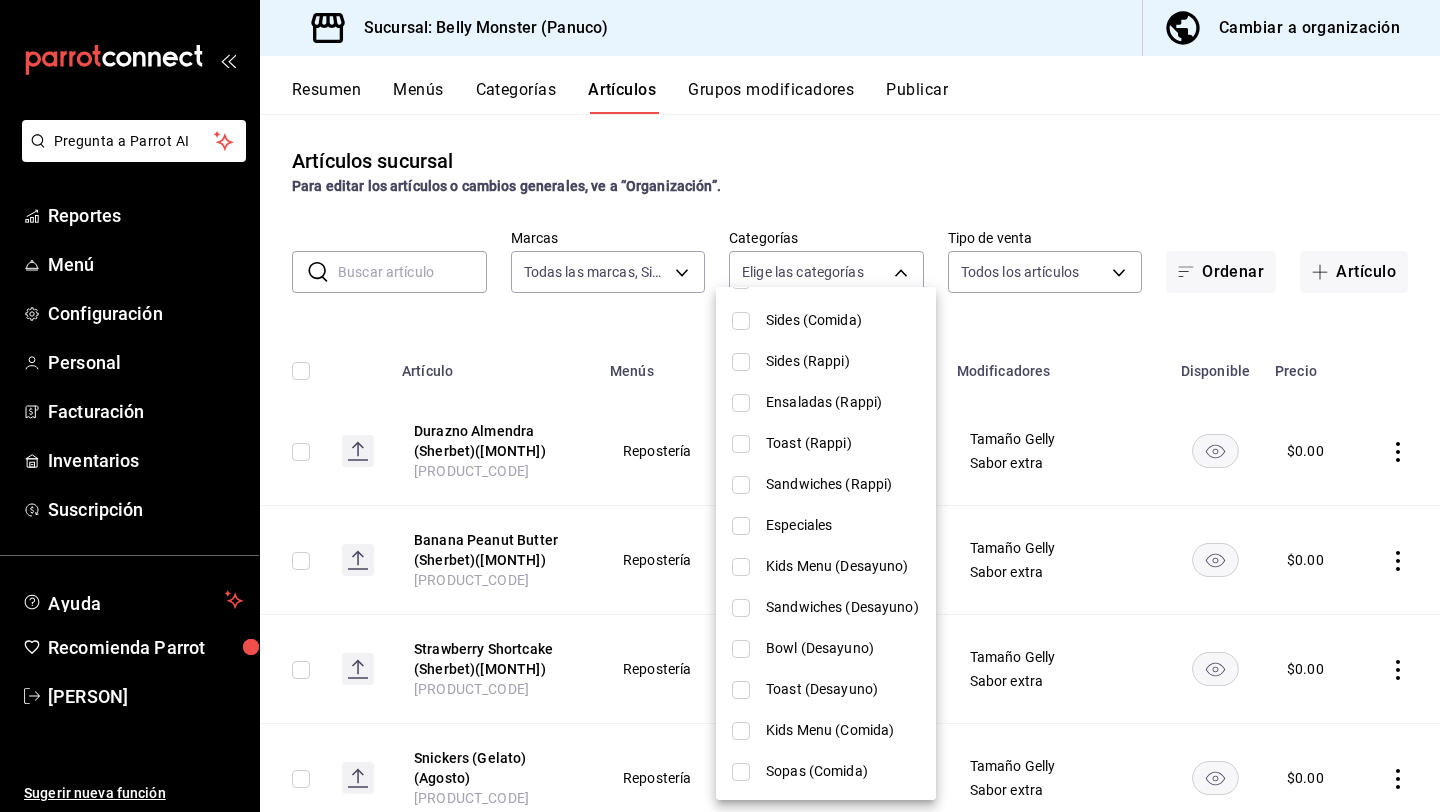 scroll, scrollTop: 253, scrollLeft: 0, axis: vertical 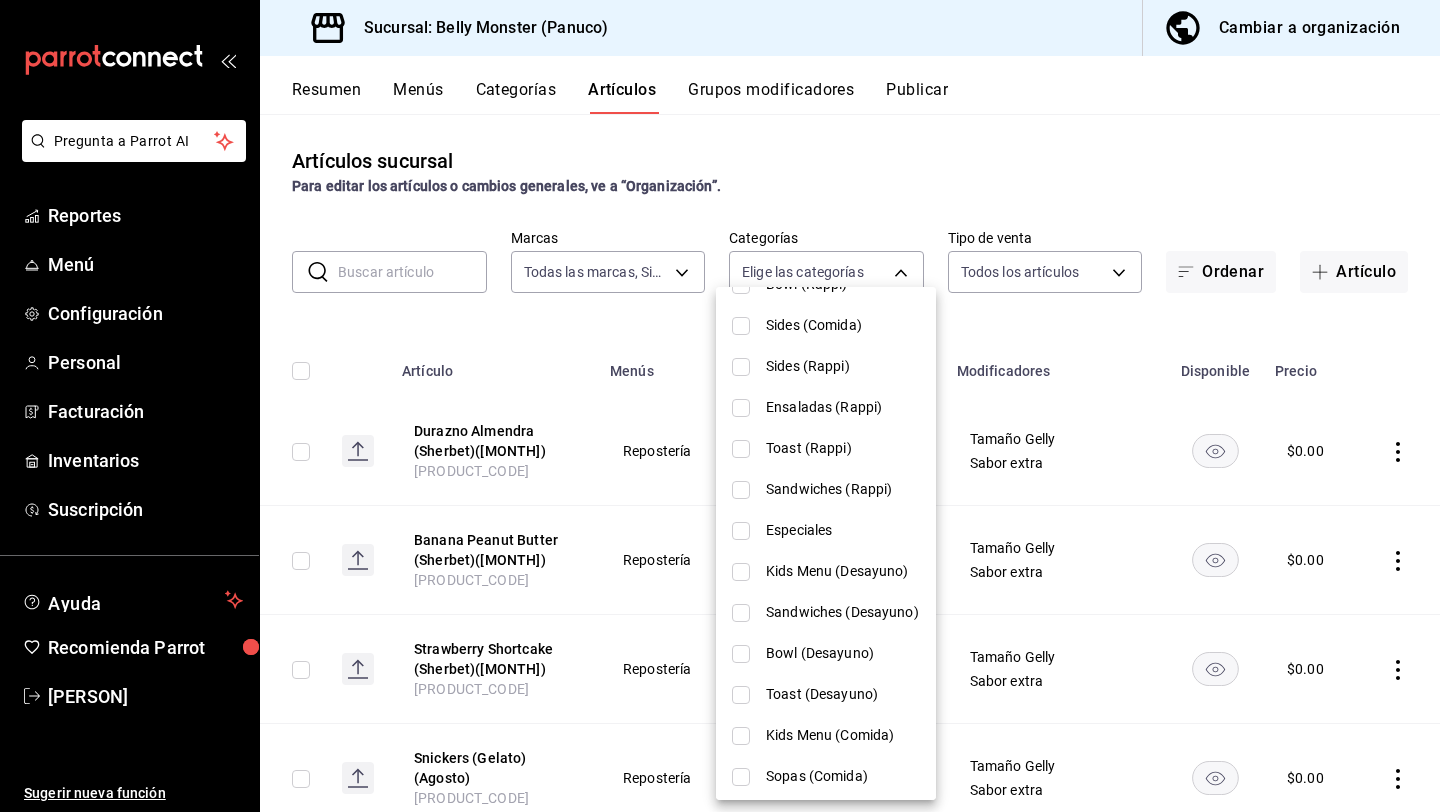 click on "Especiales" at bounding box center [843, 530] 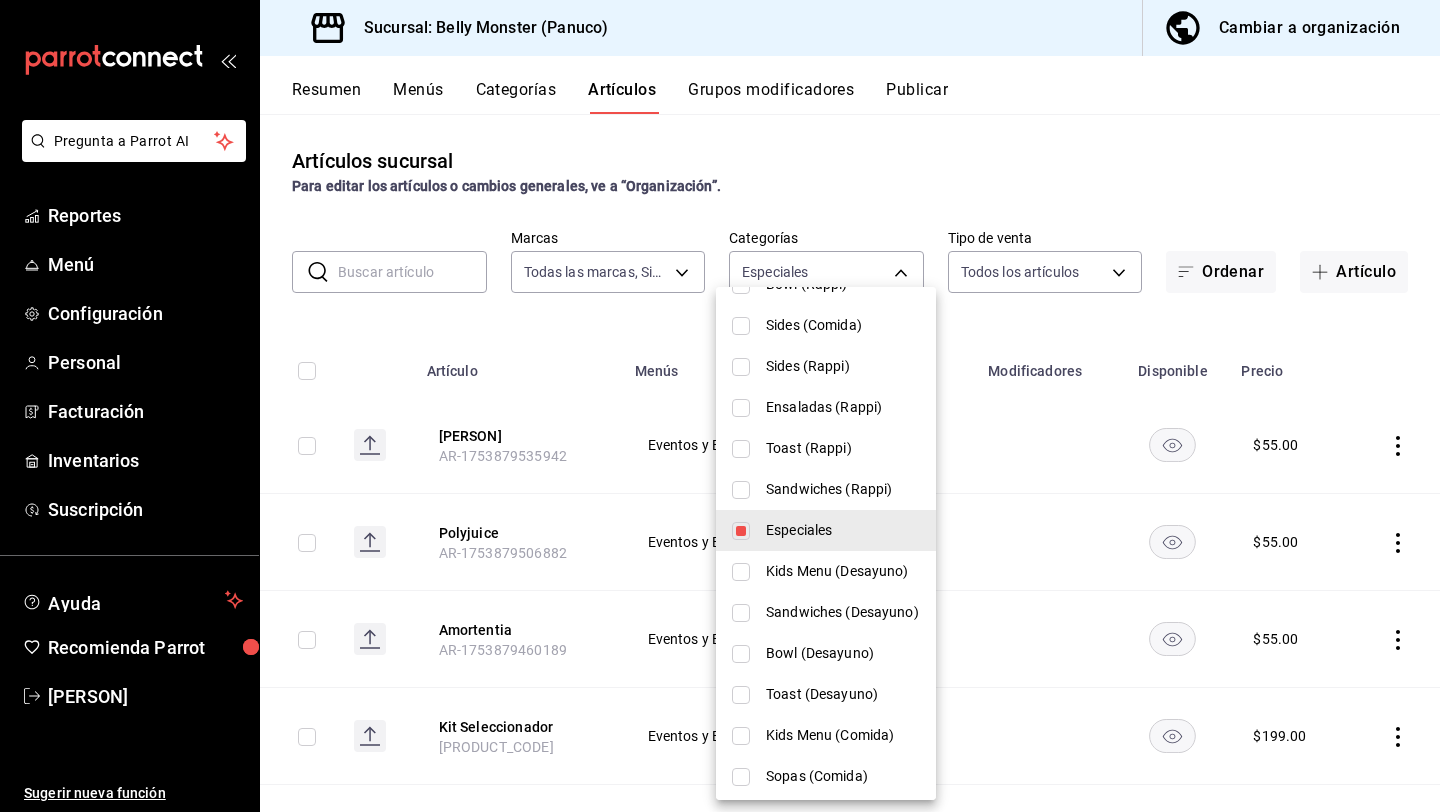 click at bounding box center [720, 406] 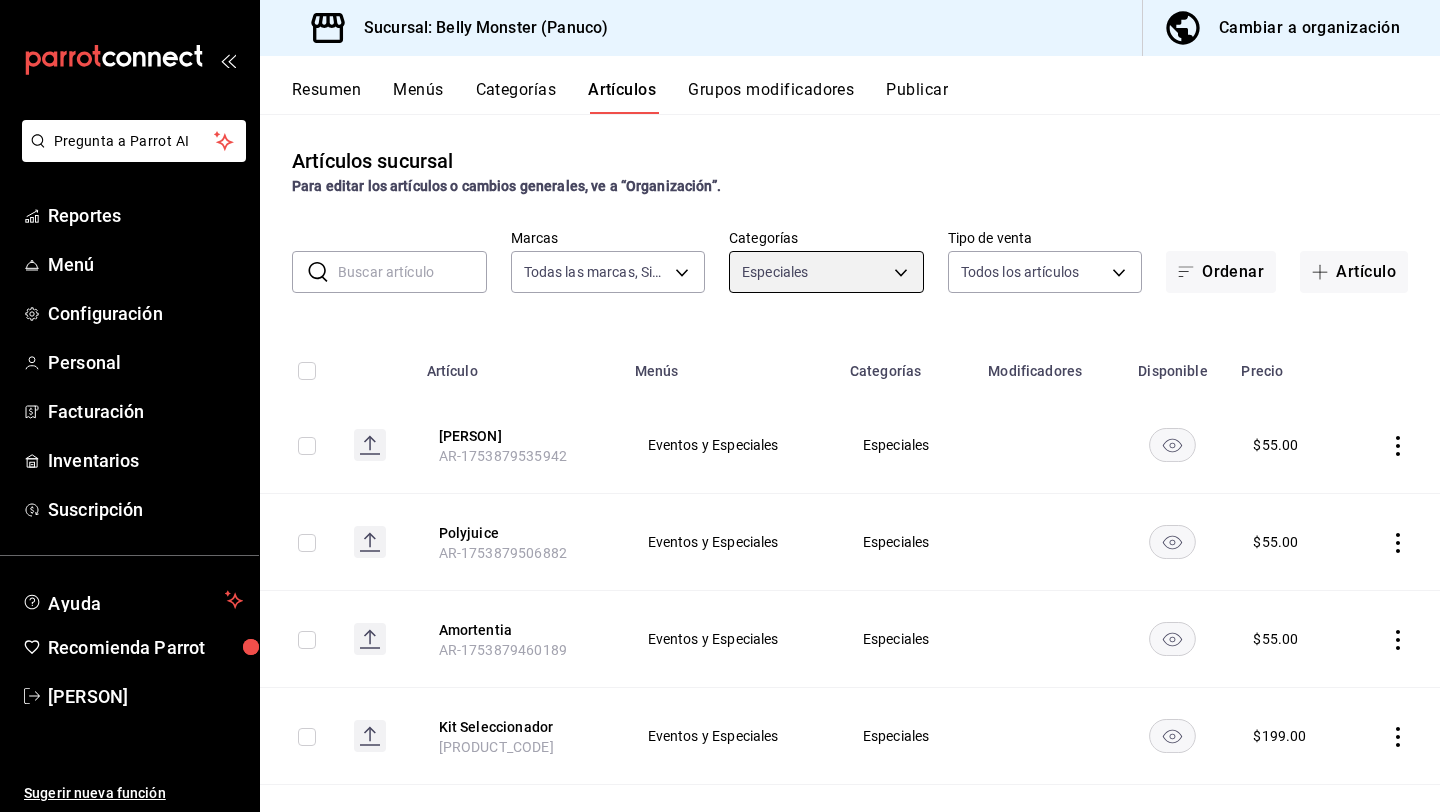 scroll, scrollTop: 118, scrollLeft: 0, axis: vertical 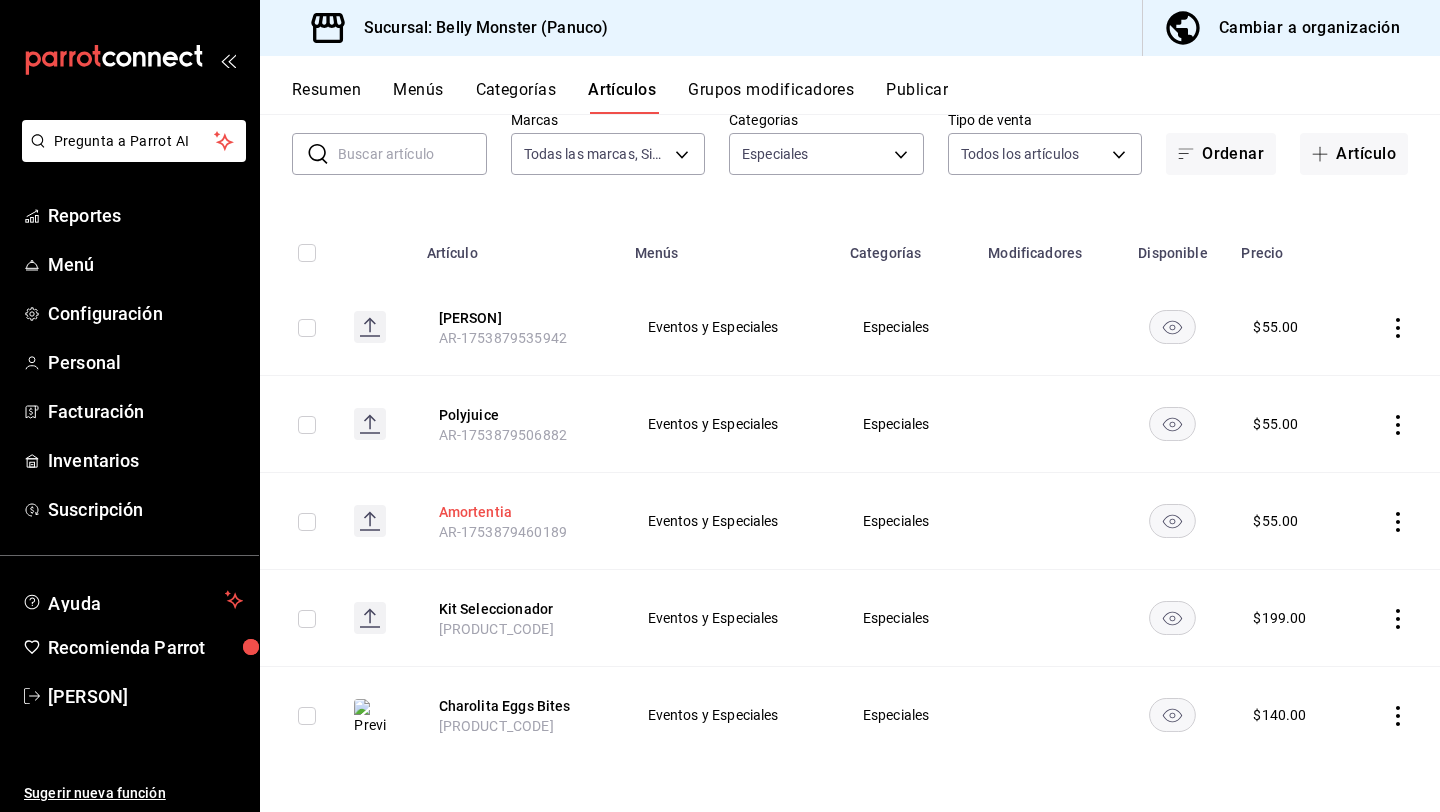 click on "Amortentia" at bounding box center (519, 512) 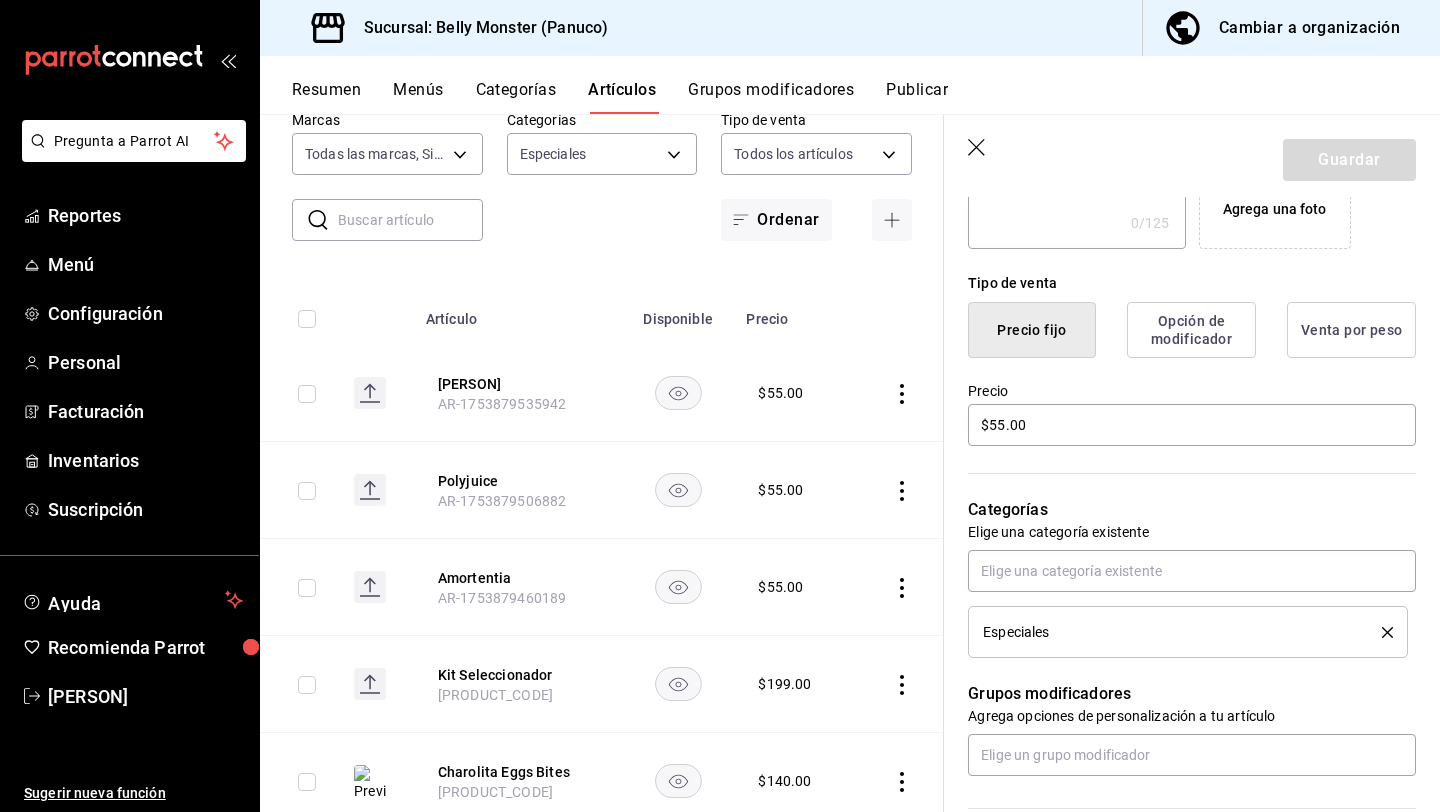 scroll, scrollTop: 853, scrollLeft: 0, axis: vertical 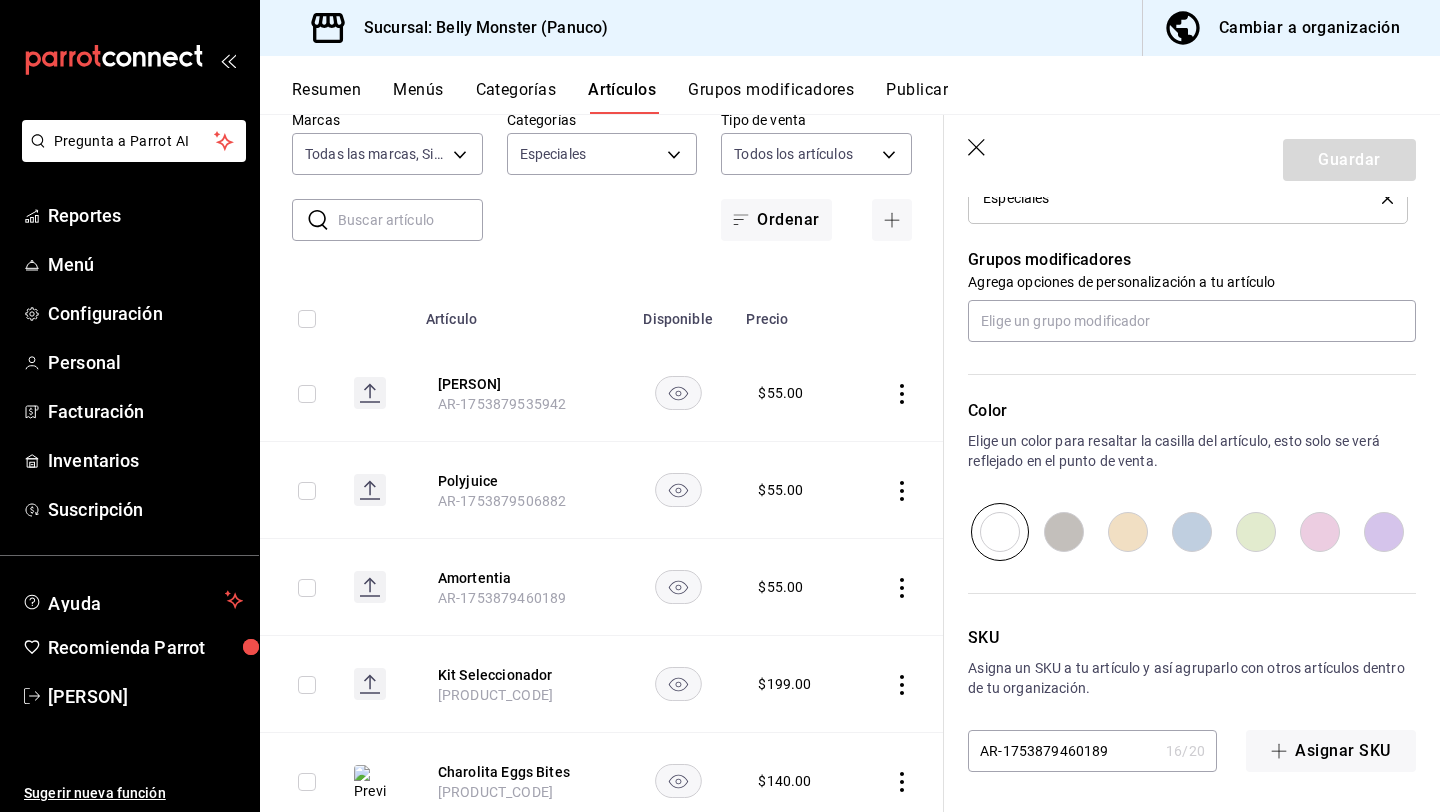 click on "[PRODUCT_CODE]" at bounding box center (495, 695) 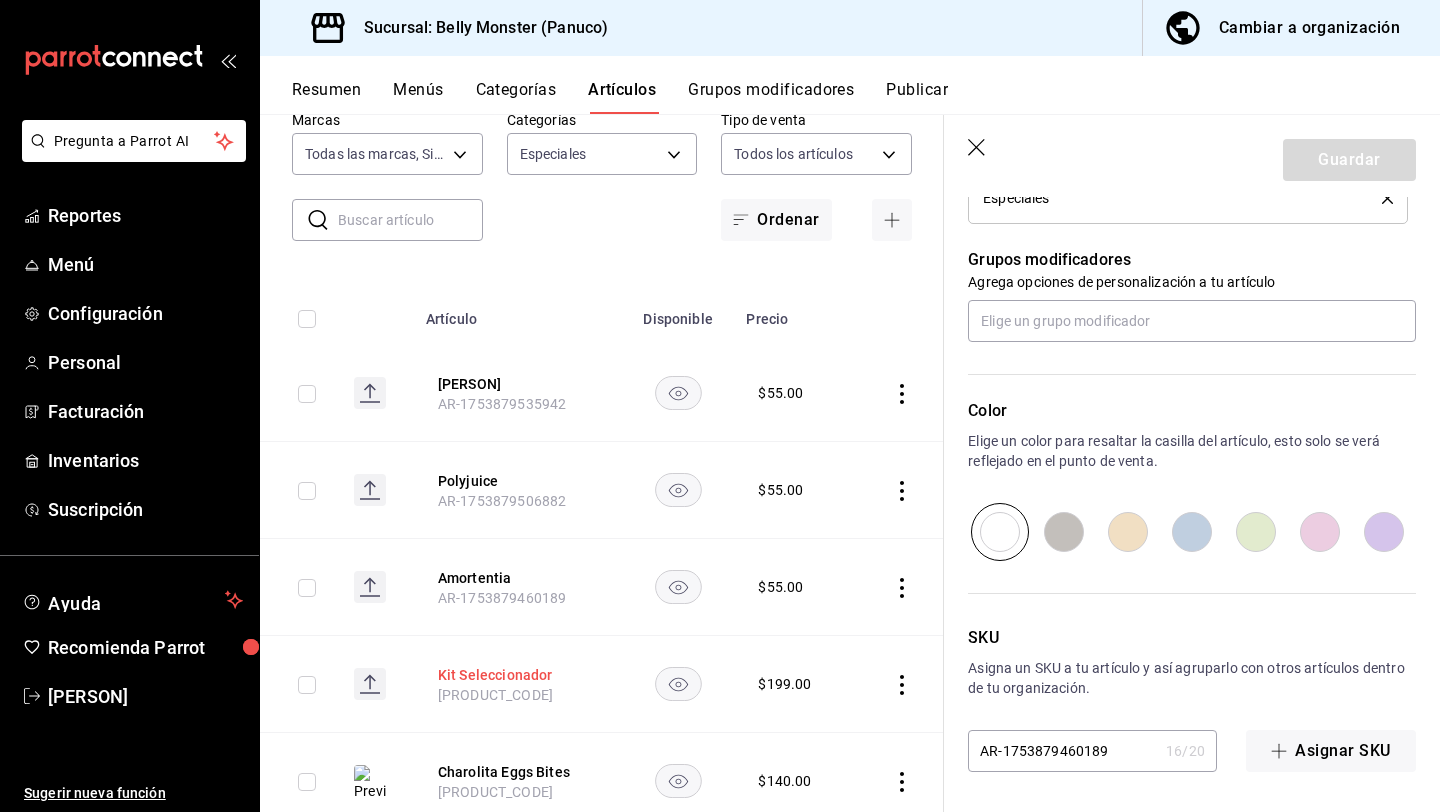 click on "Kit Seleccionador" at bounding box center [518, 675] 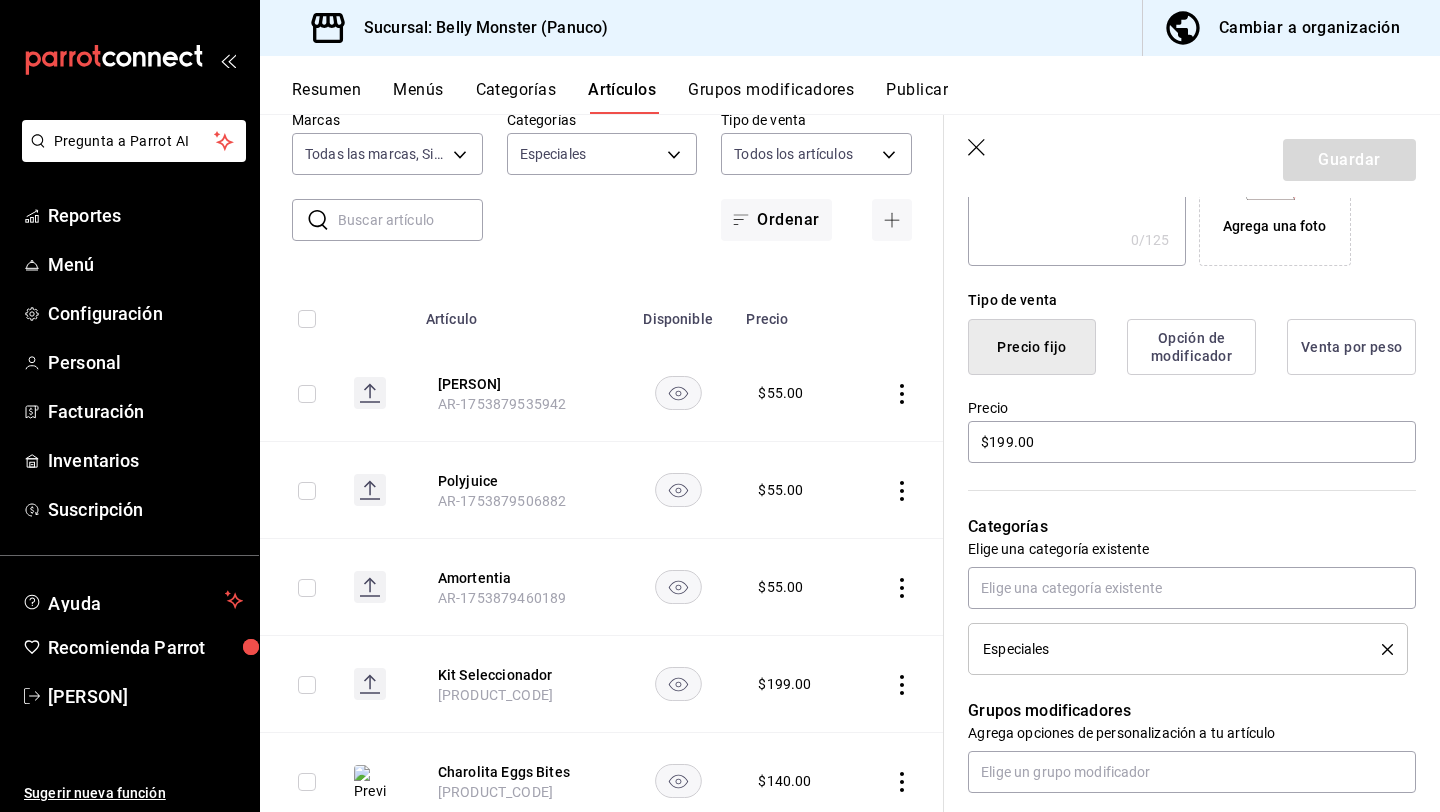 scroll, scrollTop: 853, scrollLeft: 0, axis: vertical 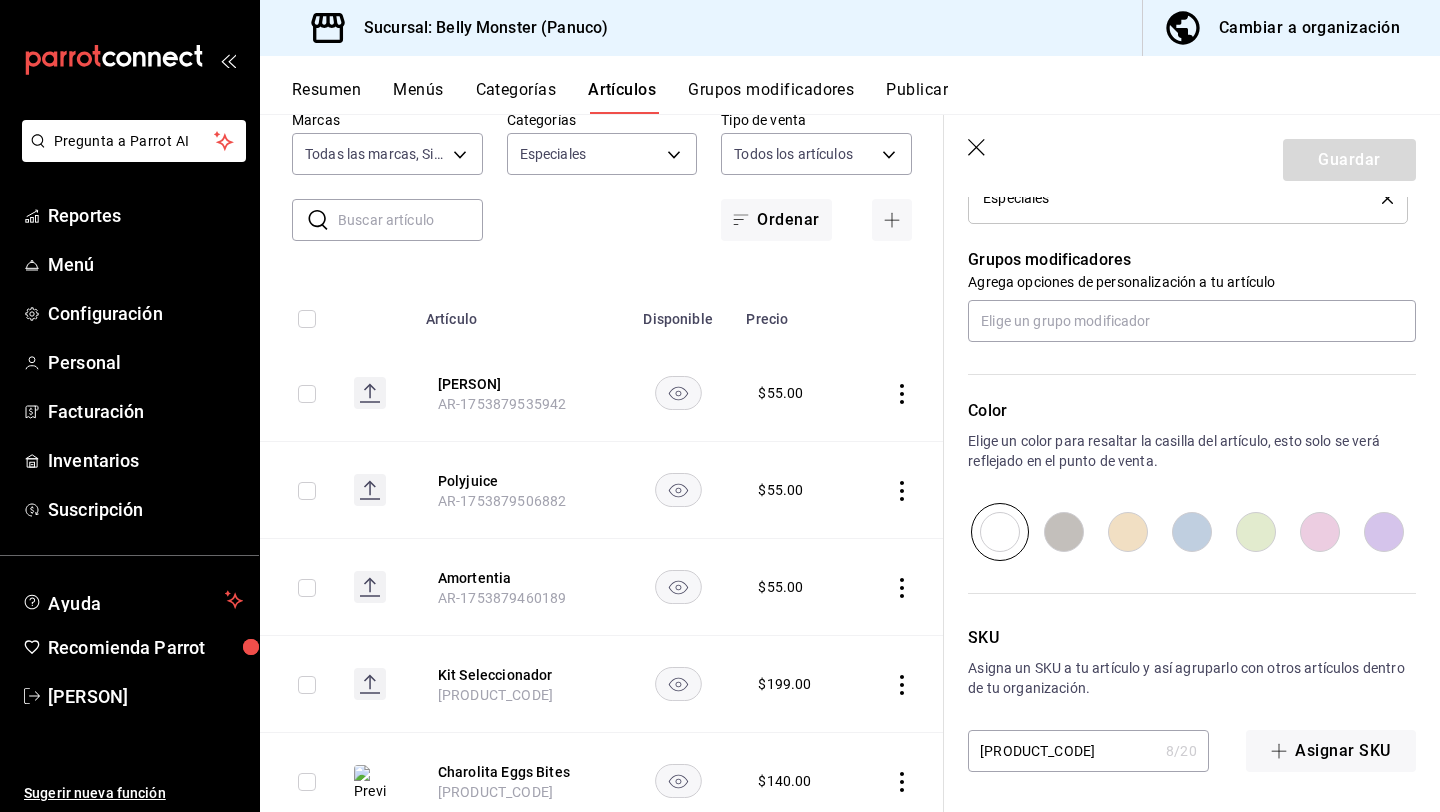 click on "[PRODUCT_CODE]" at bounding box center [1063, 751] 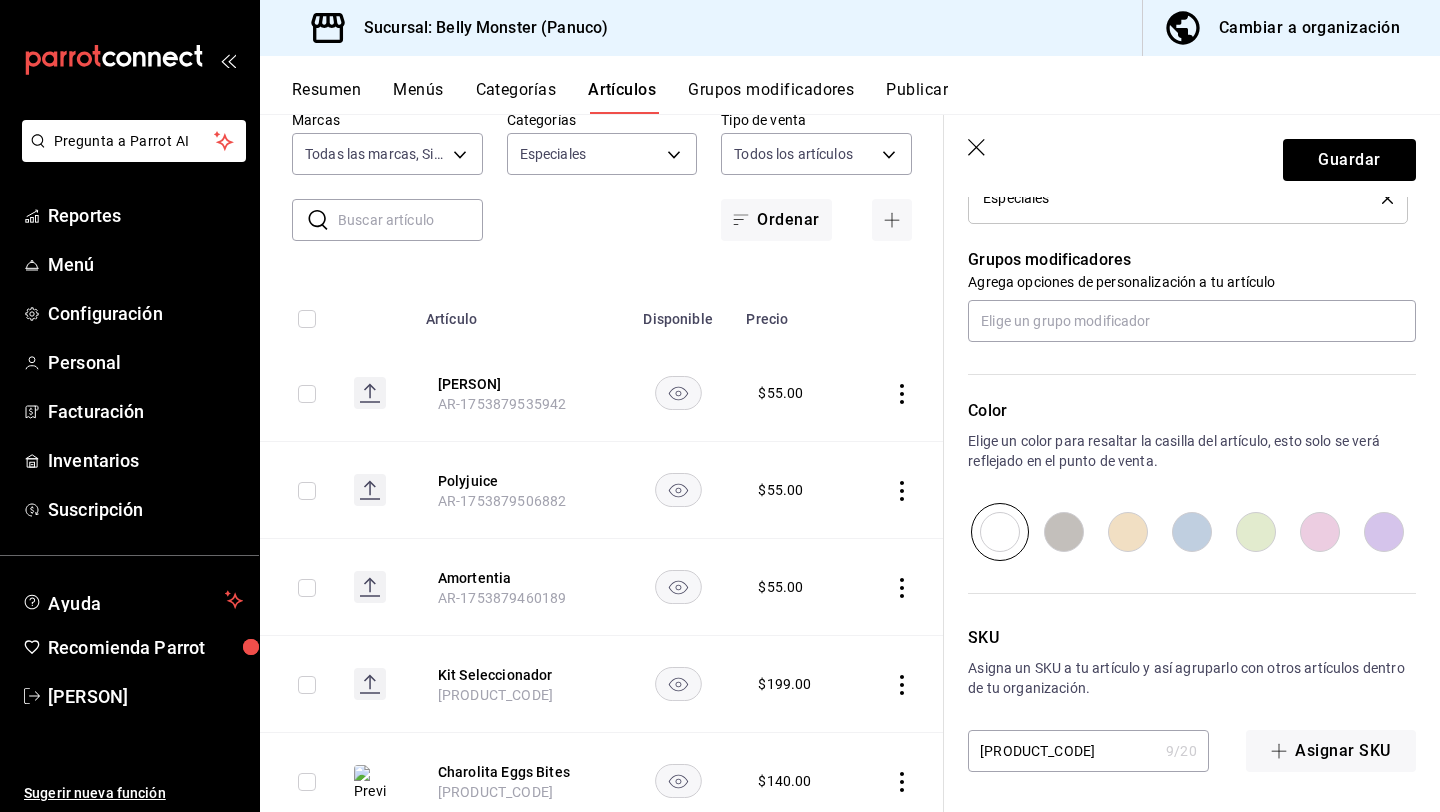 click on "CE-000010" at bounding box center [1063, 751] 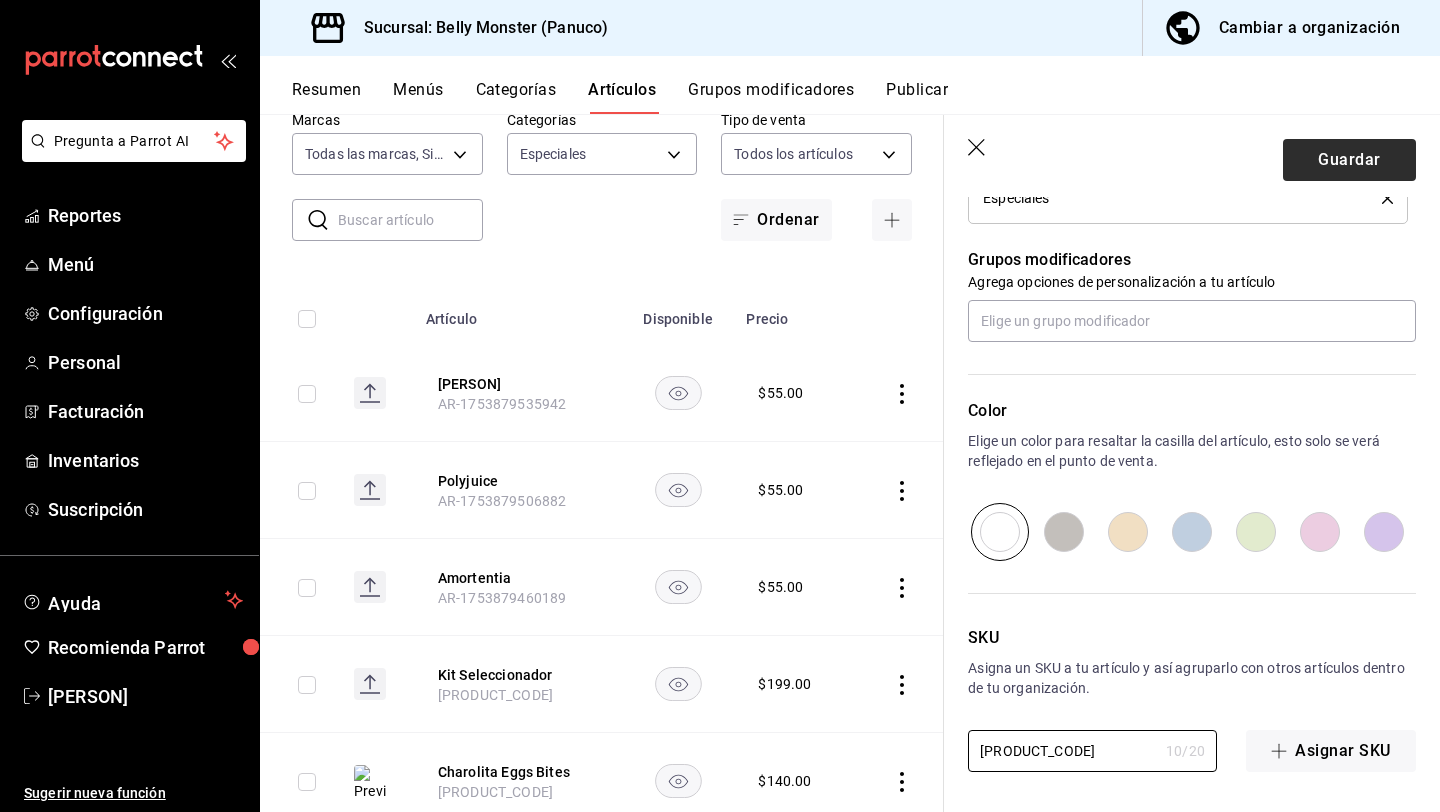 type on "CE-0000010" 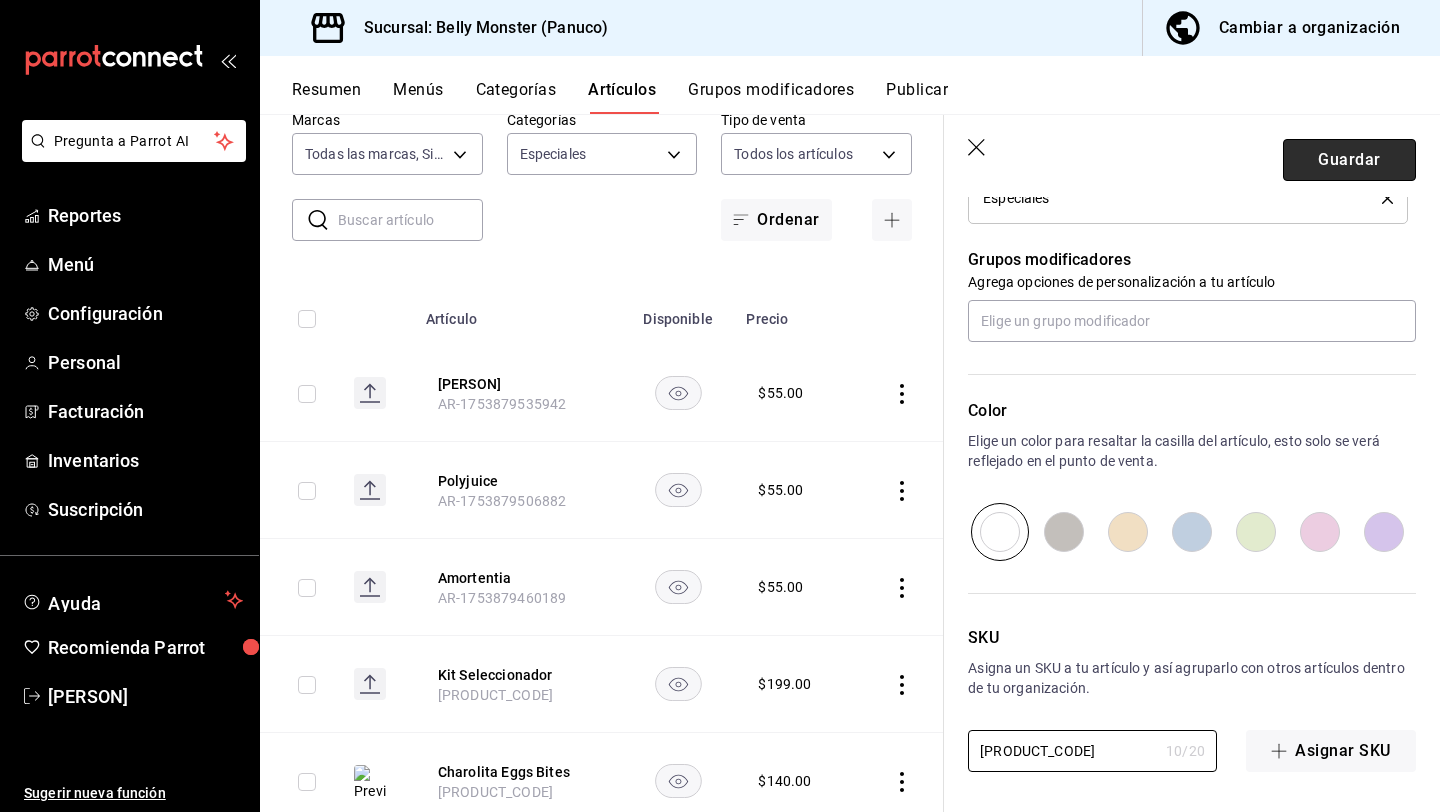click on "Guardar" at bounding box center [1349, 160] 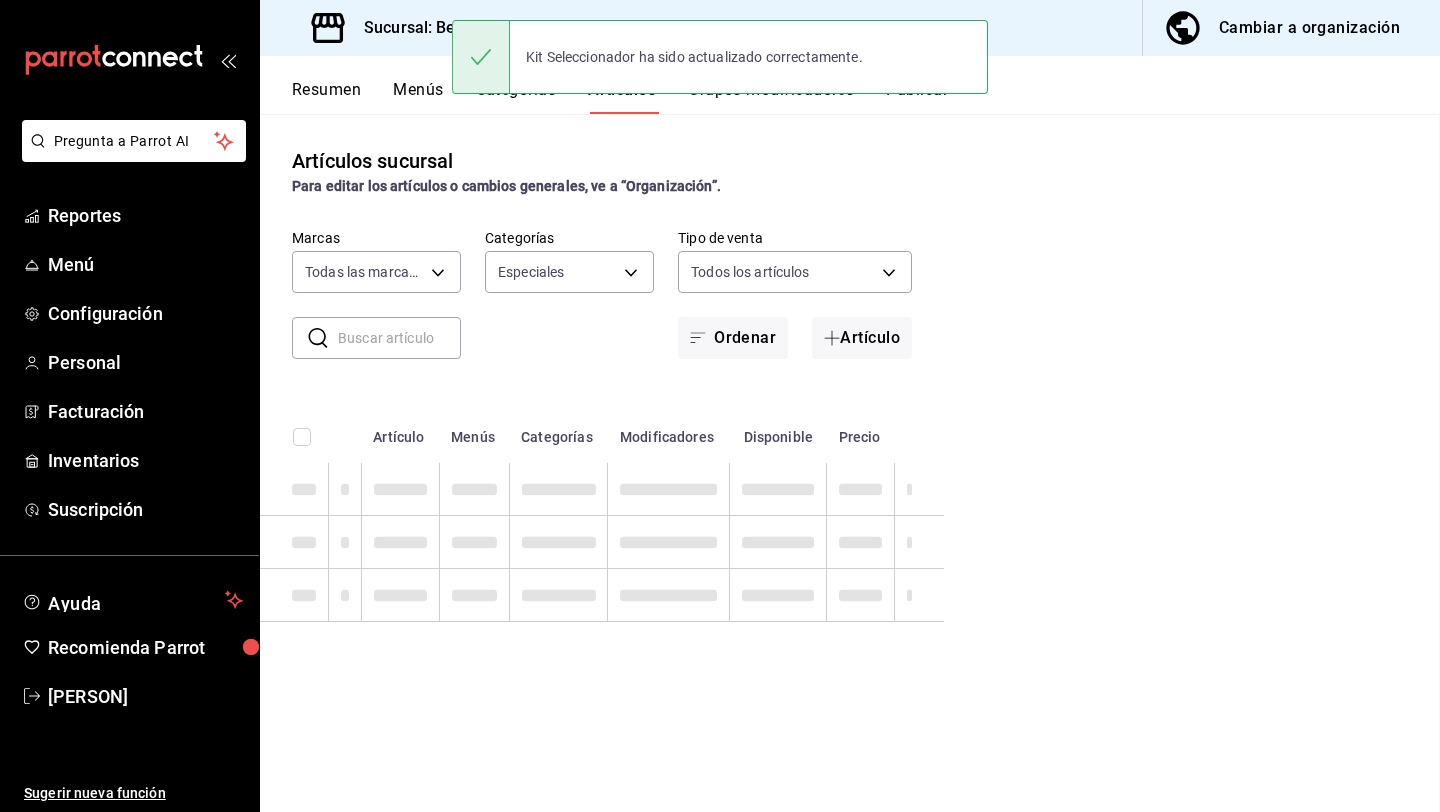 scroll, scrollTop: 0, scrollLeft: 0, axis: both 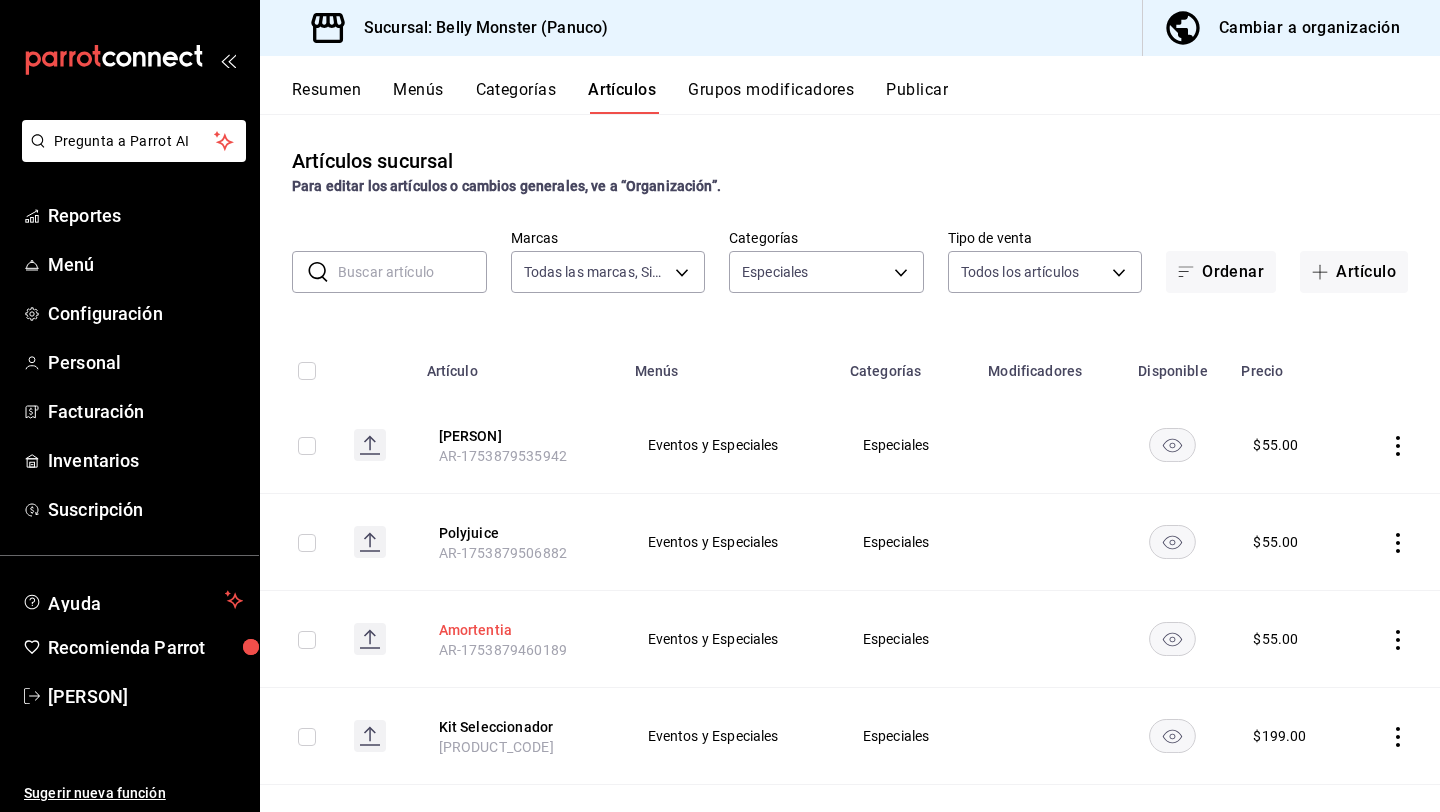 click on "Amortentia" at bounding box center (519, 630) 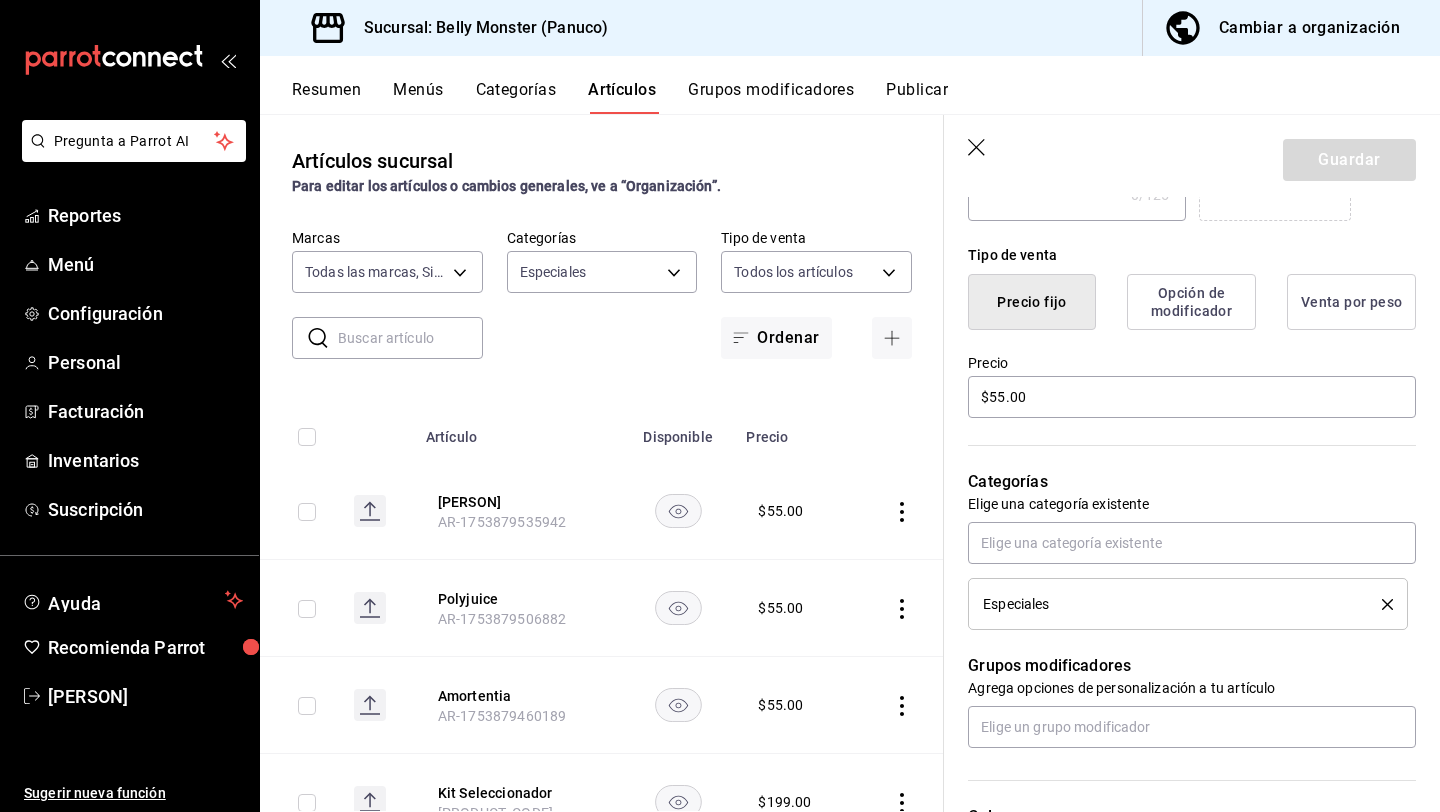 scroll, scrollTop: 853, scrollLeft: 0, axis: vertical 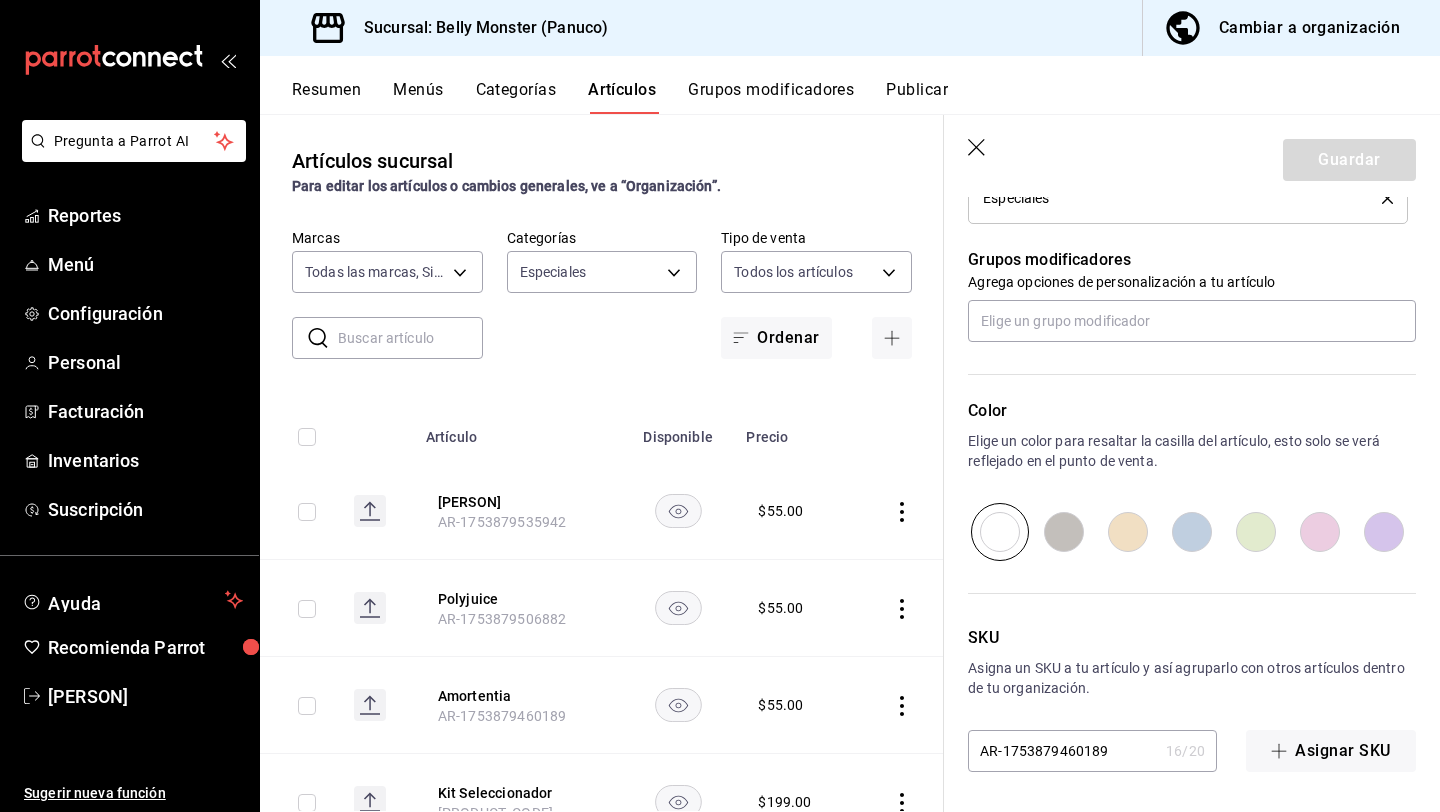 click on "AR-1753879460189" at bounding box center (1063, 751) 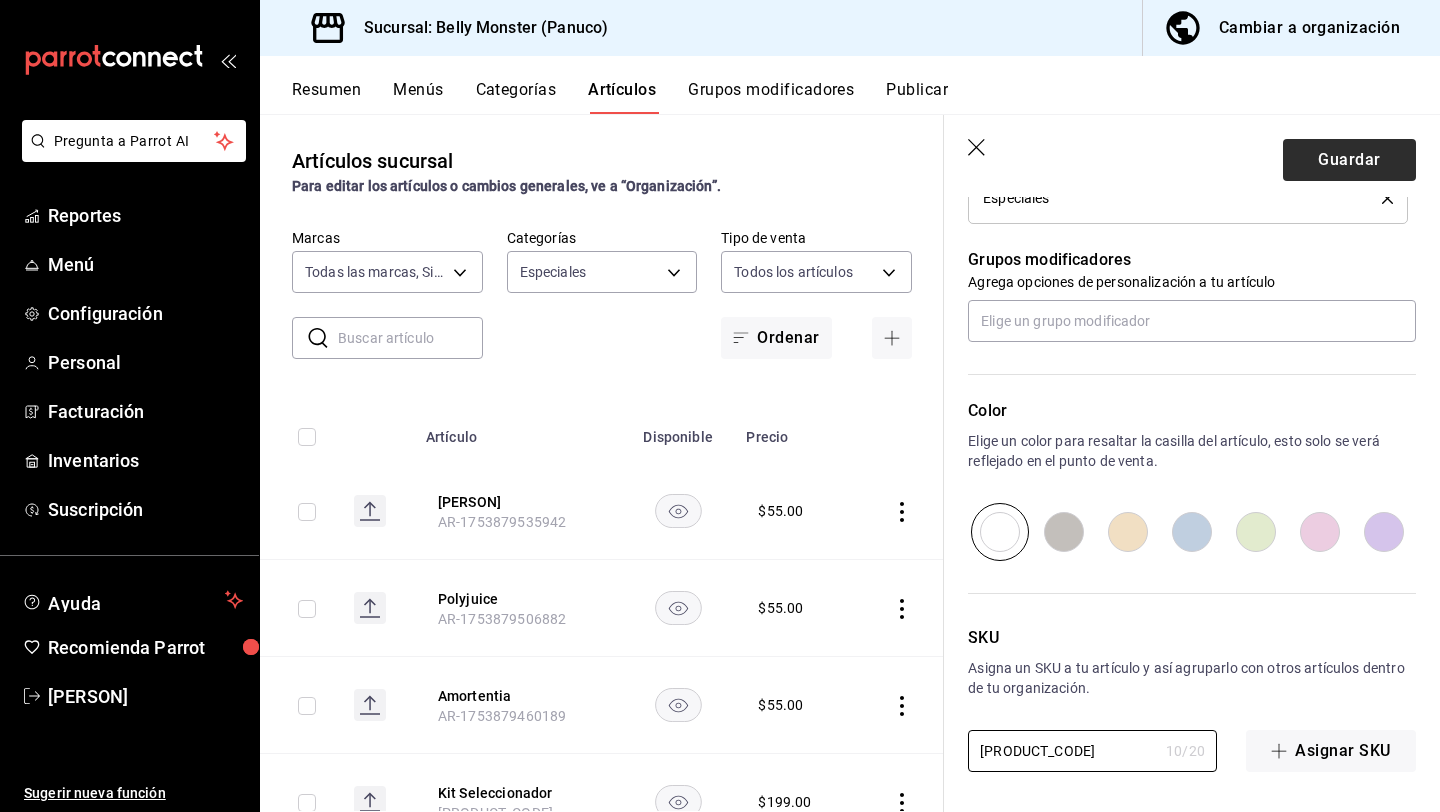 type on "CE-0000011" 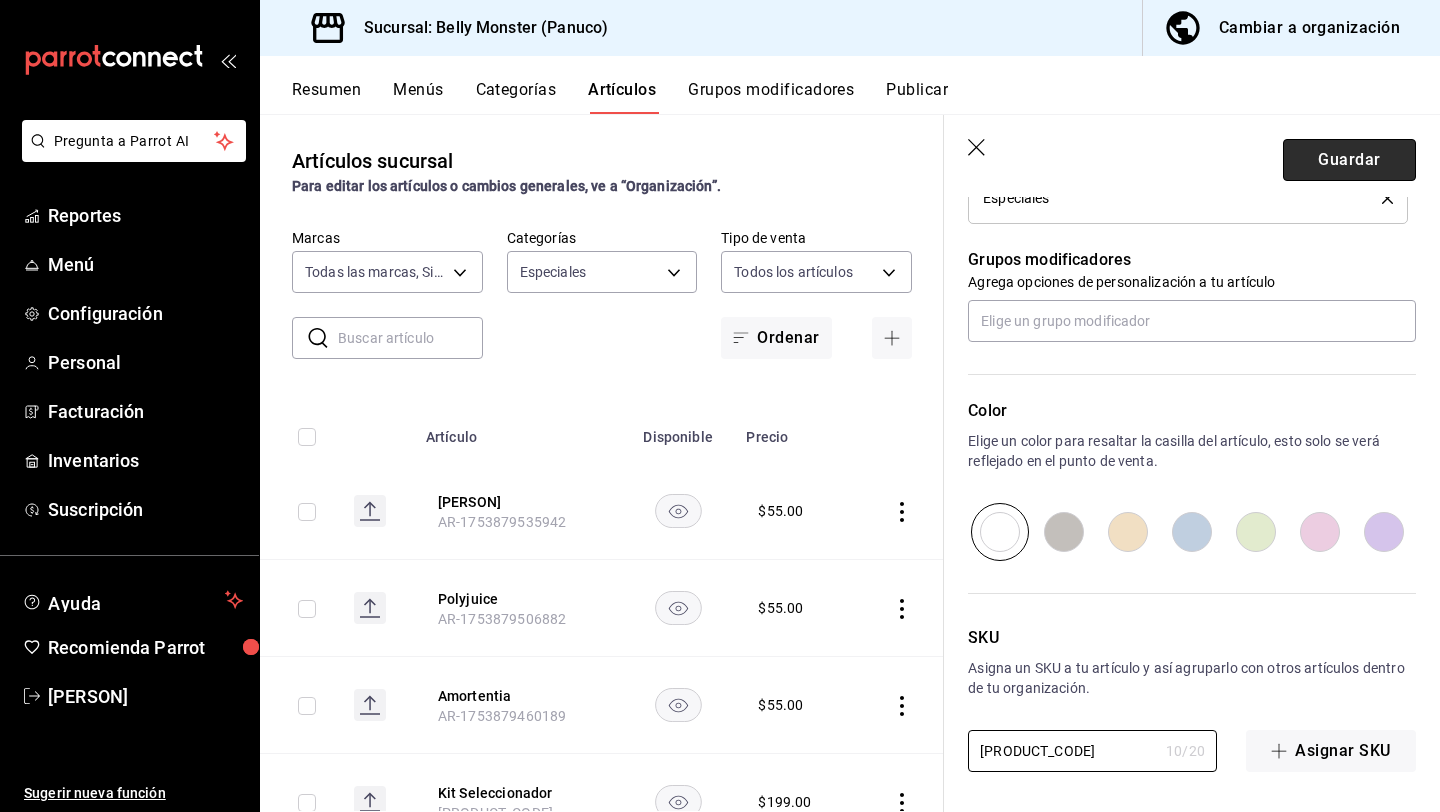 click on "Guardar" at bounding box center (1349, 160) 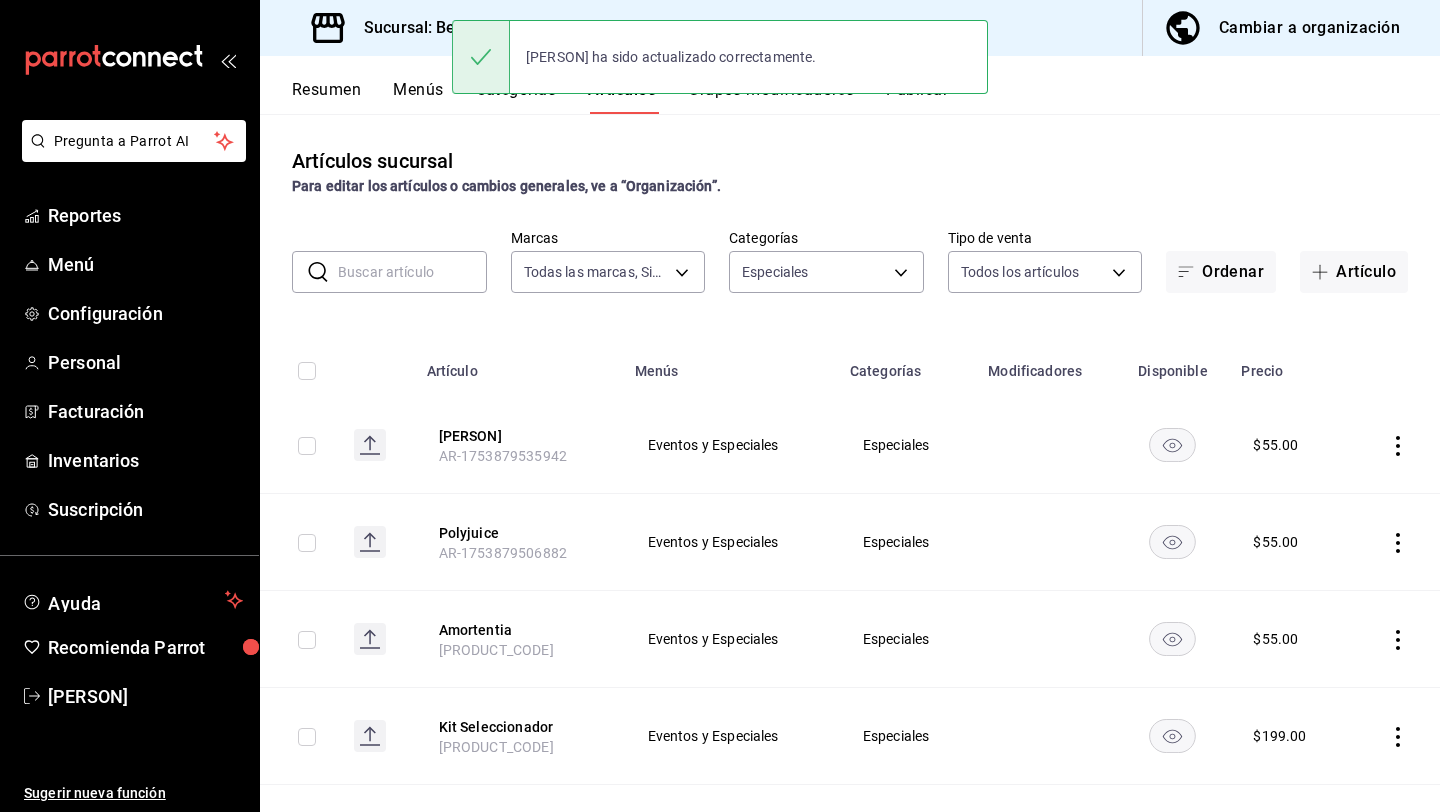 scroll, scrollTop: 0, scrollLeft: 0, axis: both 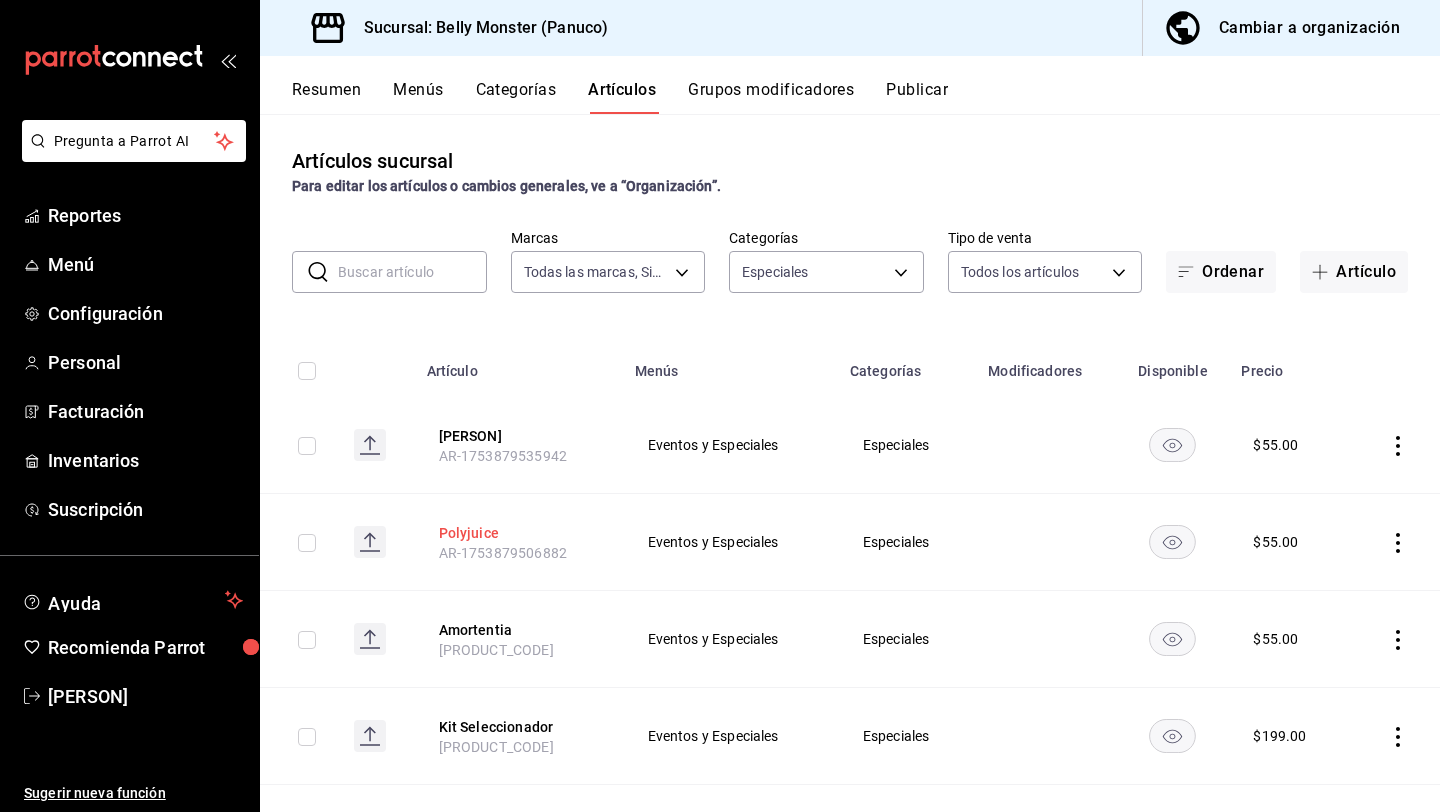 click on "Polyjuice" at bounding box center [519, 533] 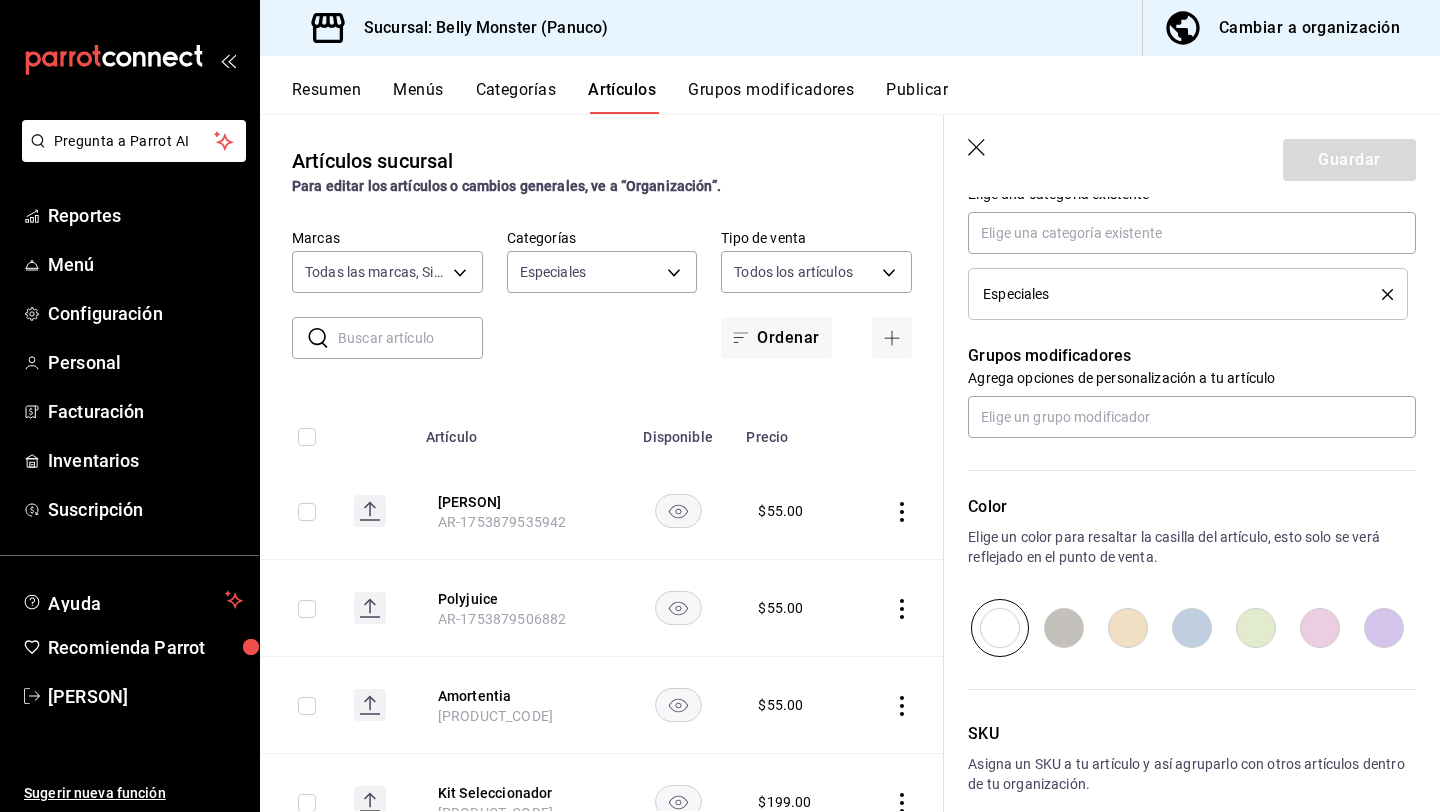 scroll, scrollTop: 847, scrollLeft: 0, axis: vertical 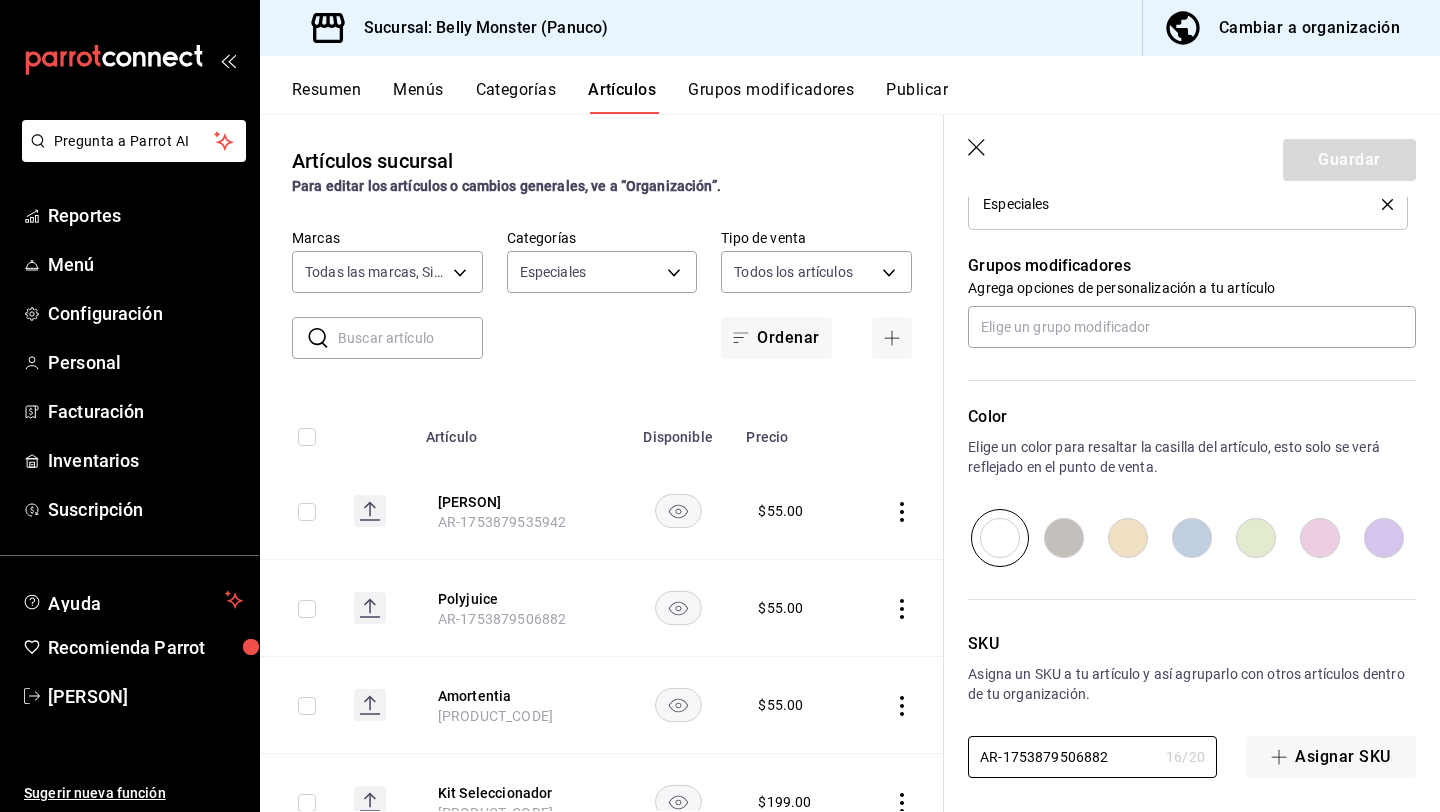 drag, startPoint x: 1118, startPoint y: 758, endPoint x: 825, endPoint y: 751, distance: 293.08362 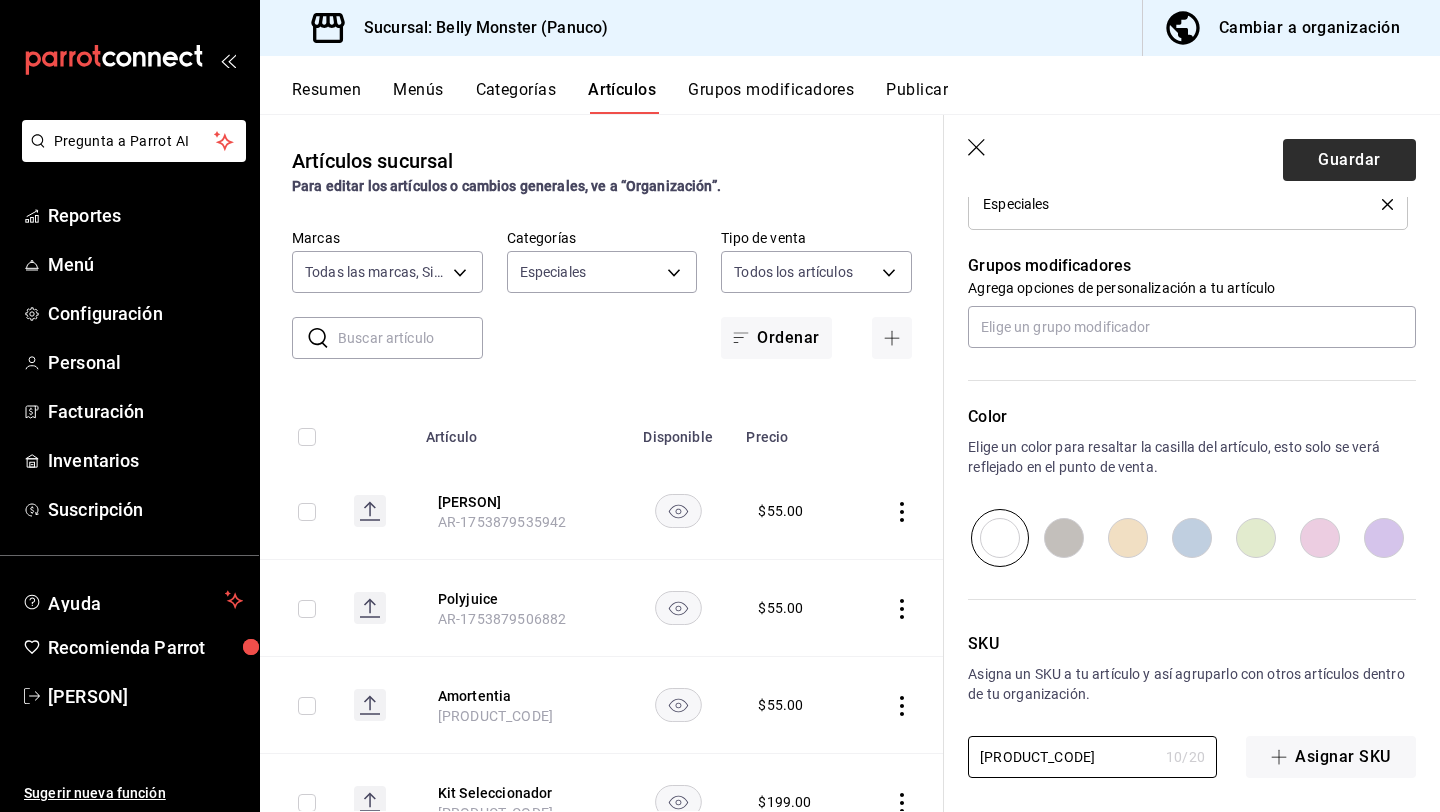 type on "CE-0000012" 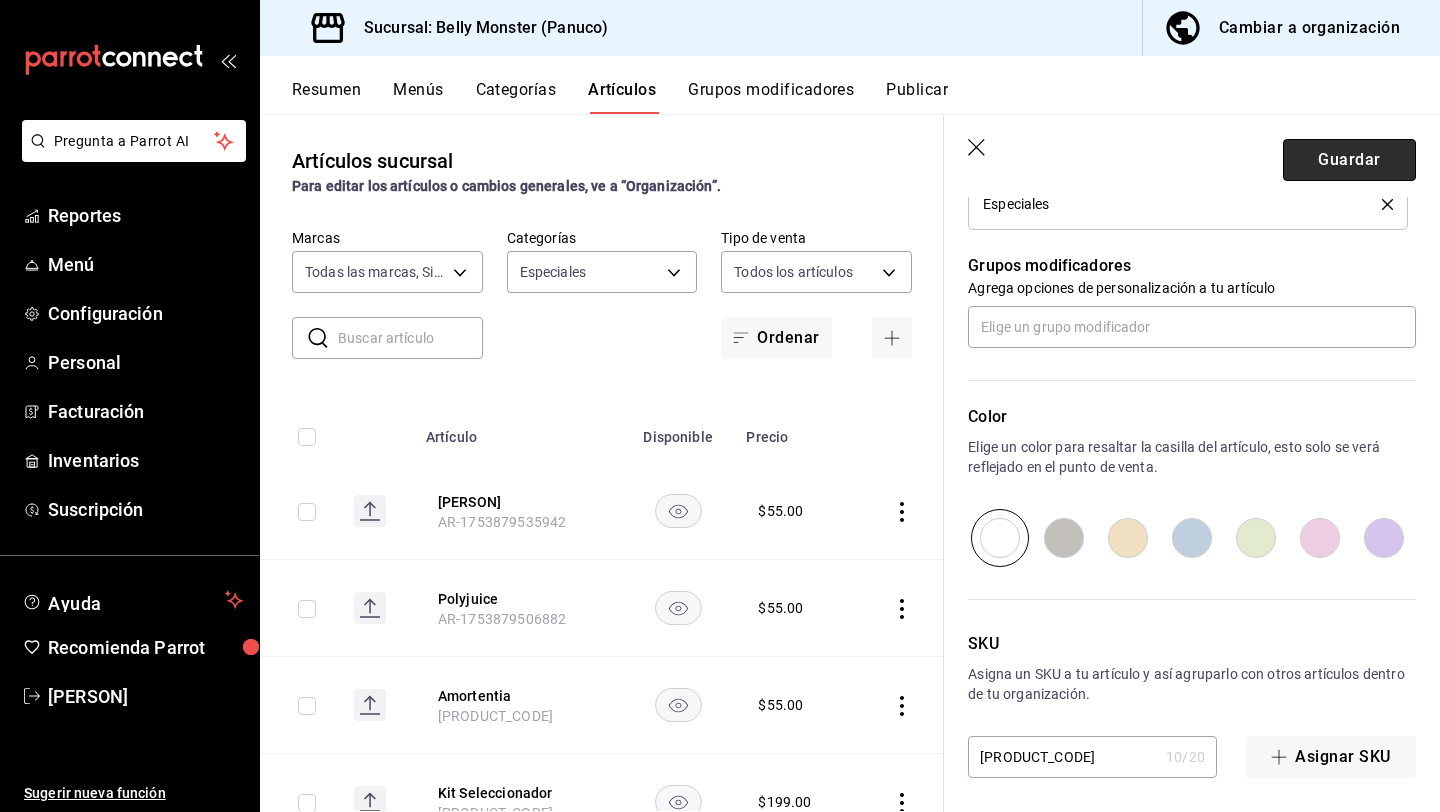 click on "Guardar" at bounding box center (1349, 160) 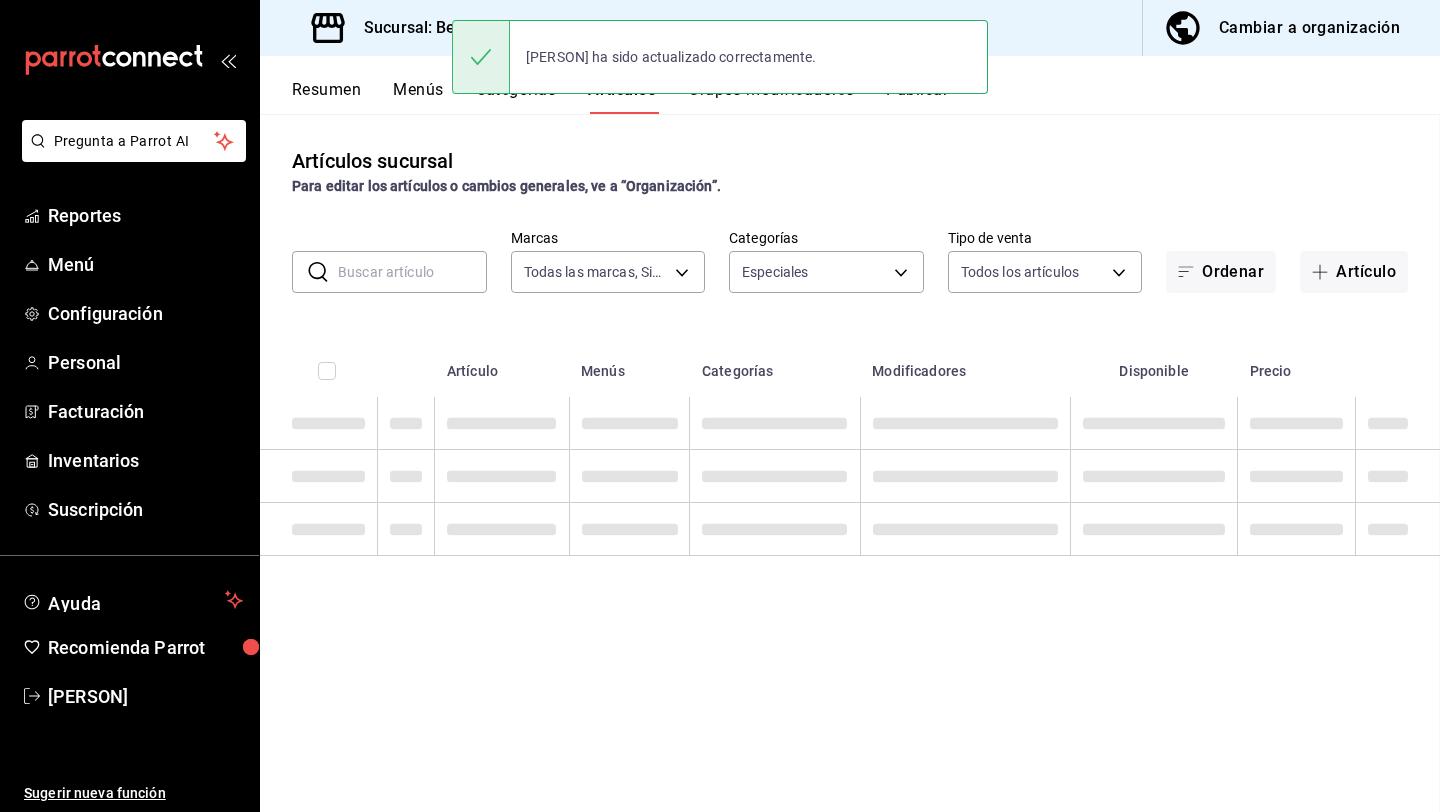 scroll, scrollTop: 0, scrollLeft: 0, axis: both 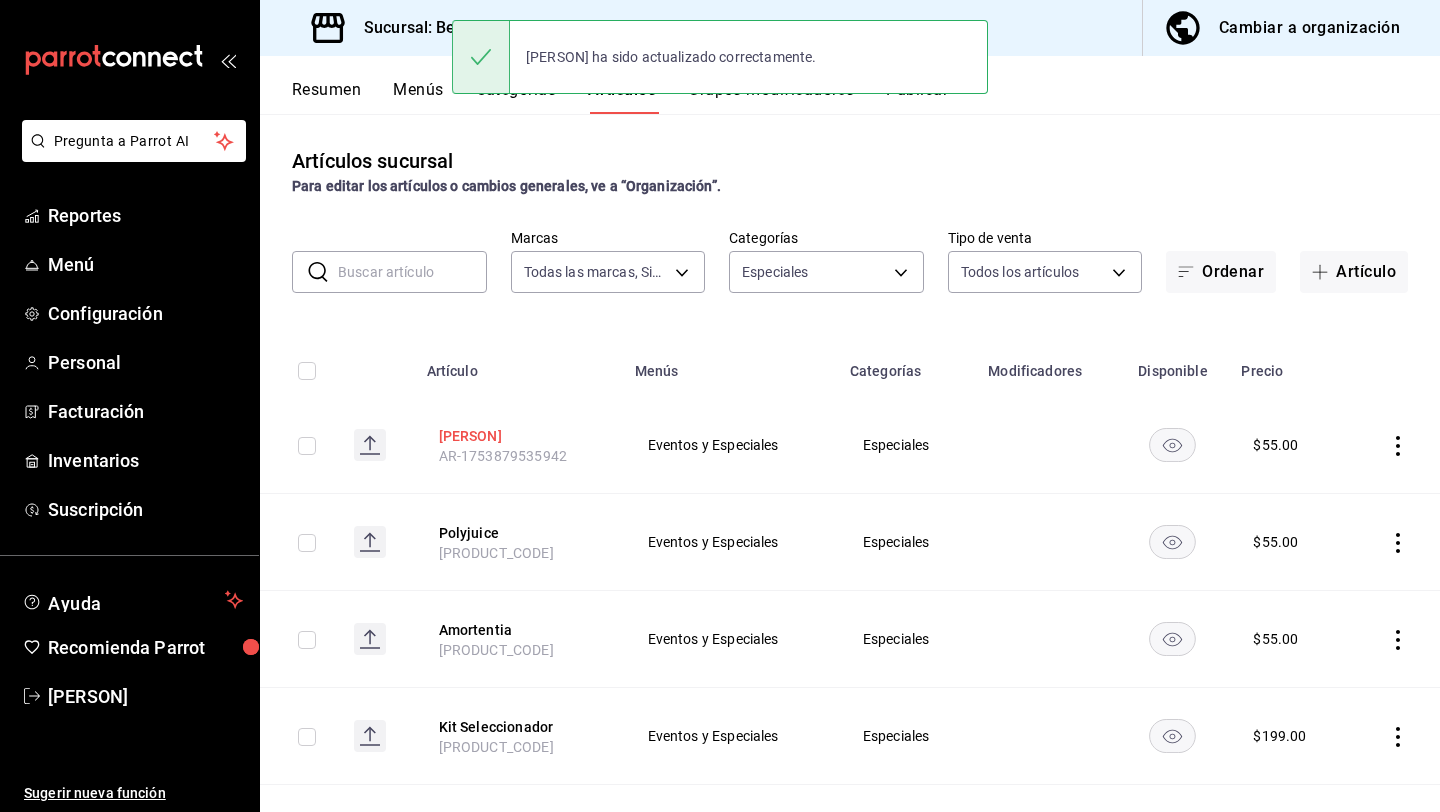 click on "[PRODUCT_NAME]" at bounding box center (519, 436) 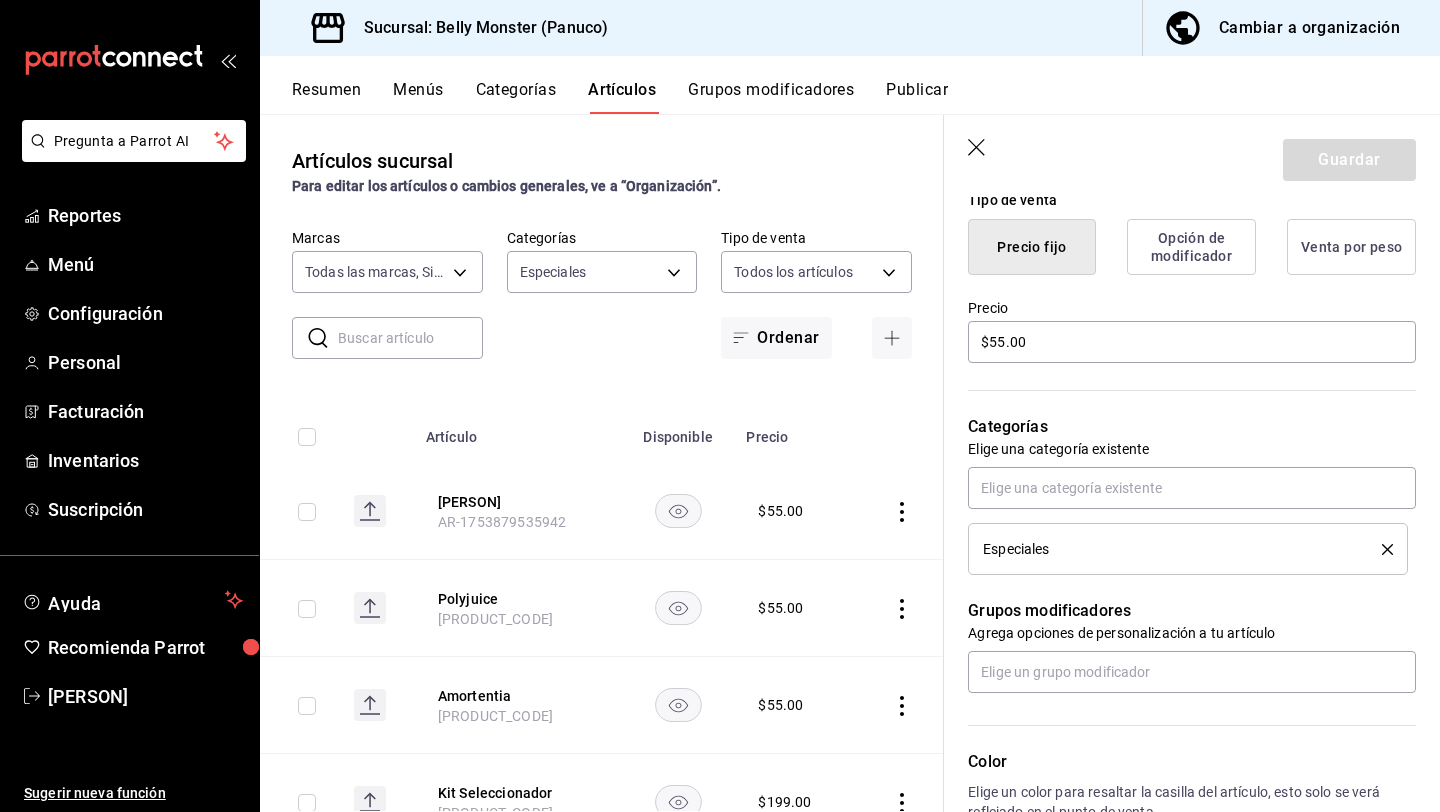scroll, scrollTop: 853, scrollLeft: 0, axis: vertical 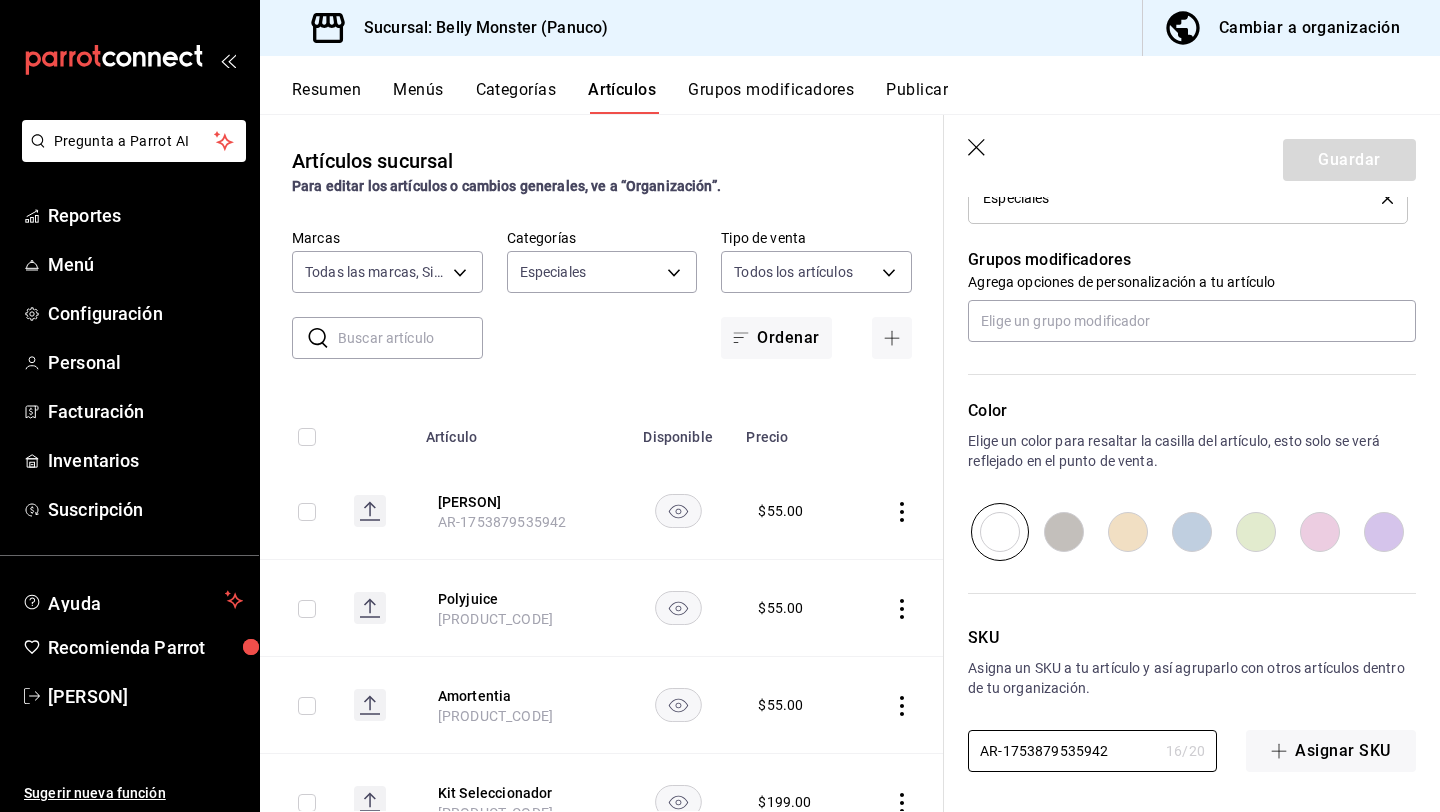 drag, startPoint x: 1120, startPoint y: 751, endPoint x: 821, endPoint y: 748, distance: 299.01505 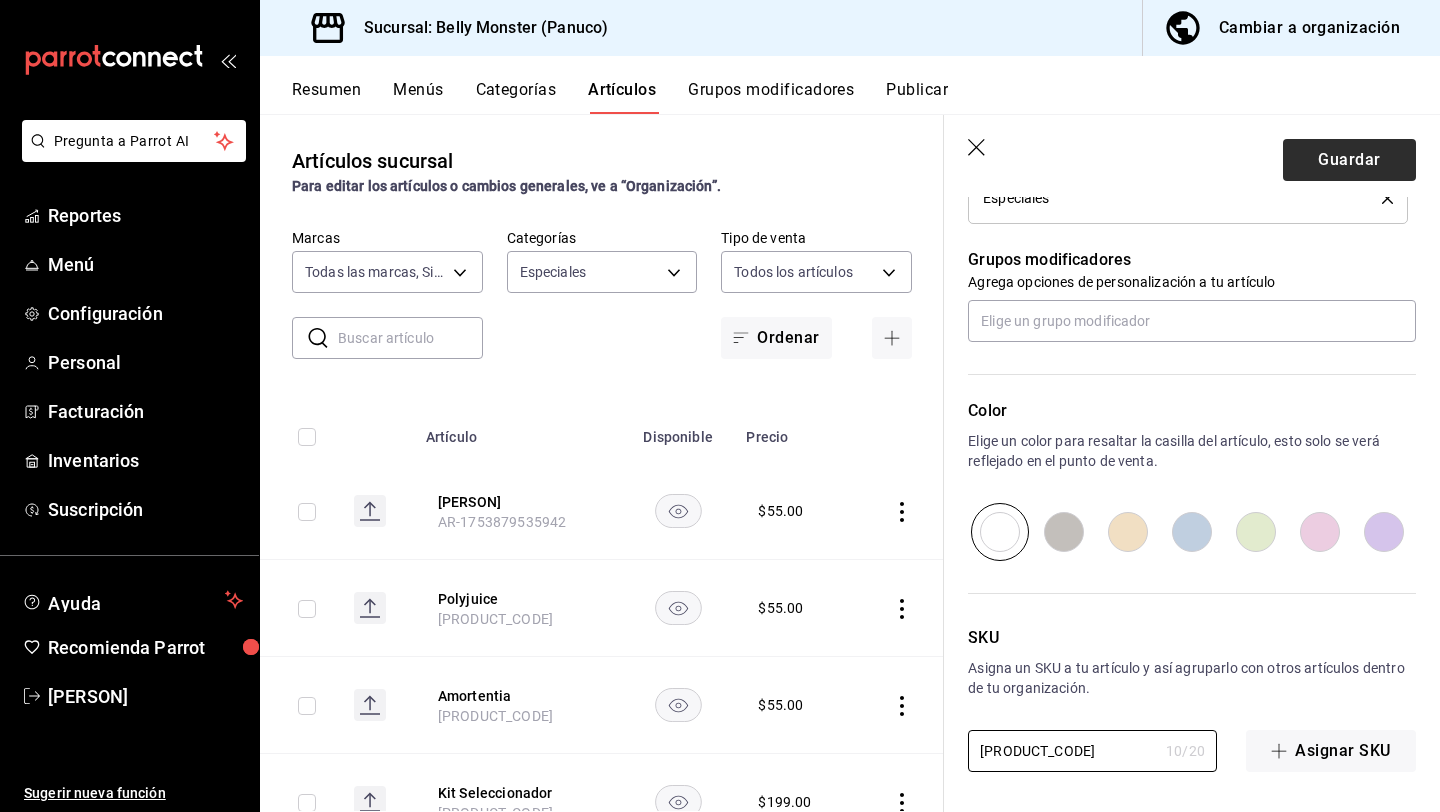 type on "CE-0000013" 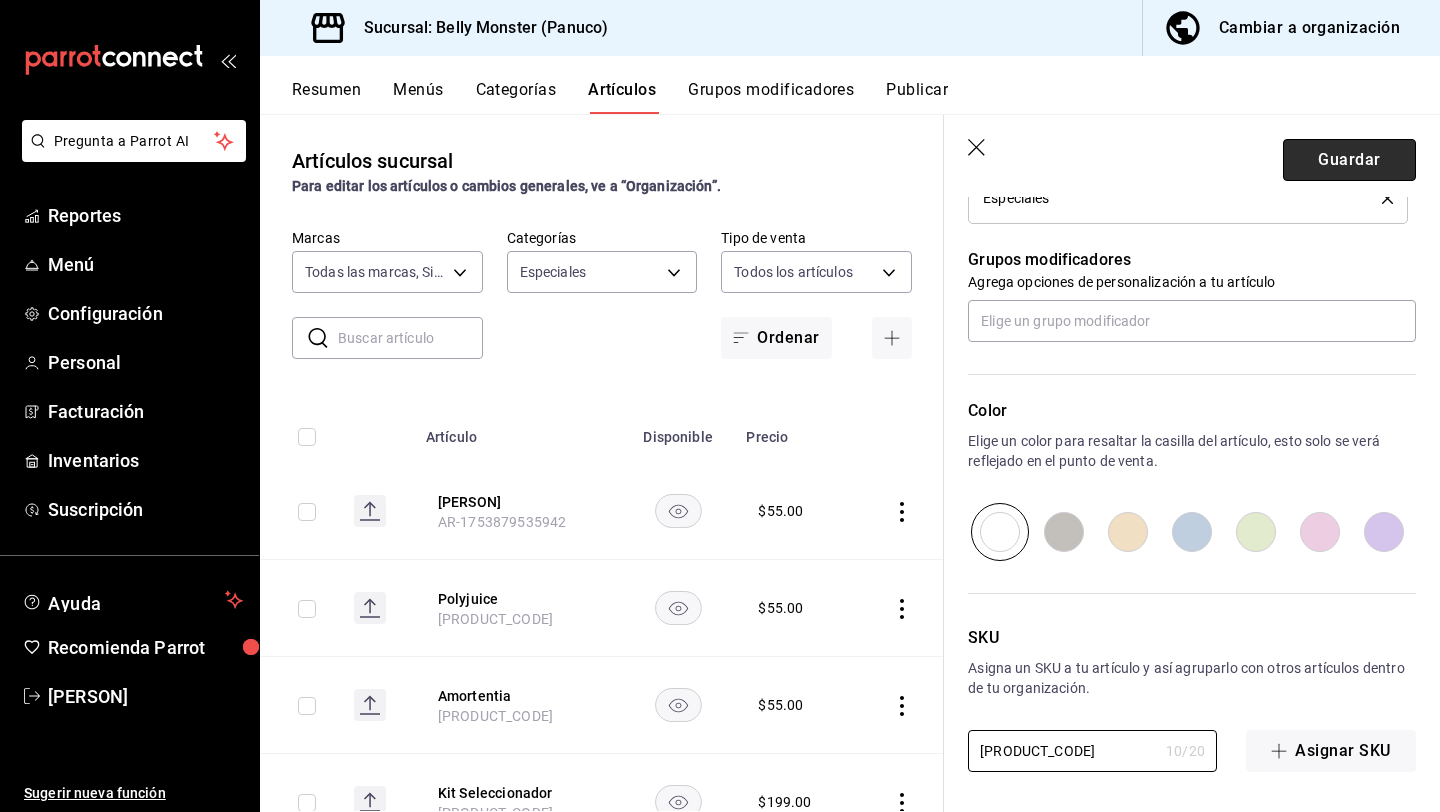 click on "Guardar" at bounding box center (1349, 160) 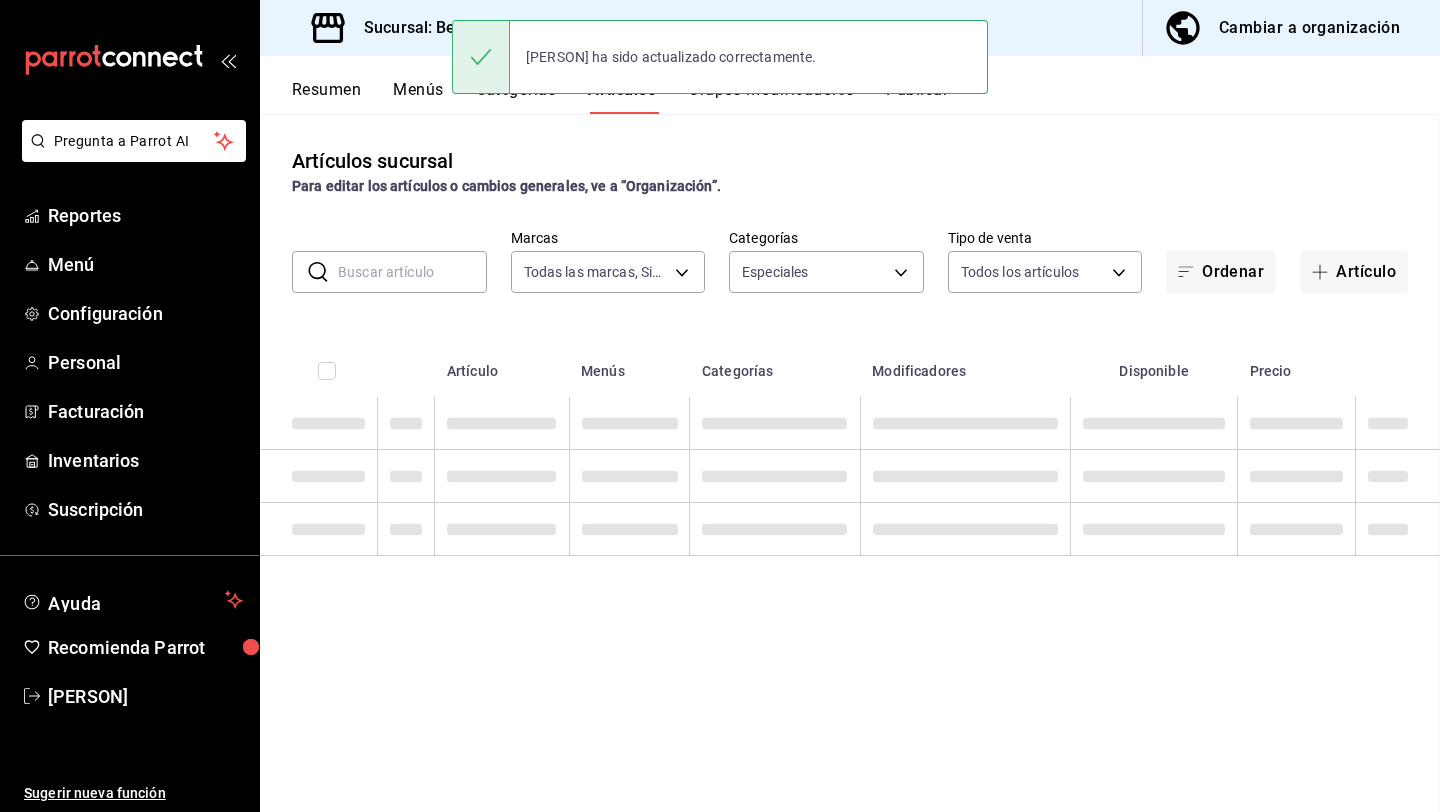 scroll, scrollTop: 0, scrollLeft: 0, axis: both 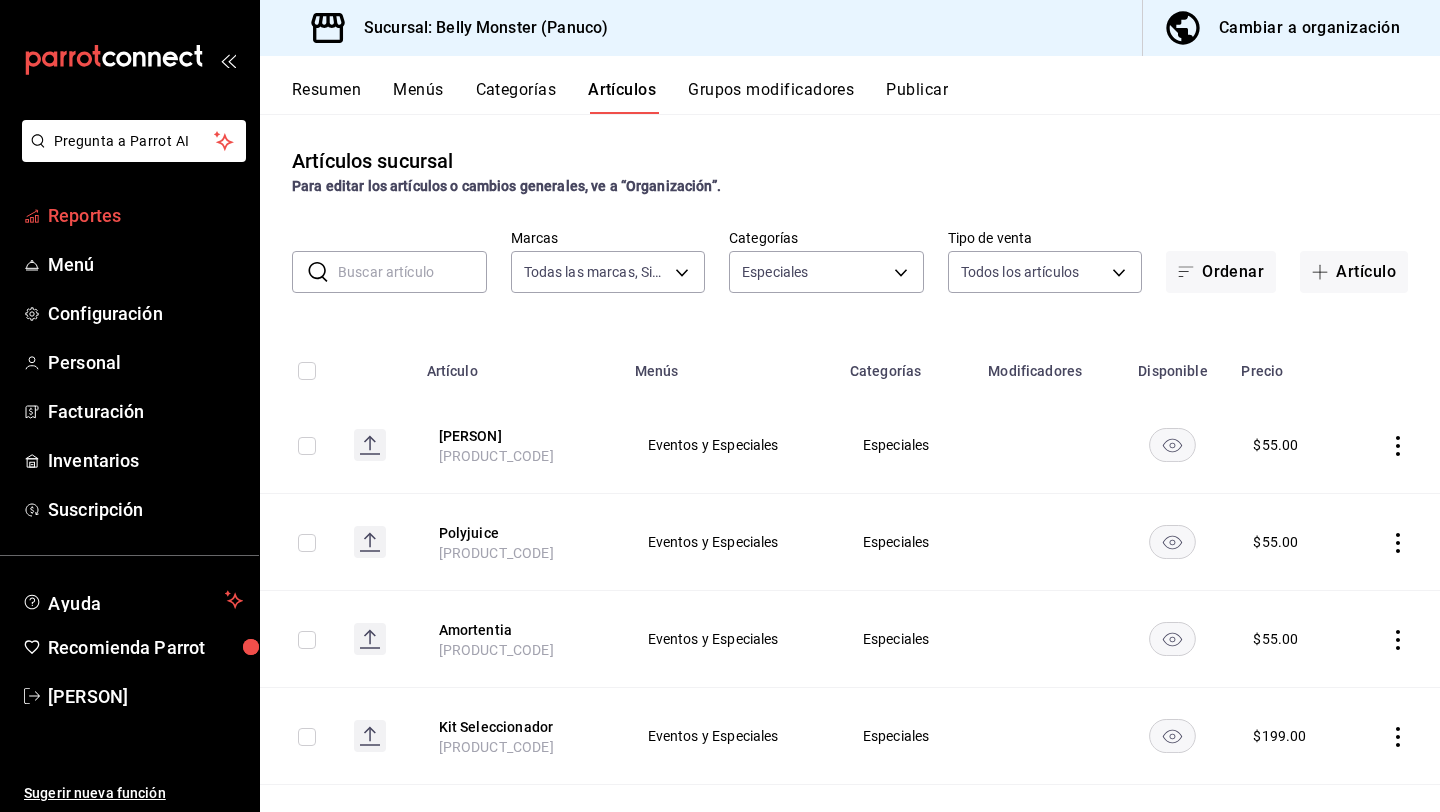 click on "Reportes" at bounding box center (145, 215) 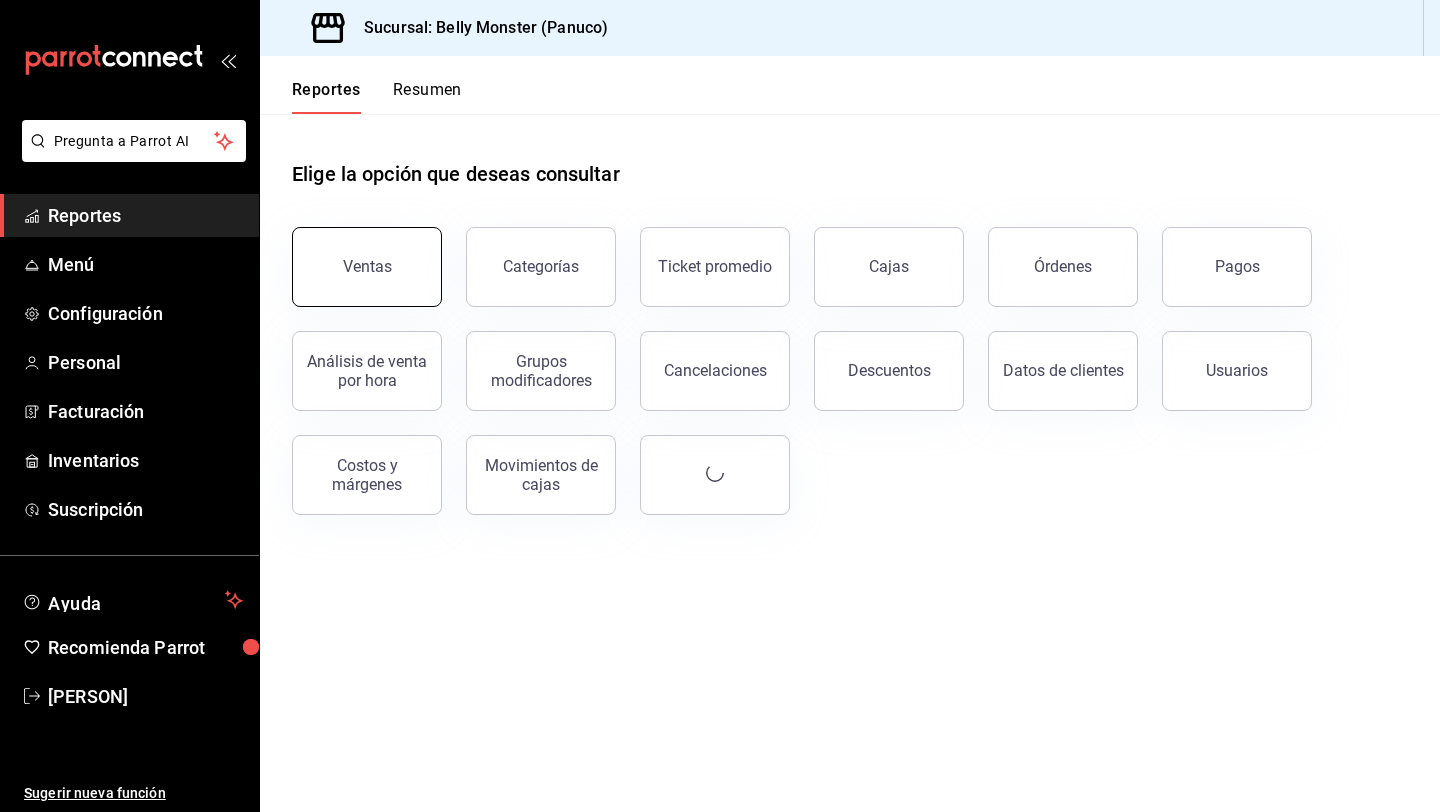 click on "Ventas" at bounding box center [367, 267] 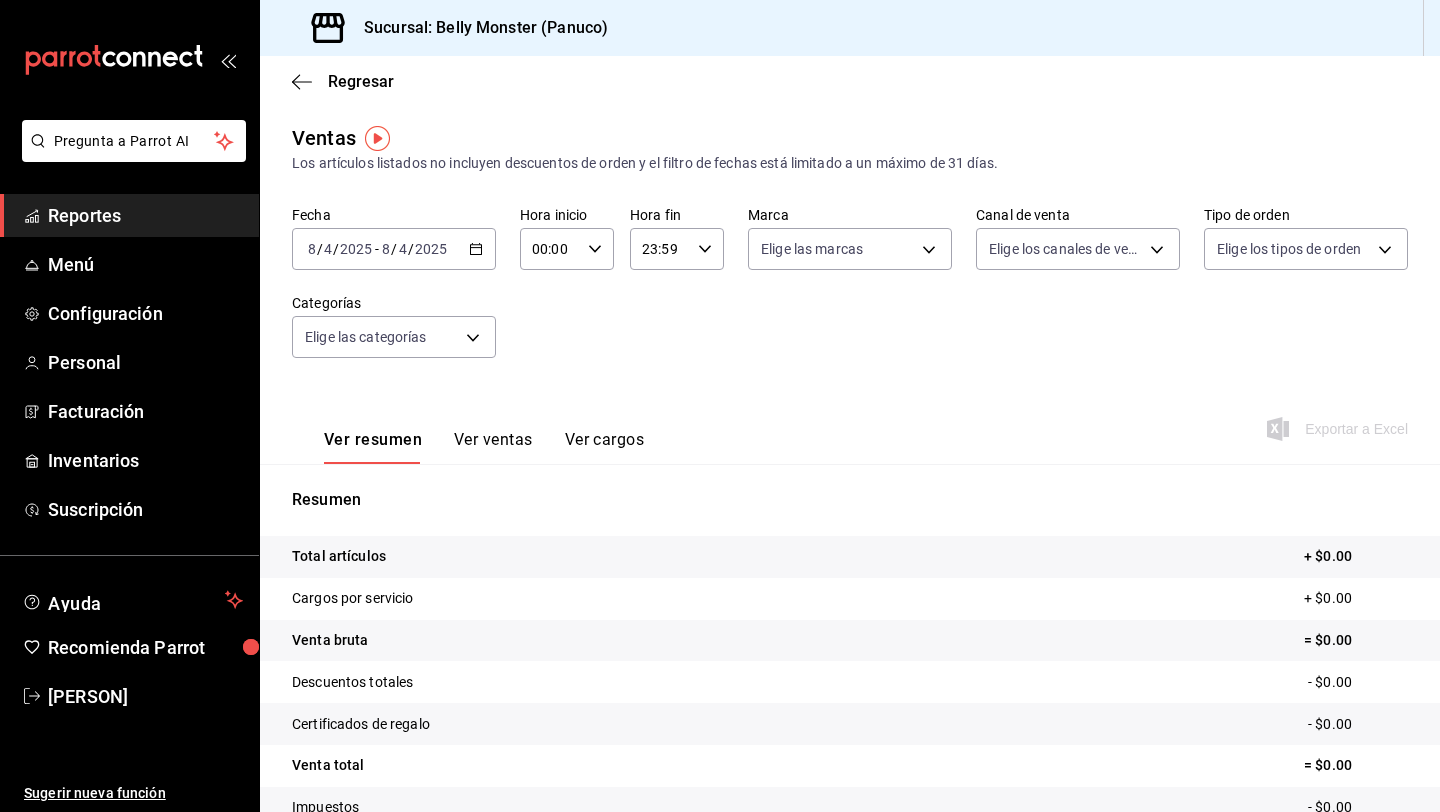 click on "2025-08-04 8 / 4 / 2025 - 2025-08-04 8 / 4 / 2025" at bounding box center [394, 249] 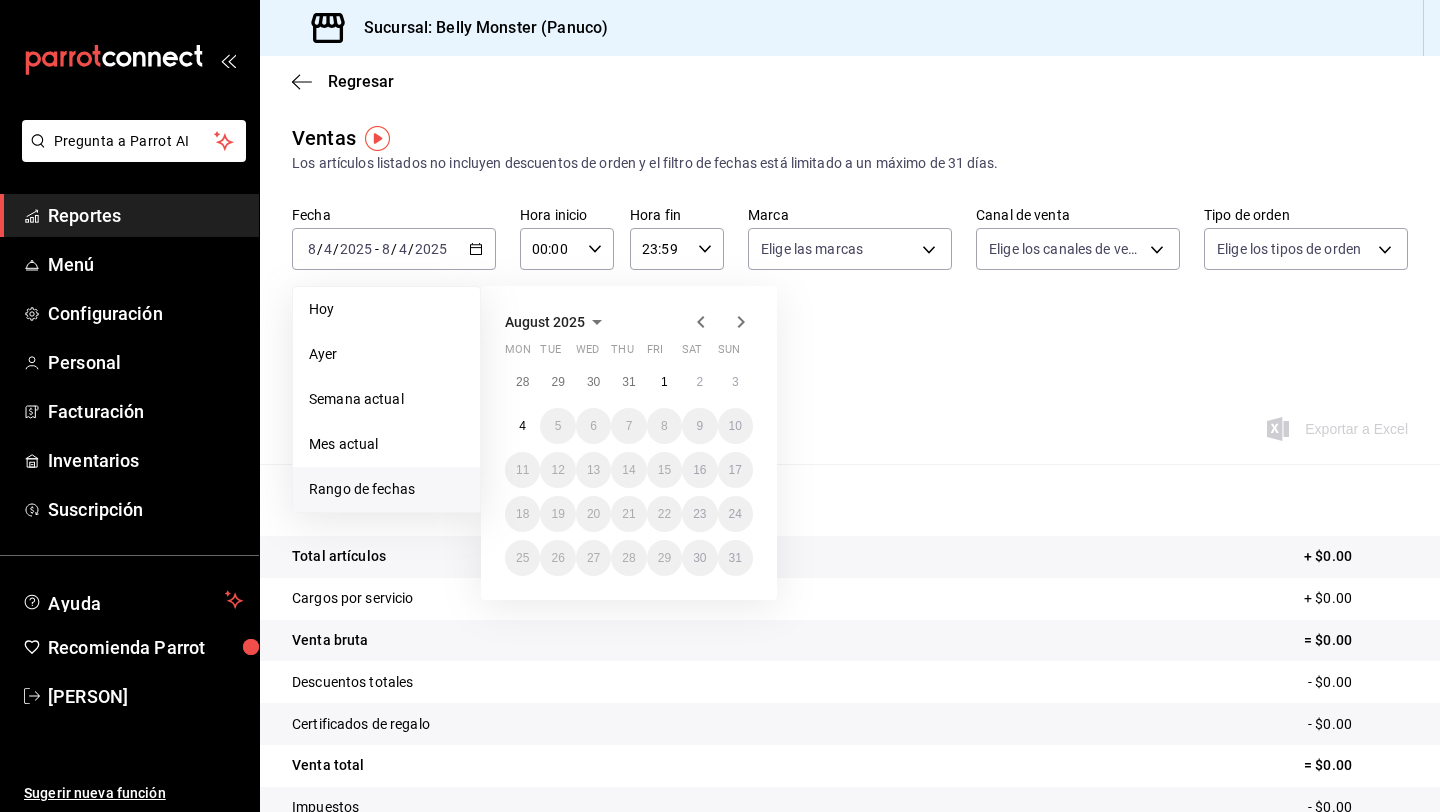 click 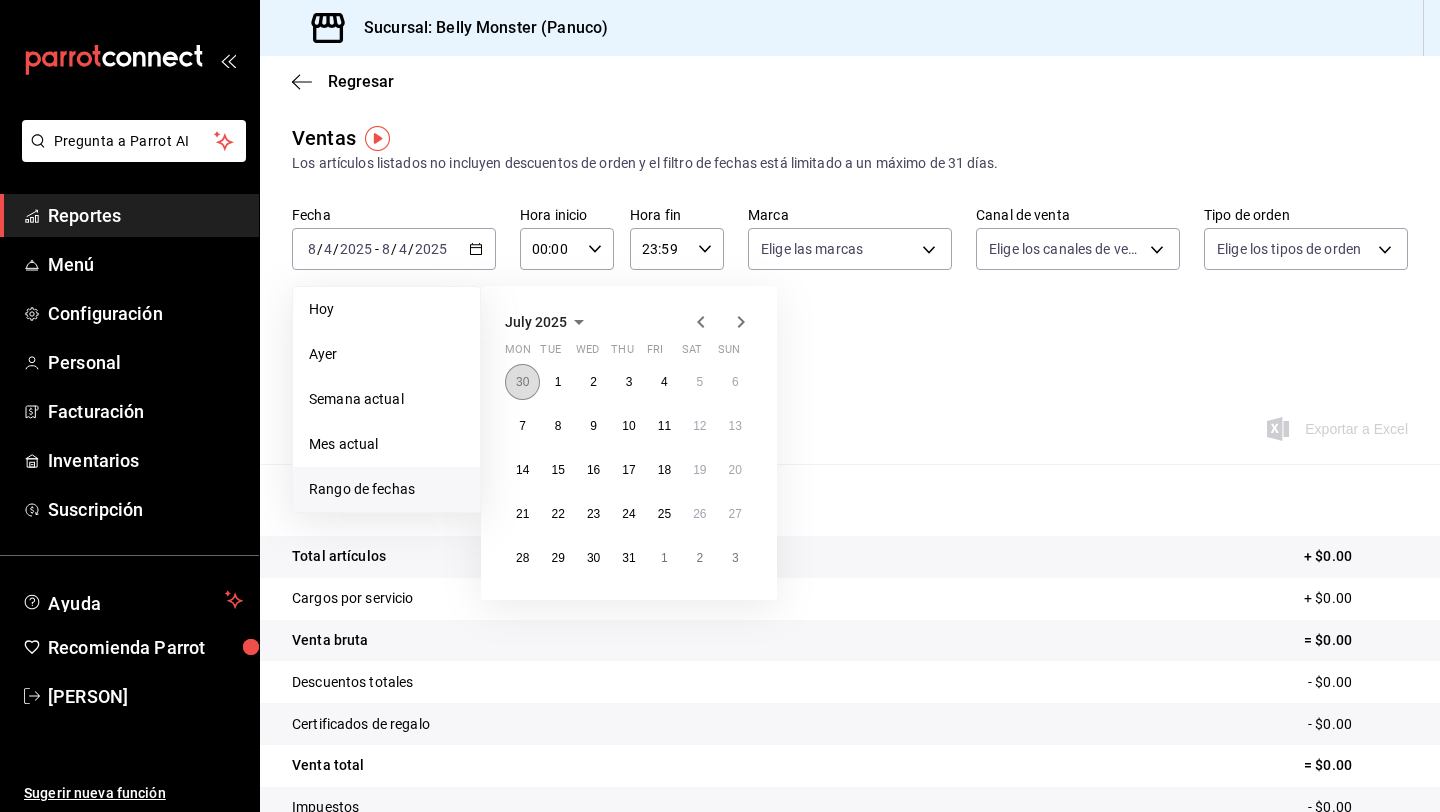 click on "30" at bounding box center [522, 382] 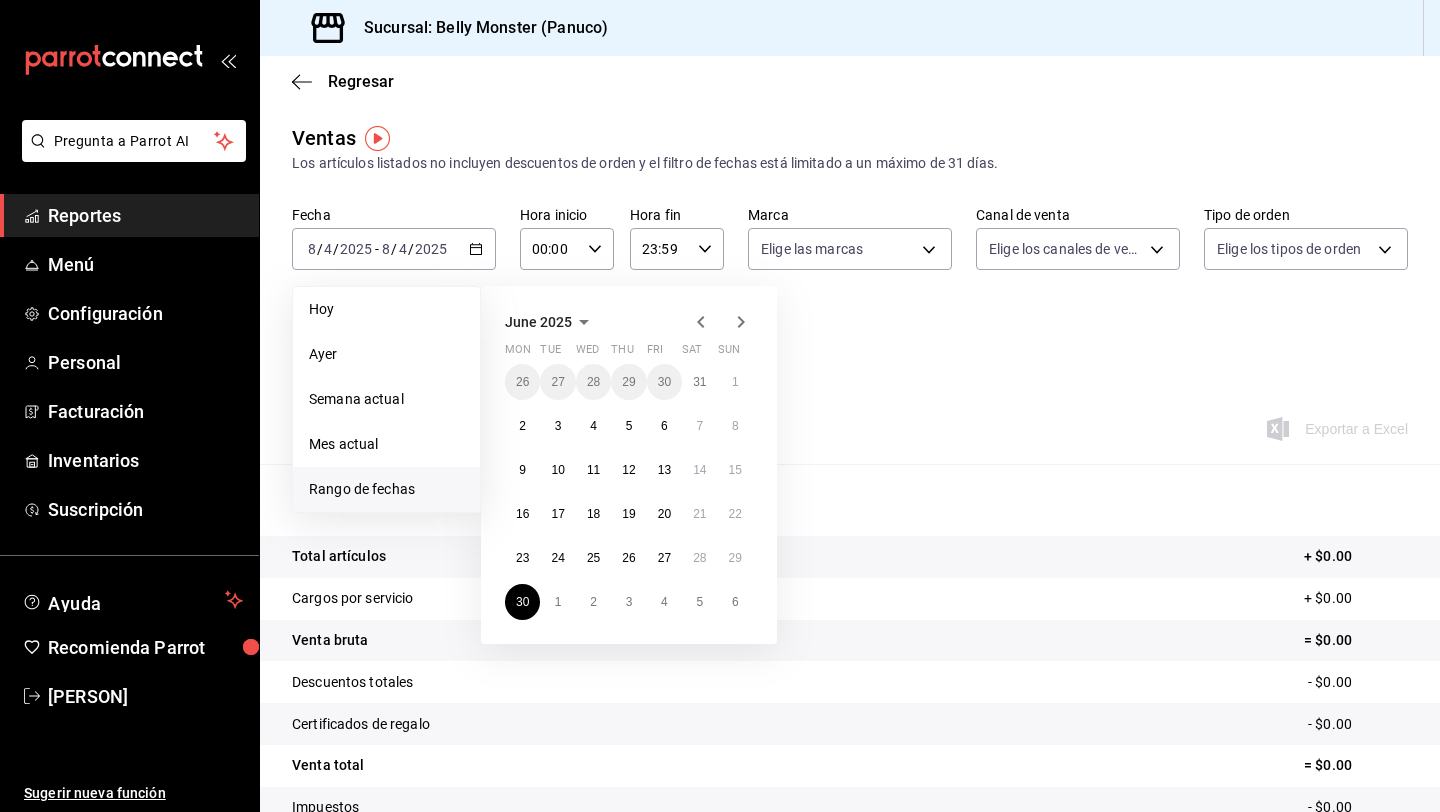 click 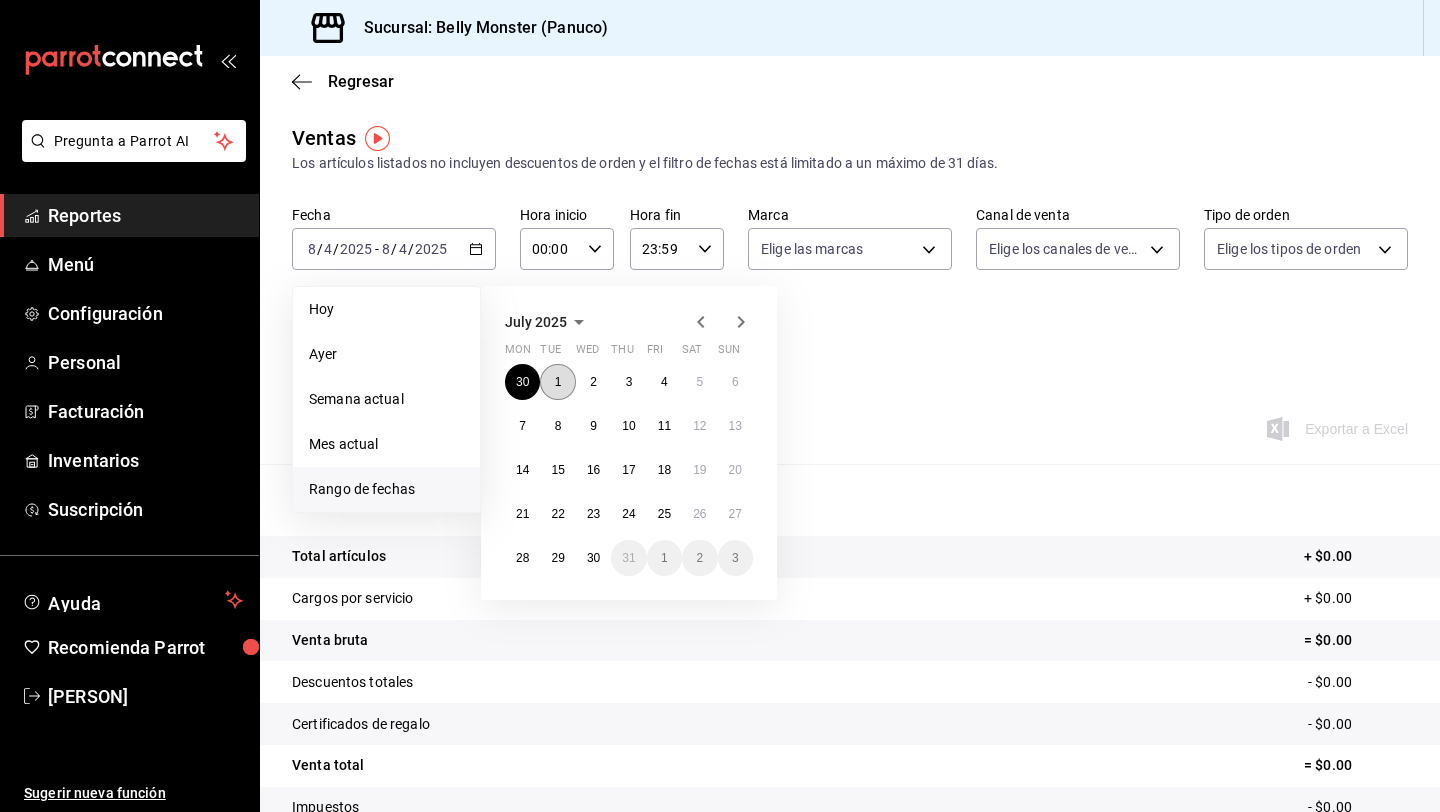 click on "1" at bounding box center (557, 382) 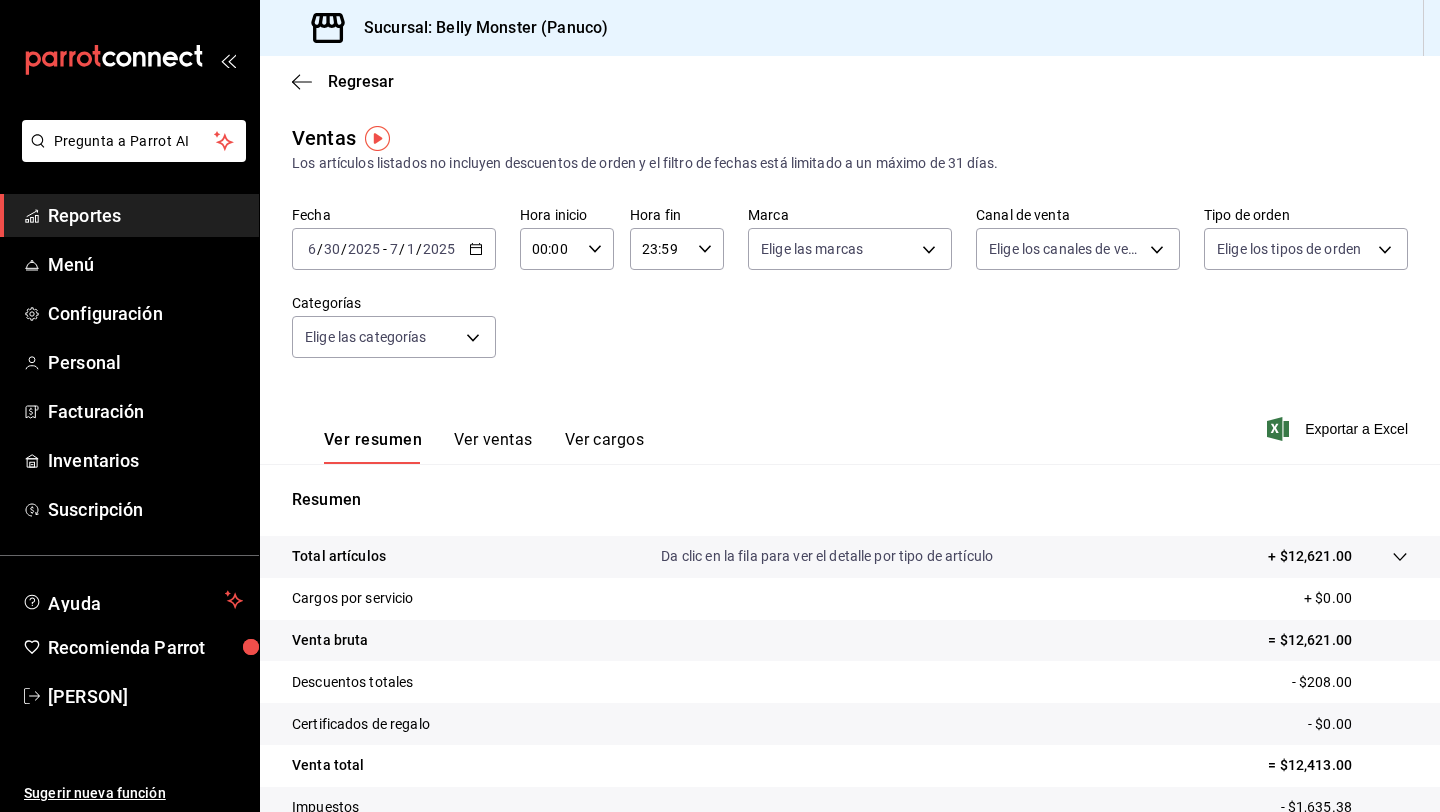 click on "2025-06-30 6 / 30 / 2025 - 2025-07-01 7 / 1 / 2025" at bounding box center (394, 249) 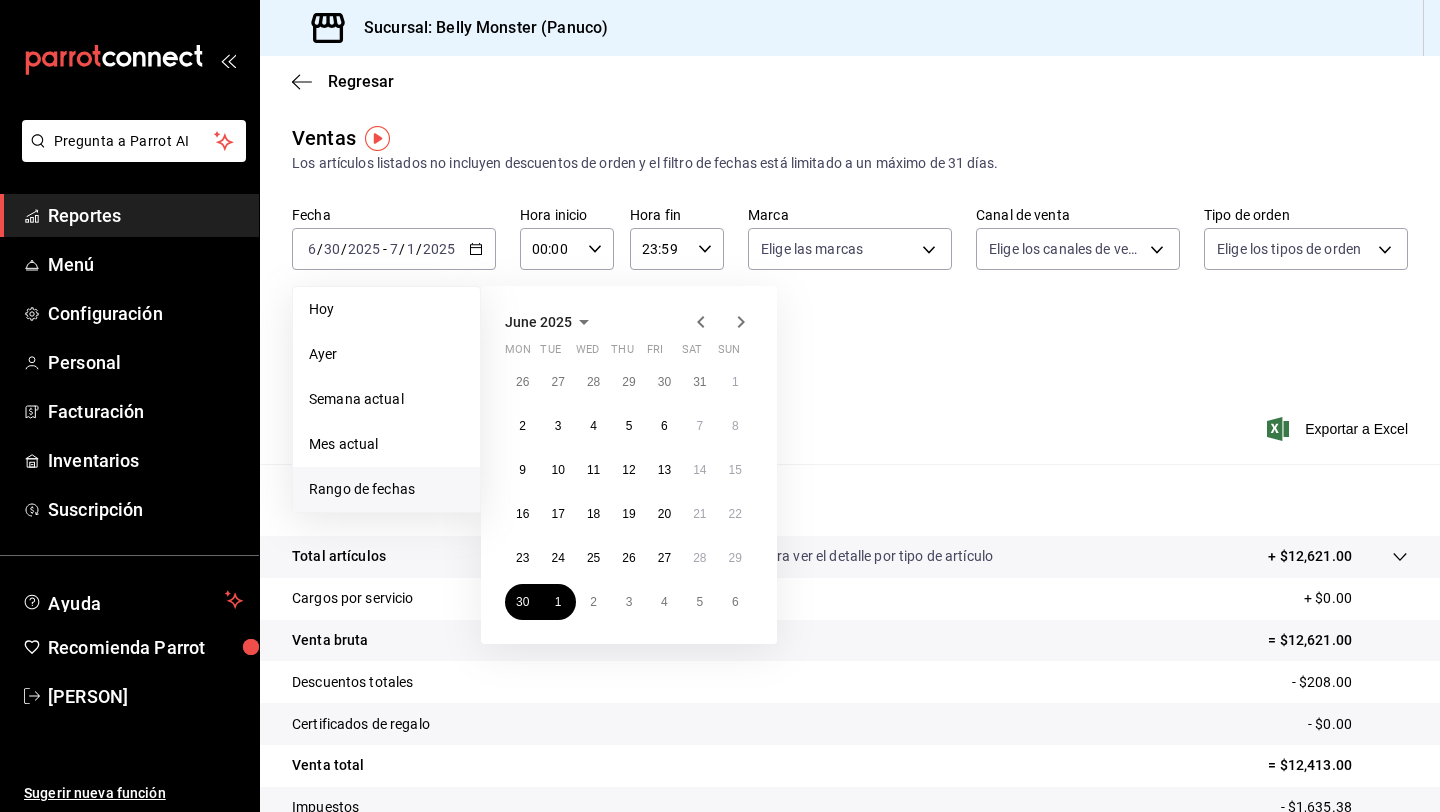 click 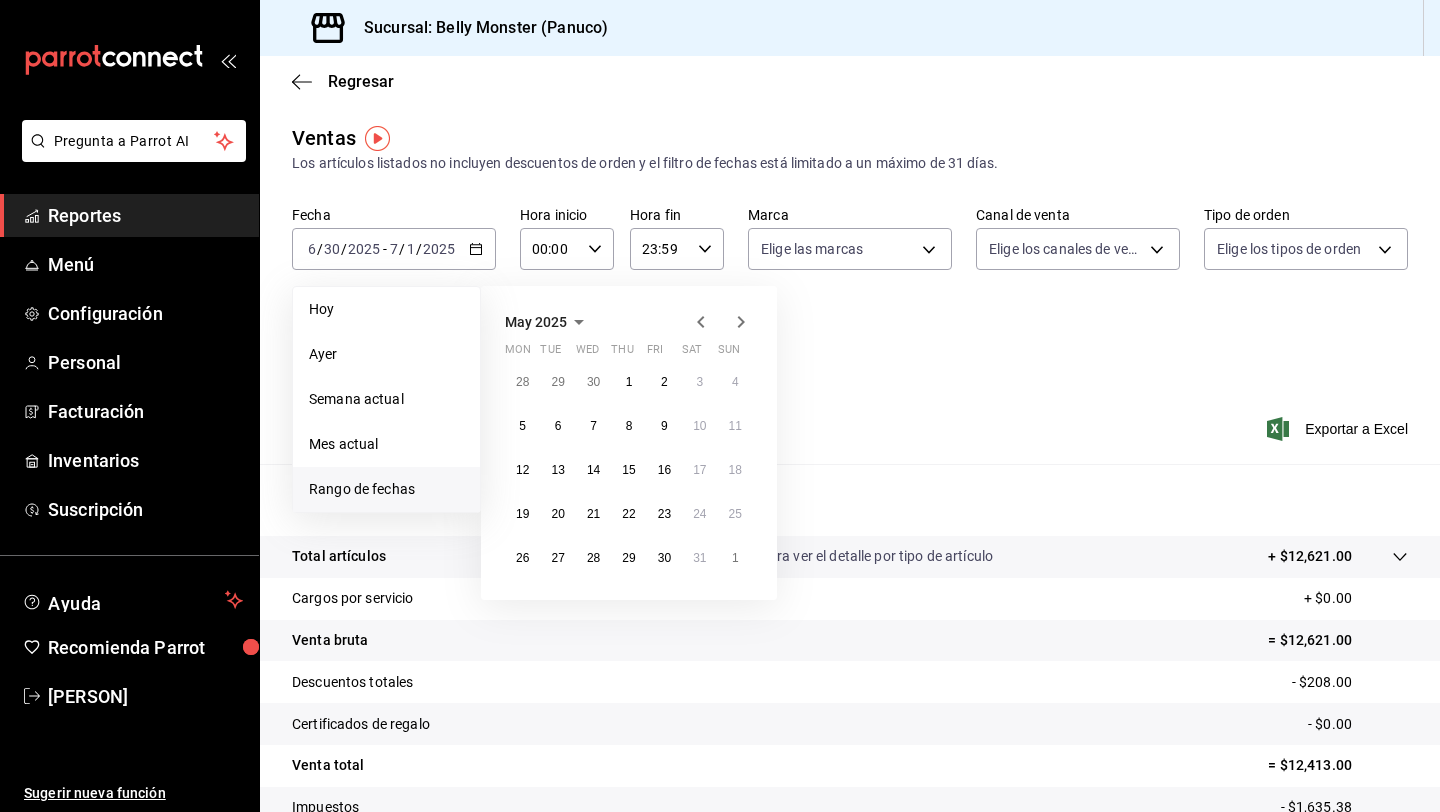 click 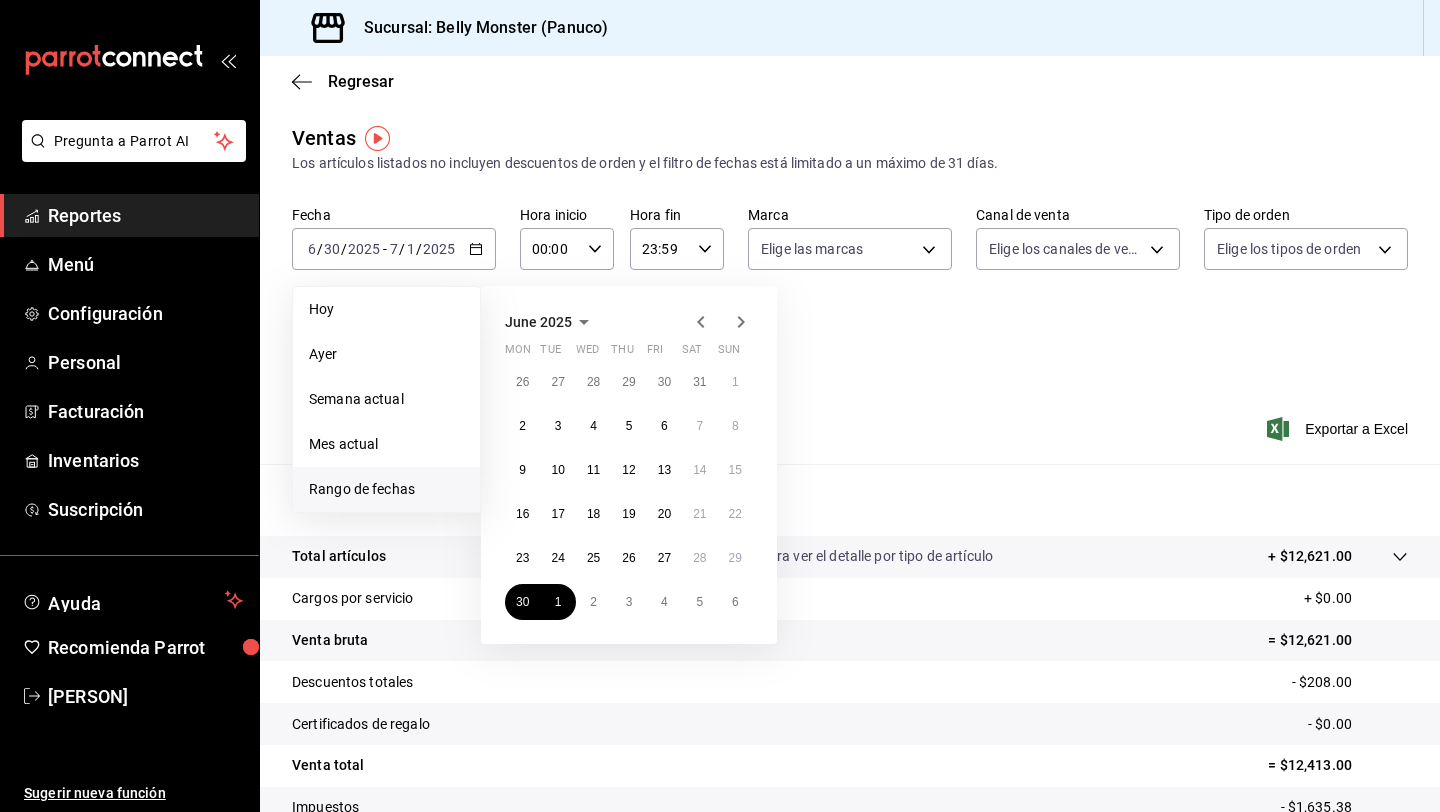 click 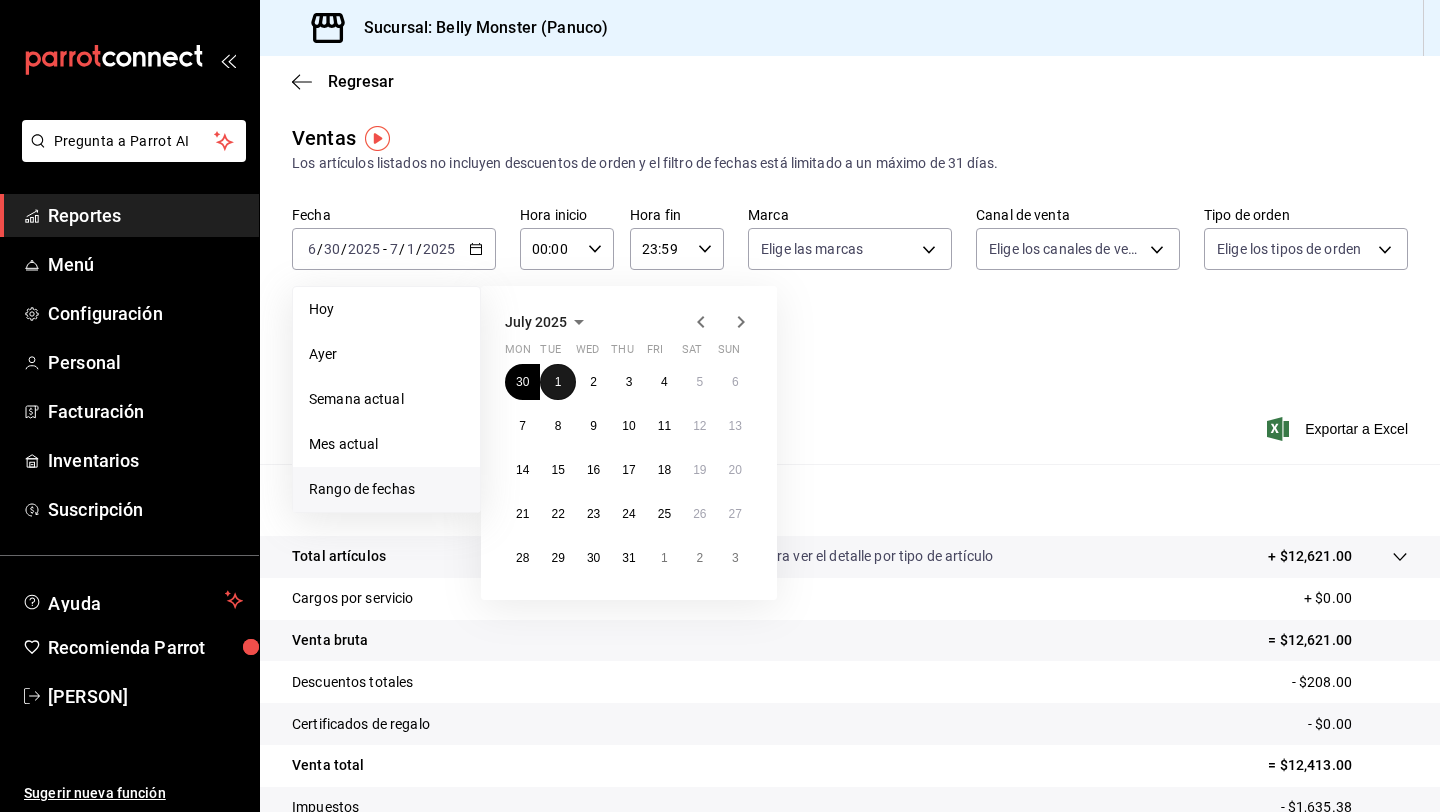 click on "1" at bounding box center (558, 382) 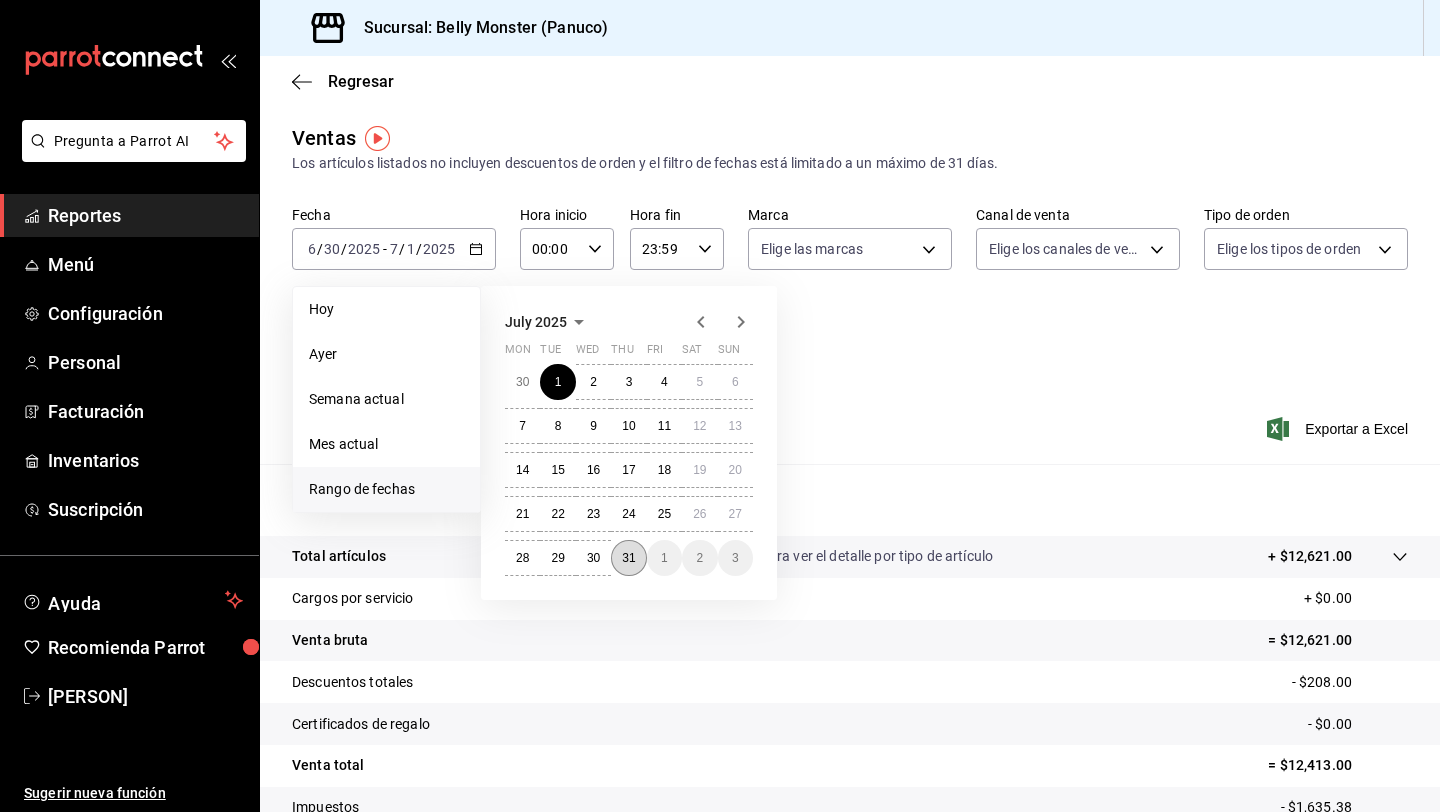 click on "31" at bounding box center [628, 558] 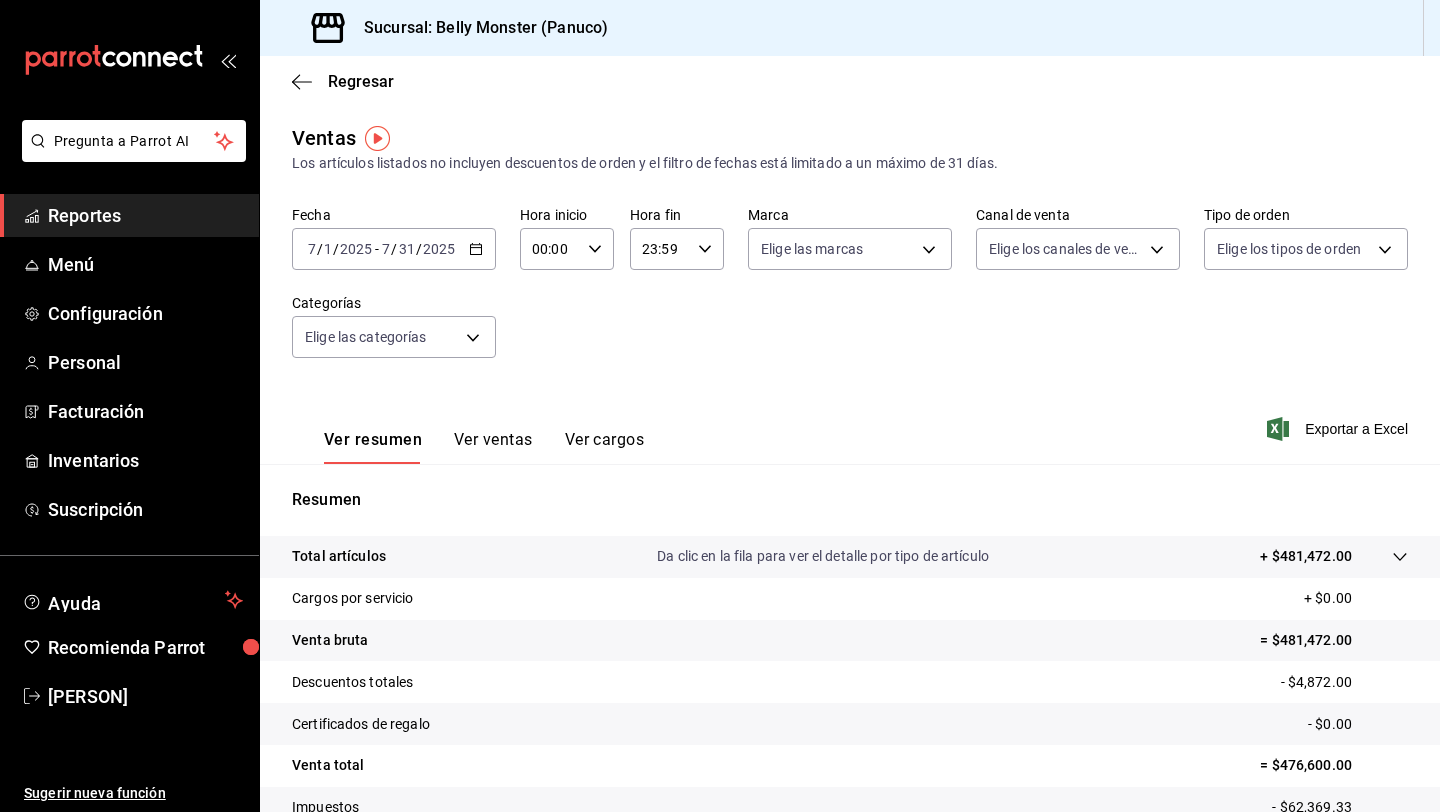 click on "Ver ventas" at bounding box center (493, 447) 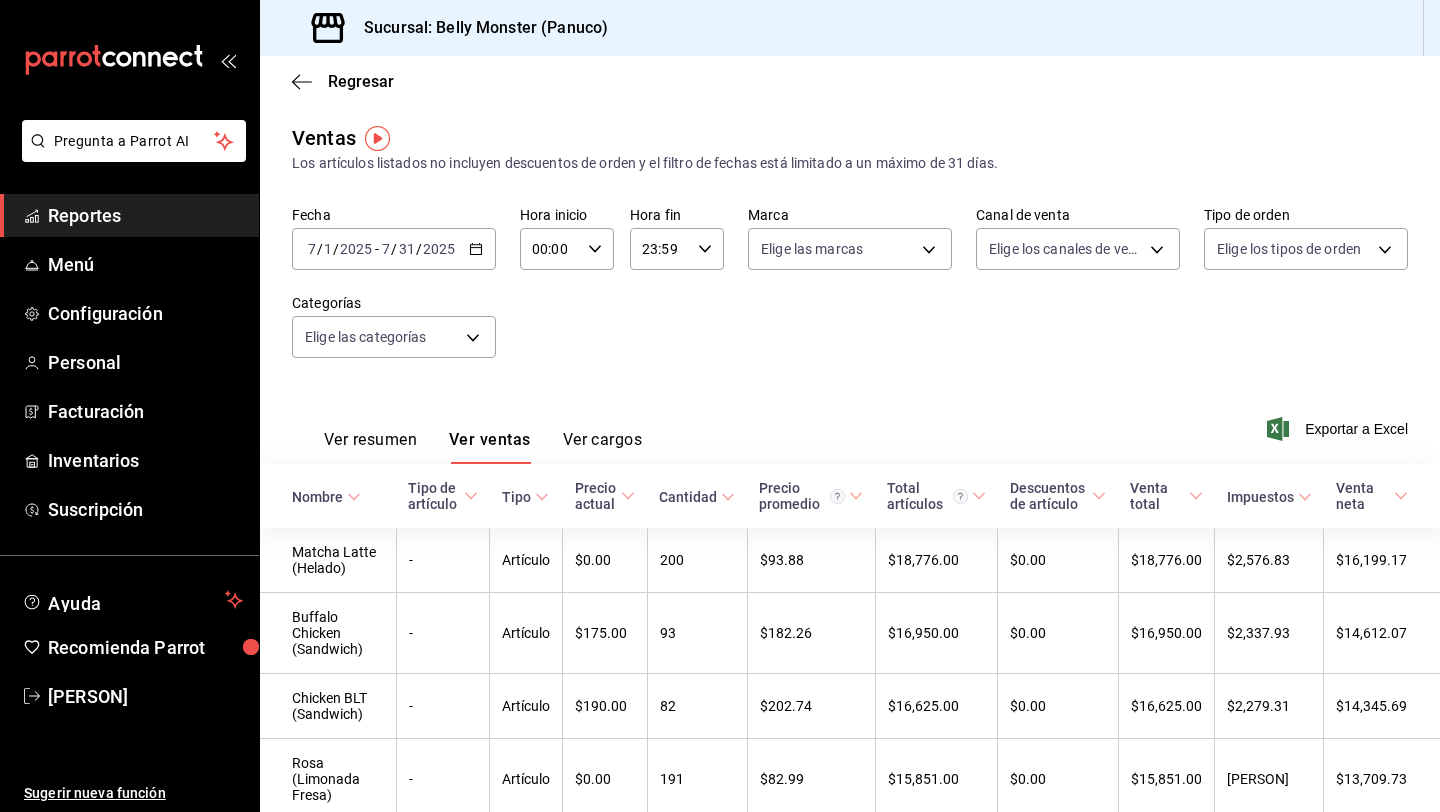 click on "Ver resumen Ver ventas Ver cargos Exportar a Excel" at bounding box center [850, 423] 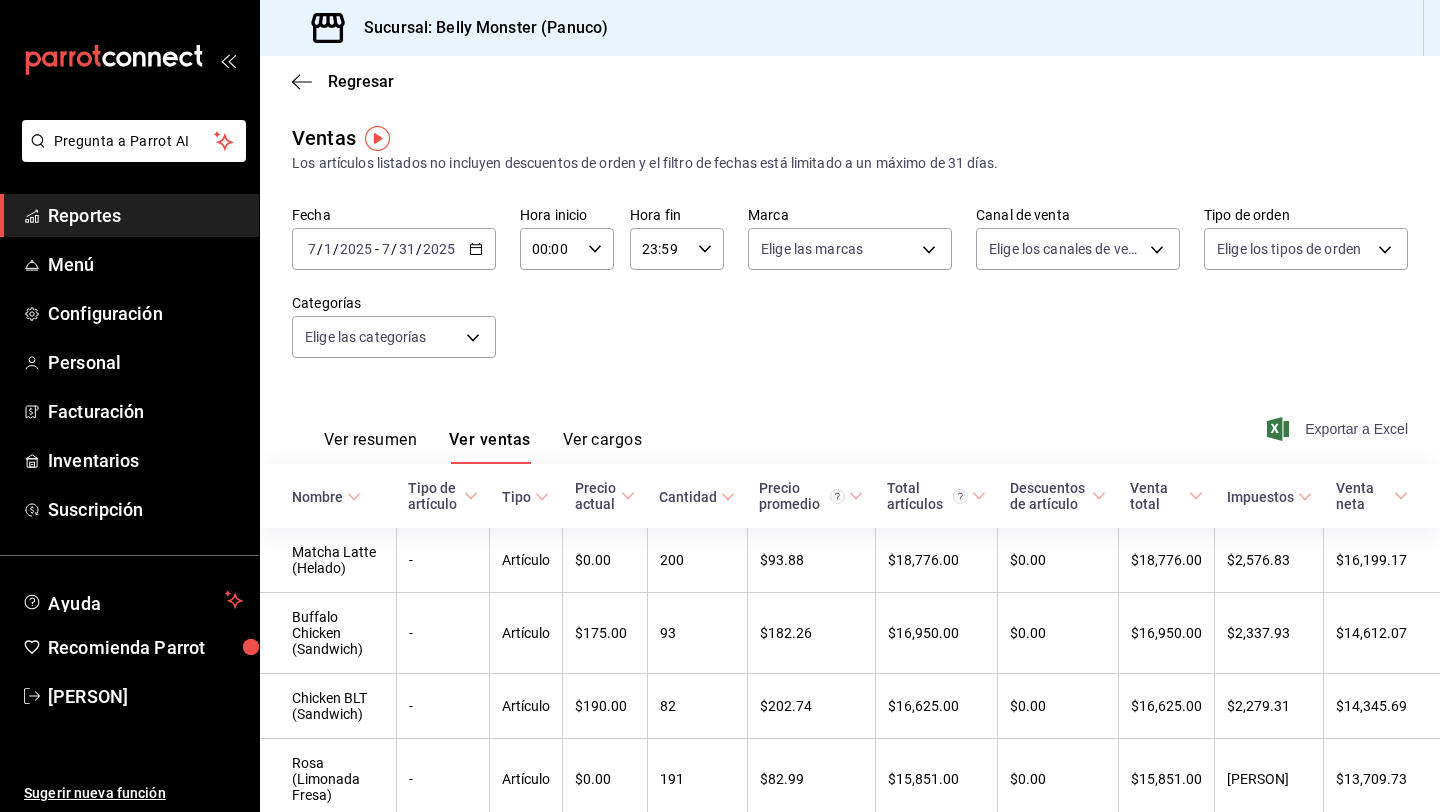 click on "Exportar a Excel" at bounding box center [1339, 429] 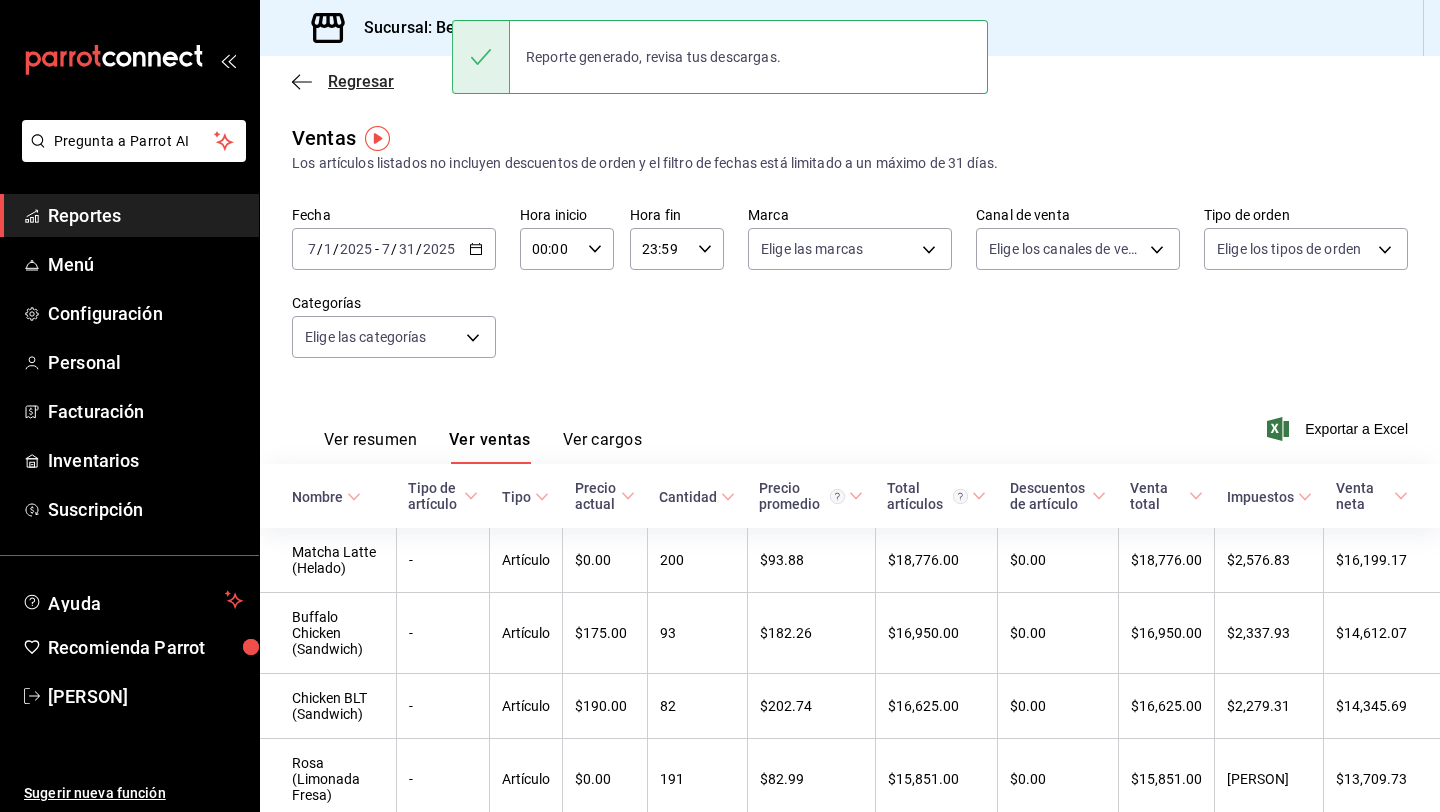 click on "Regresar" at bounding box center [343, 81] 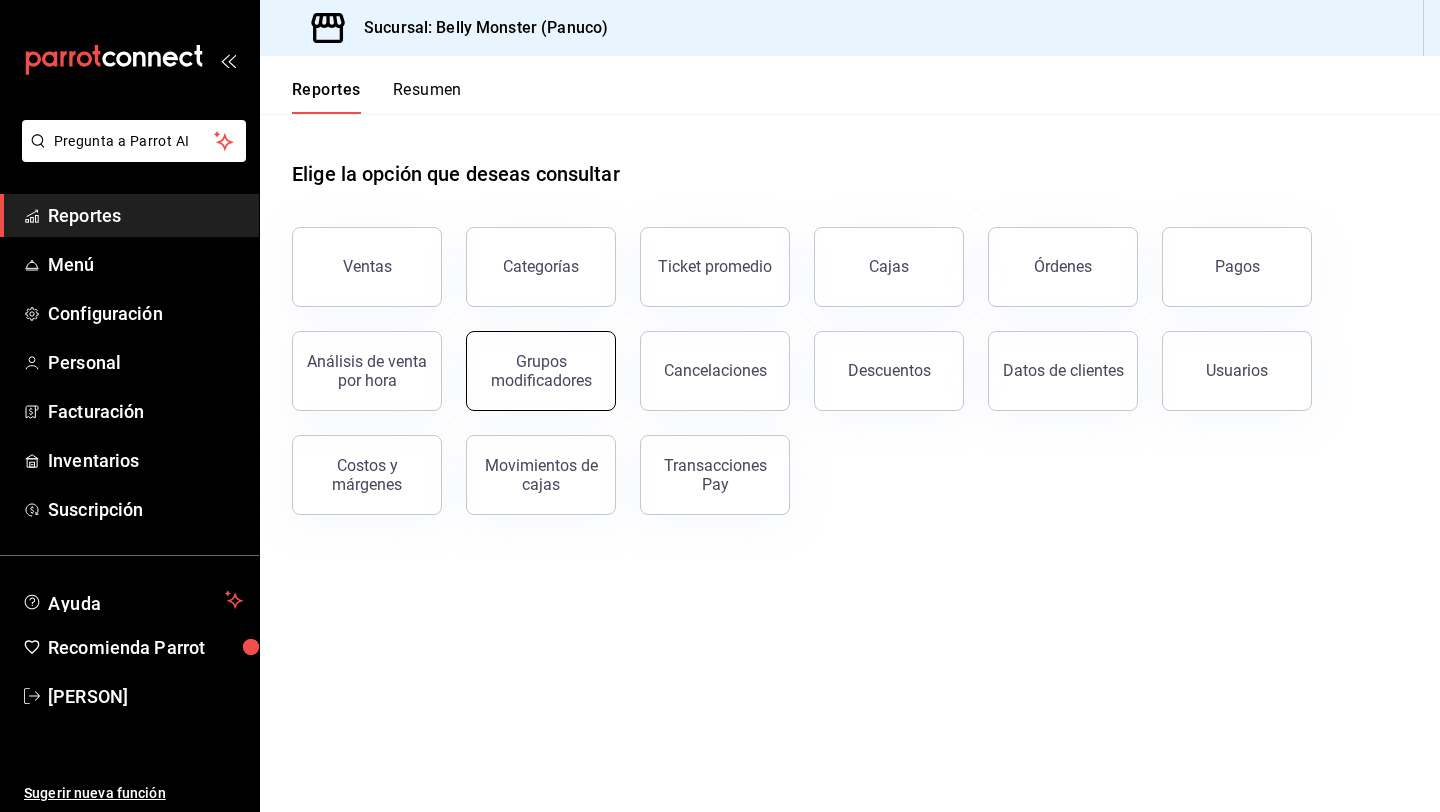 click on "Grupos modificadores" at bounding box center [541, 371] 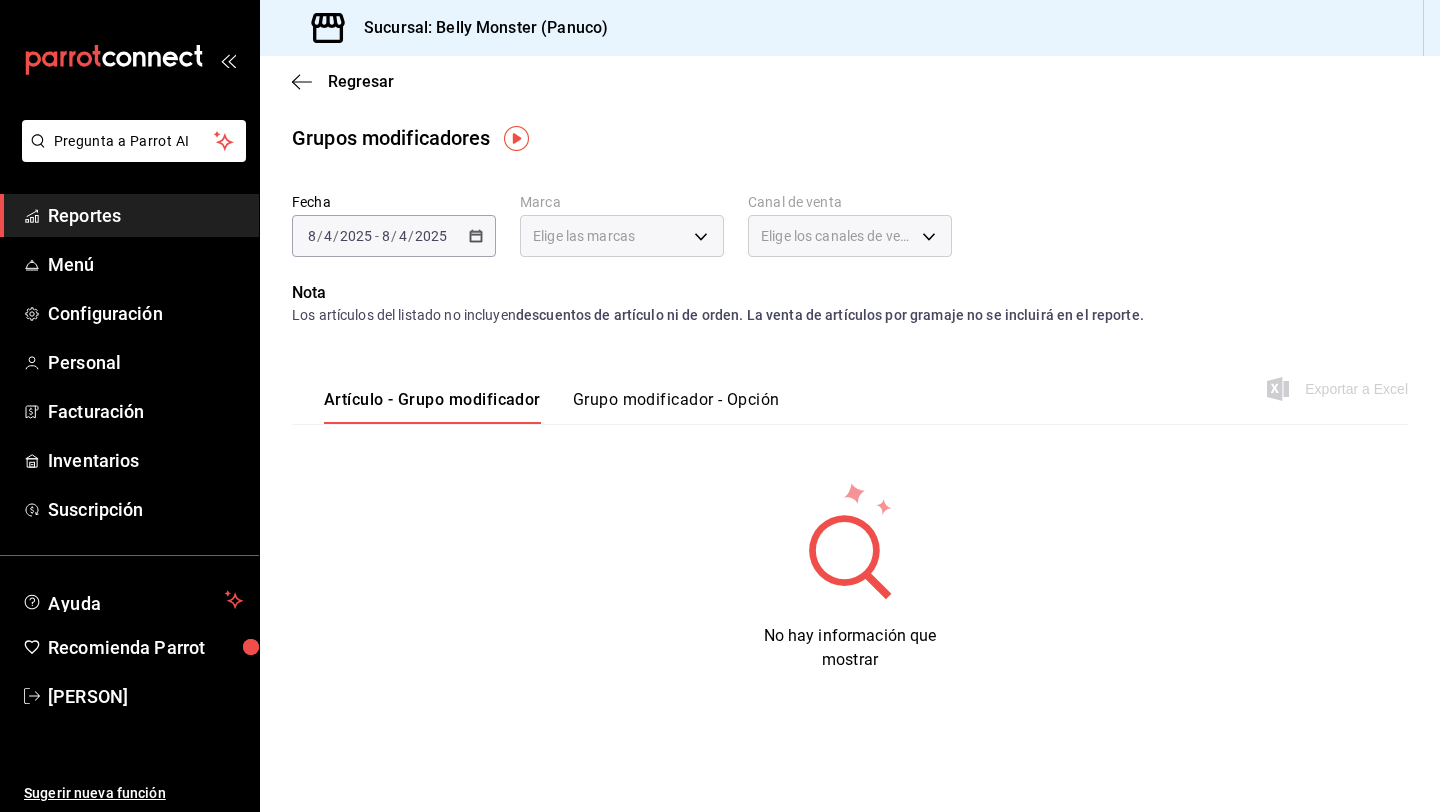 click on "Grupo modificador - Opción" at bounding box center [676, 407] 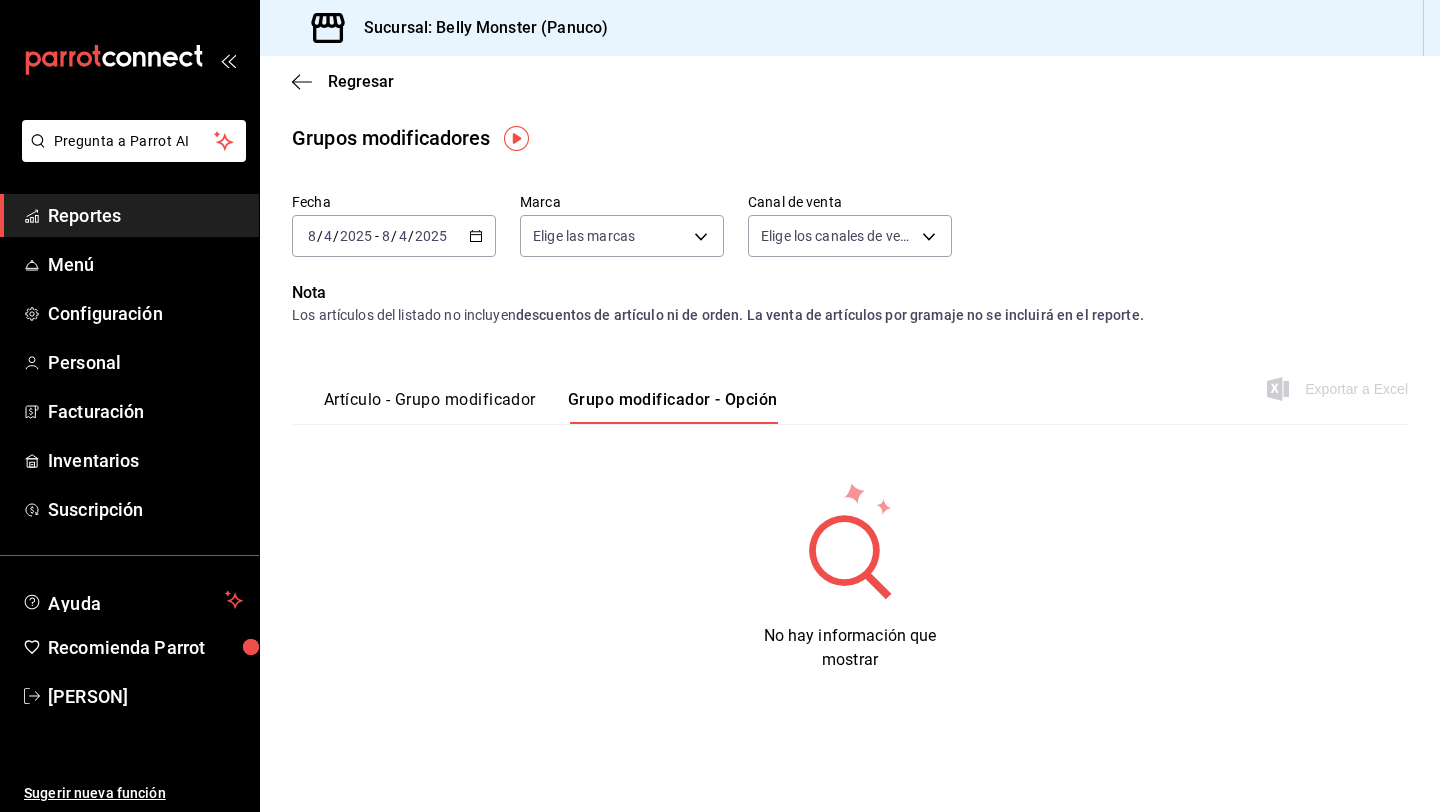 click on "2025-08-04 8 / 4 / 2025 - 2025-08-04 8 / 4 / 2025" at bounding box center [394, 236] 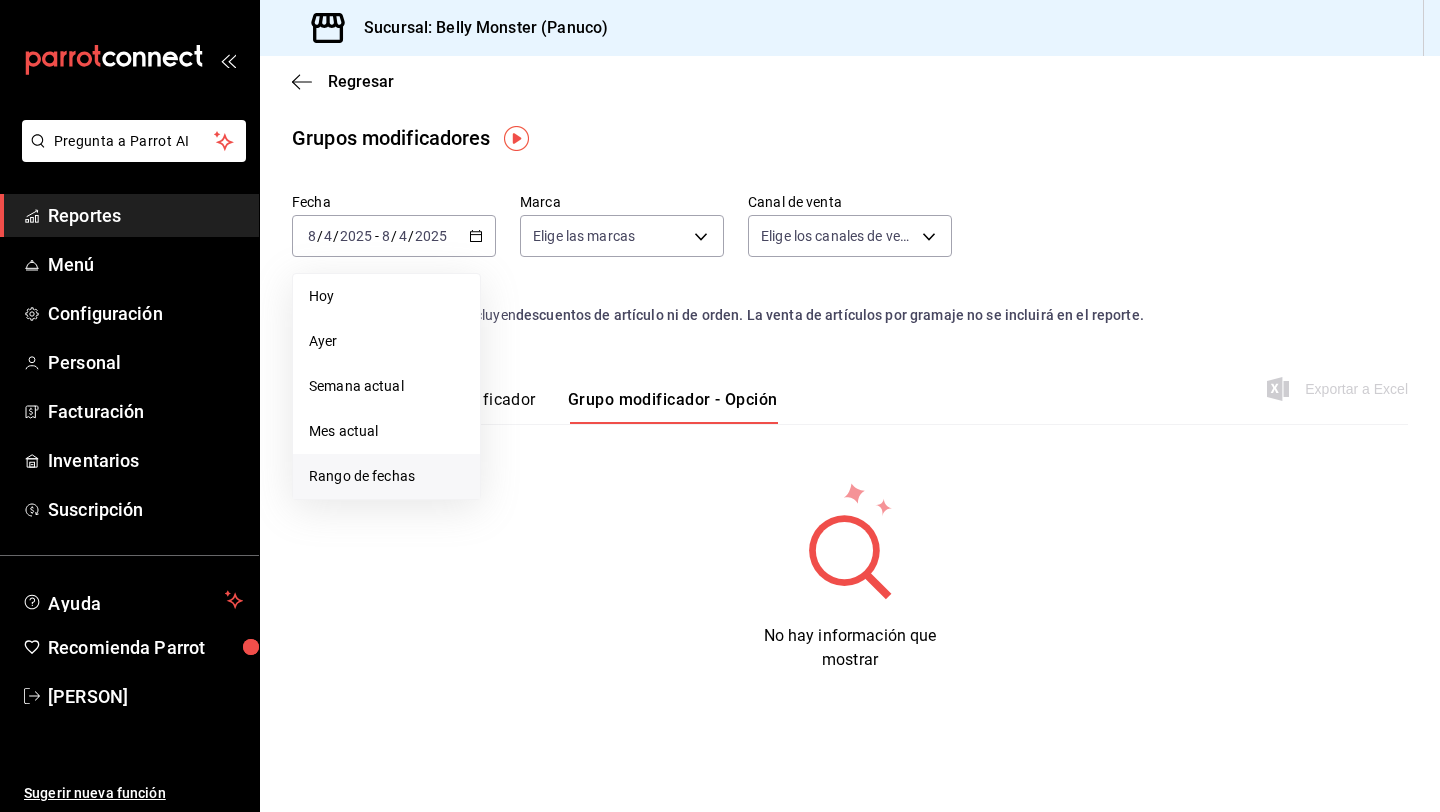 click on "Rango de fechas" at bounding box center [386, 476] 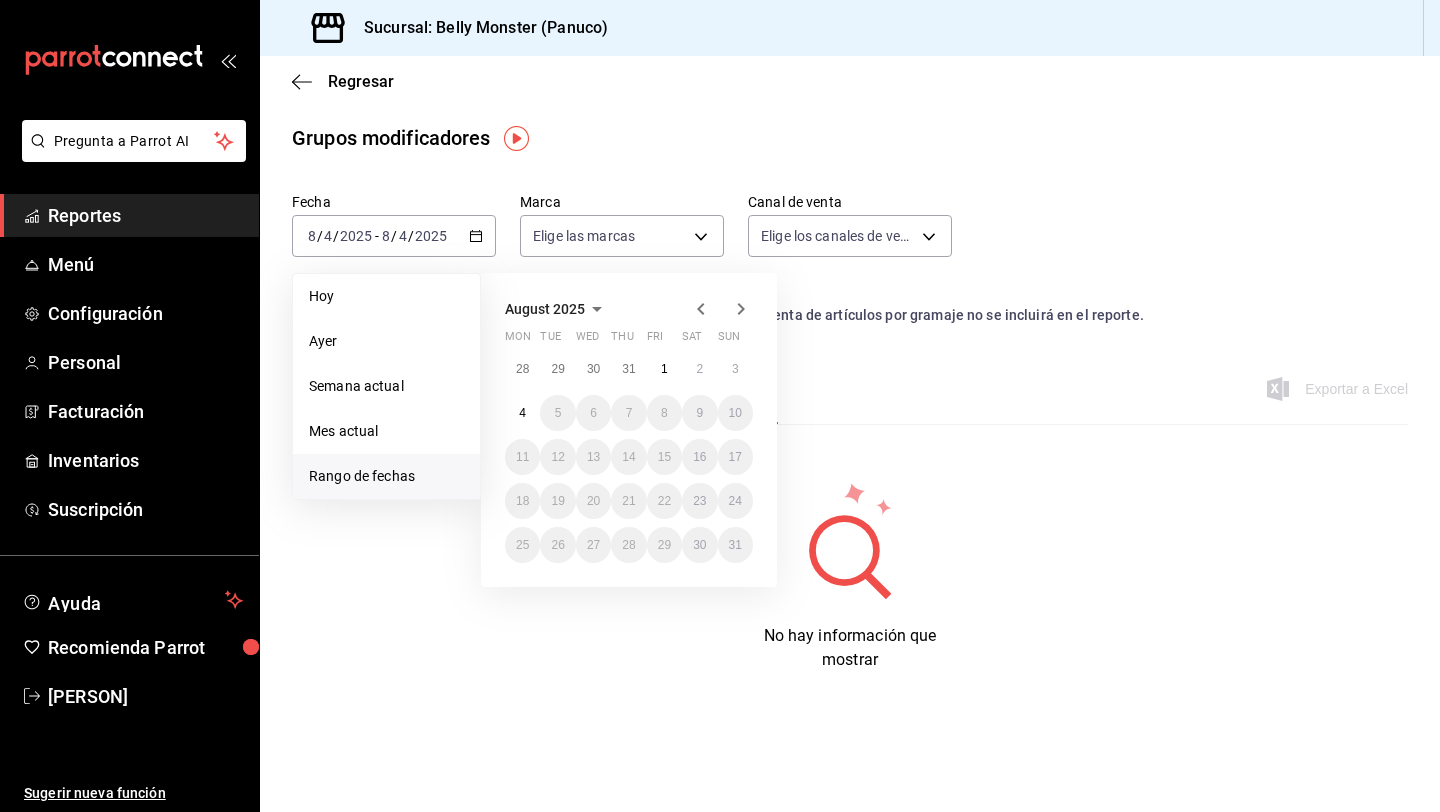 click 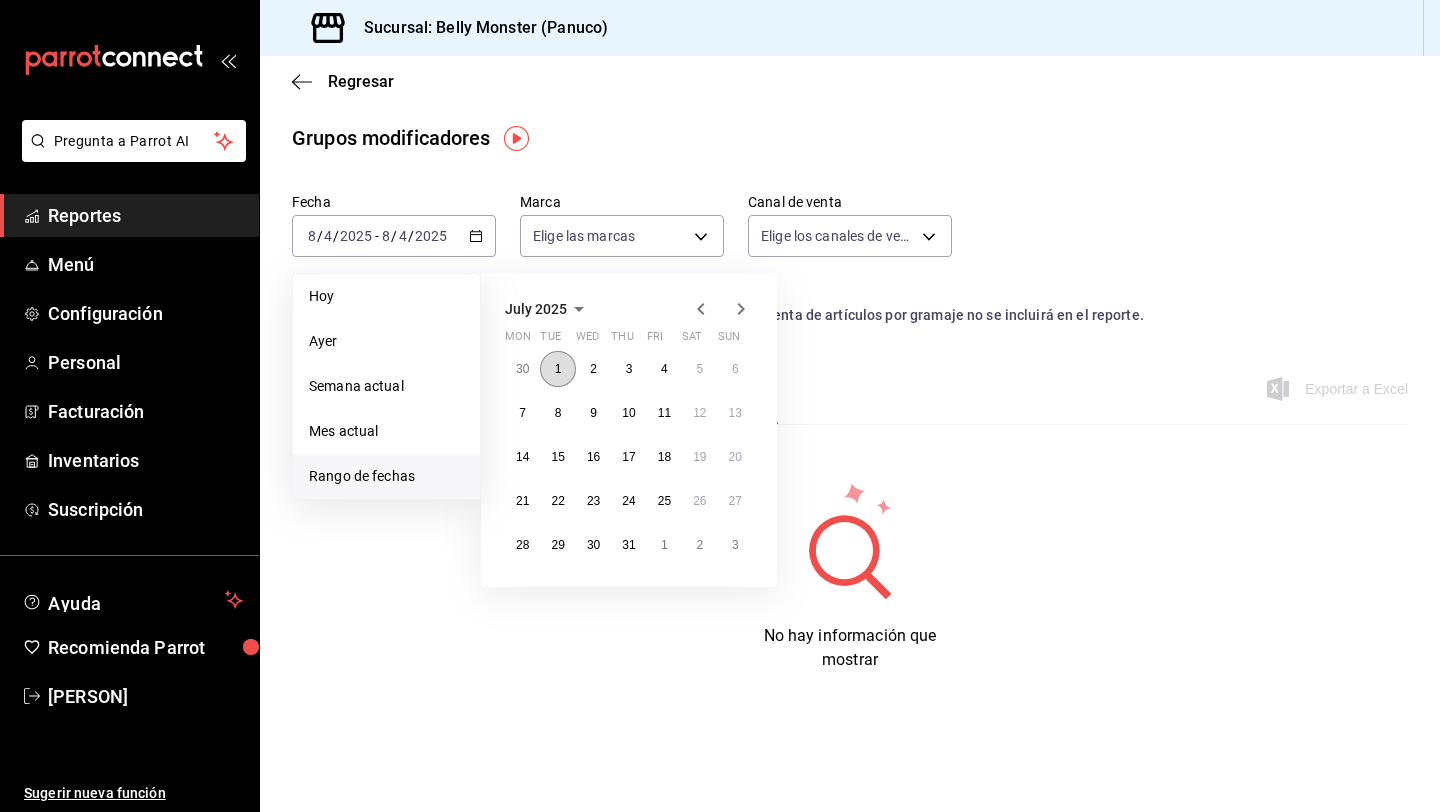 click on "1" at bounding box center [558, 369] 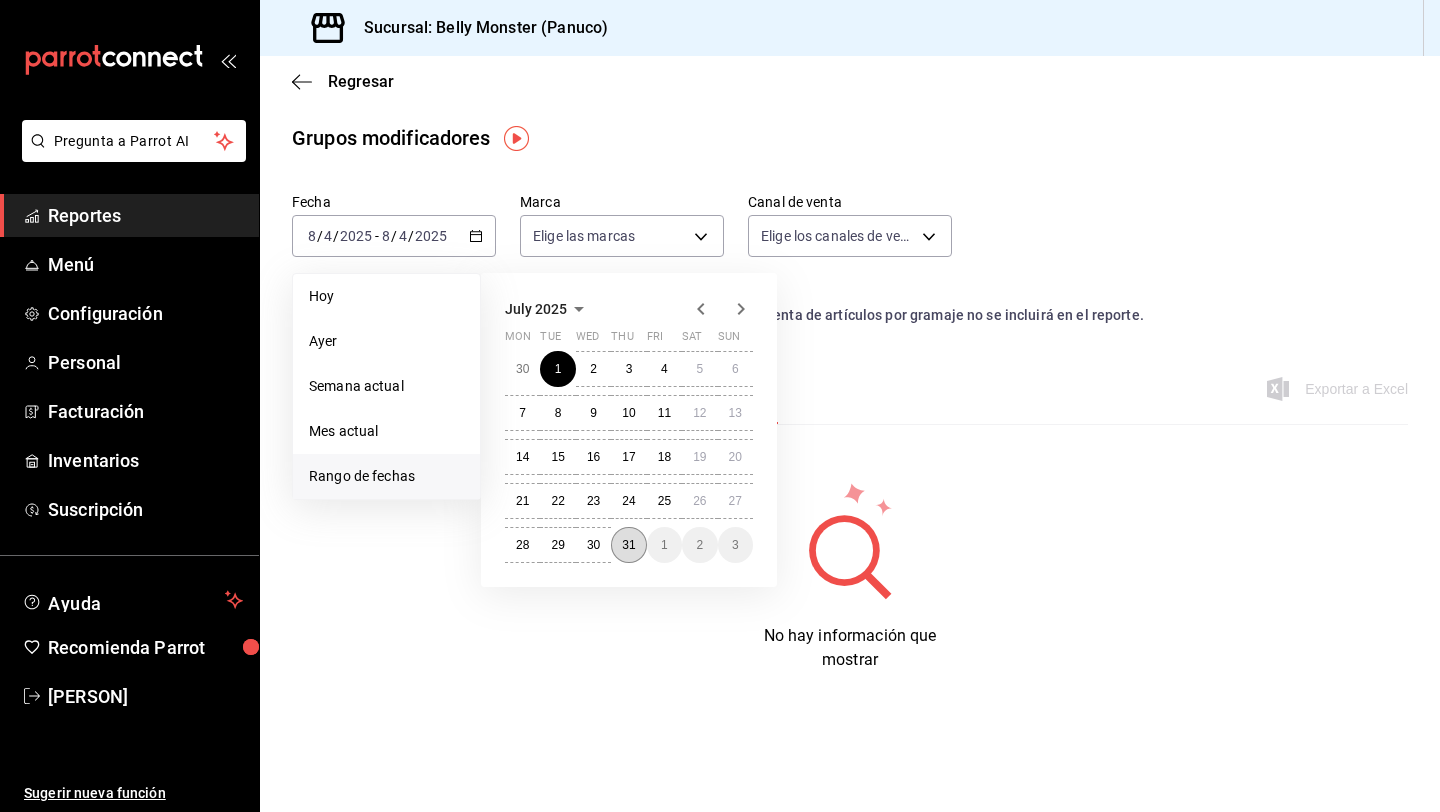 click on "31" at bounding box center [628, 545] 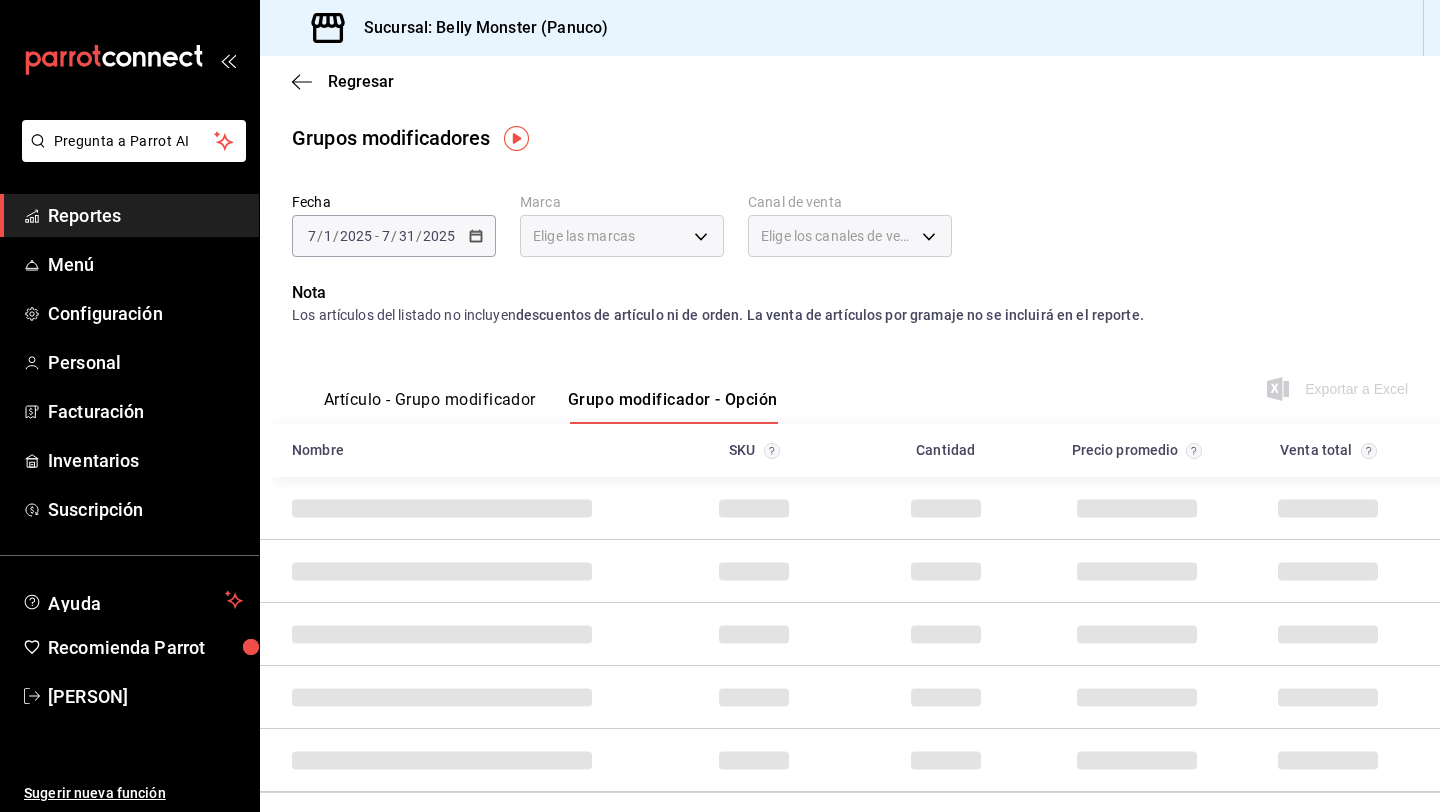 click on "Artículo - Grupo modificador" at bounding box center [430, 407] 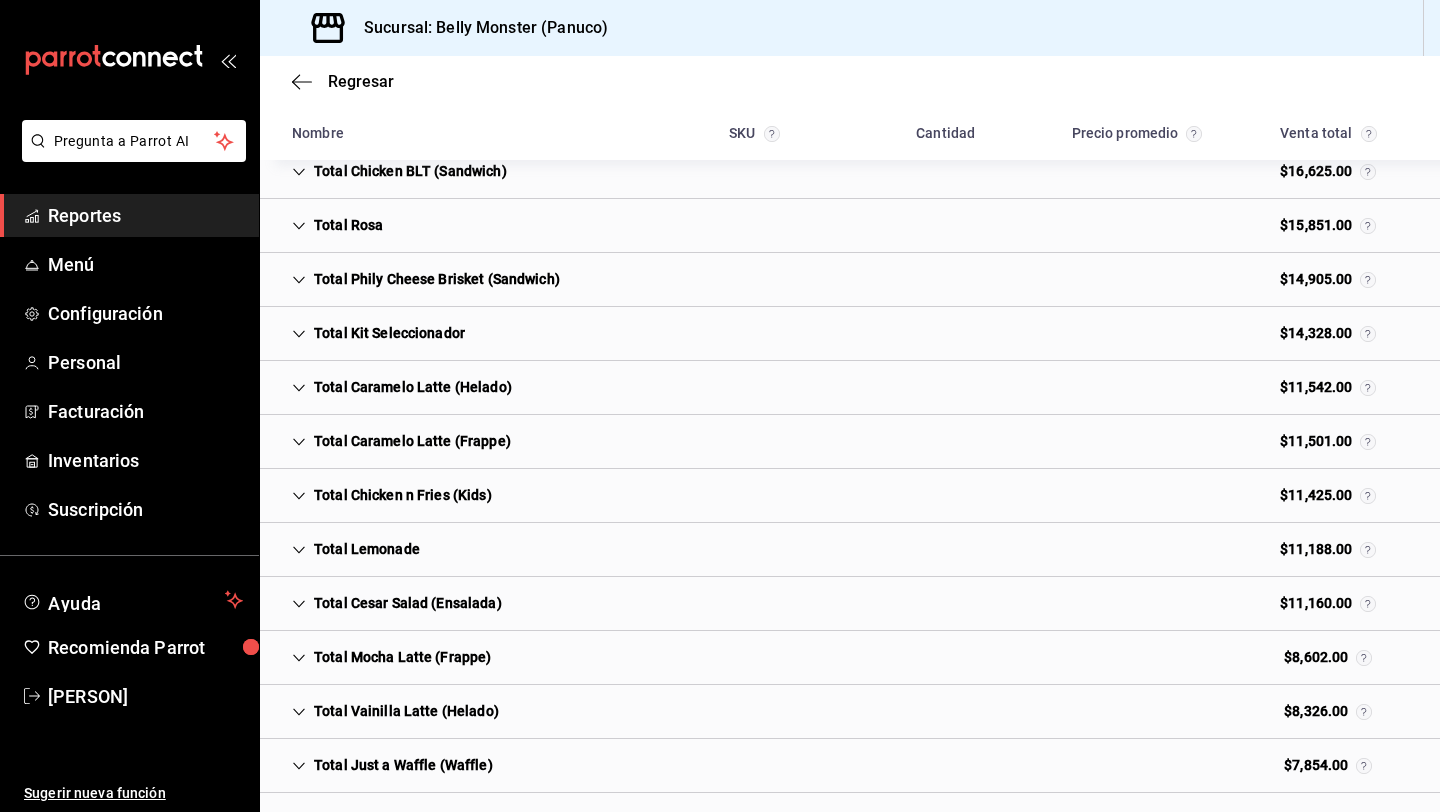 scroll, scrollTop: 0, scrollLeft: 0, axis: both 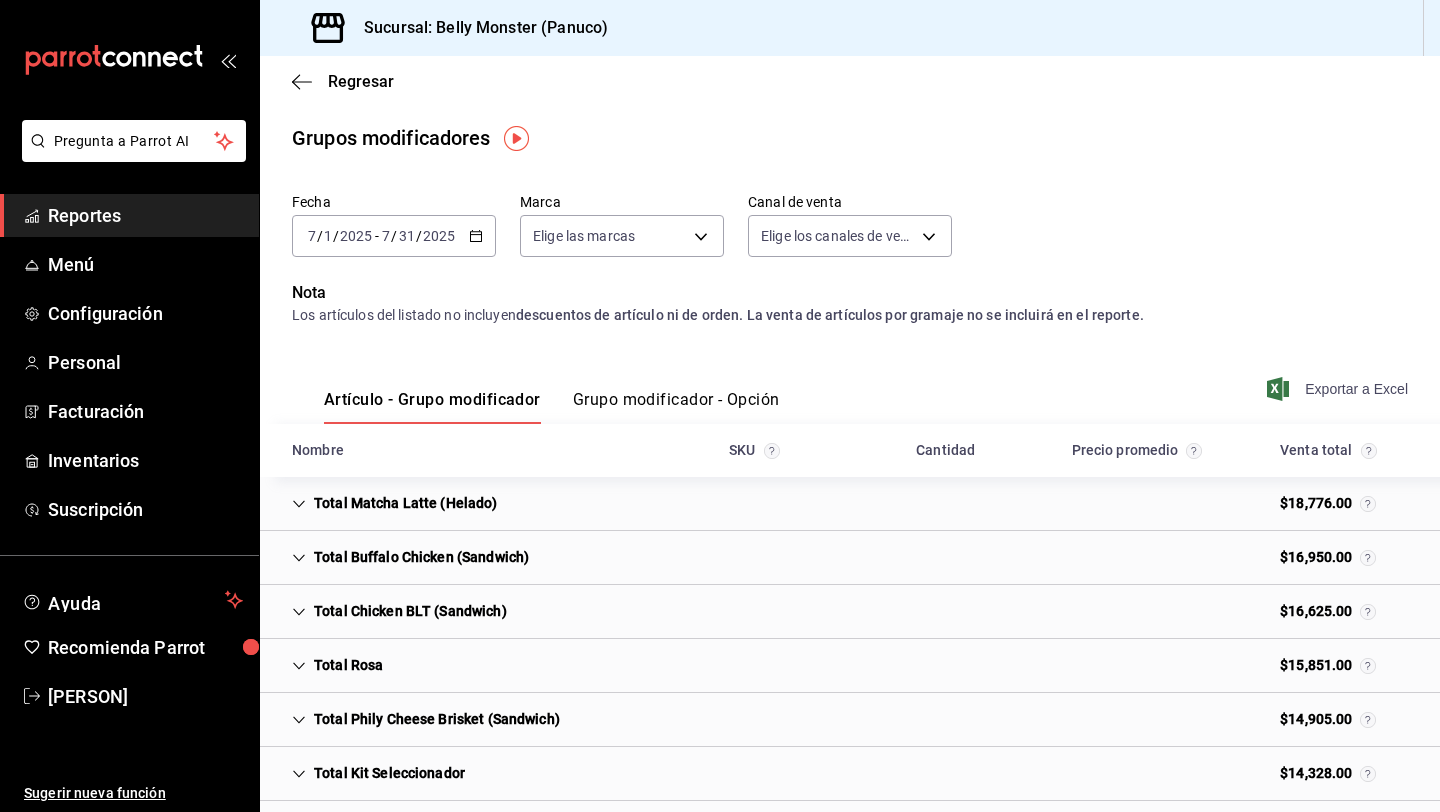 click on "Exportar a Excel" at bounding box center (1339, 389) 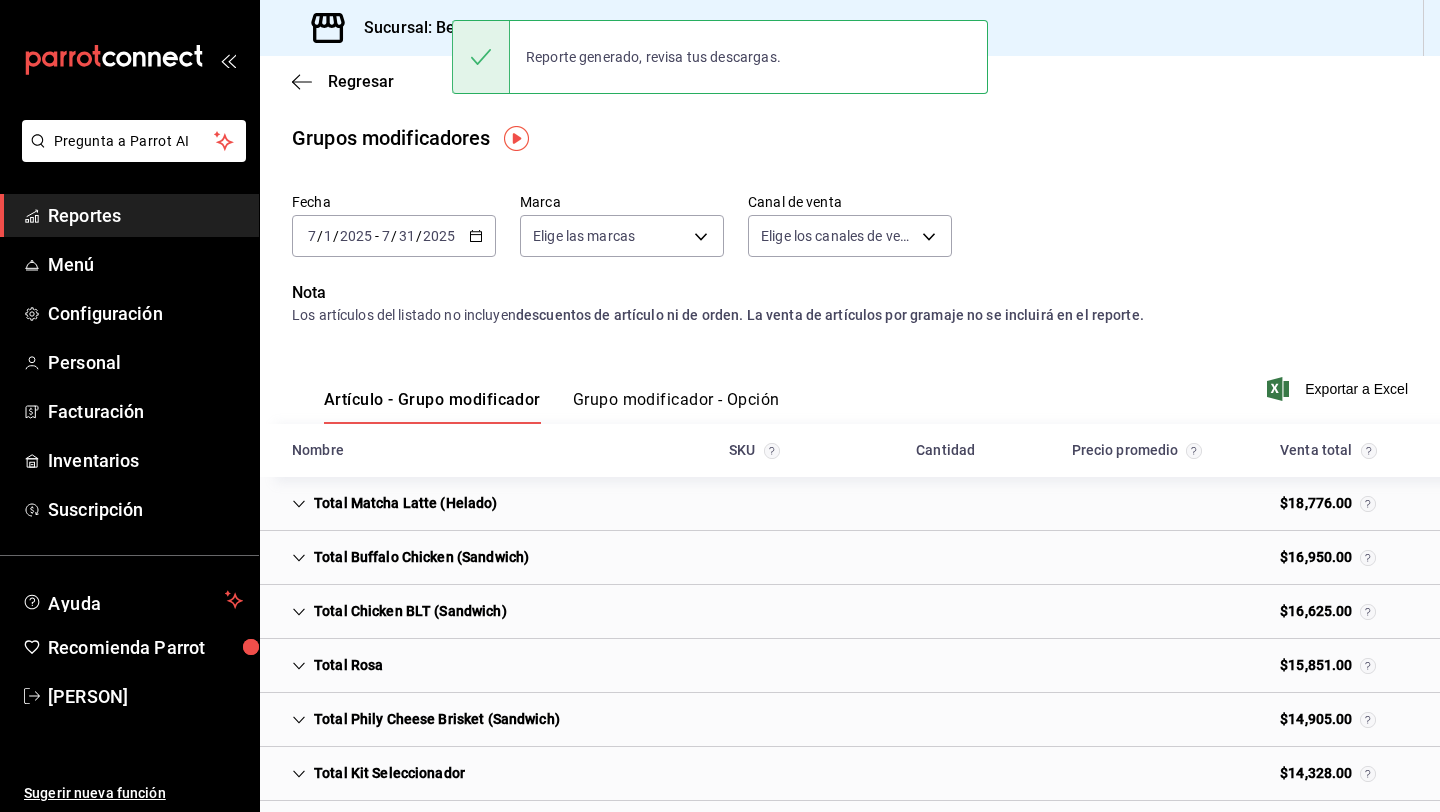 click on "Grupo modificador - Opción" at bounding box center [676, 407] 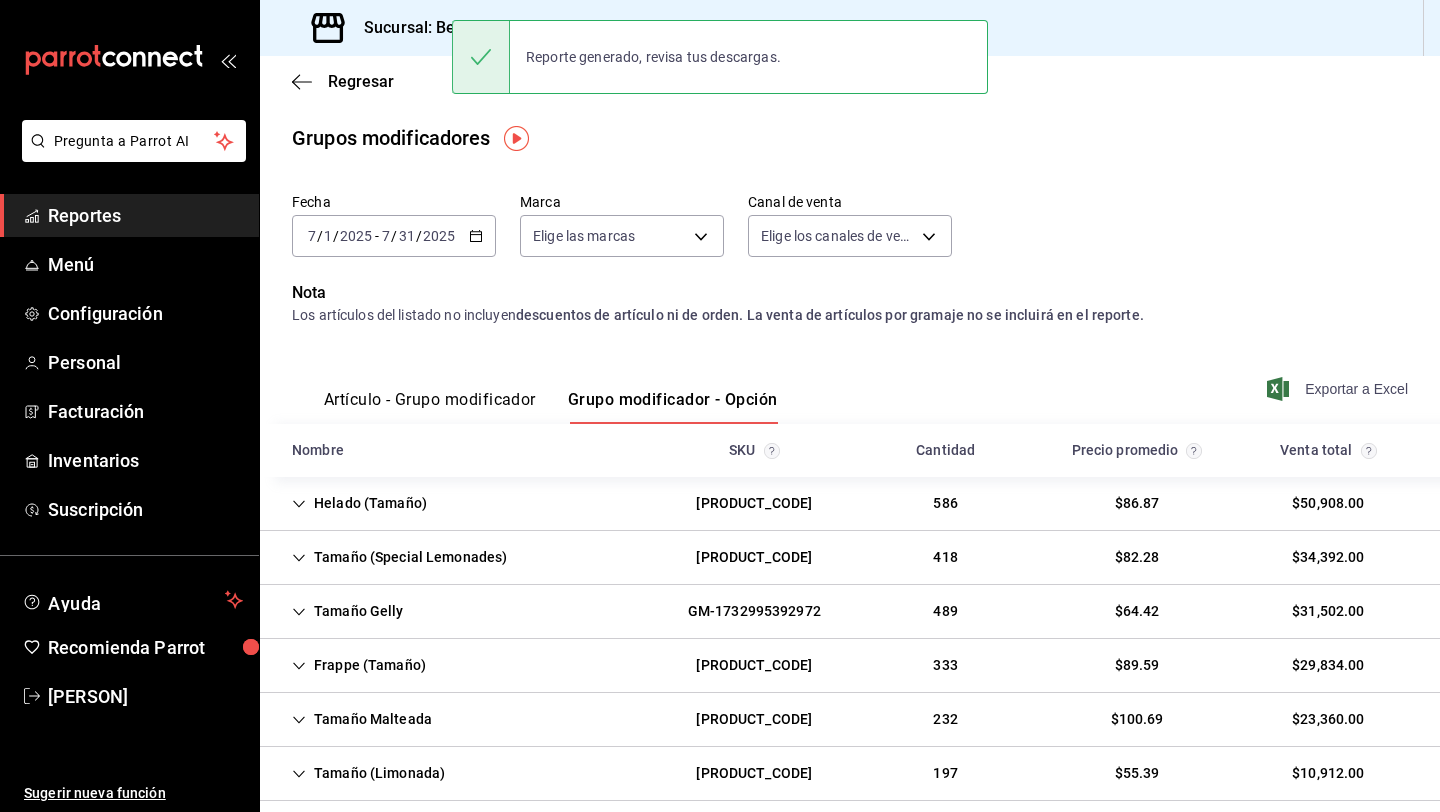 click on "Exportar a Excel" at bounding box center (1339, 389) 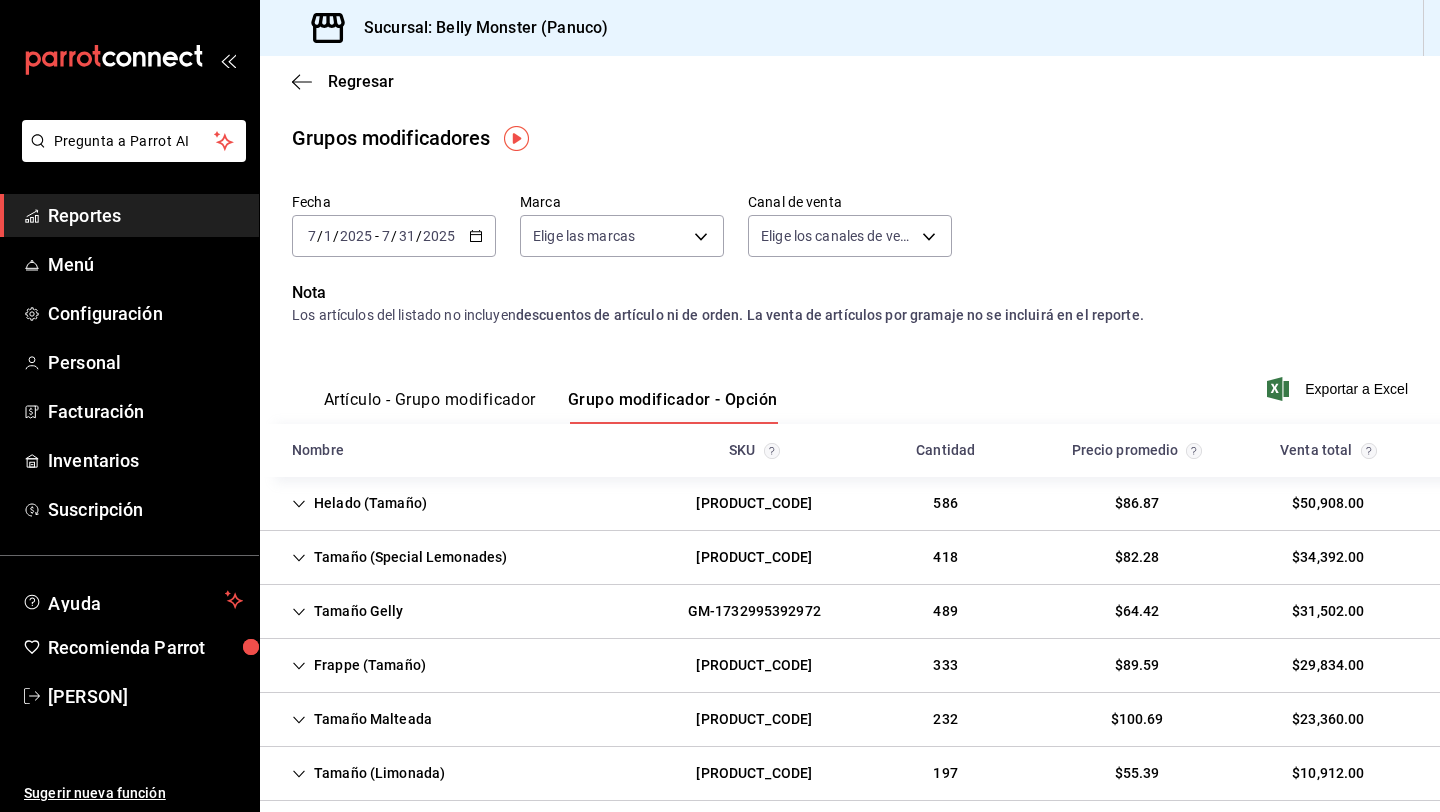 click on "Sucursal: Belly Monster (Panuco)" at bounding box center (850, 28) 